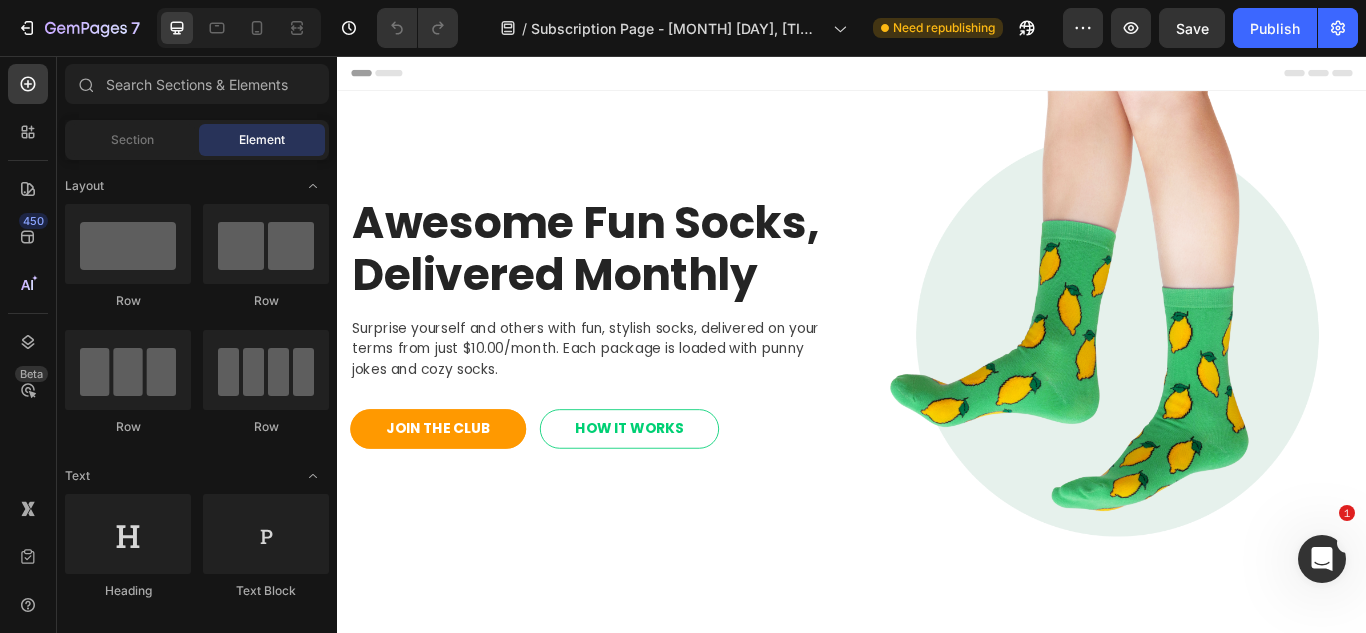 scroll, scrollTop: 0, scrollLeft: 0, axis: both 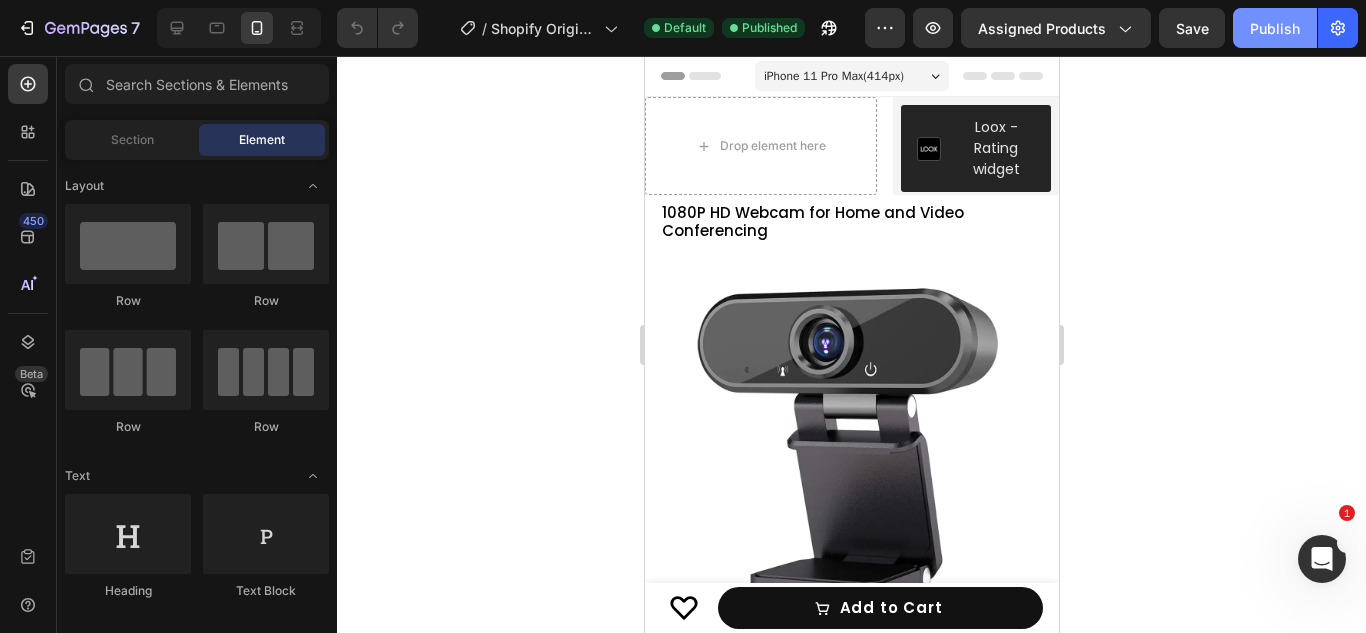 click on "Publish" at bounding box center (1275, 28) 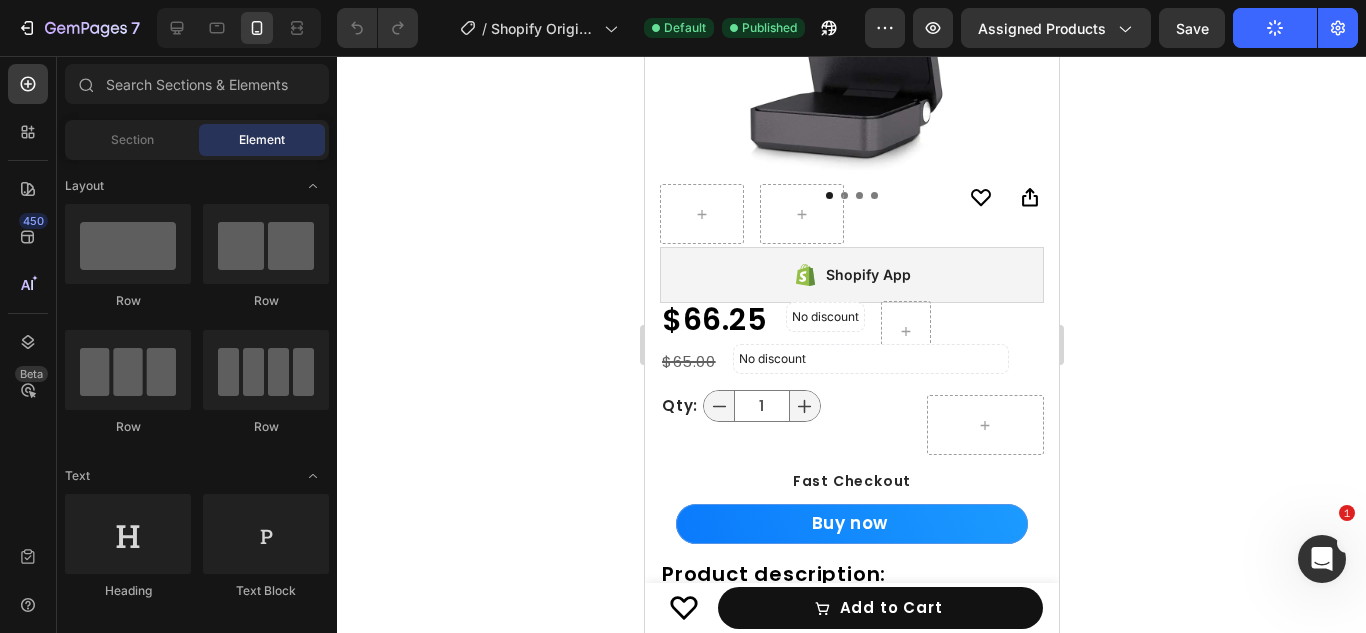scroll, scrollTop: 467, scrollLeft: 0, axis: vertical 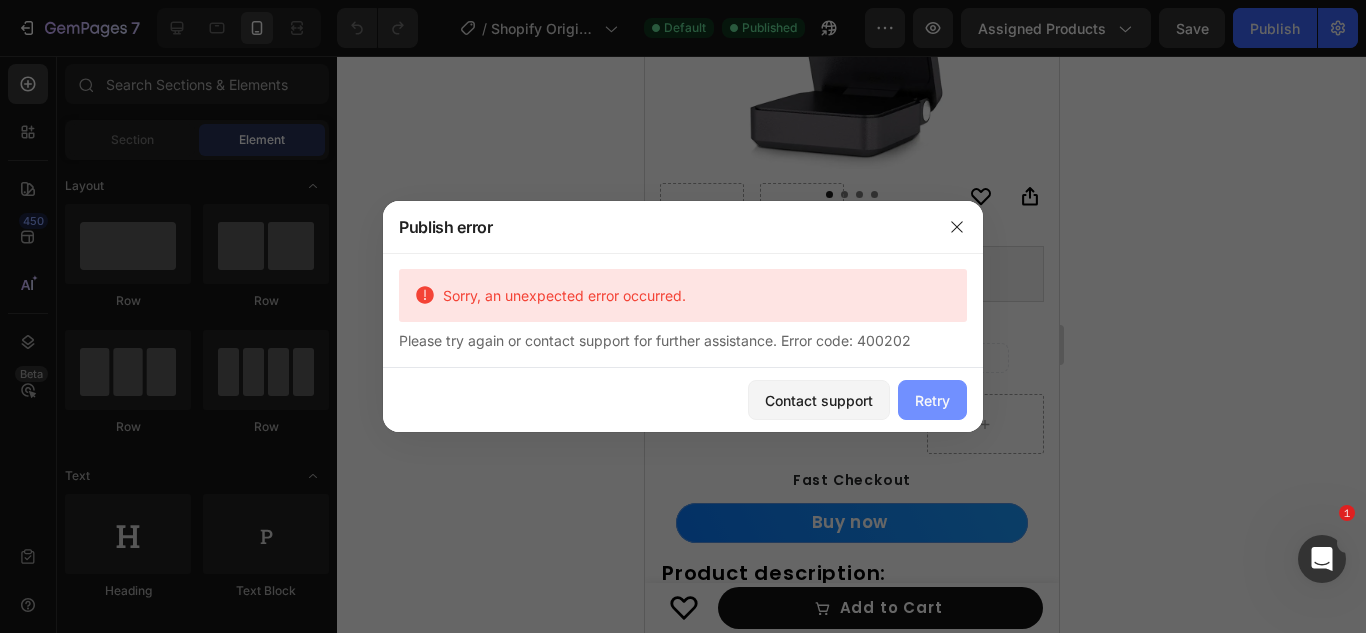 click on "Retry" at bounding box center (932, 400) 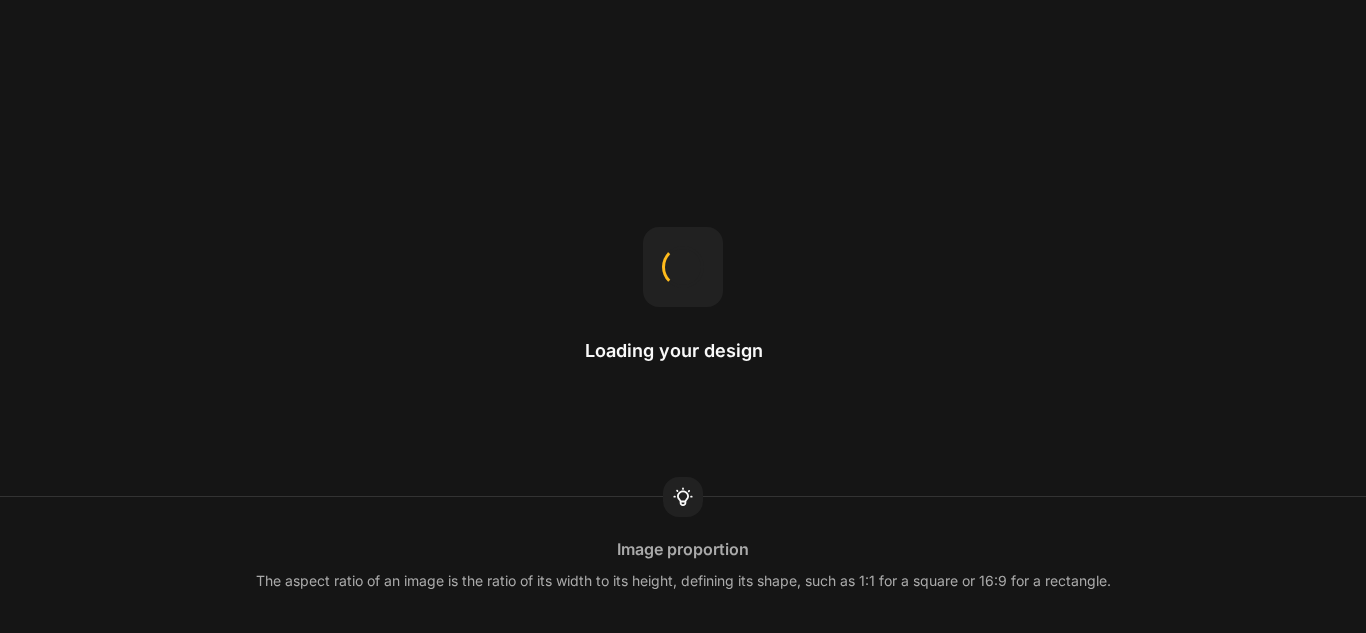 scroll, scrollTop: 0, scrollLeft: 0, axis: both 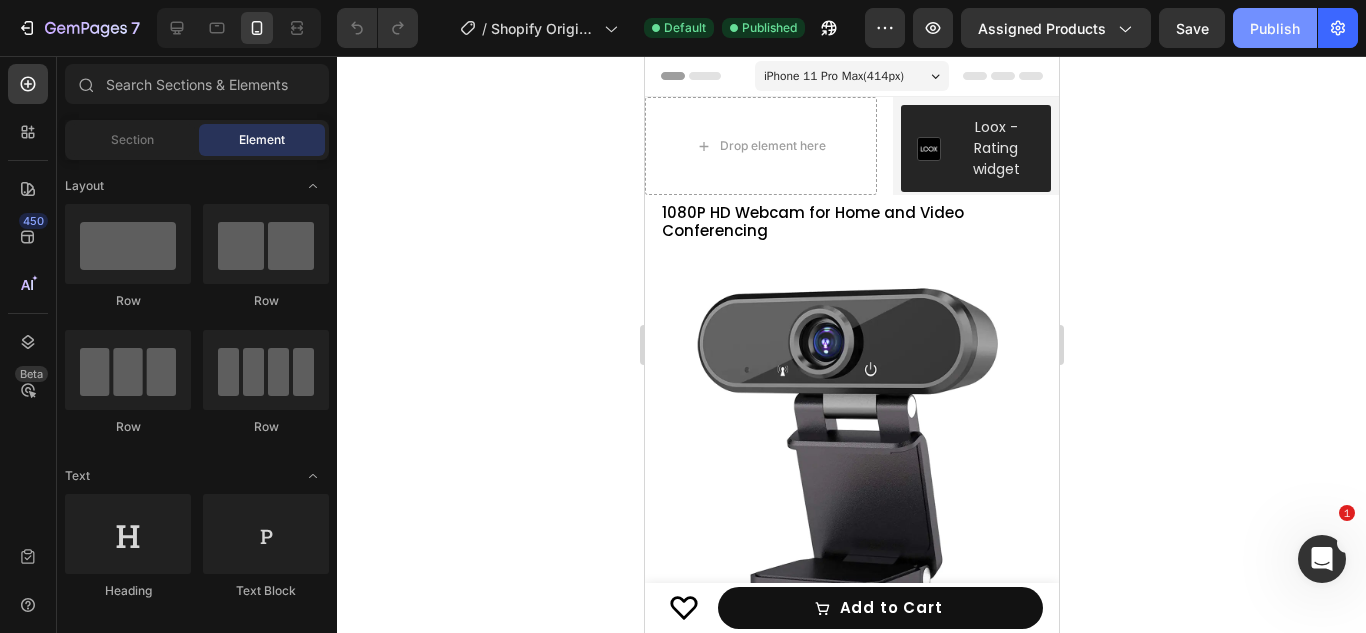 click on "Publish" at bounding box center [1275, 28] 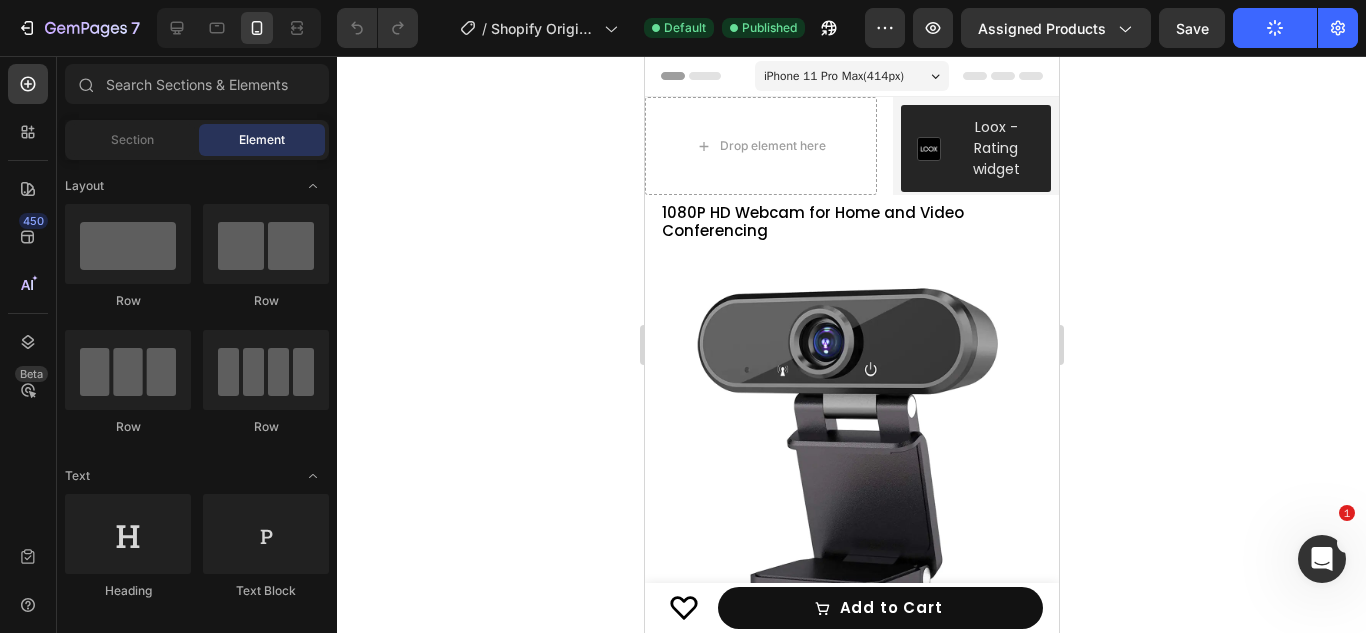click 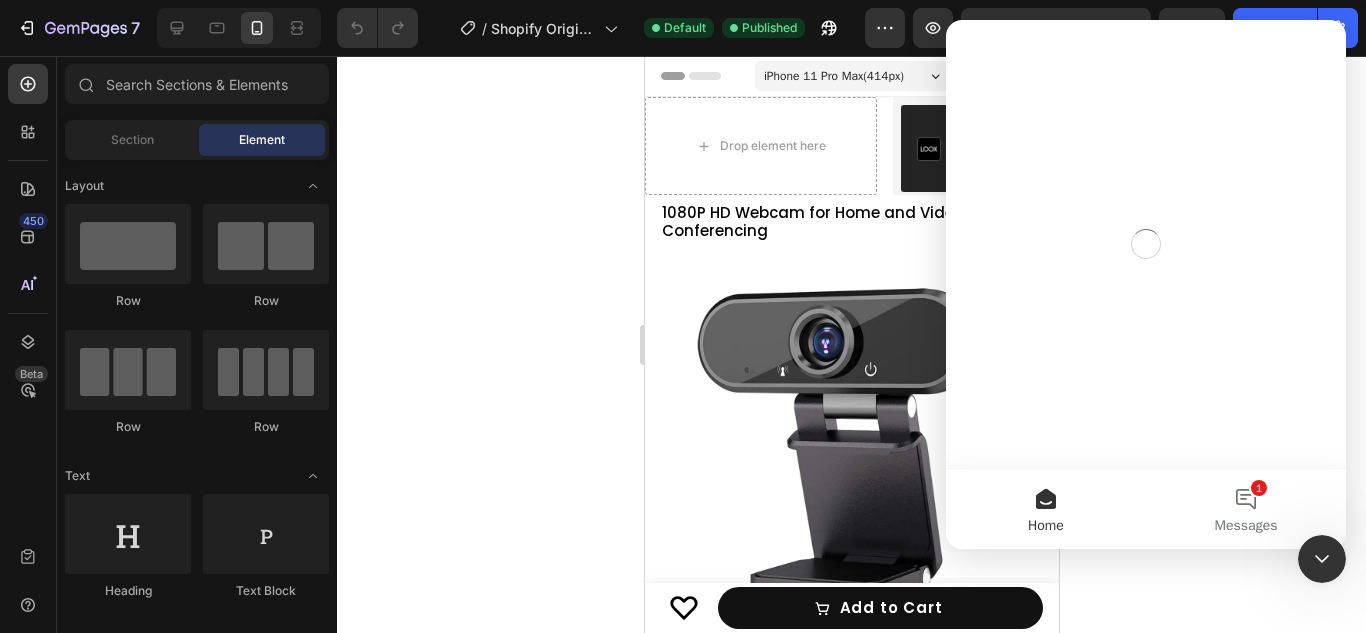scroll, scrollTop: 0, scrollLeft: 0, axis: both 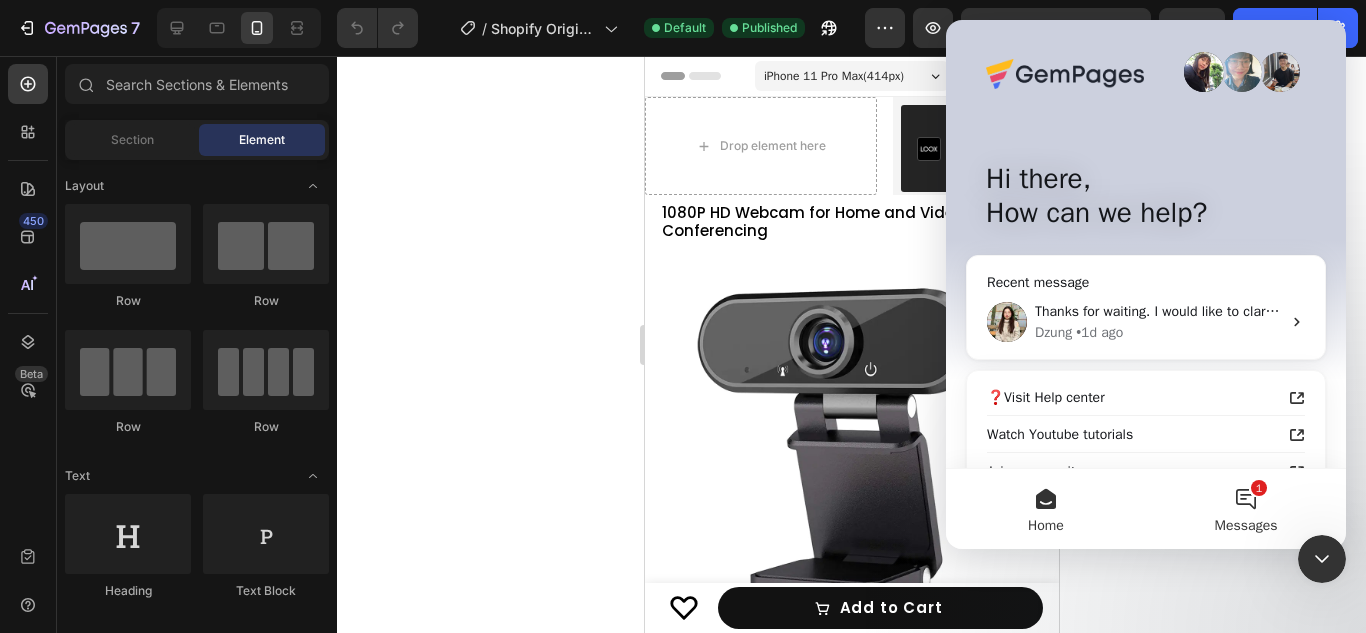 click on "1 Messages" at bounding box center [1246, 509] 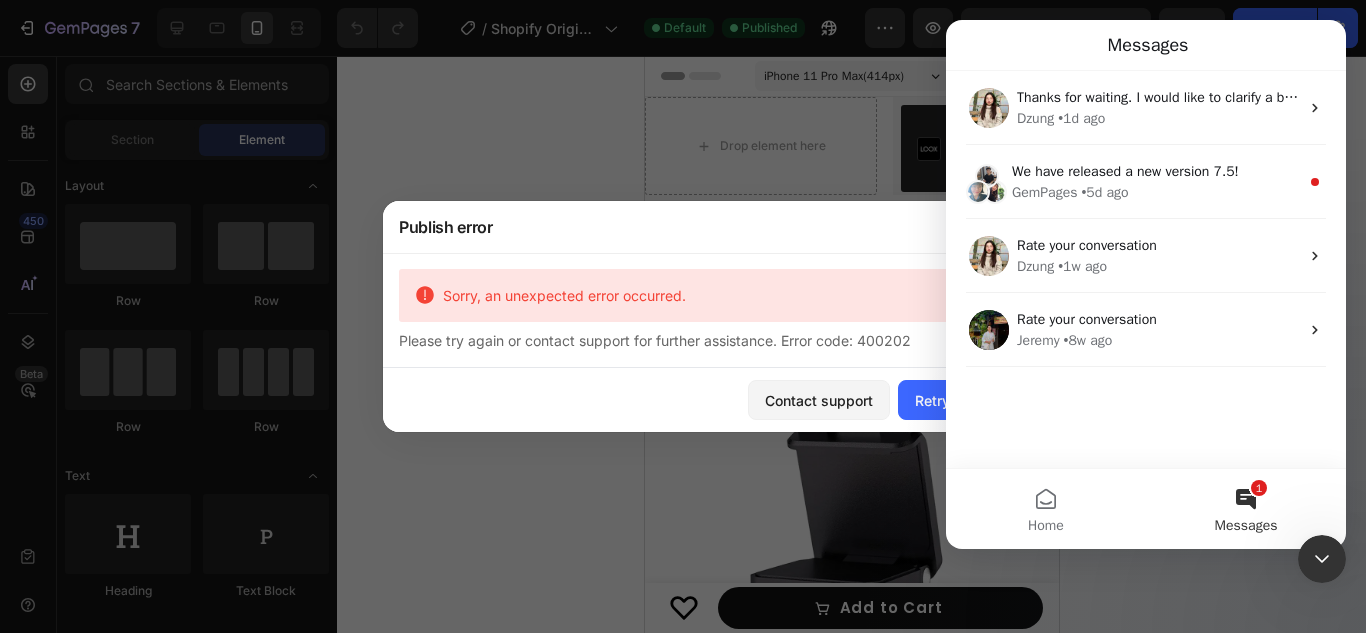 click on "Contact support Retry" 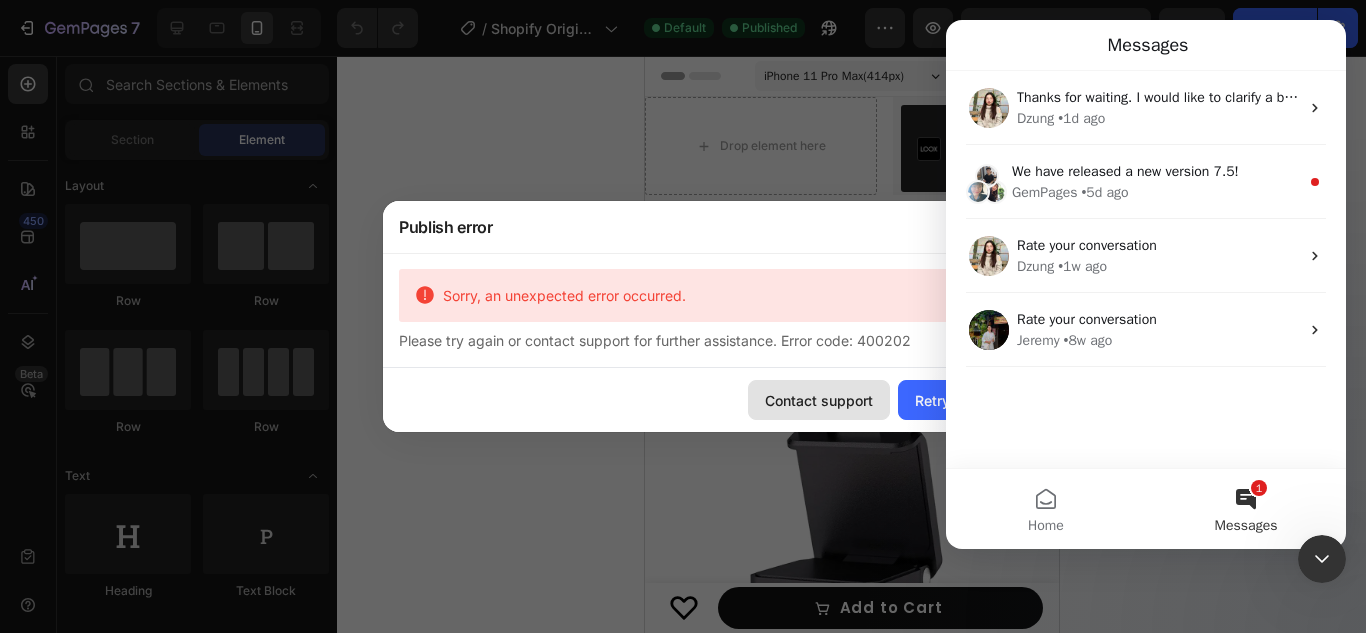 click on "Contact support" at bounding box center (819, 400) 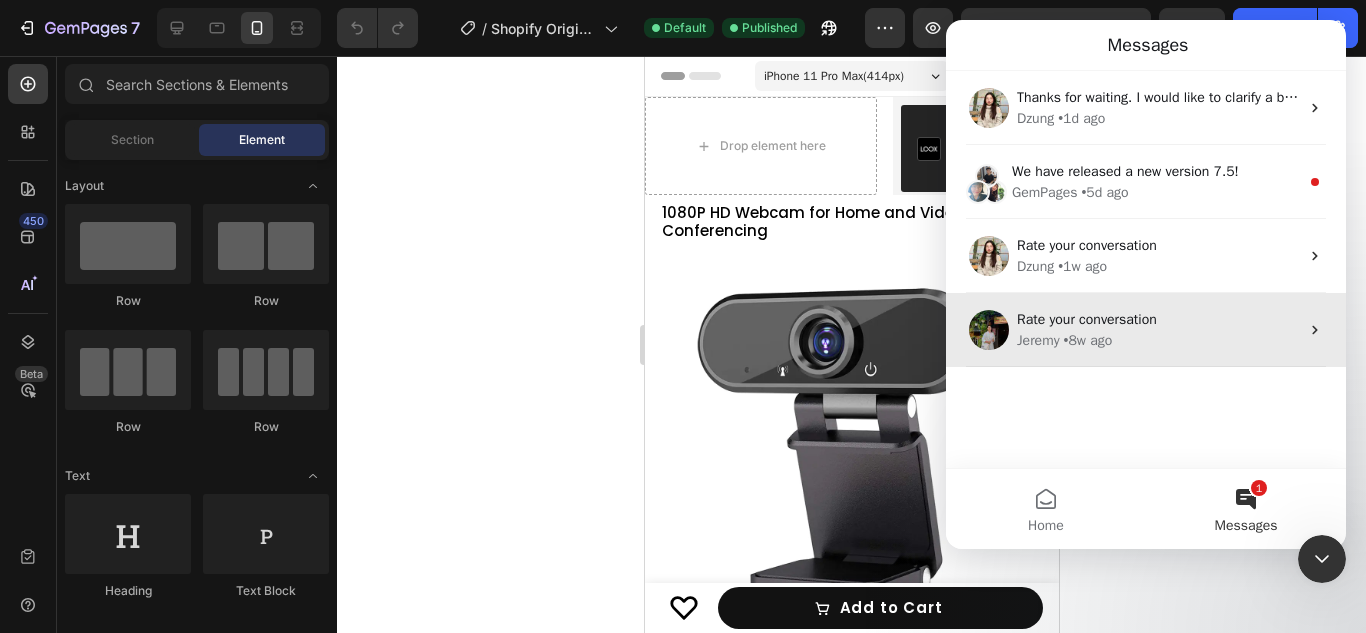 click on "Jeremy •  8w ago" at bounding box center [1158, 340] 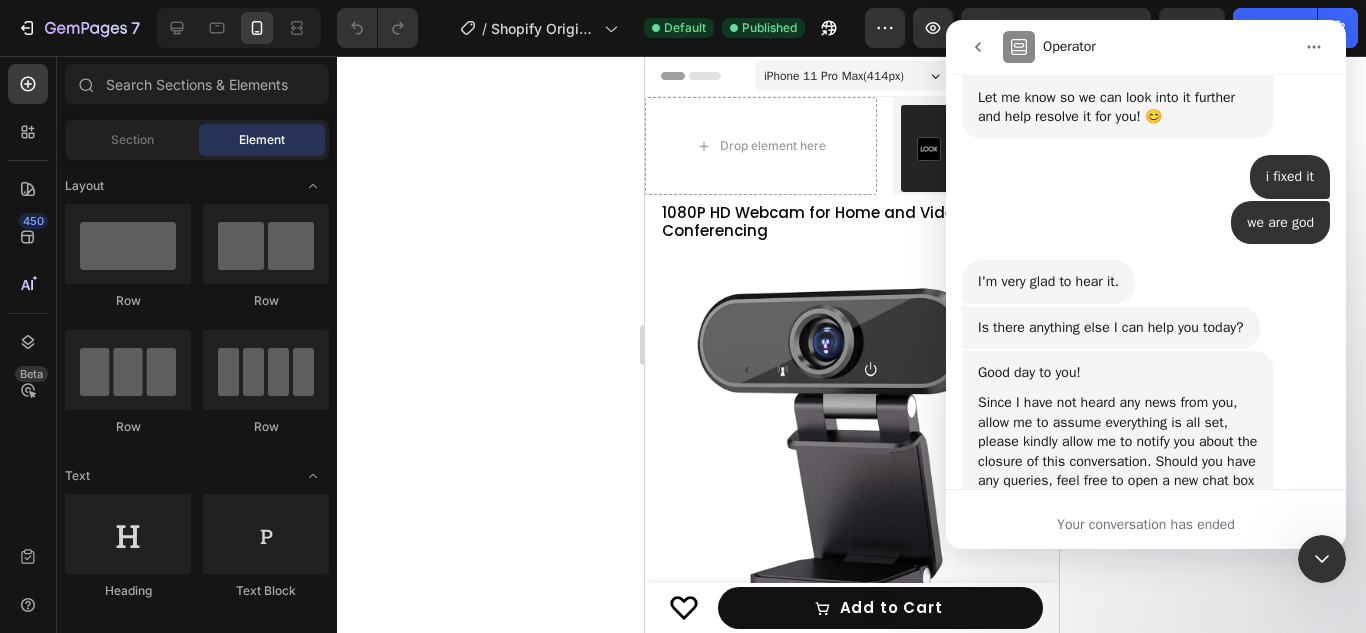 scroll, scrollTop: 2219, scrollLeft: 0, axis: vertical 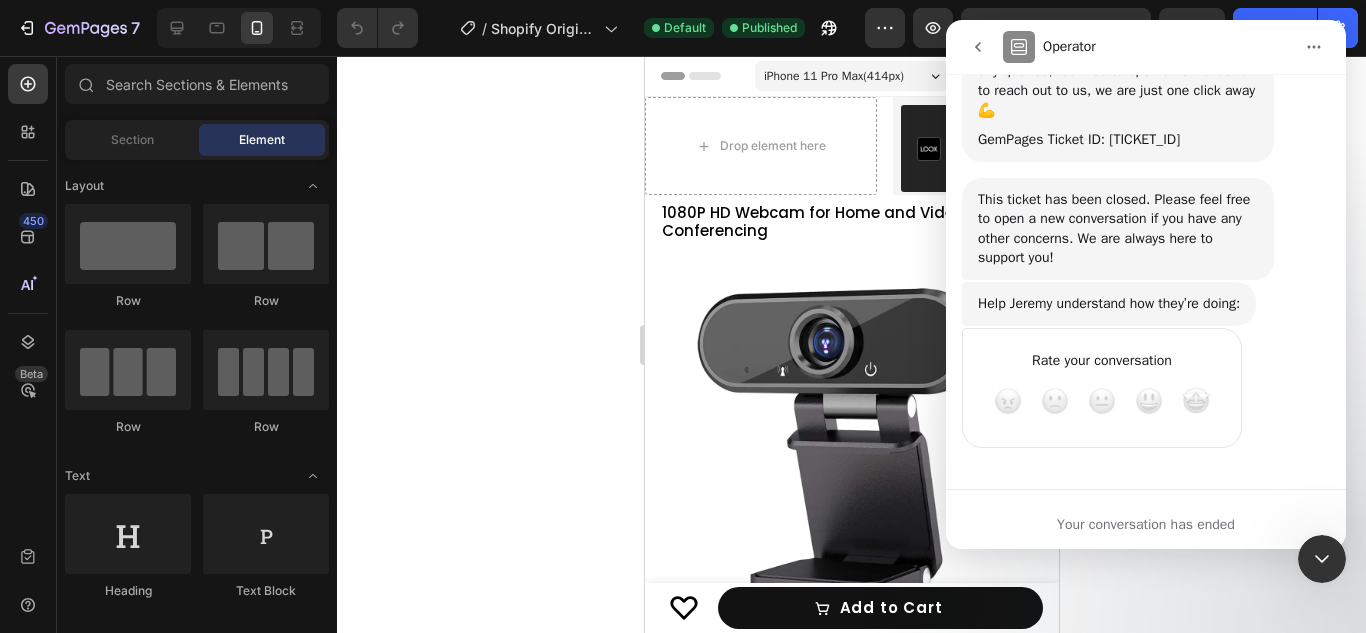 click at bounding box center [978, 47] 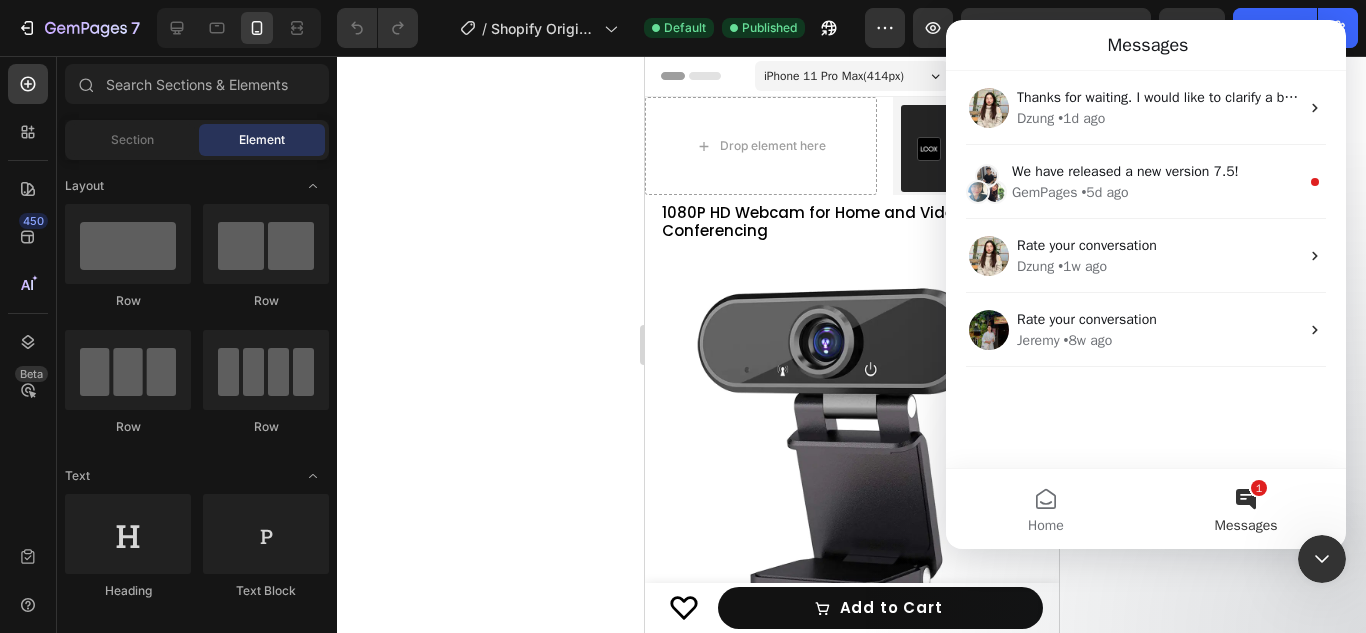 scroll, scrollTop: 0, scrollLeft: 0, axis: both 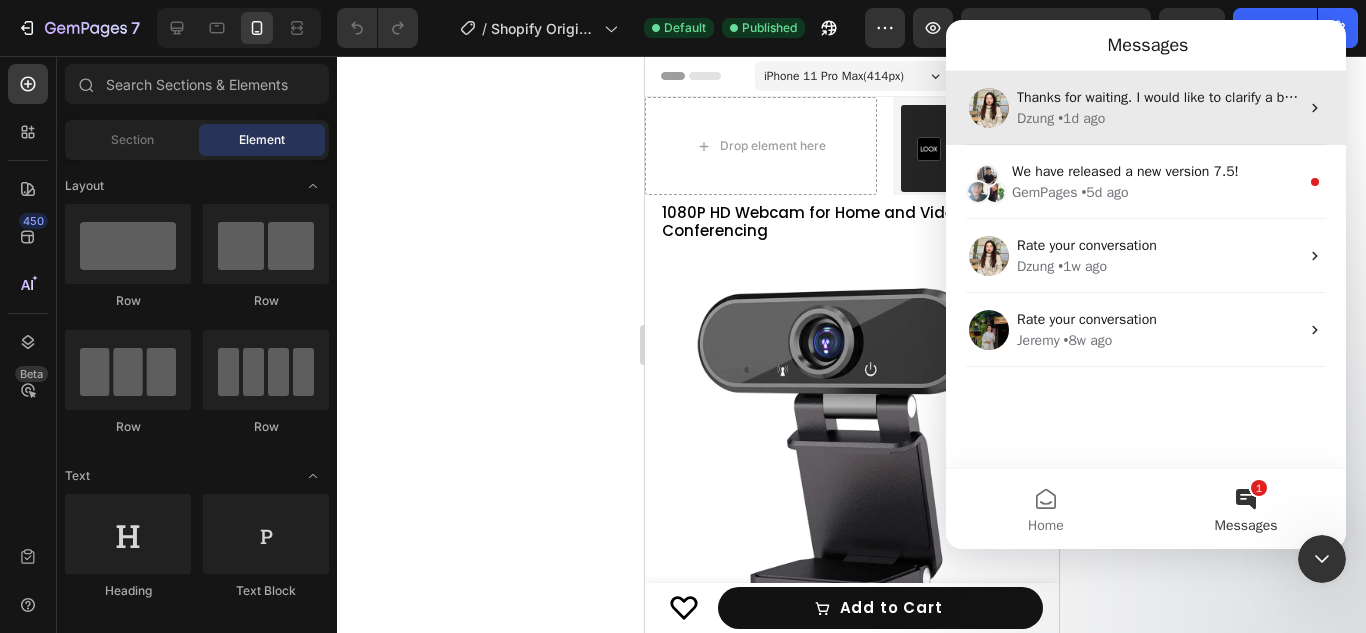 click on "Dzung" at bounding box center (1035, 118) 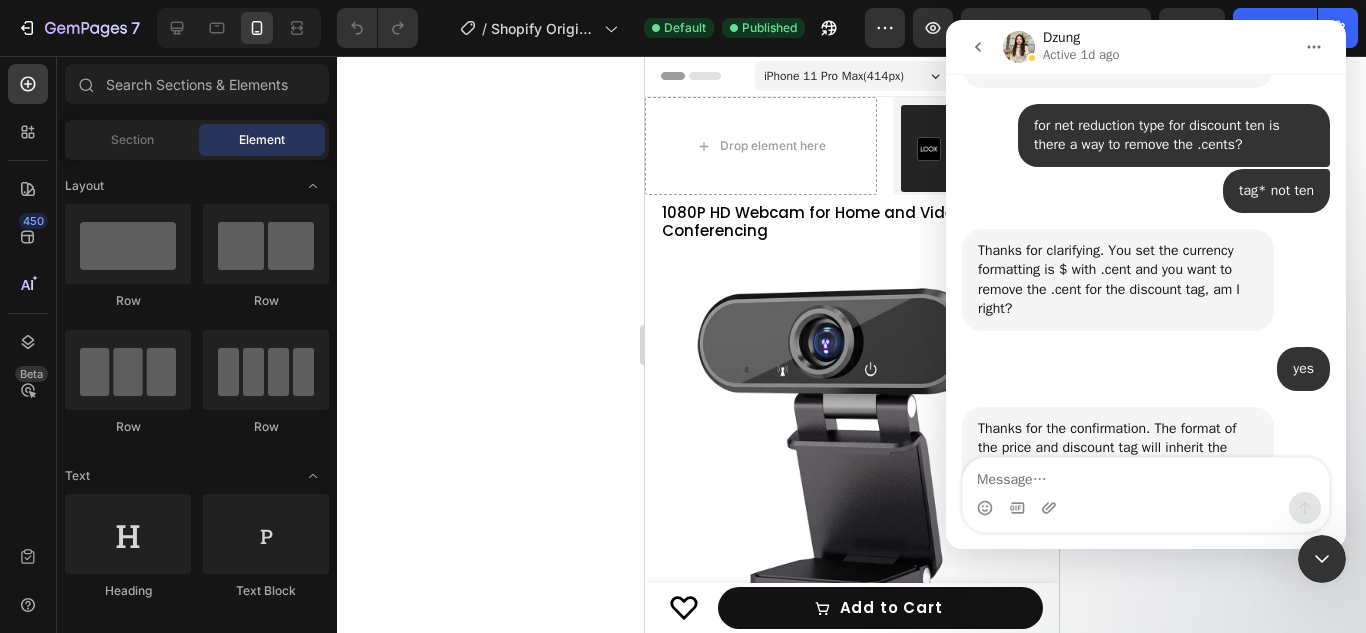 scroll, scrollTop: 3477, scrollLeft: 0, axis: vertical 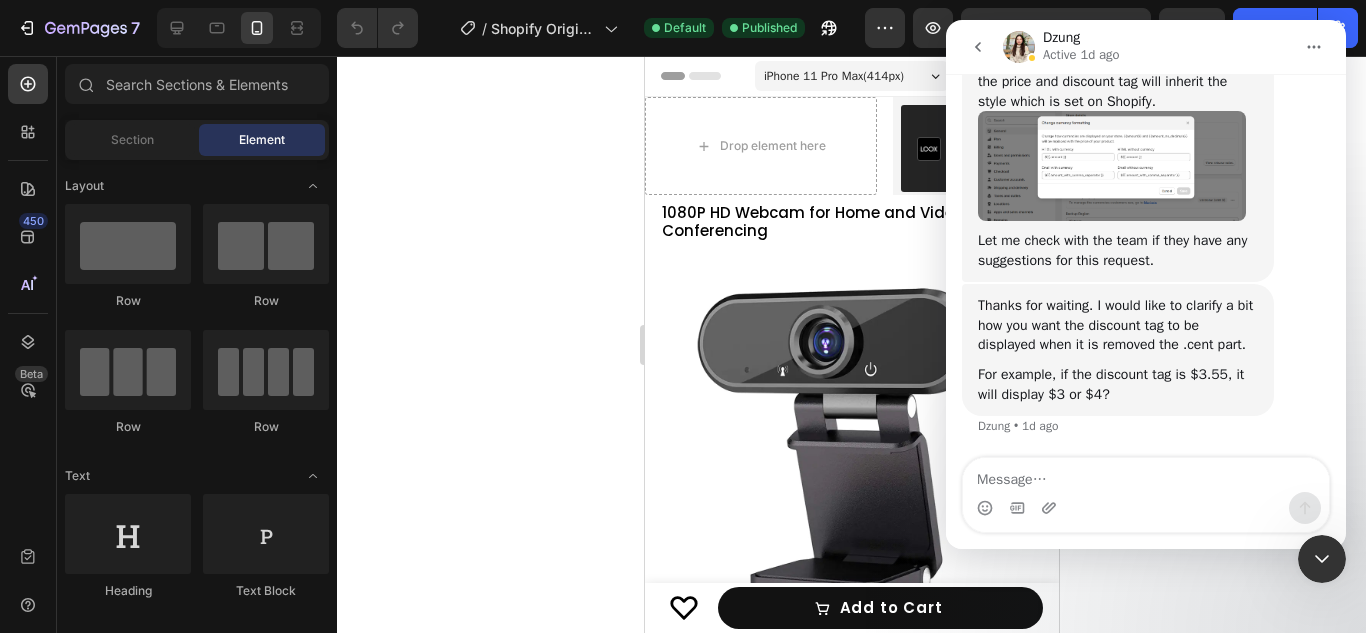 click at bounding box center (978, 47) 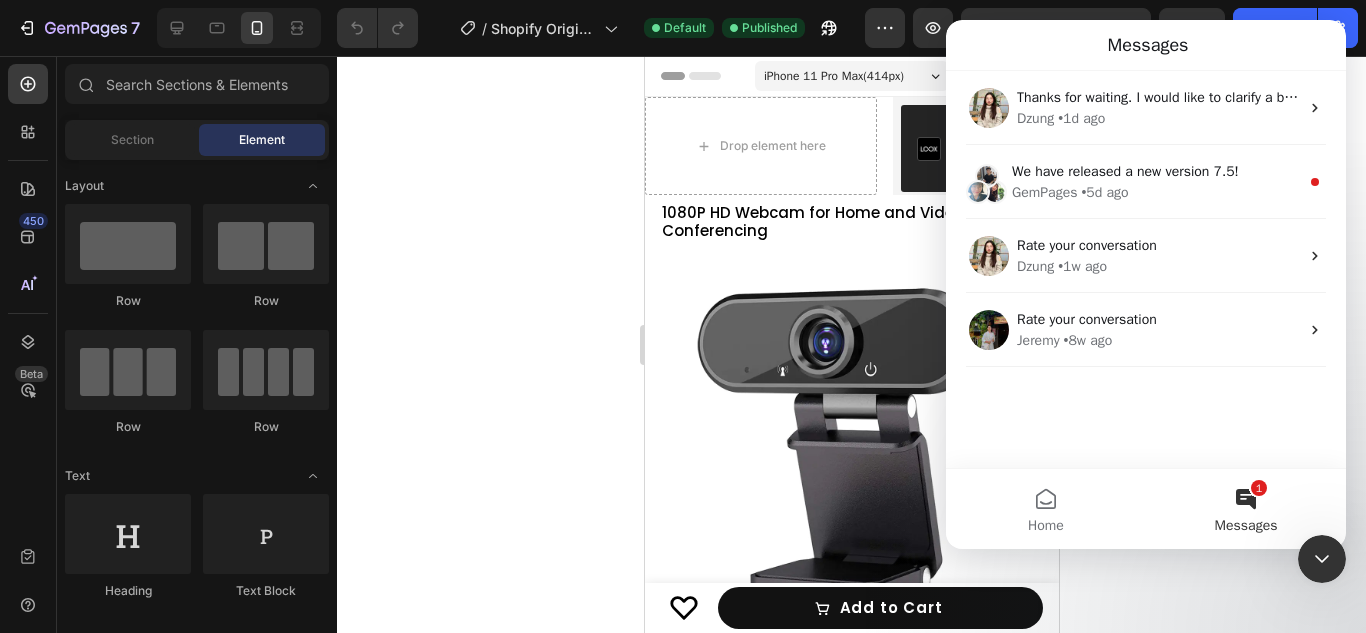 scroll, scrollTop: 0, scrollLeft: 0, axis: both 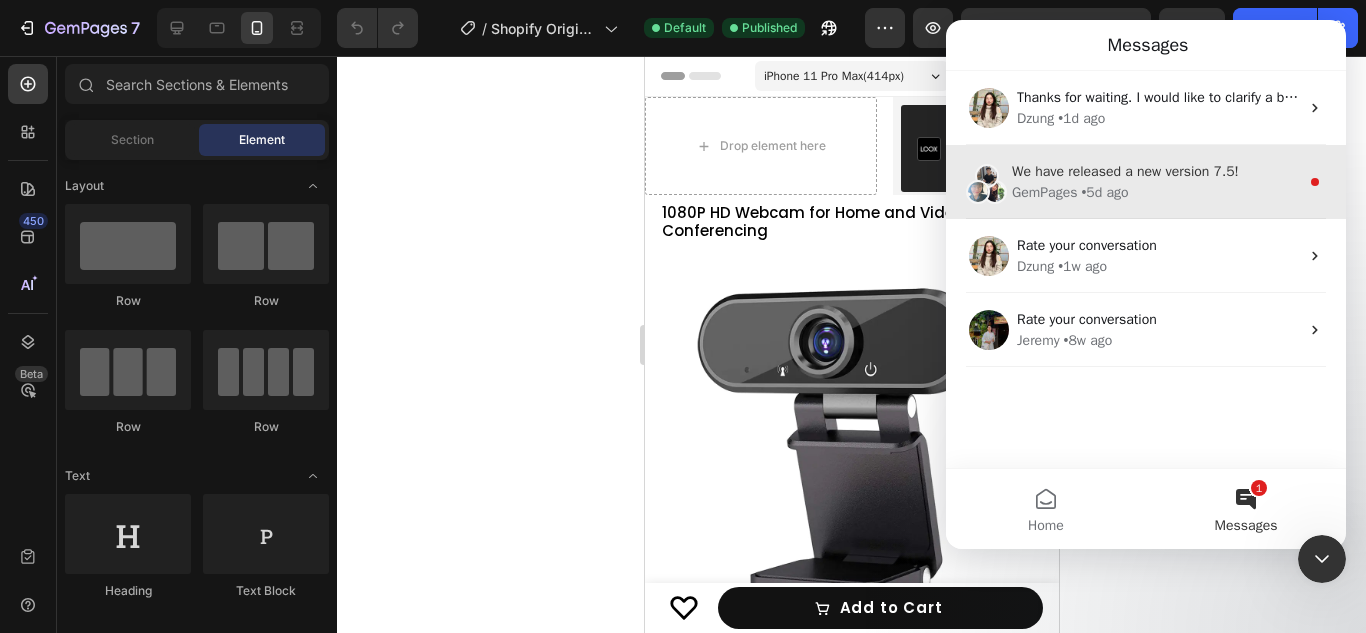 click on "We have released a new version 7.5!" at bounding box center (1125, 171) 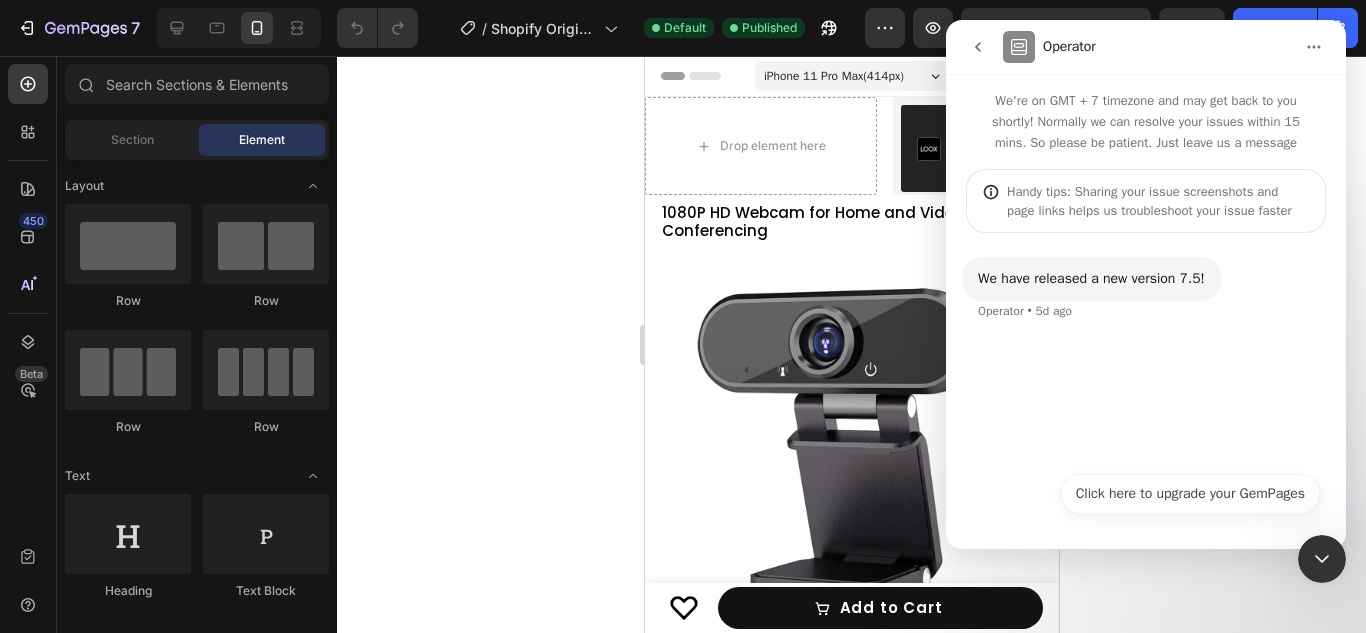click at bounding box center (978, 47) 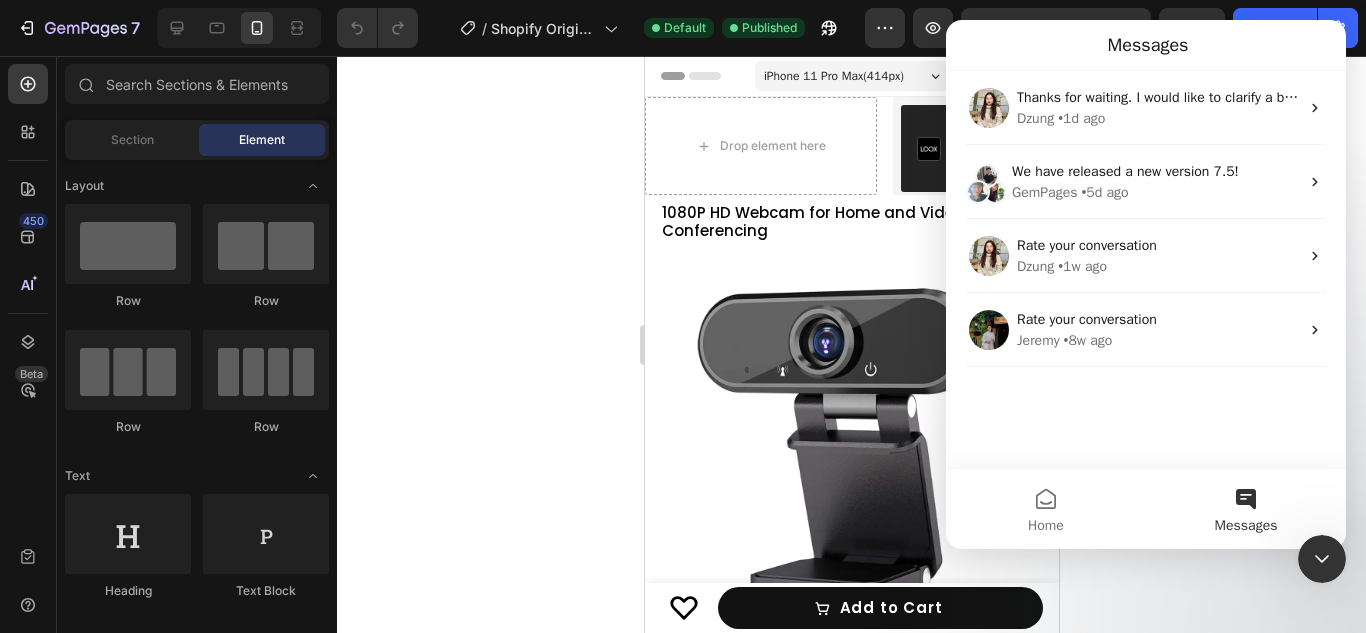 click 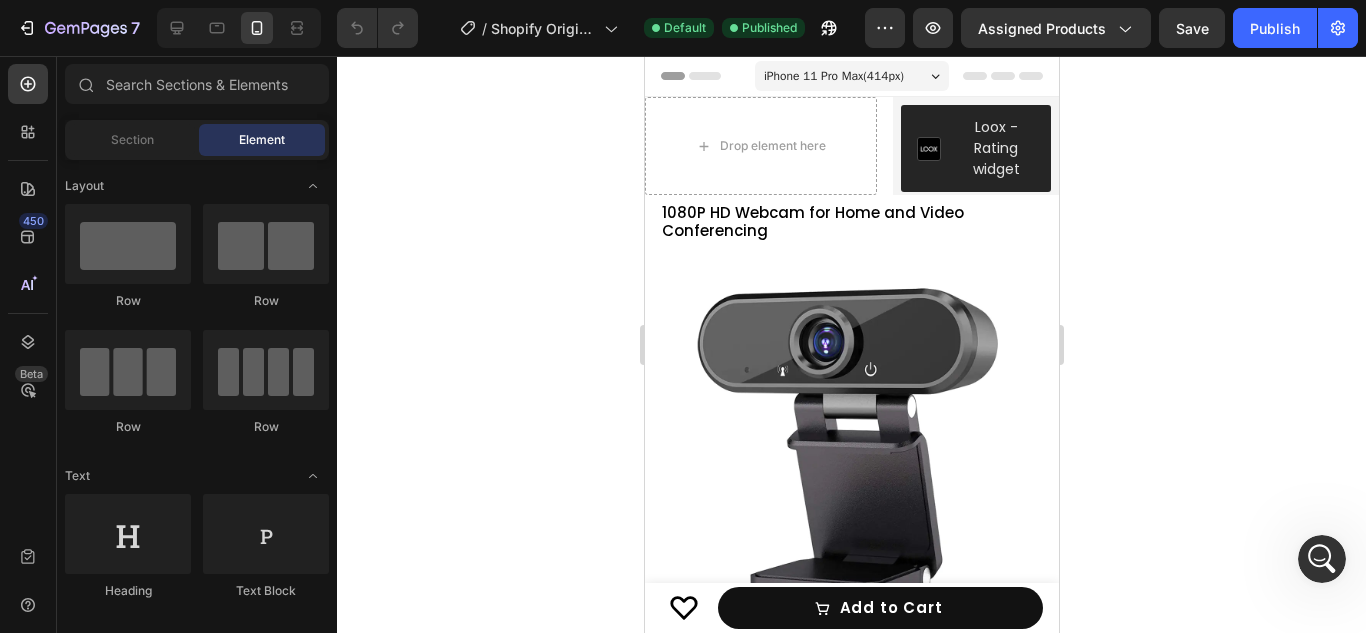 scroll, scrollTop: 0, scrollLeft: 0, axis: both 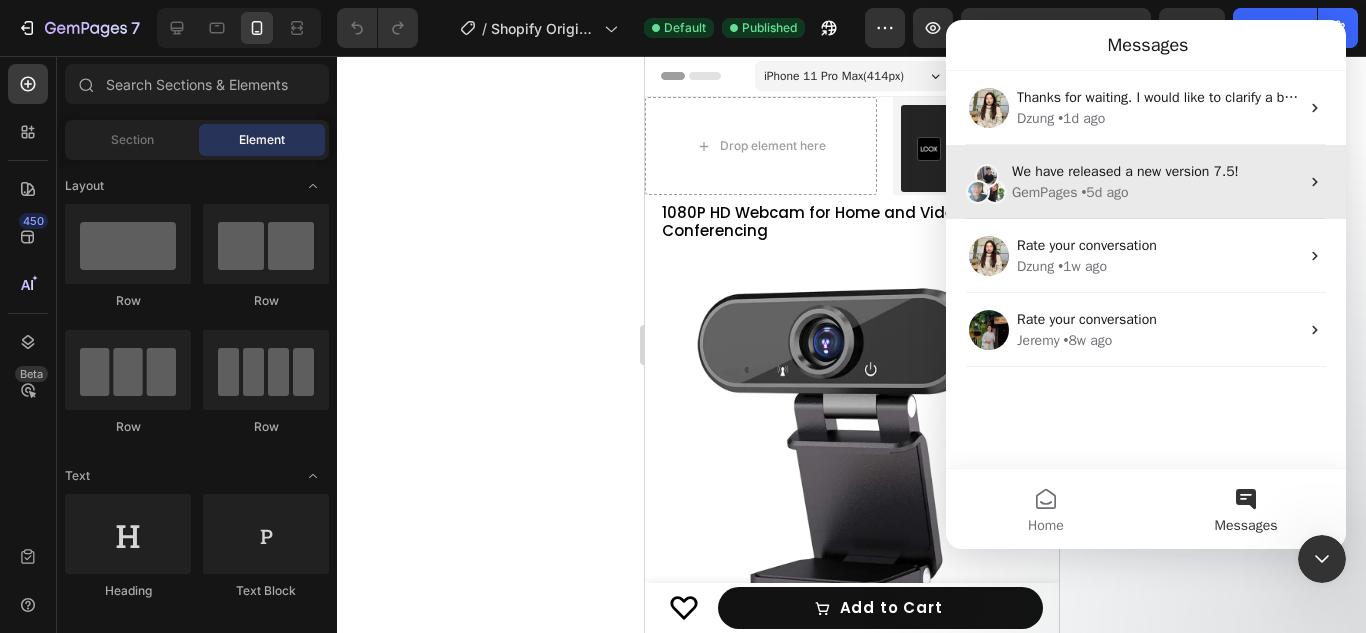 click on "We have released a new version 7.5!" at bounding box center (1125, 171) 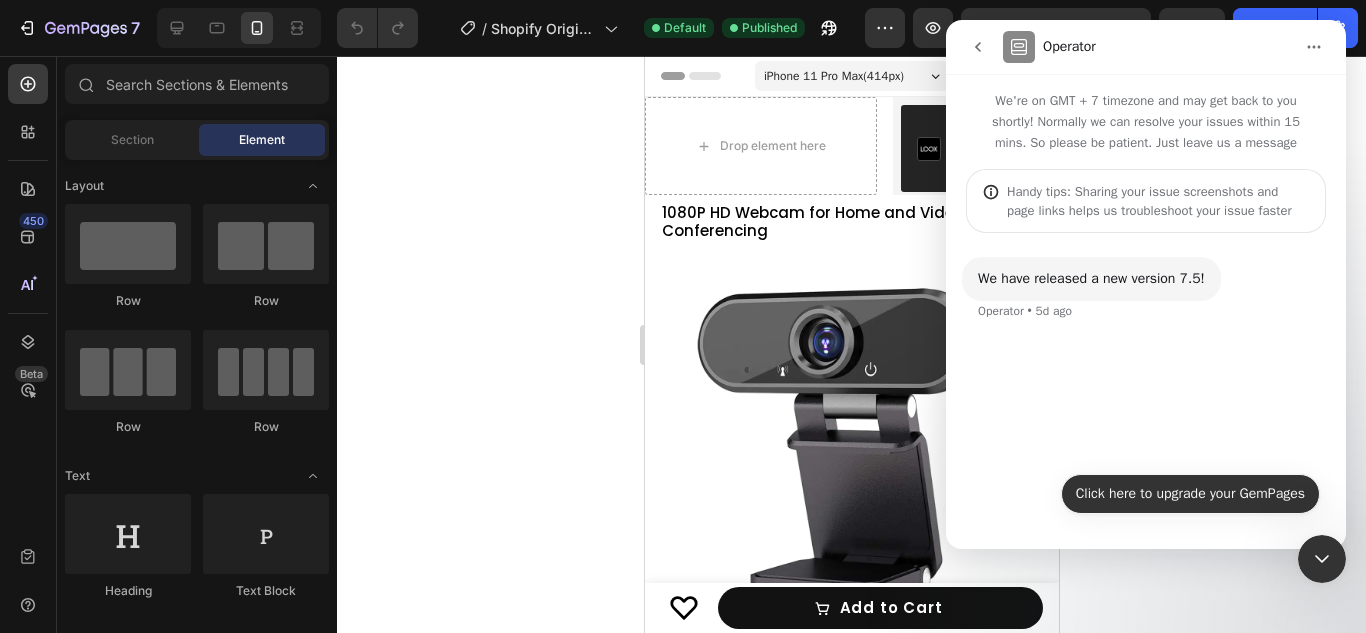 click on "Click here to upgrade your GemPages" at bounding box center (1190, 494) 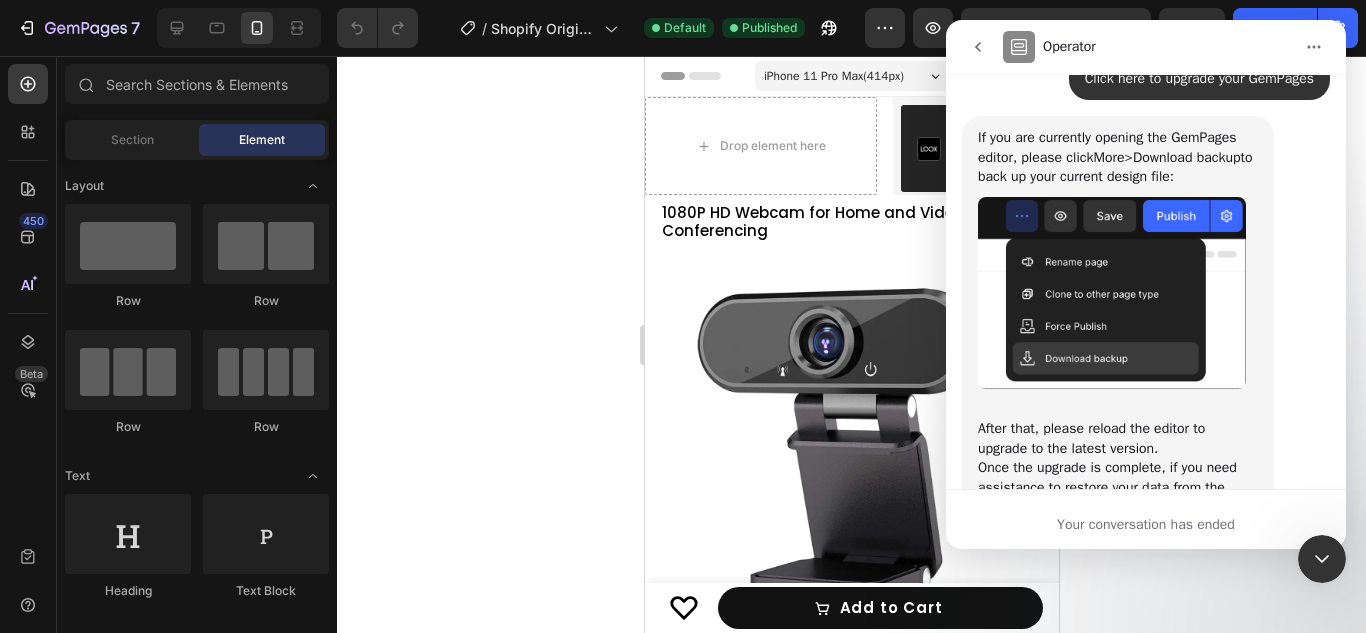 scroll, scrollTop: 285, scrollLeft: 0, axis: vertical 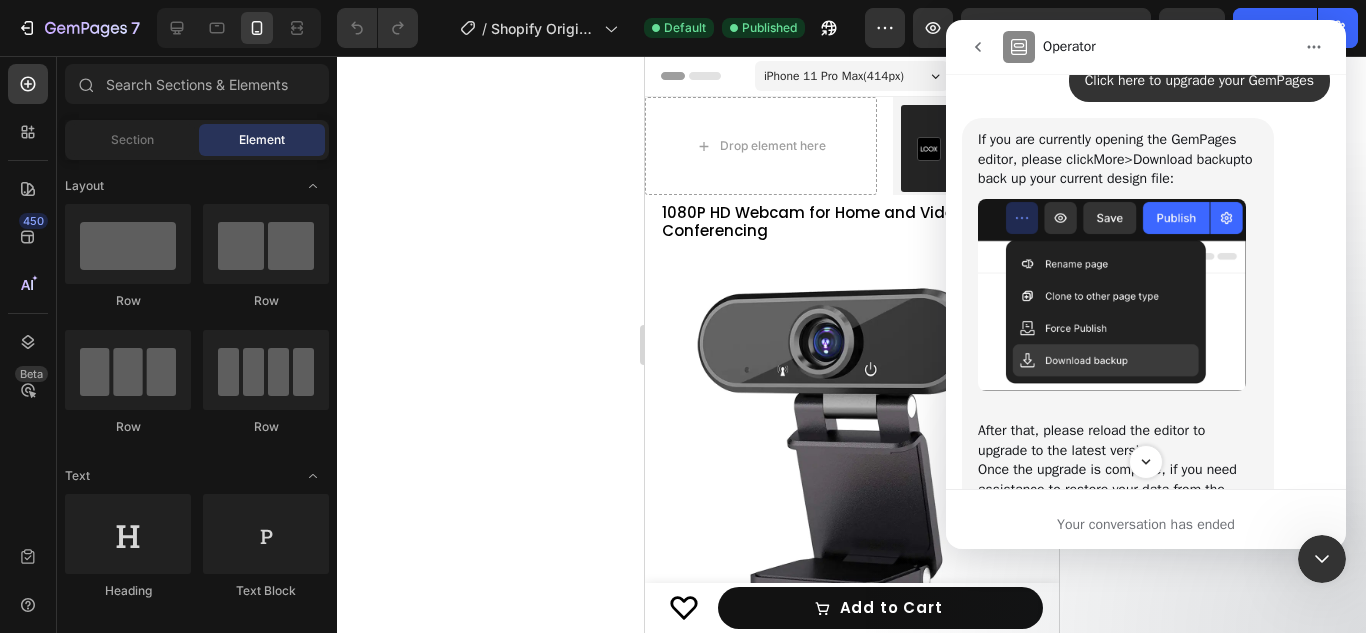 click on "7" 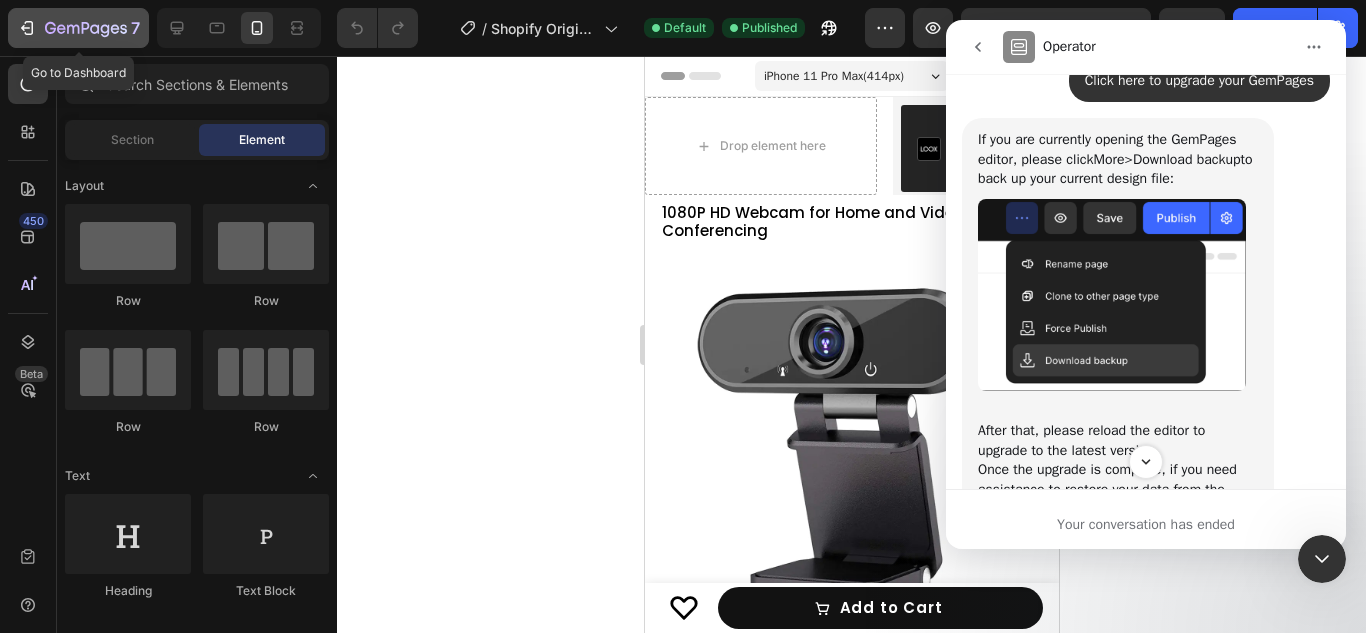 click 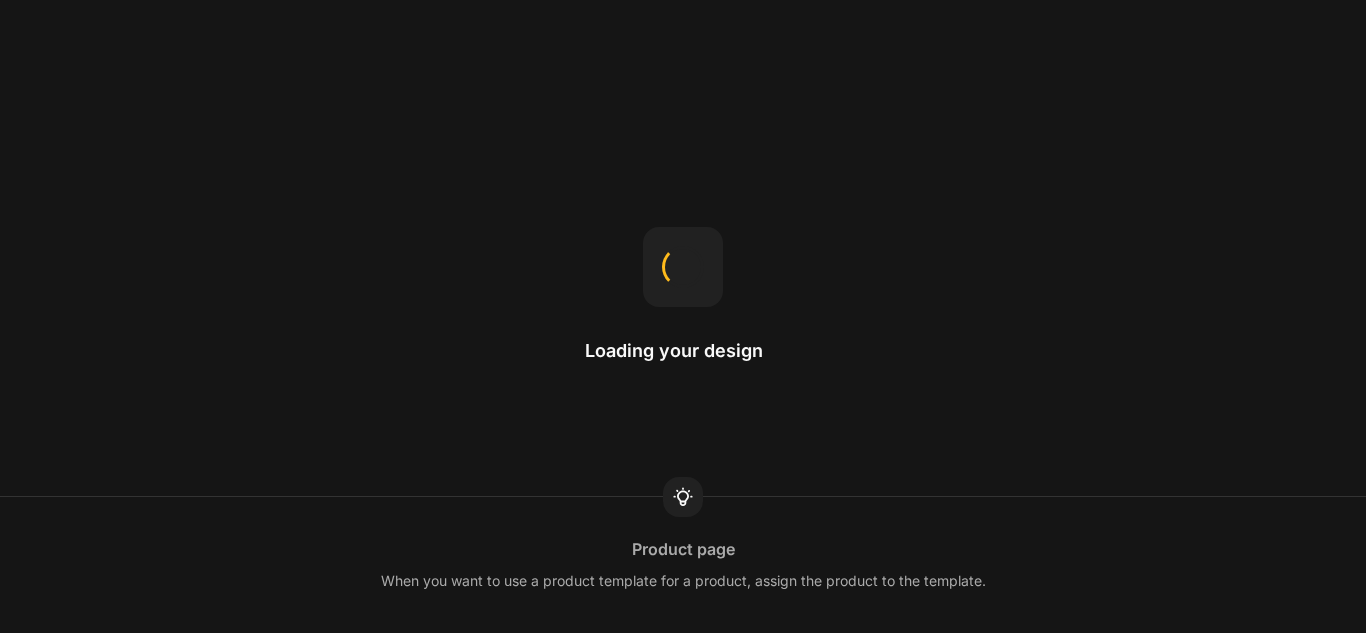 scroll, scrollTop: 0, scrollLeft: 0, axis: both 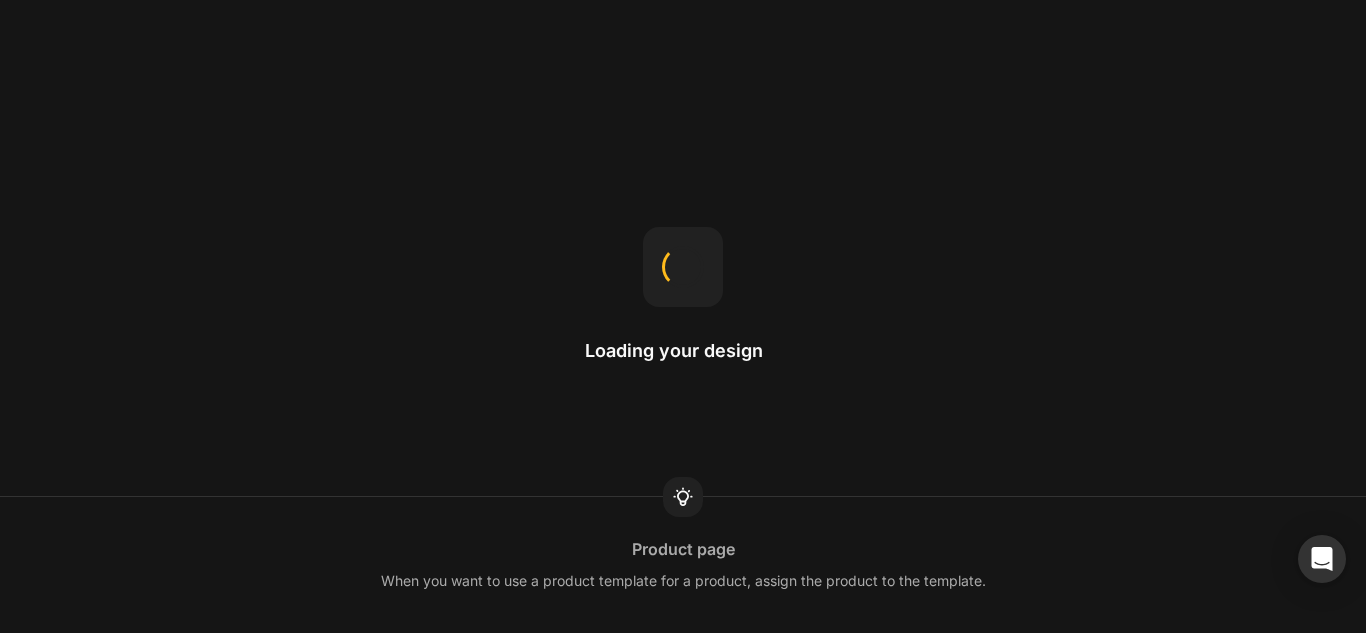 click 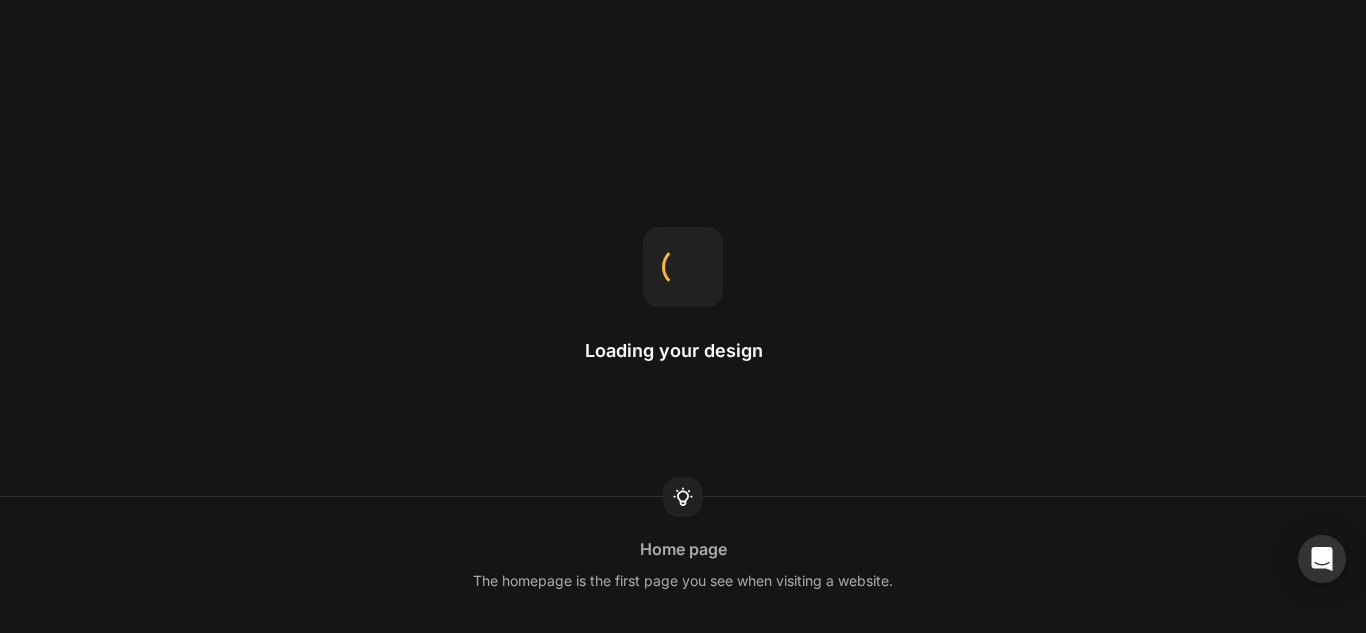 click 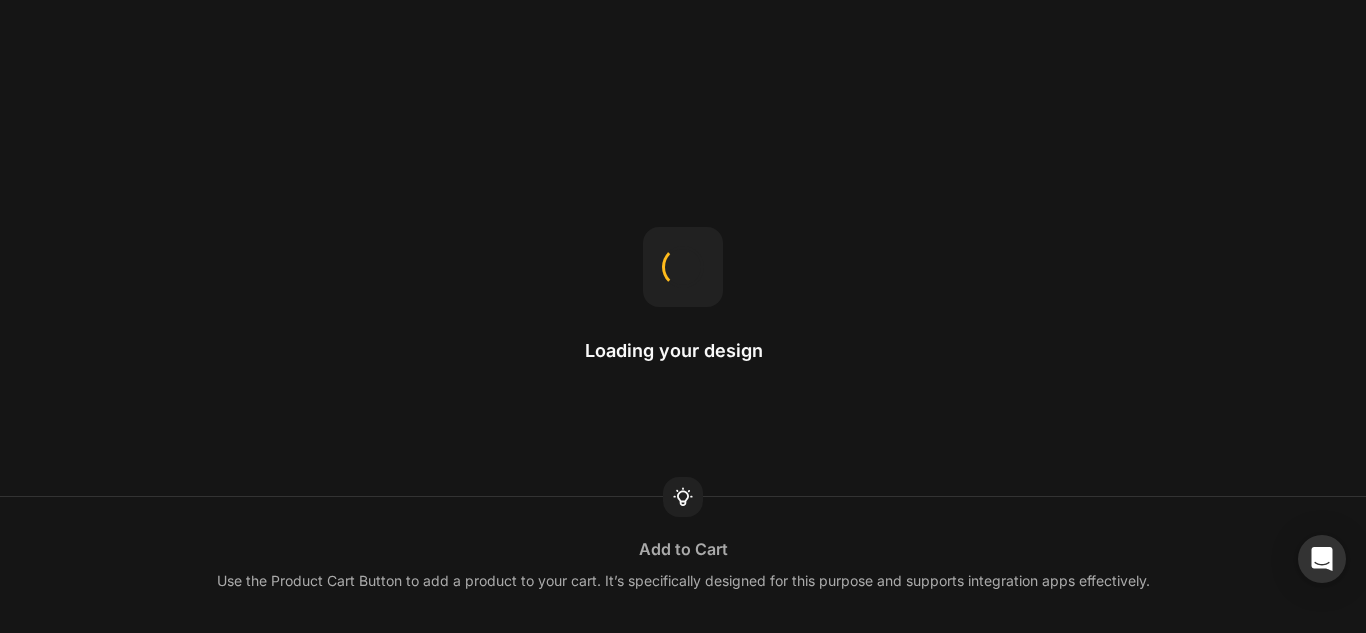 click 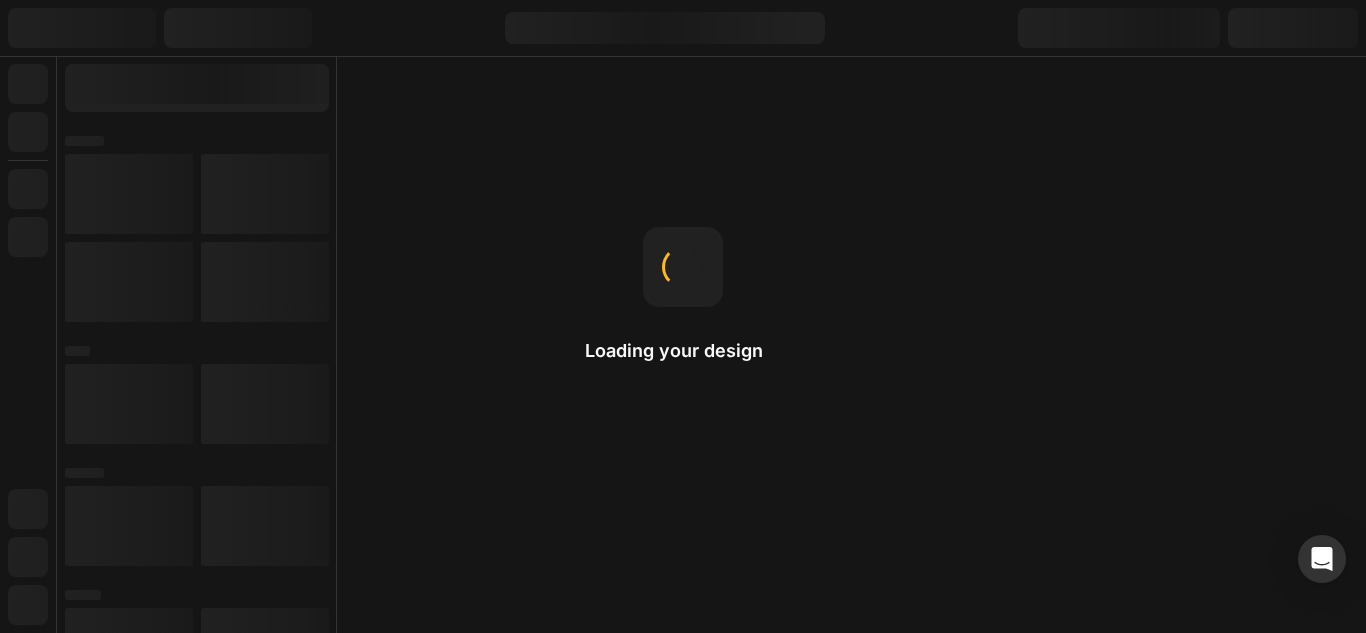 click 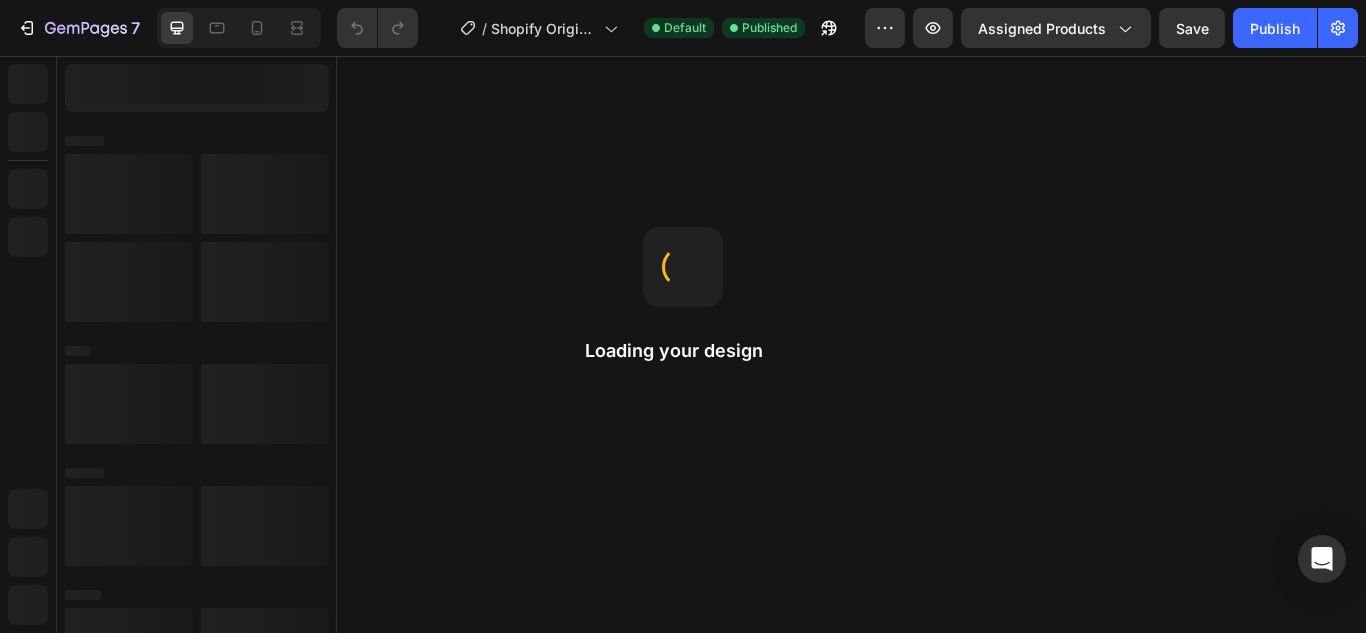 scroll, scrollTop: 0, scrollLeft: 0, axis: both 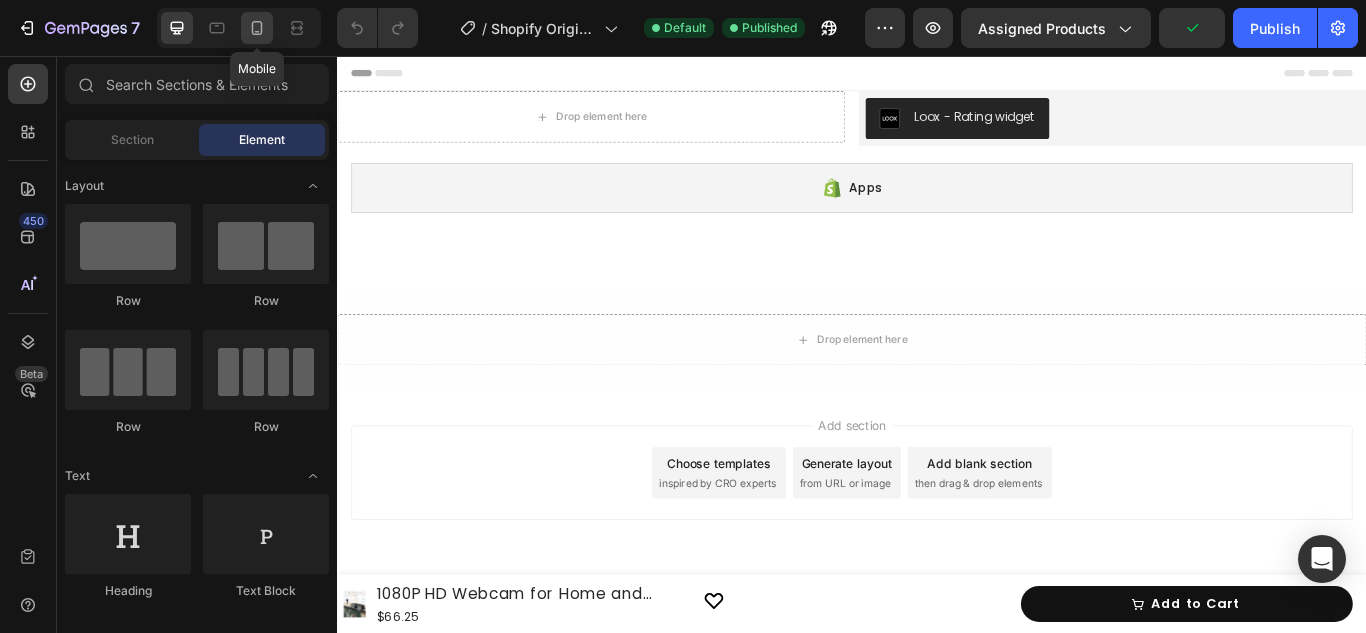 click 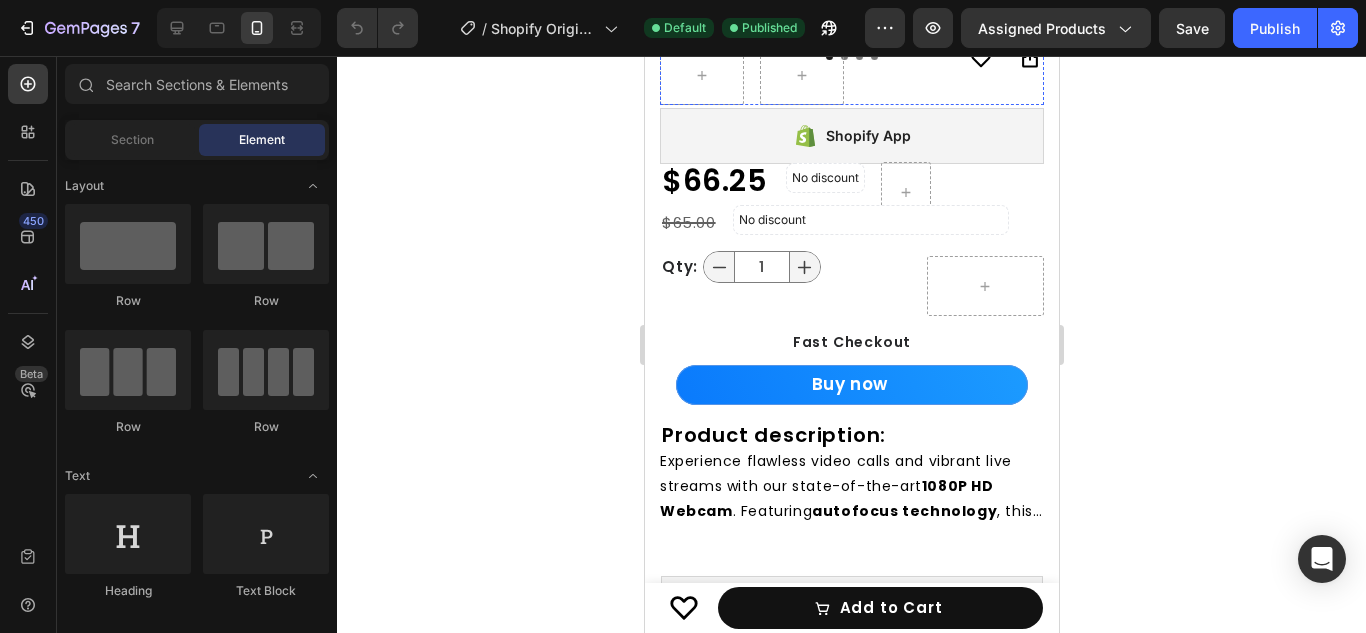 scroll, scrollTop: 725, scrollLeft: 0, axis: vertical 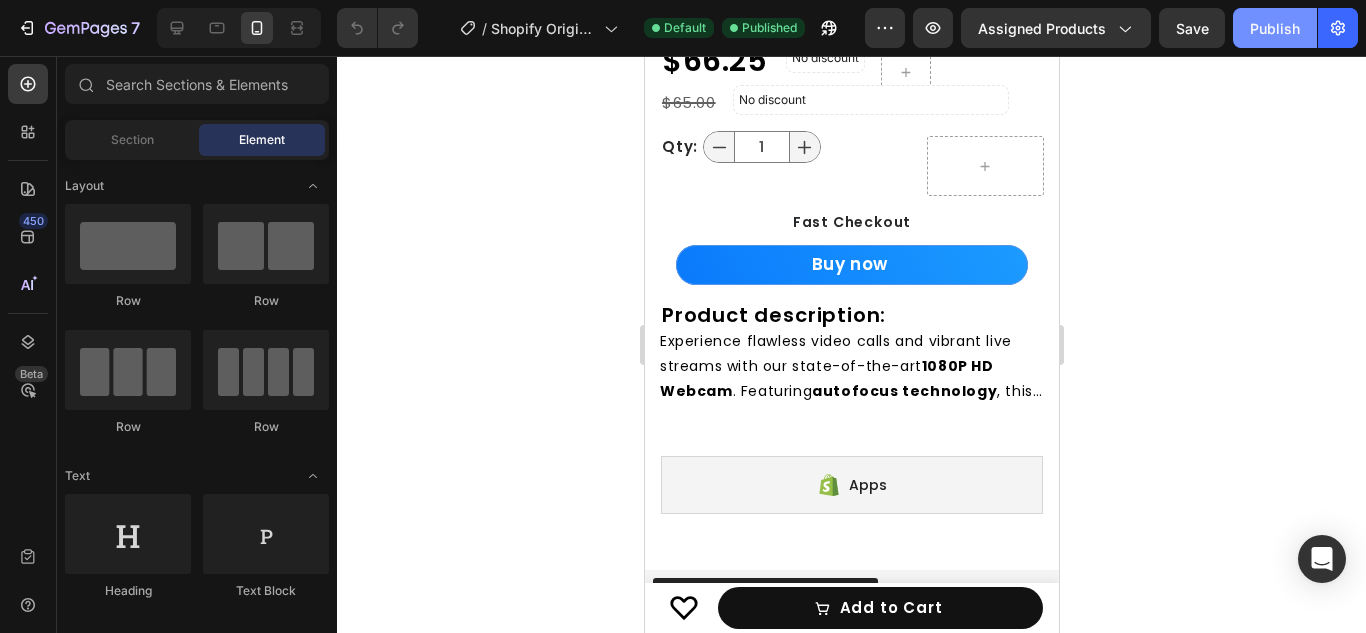 click on "Publish" 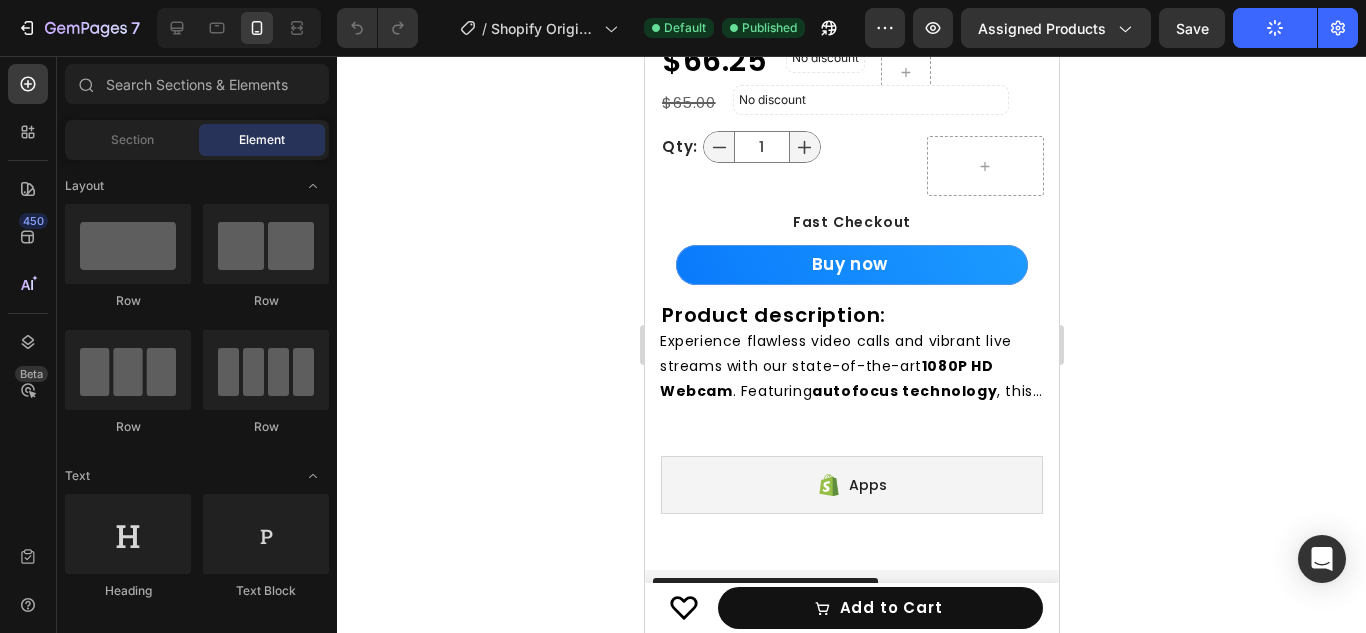 scroll, scrollTop: 846, scrollLeft: 0, axis: vertical 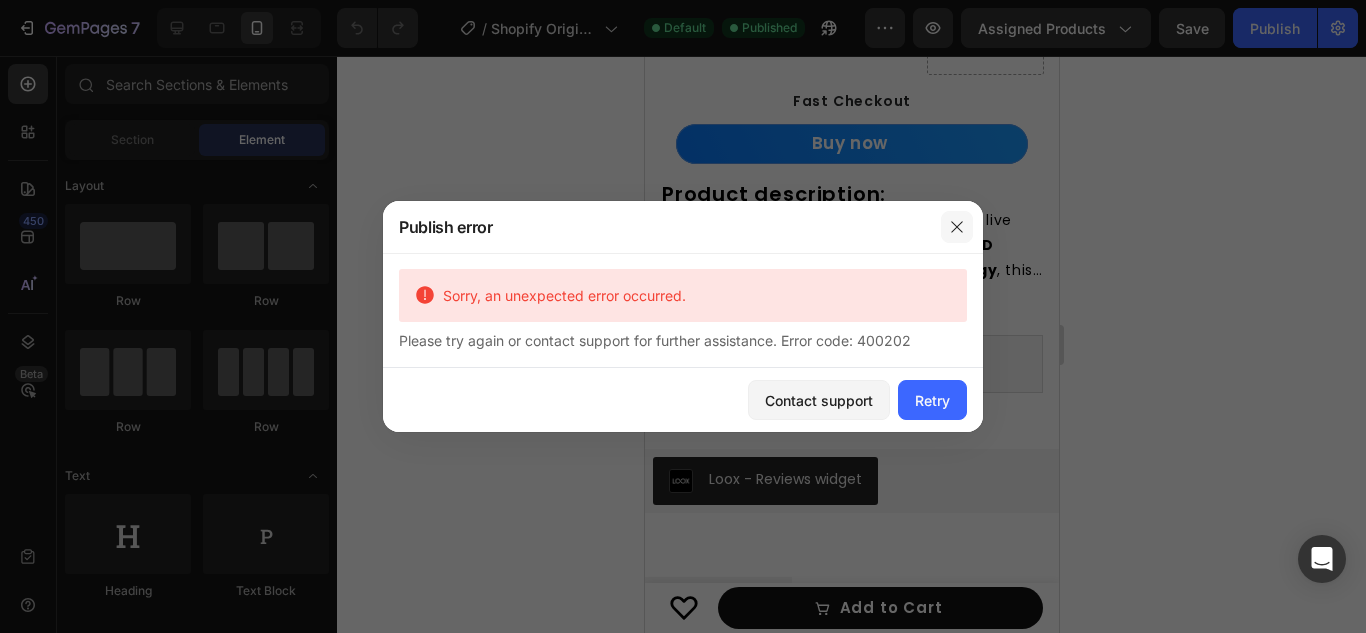 click at bounding box center [957, 227] 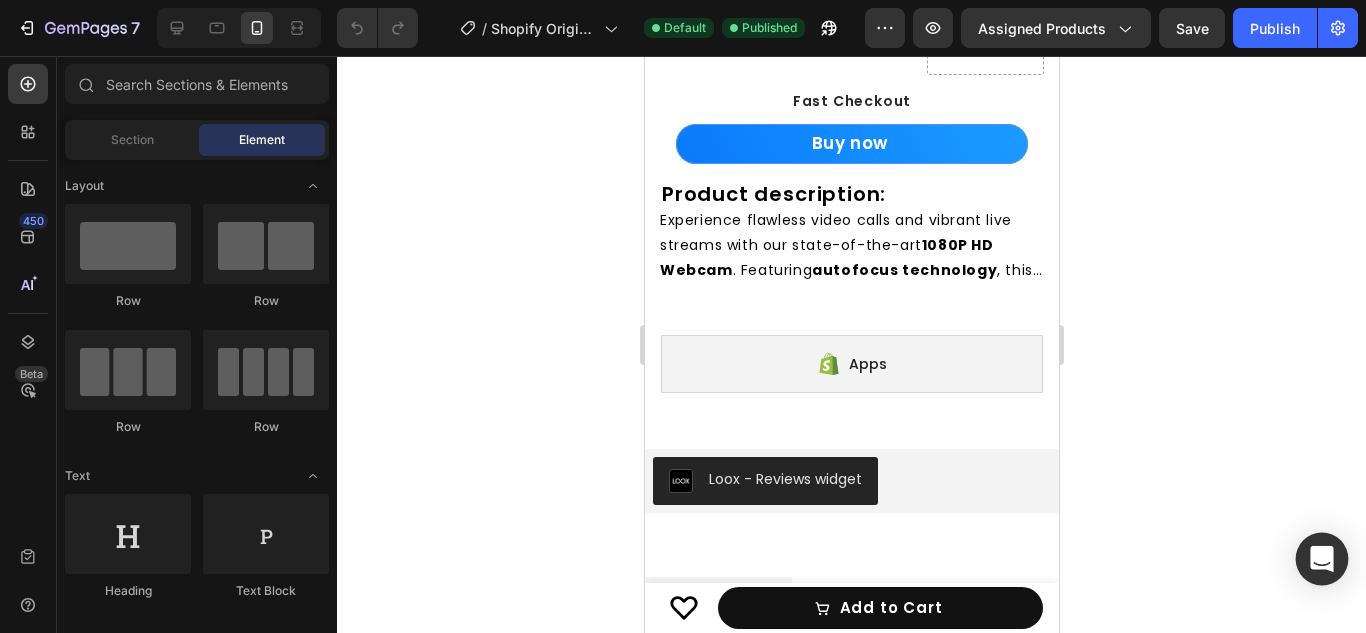 click 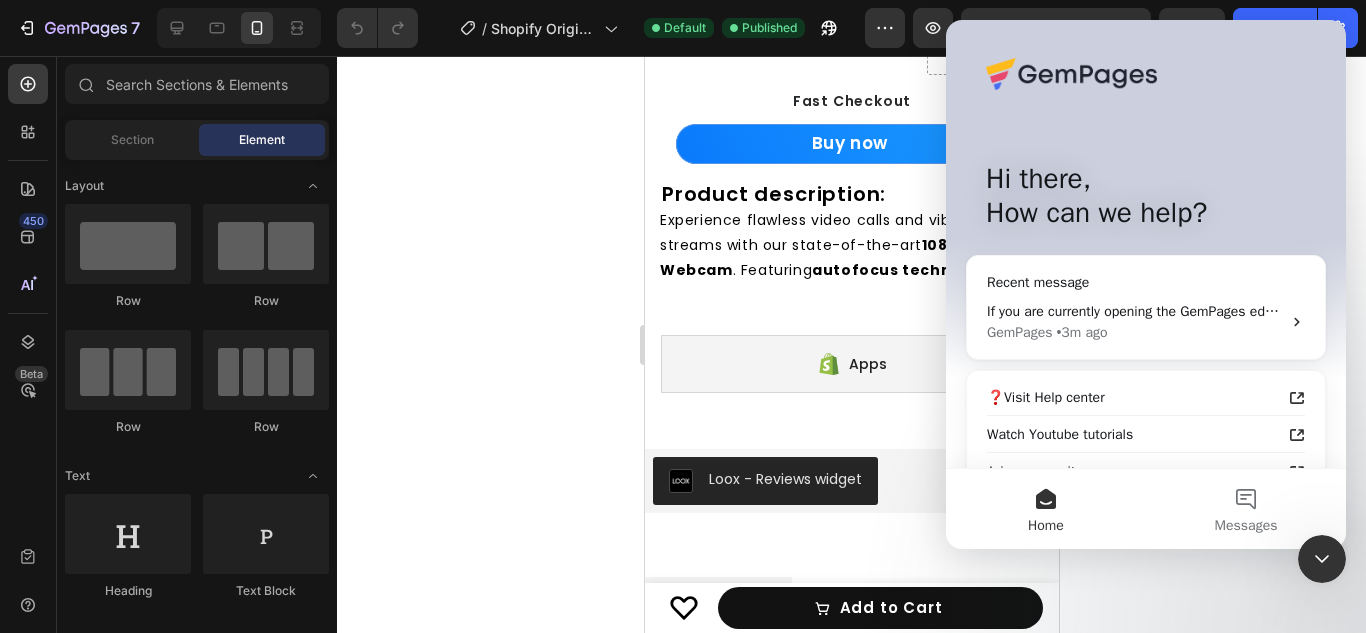 scroll, scrollTop: 0, scrollLeft: 0, axis: both 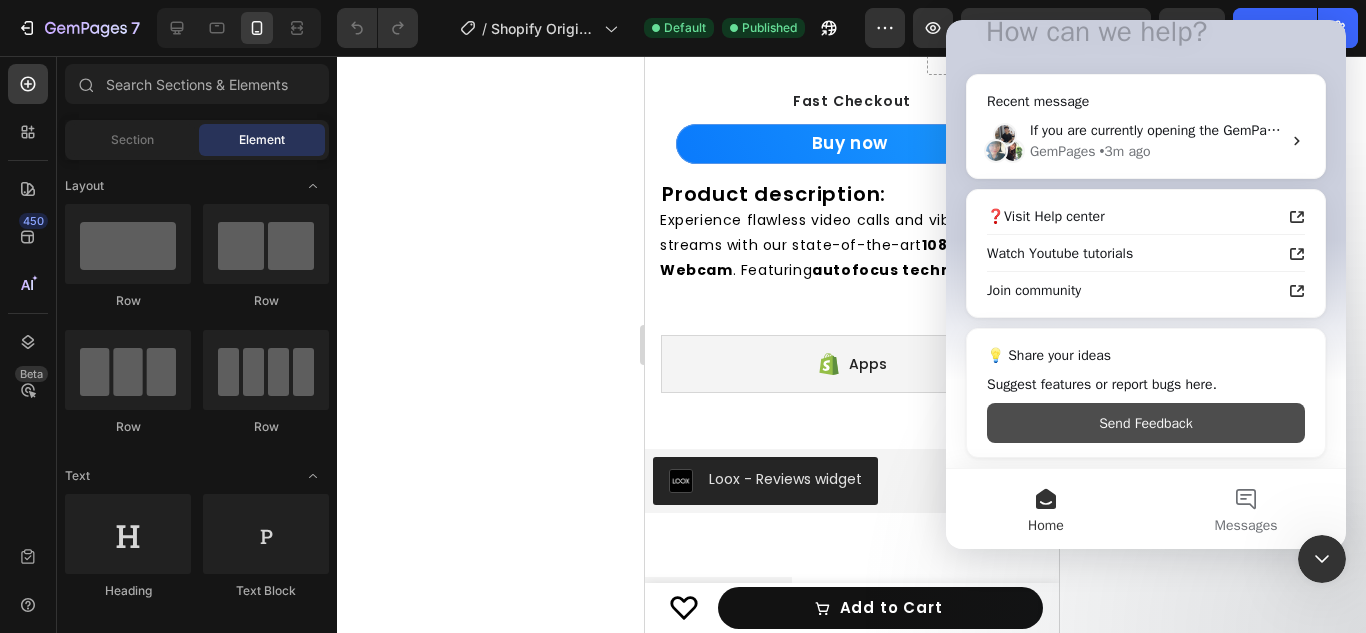 click on "Send Feedback" at bounding box center (1146, 423) 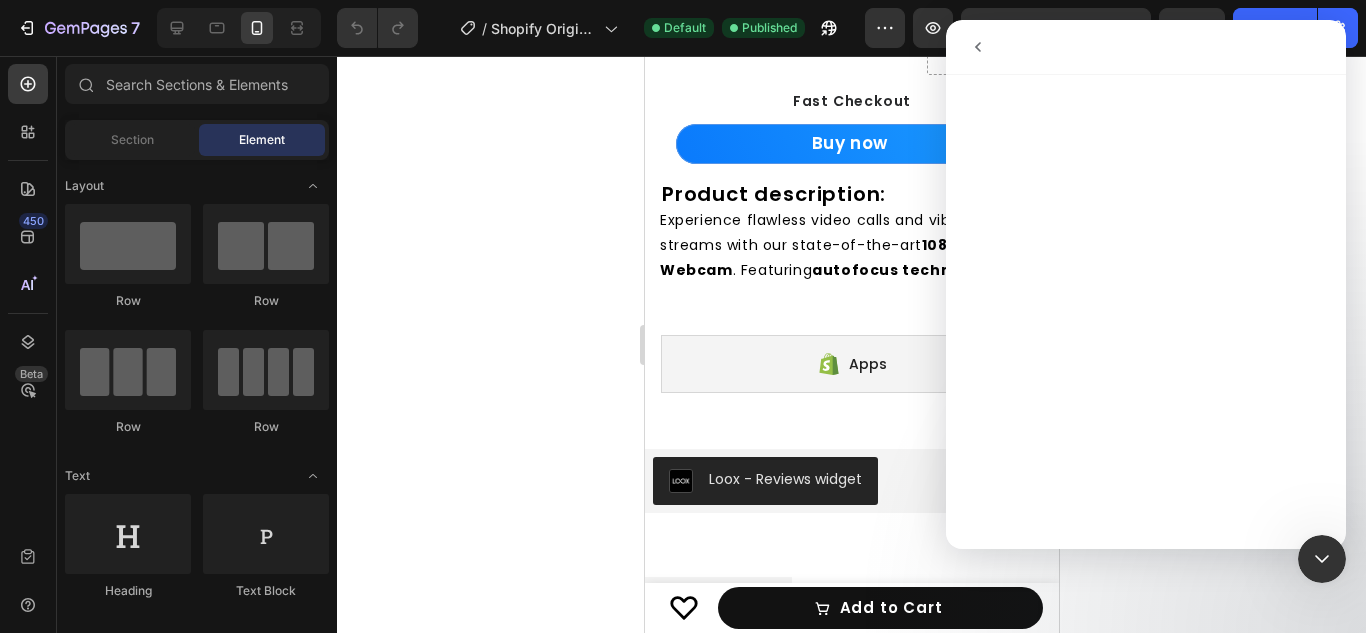 scroll, scrollTop: 100, scrollLeft: 0, axis: vertical 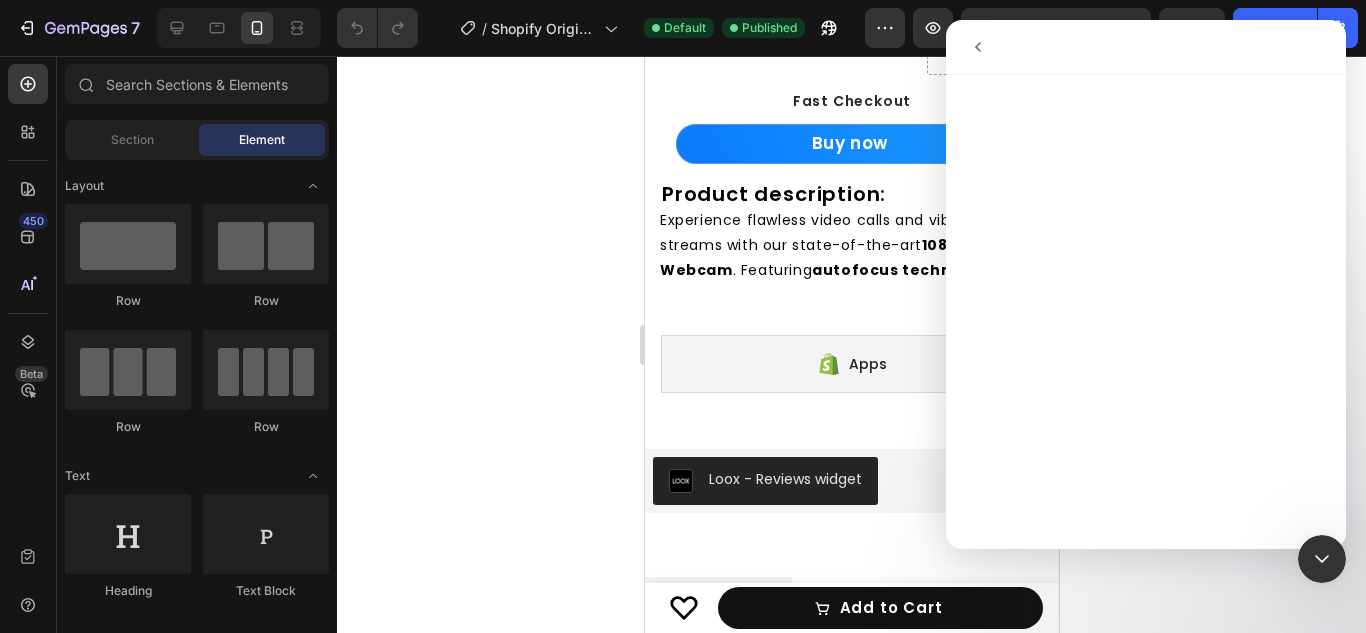 click 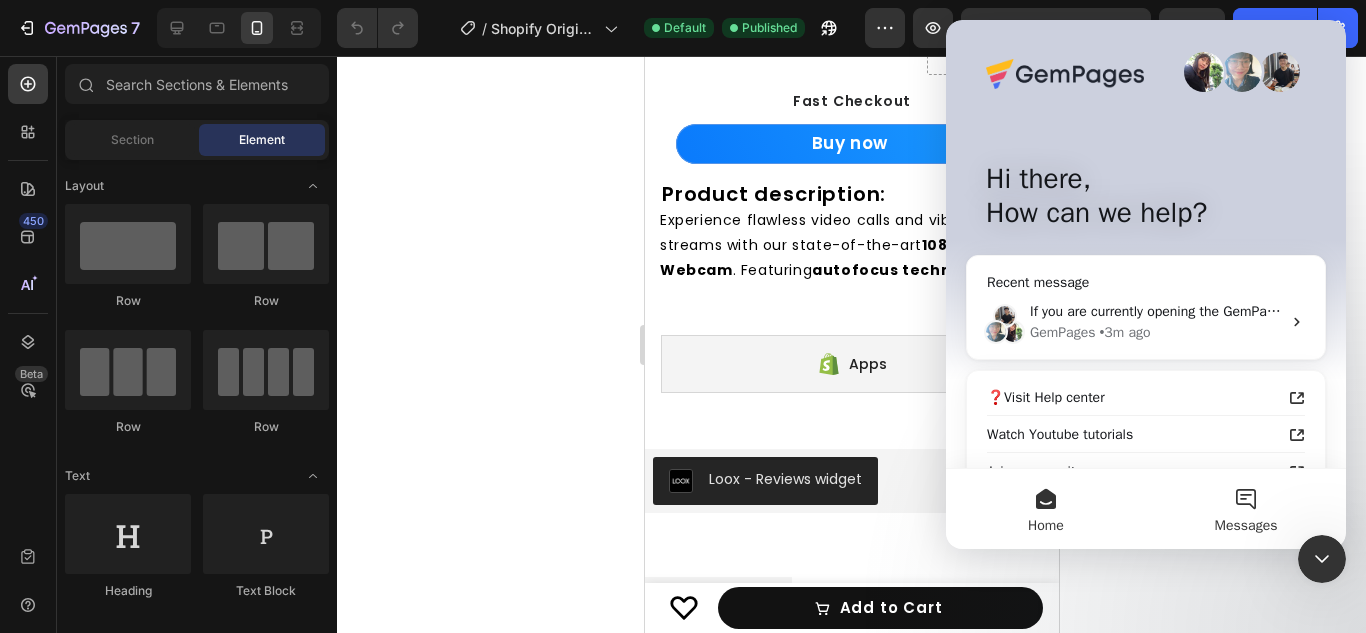 click on "Messages" at bounding box center (1246, 509) 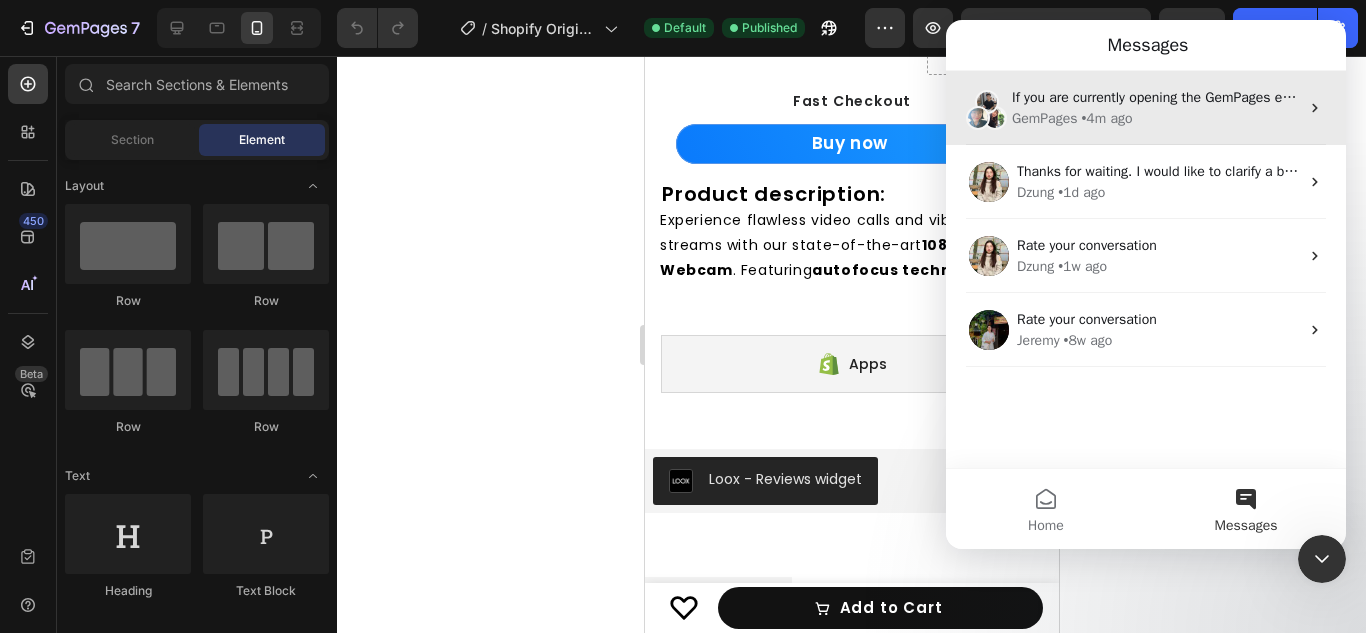 click on "GemPages •  4m ago" at bounding box center (1155, 118) 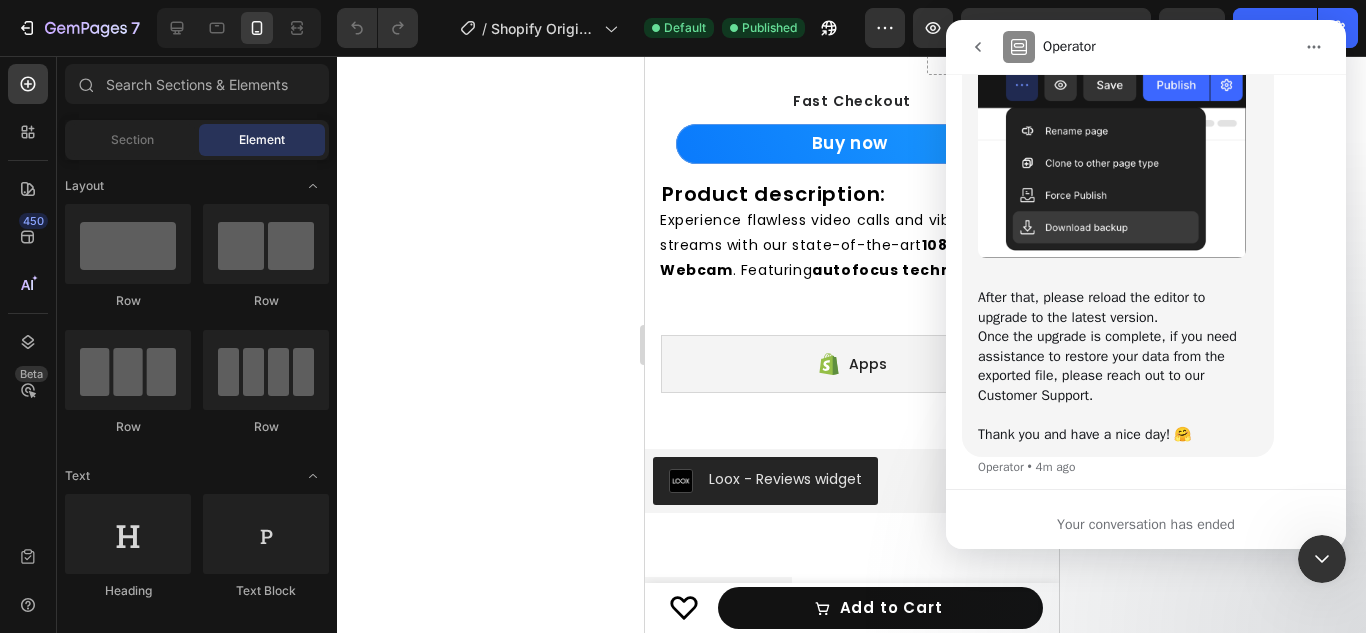 scroll, scrollTop: 447, scrollLeft: 0, axis: vertical 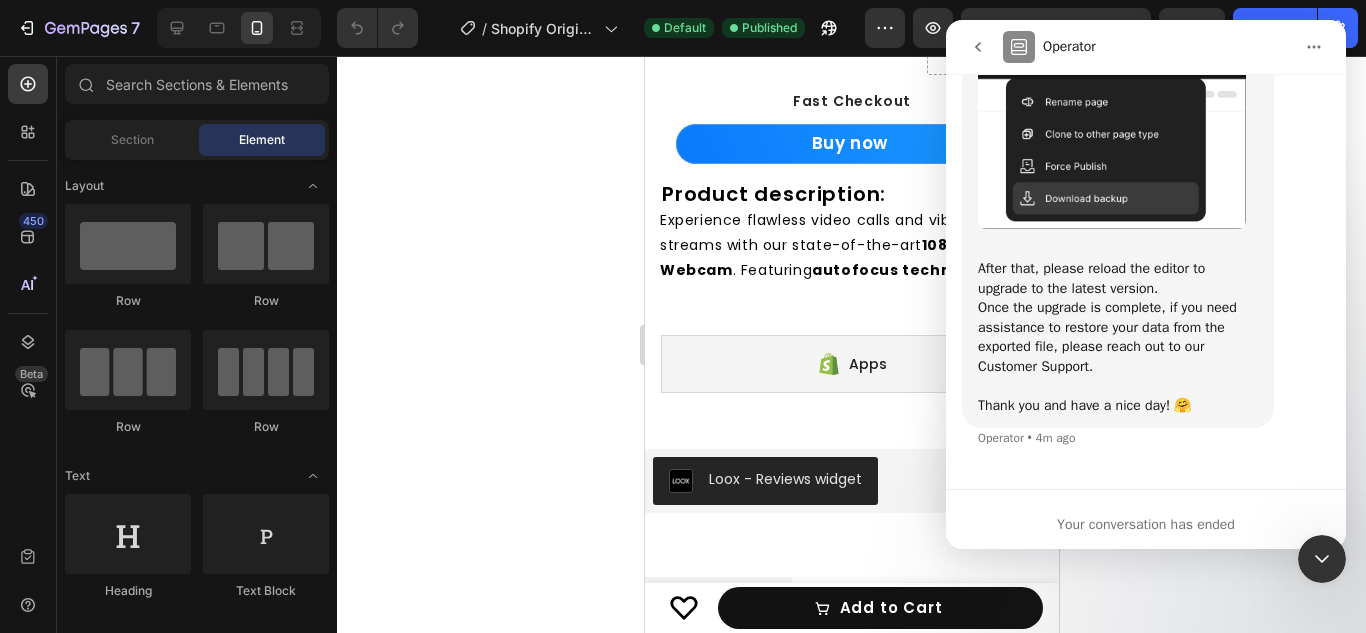 click at bounding box center (978, 47) 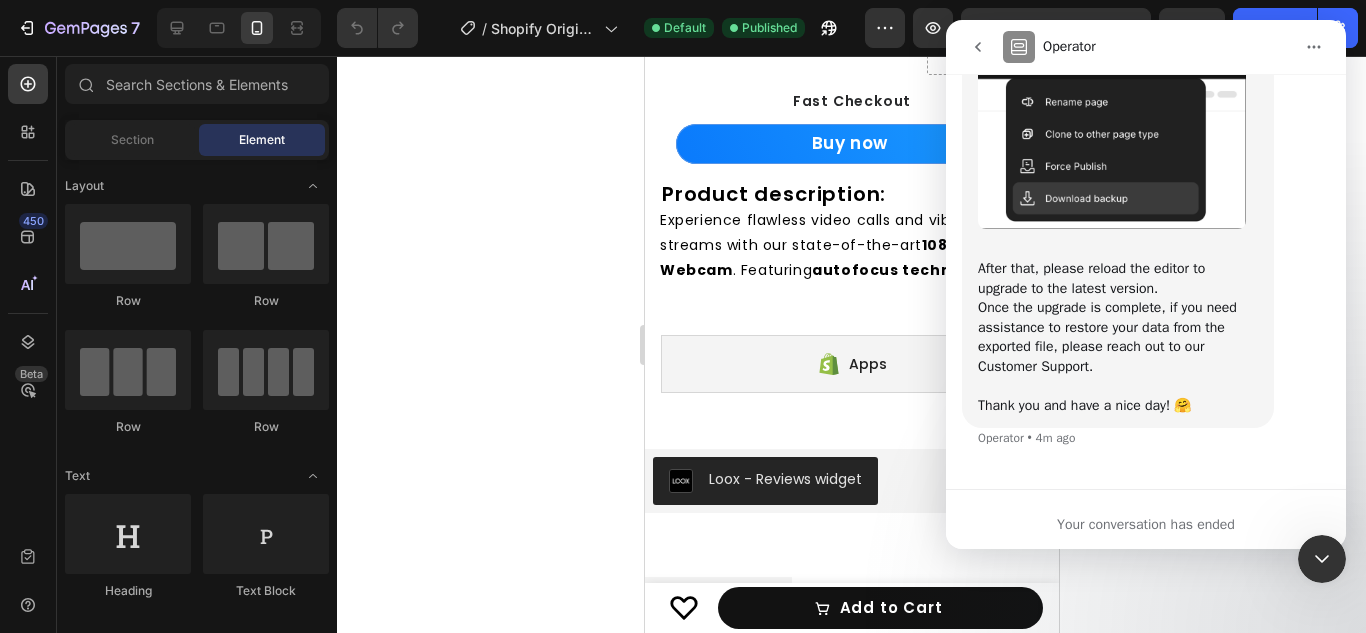scroll, scrollTop: 0, scrollLeft: 0, axis: both 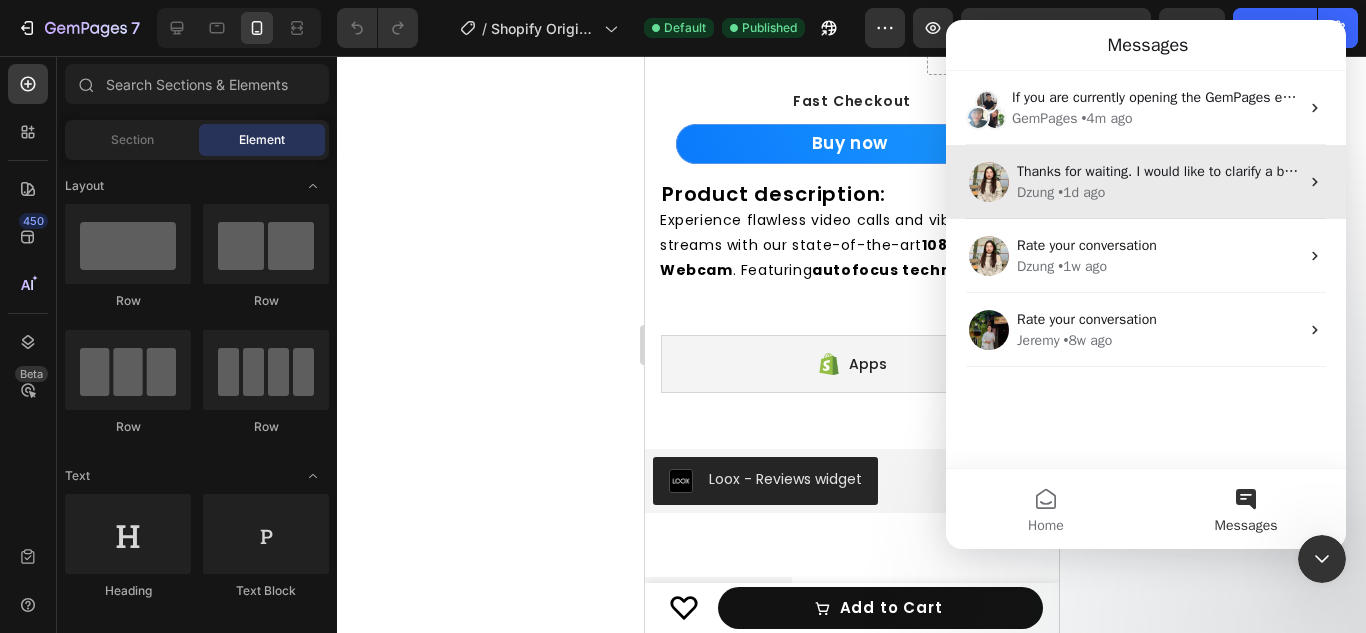 click on "•  1d ago" at bounding box center [1081, 192] 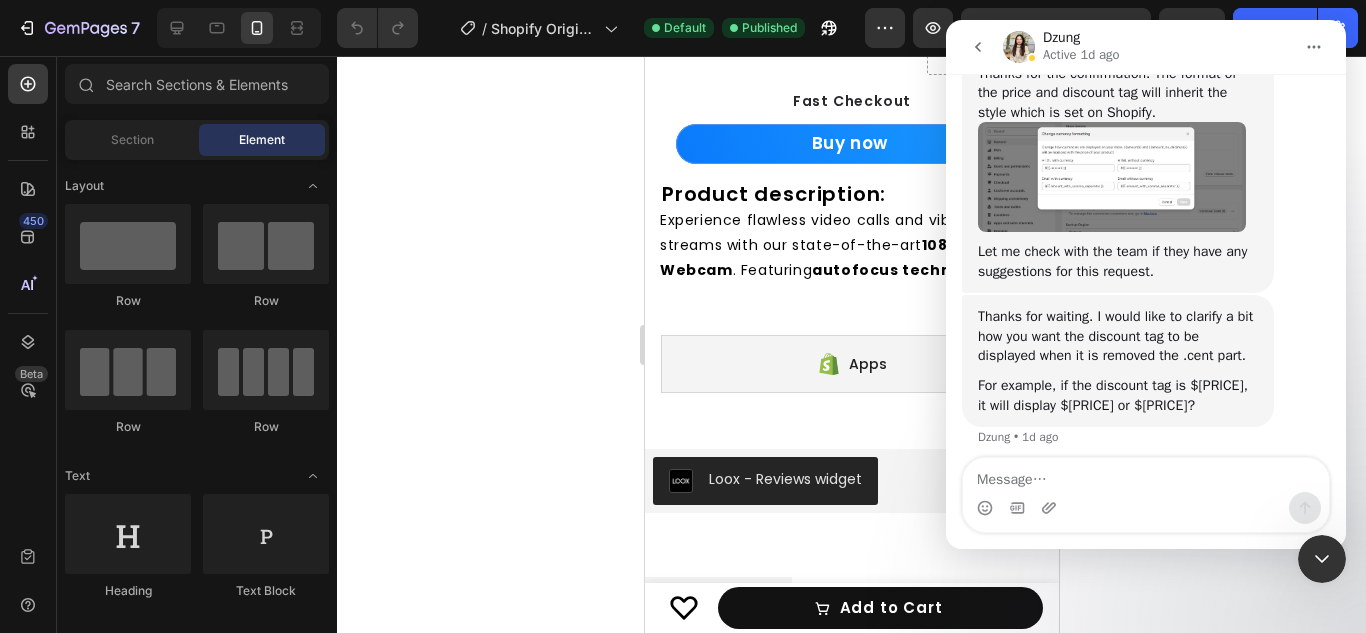 scroll, scrollTop: 3477, scrollLeft: 0, axis: vertical 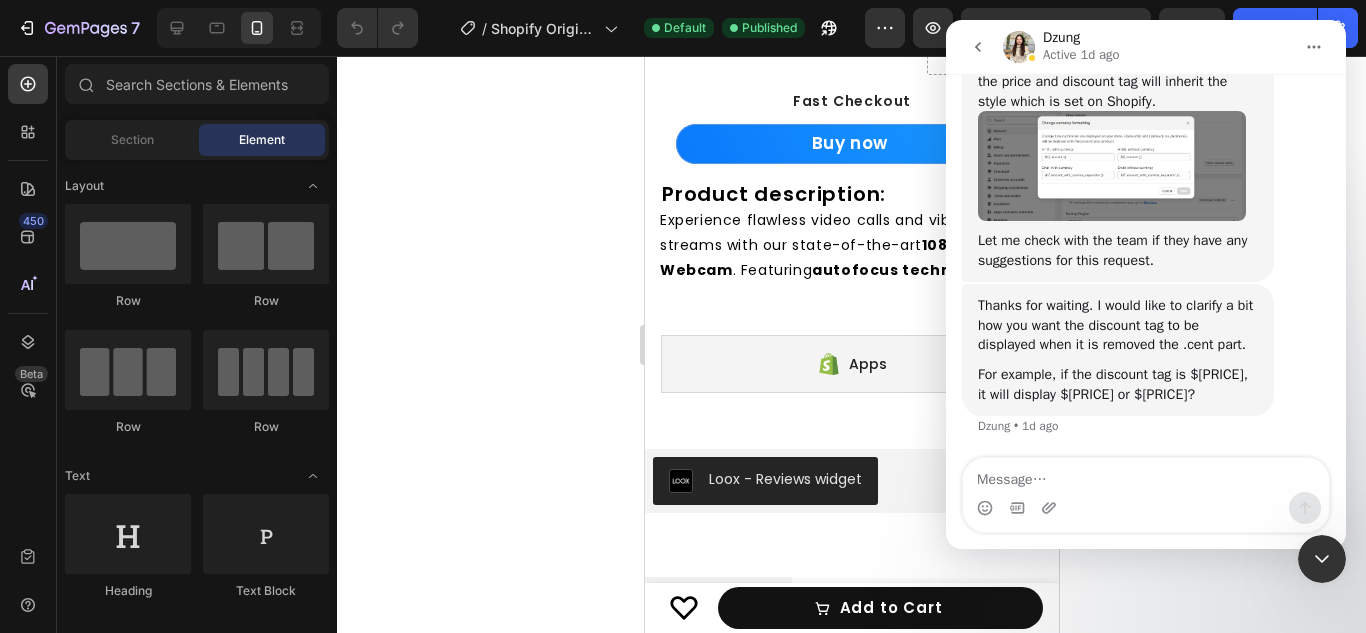 click at bounding box center (1146, 475) 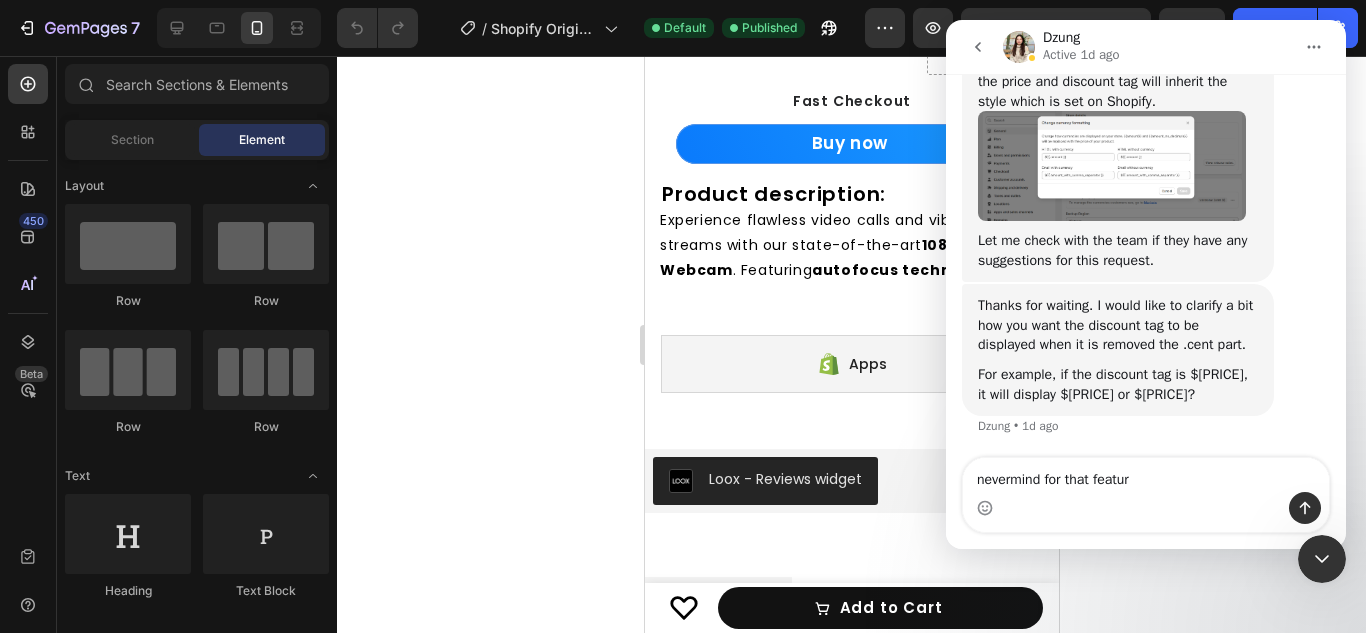 type on "nevermind for that feature" 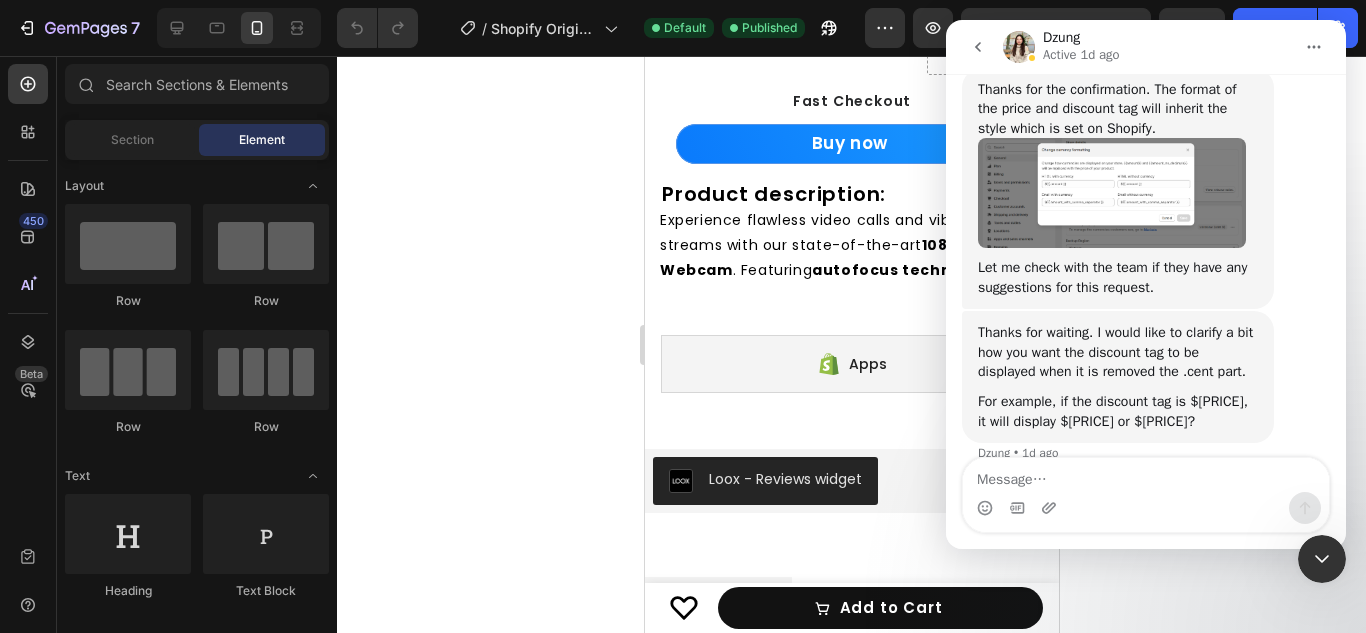 scroll, scrollTop: 3591, scrollLeft: 0, axis: vertical 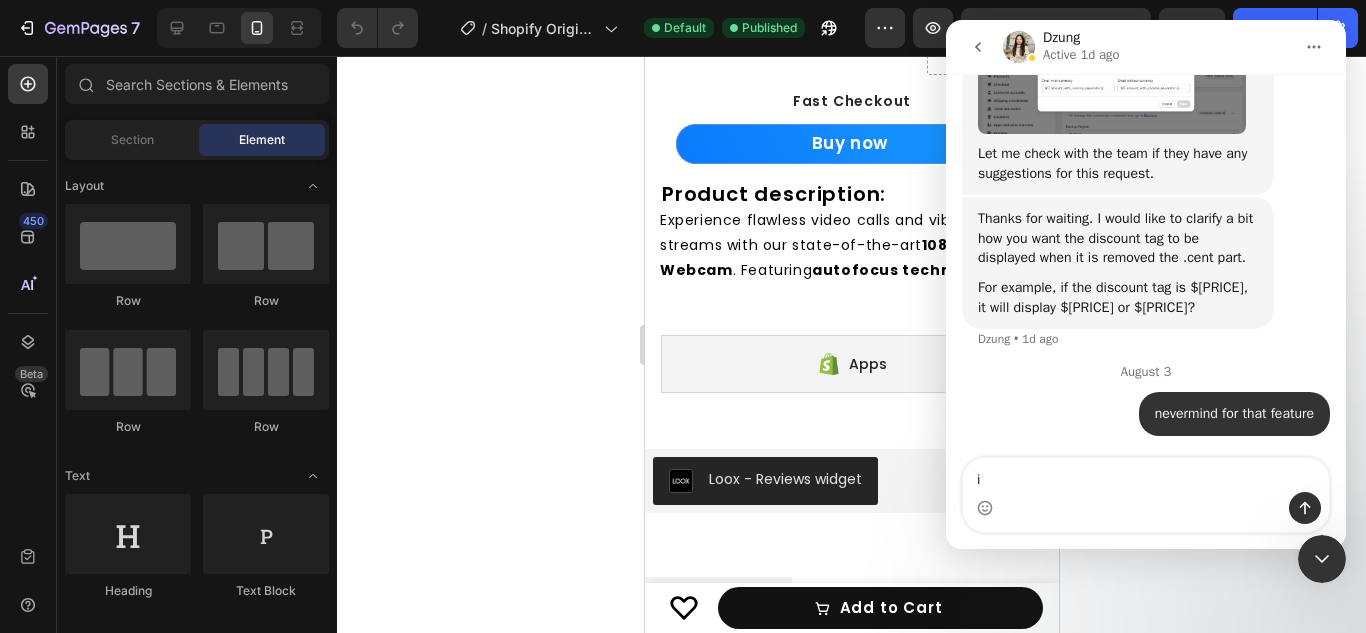 type on "i" 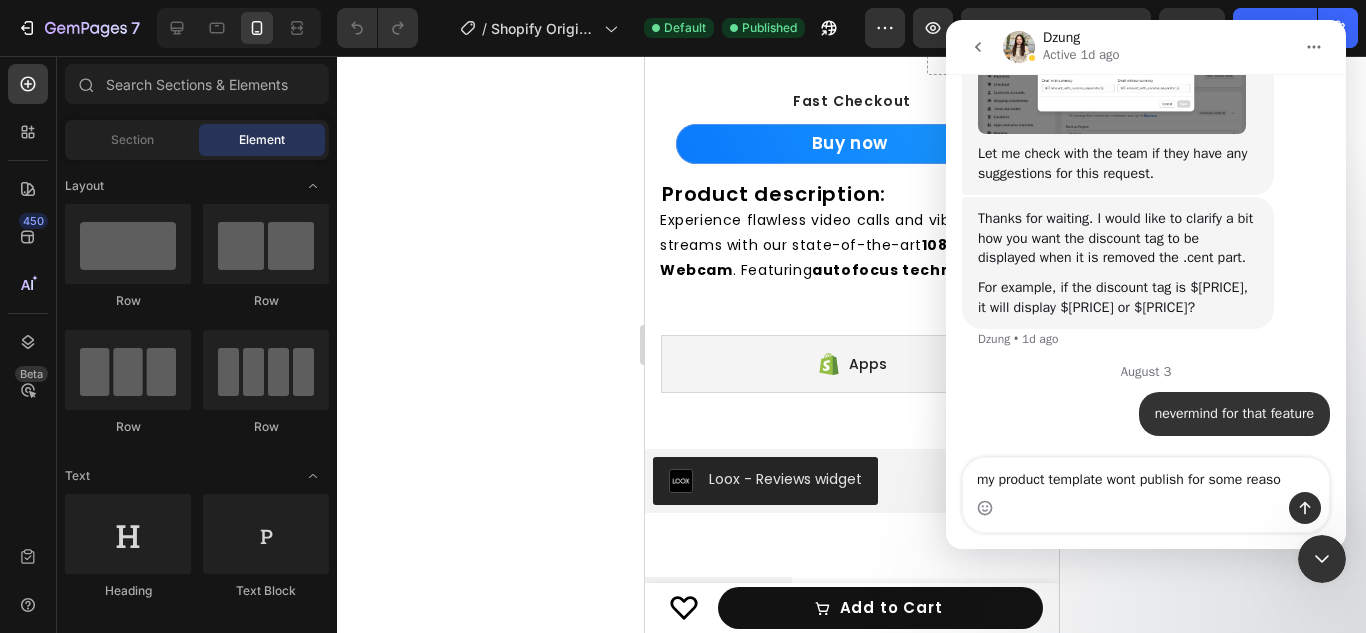 type on "my product template wont publish for some reason" 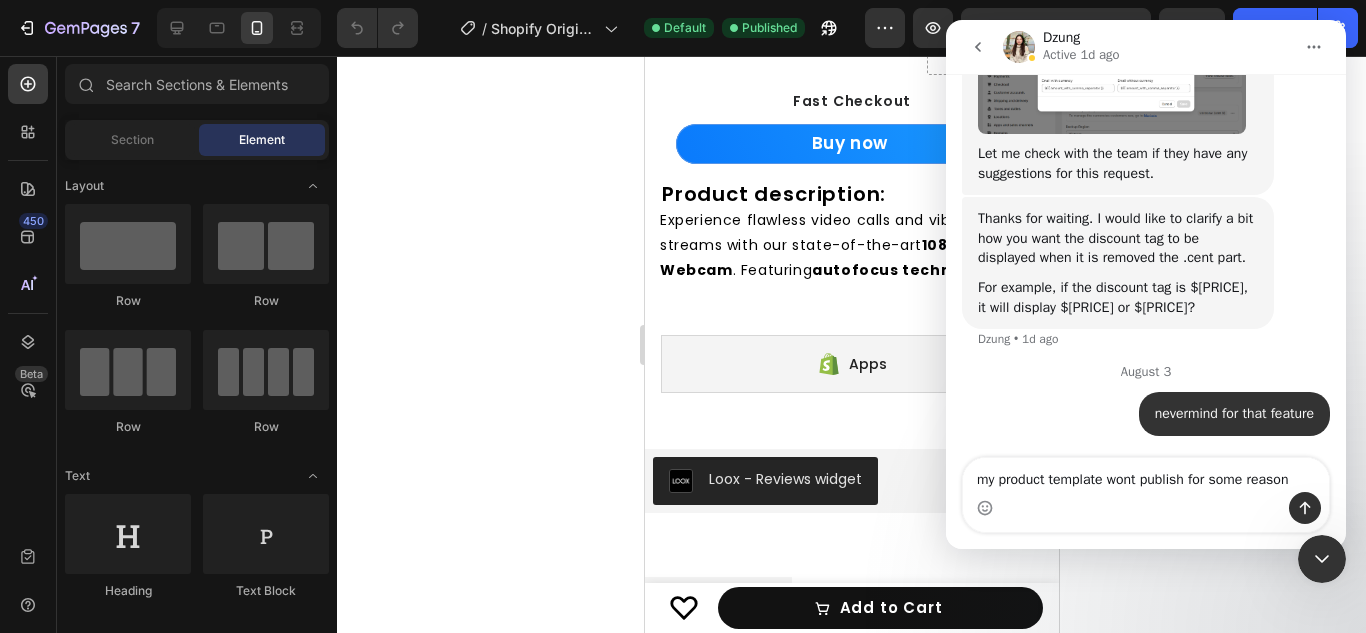 type 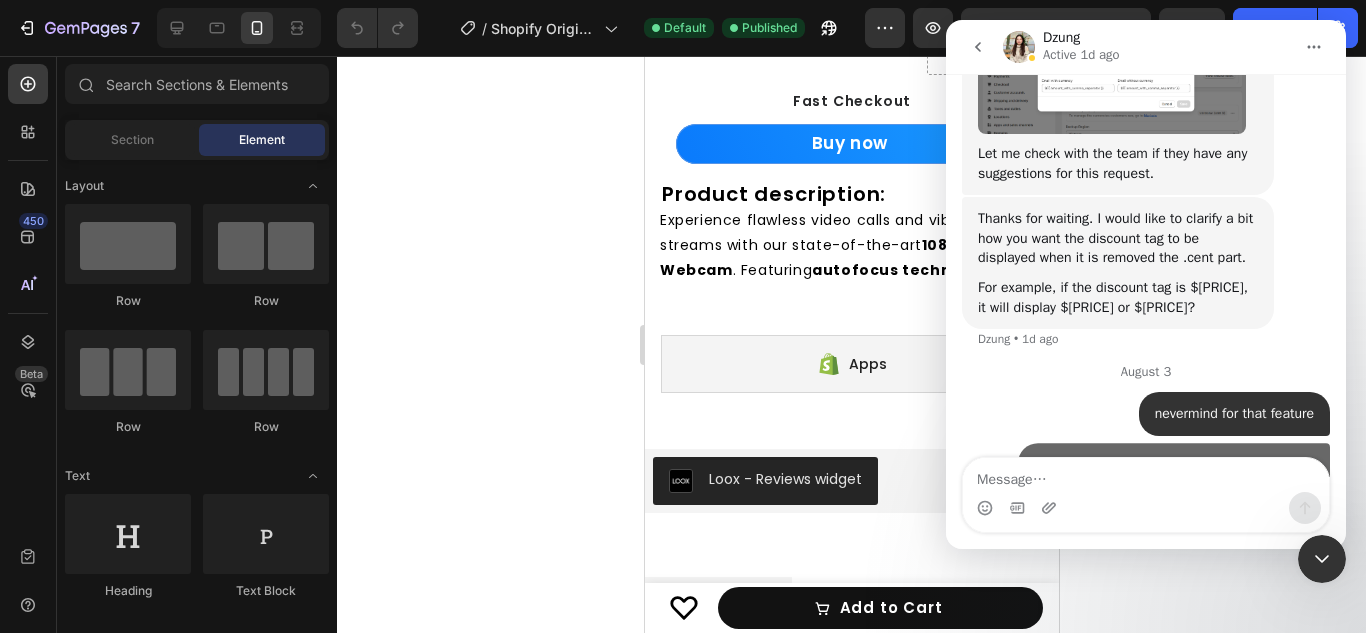 scroll, scrollTop: 3656, scrollLeft: 0, axis: vertical 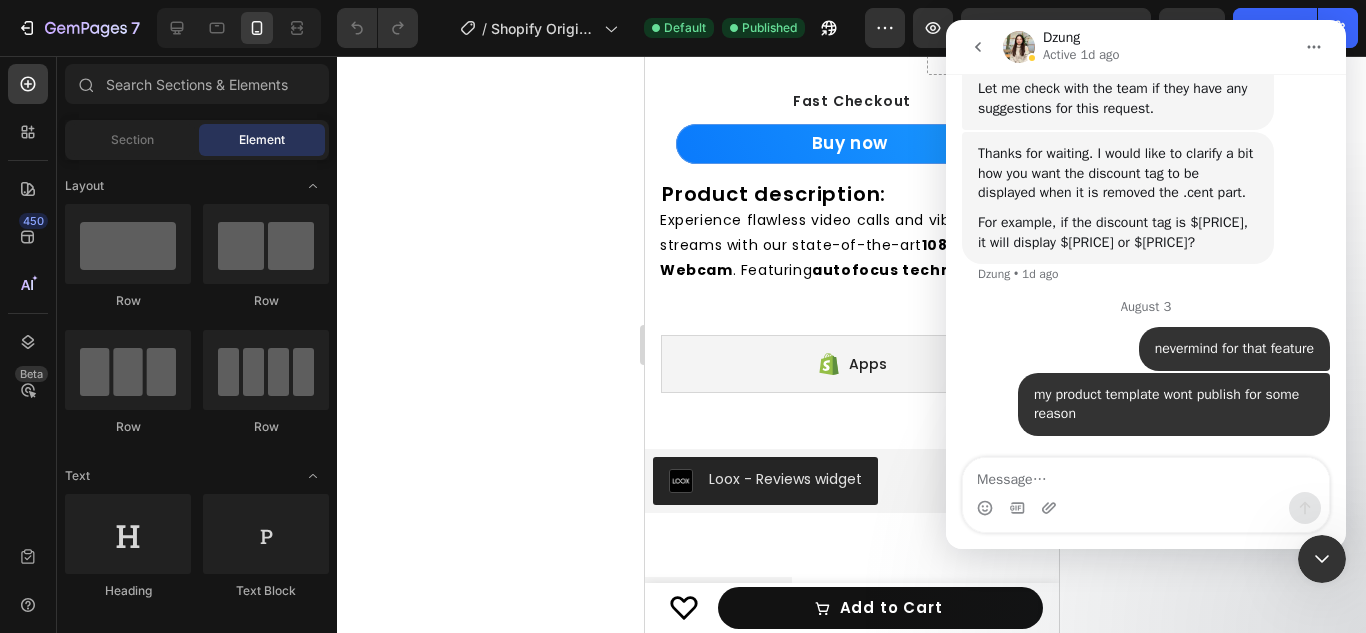 drag, startPoint x: 1328, startPoint y: 553, endPoint x: 1322, endPoint y: 541, distance: 13.416408 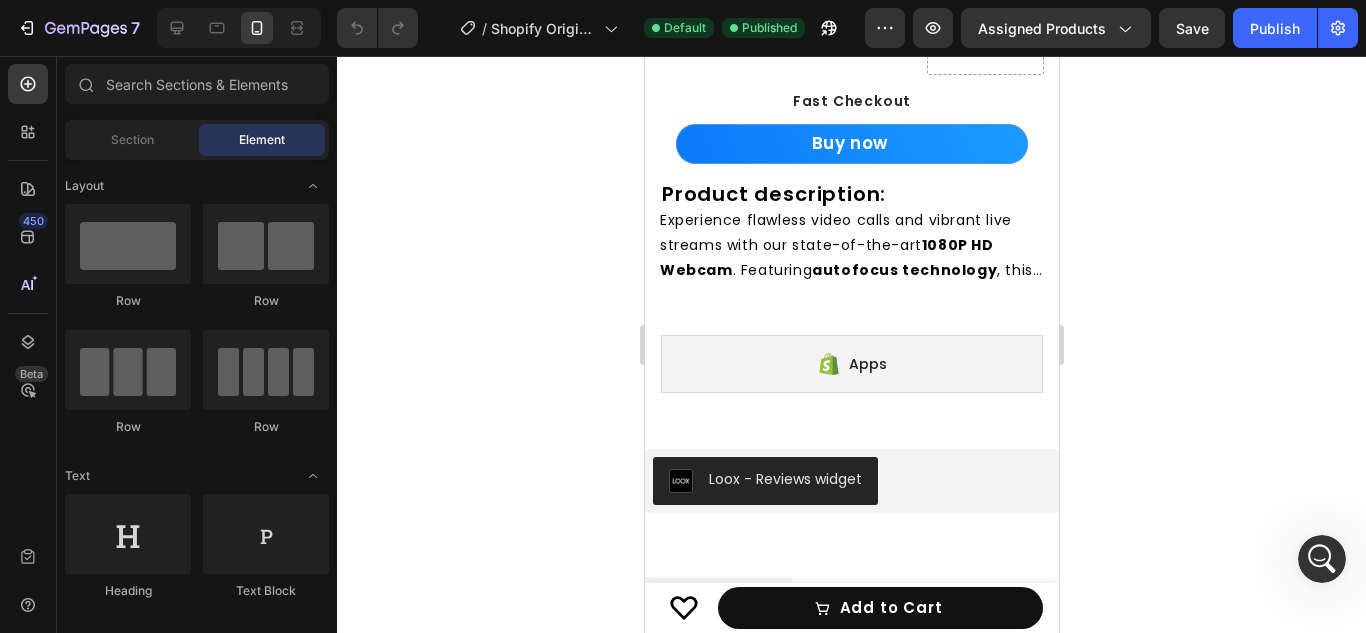 scroll, scrollTop: 0, scrollLeft: 0, axis: both 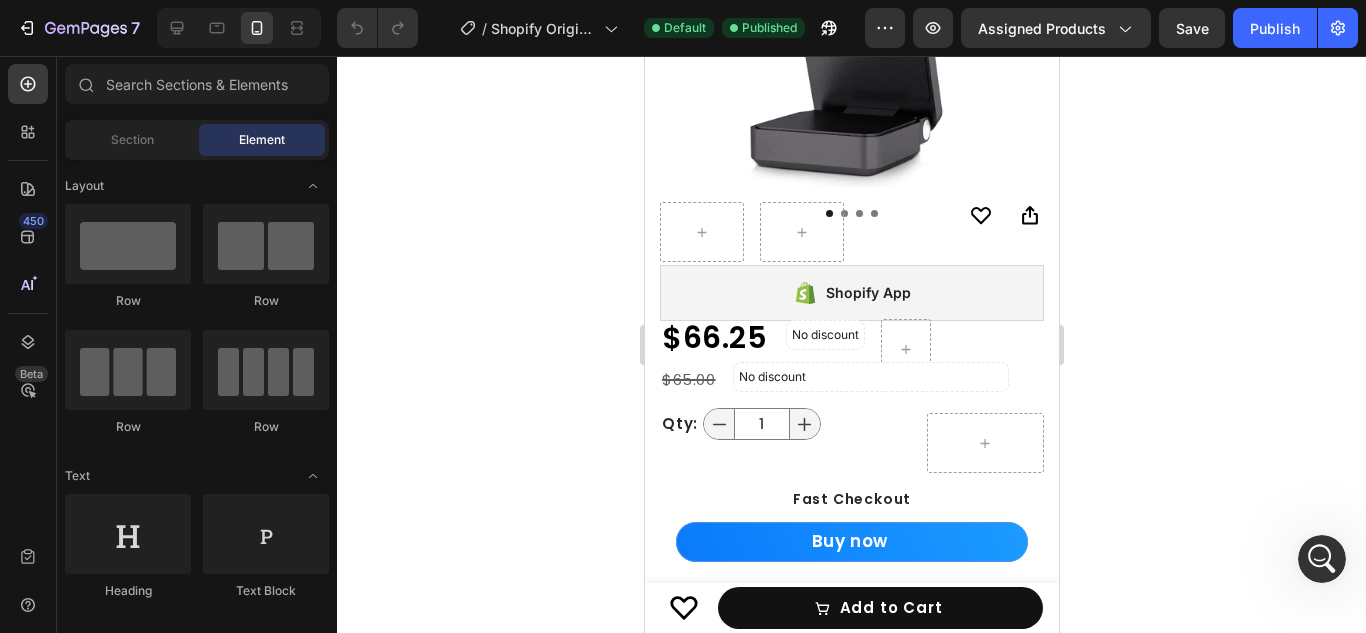 click 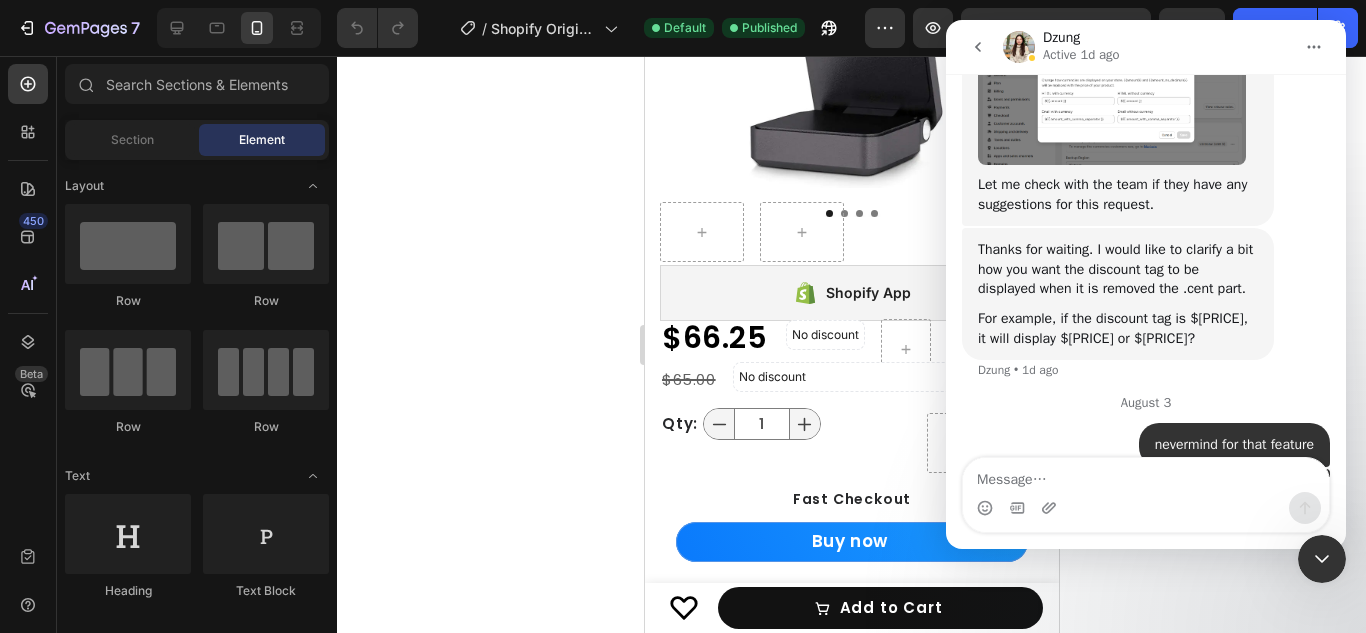 scroll, scrollTop: 3656, scrollLeft: 0, axis: vertical 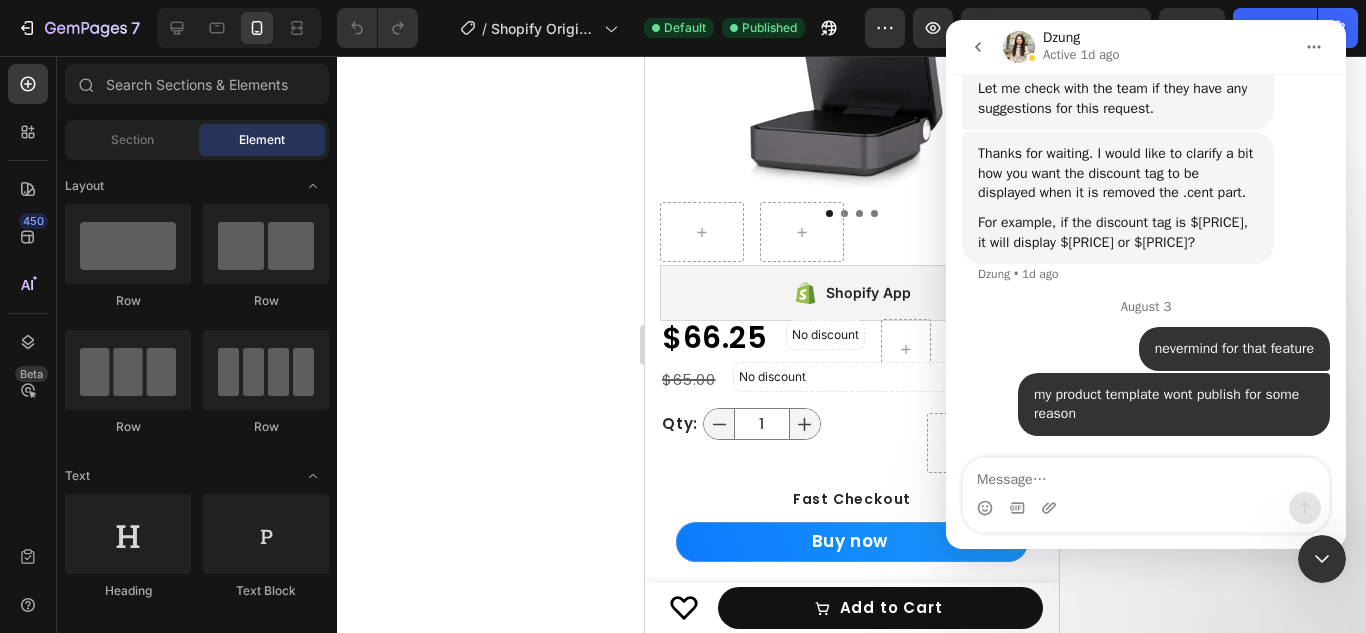 click at bounding box center [1322, 559] 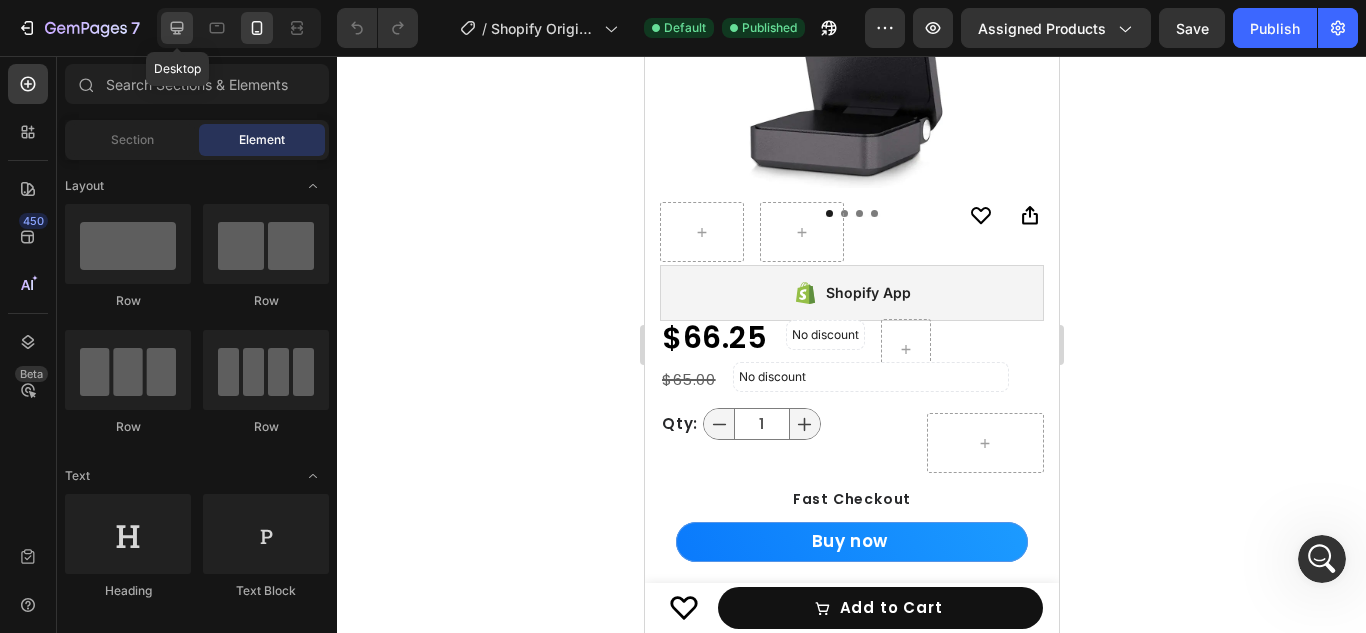 click 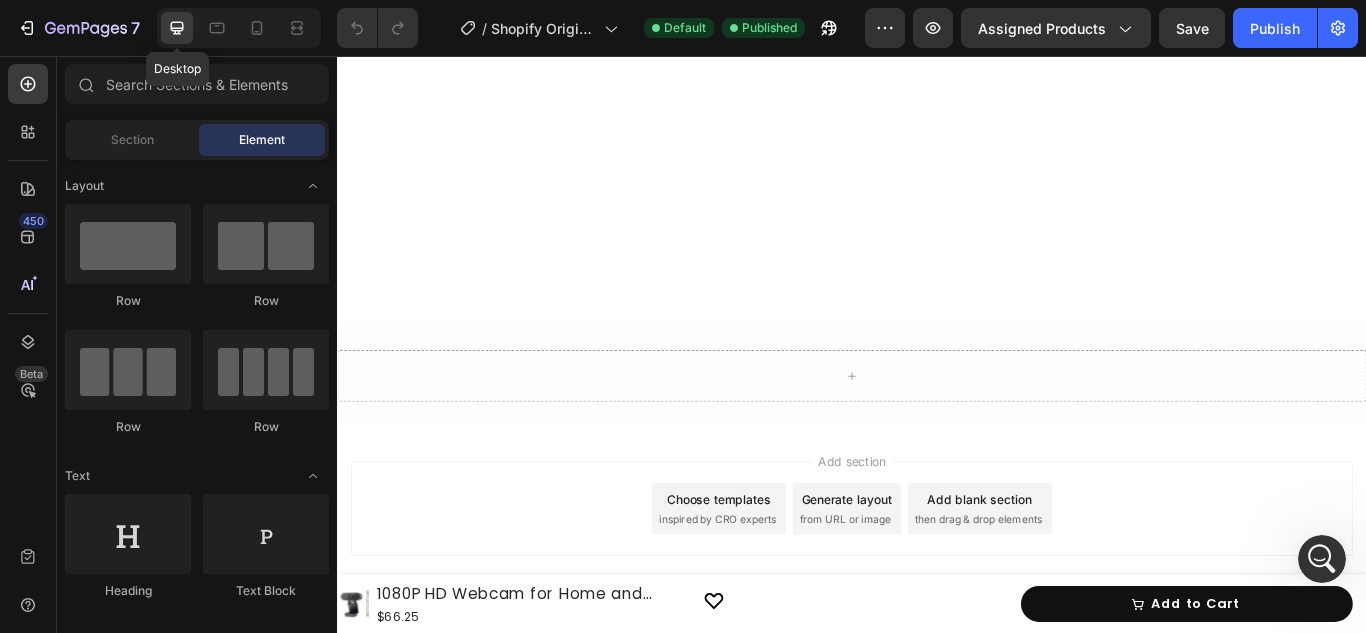 scroll, scrollTop: 0, scrollLeft: 0, axis: both 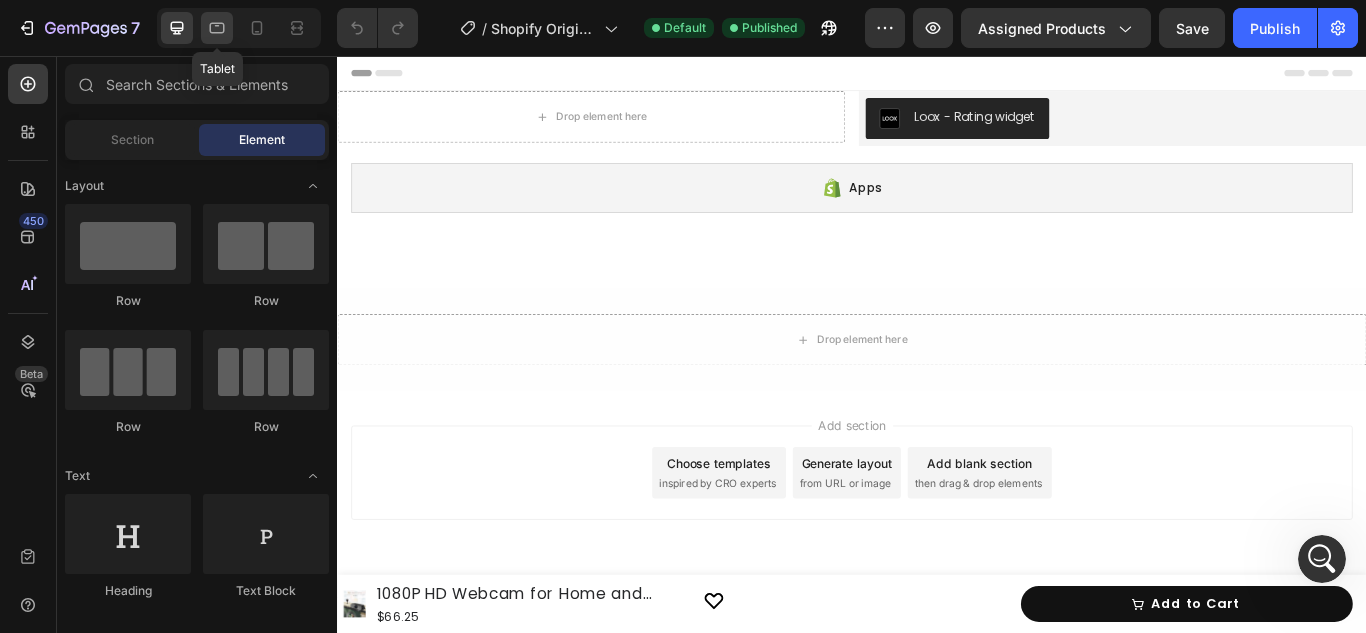 click 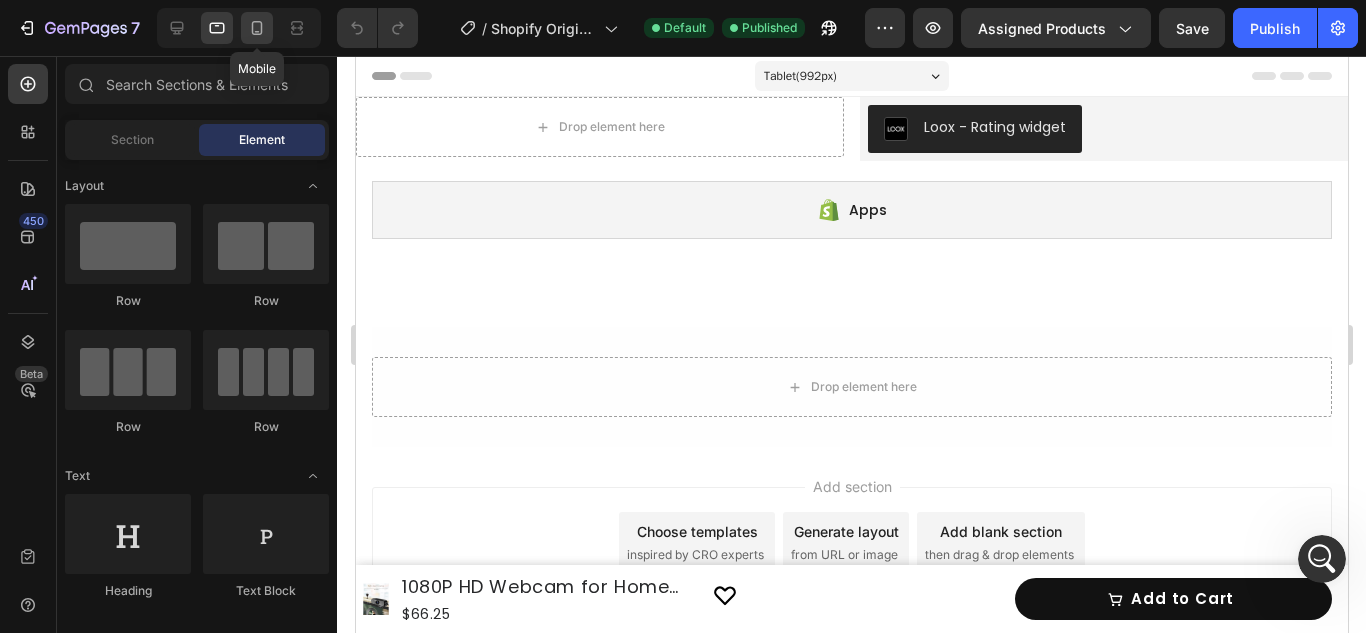 click 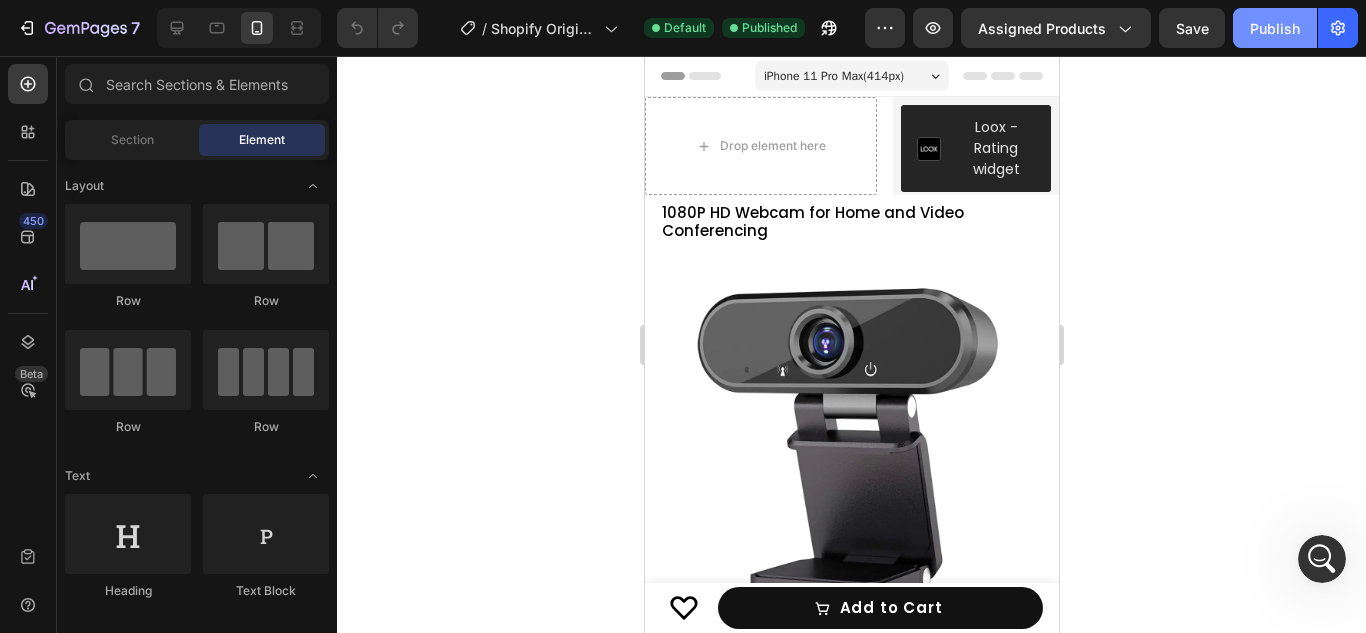 click on "Publish" 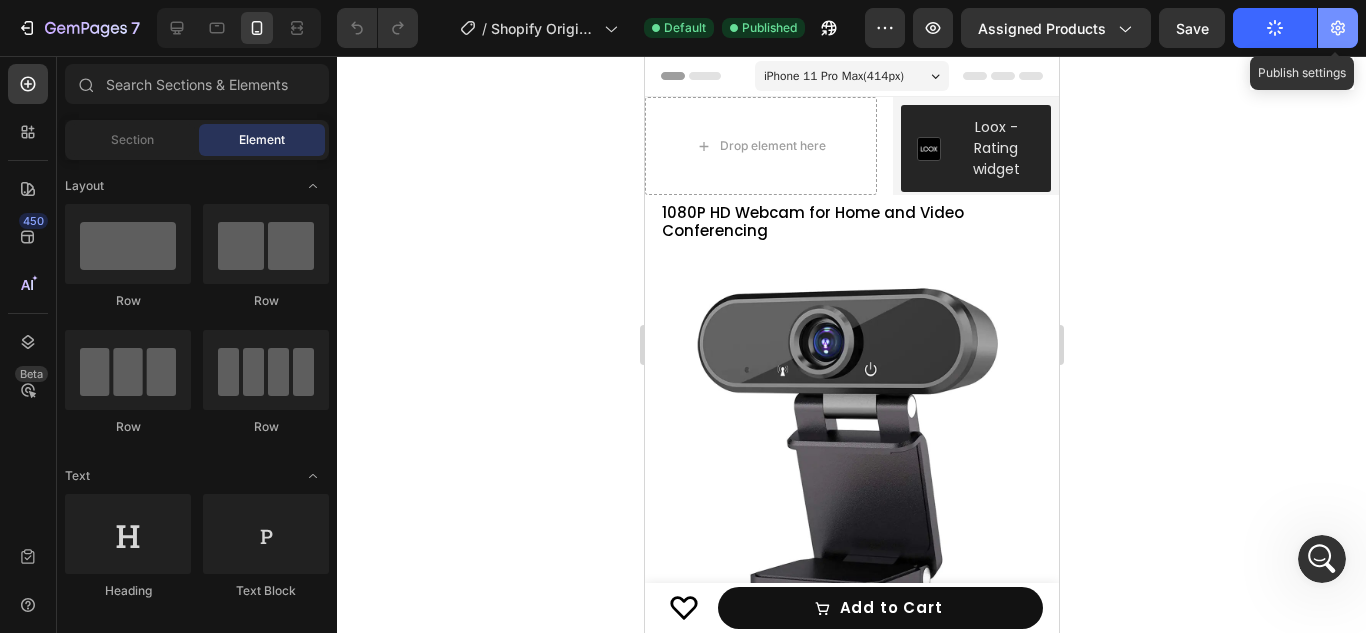 click 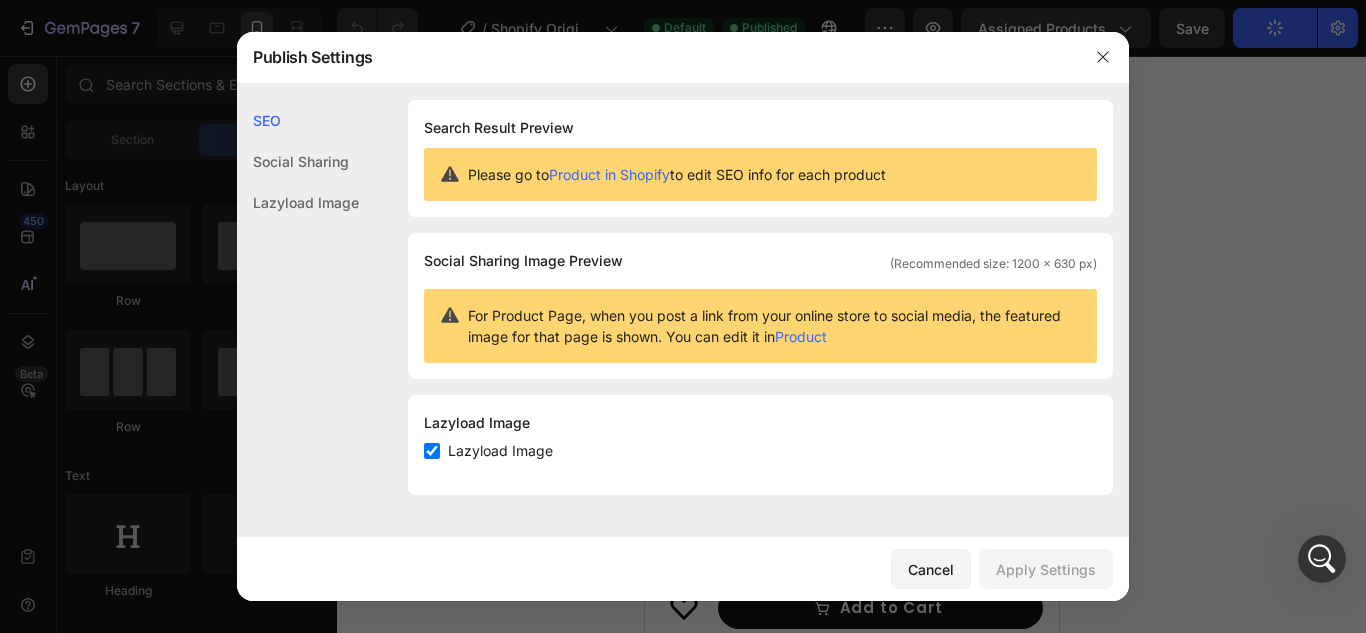 click on "Lazyload Image" 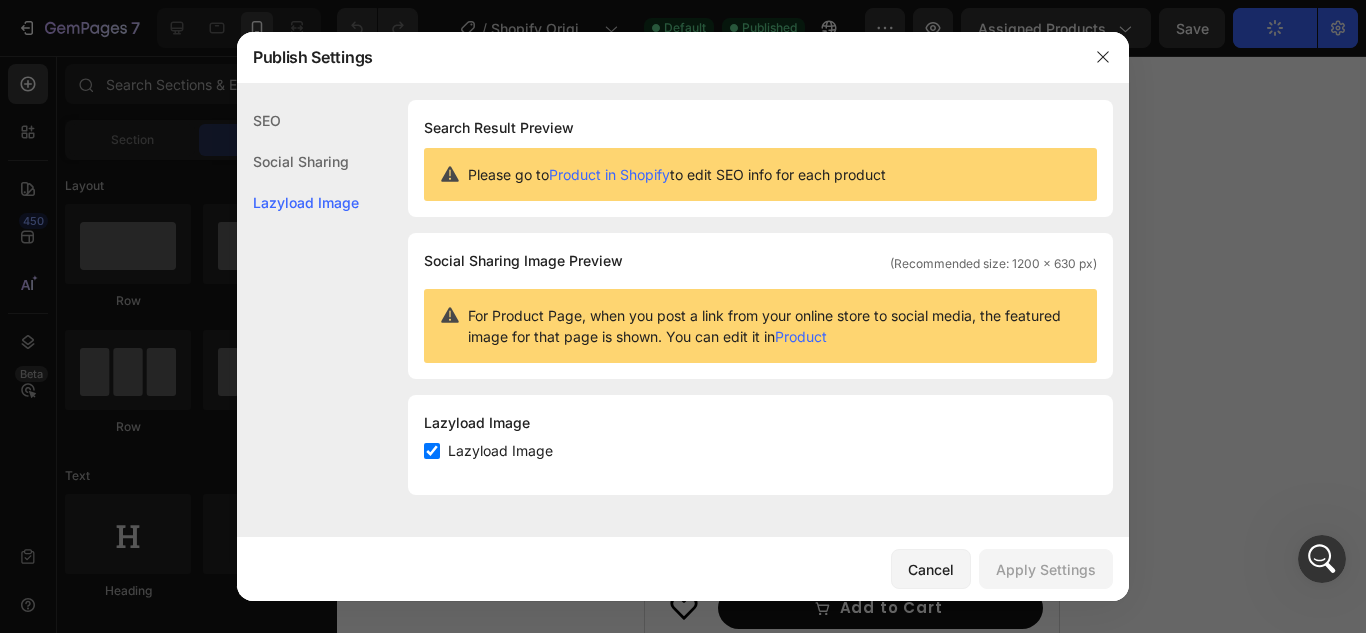 click on "Social Sharing" 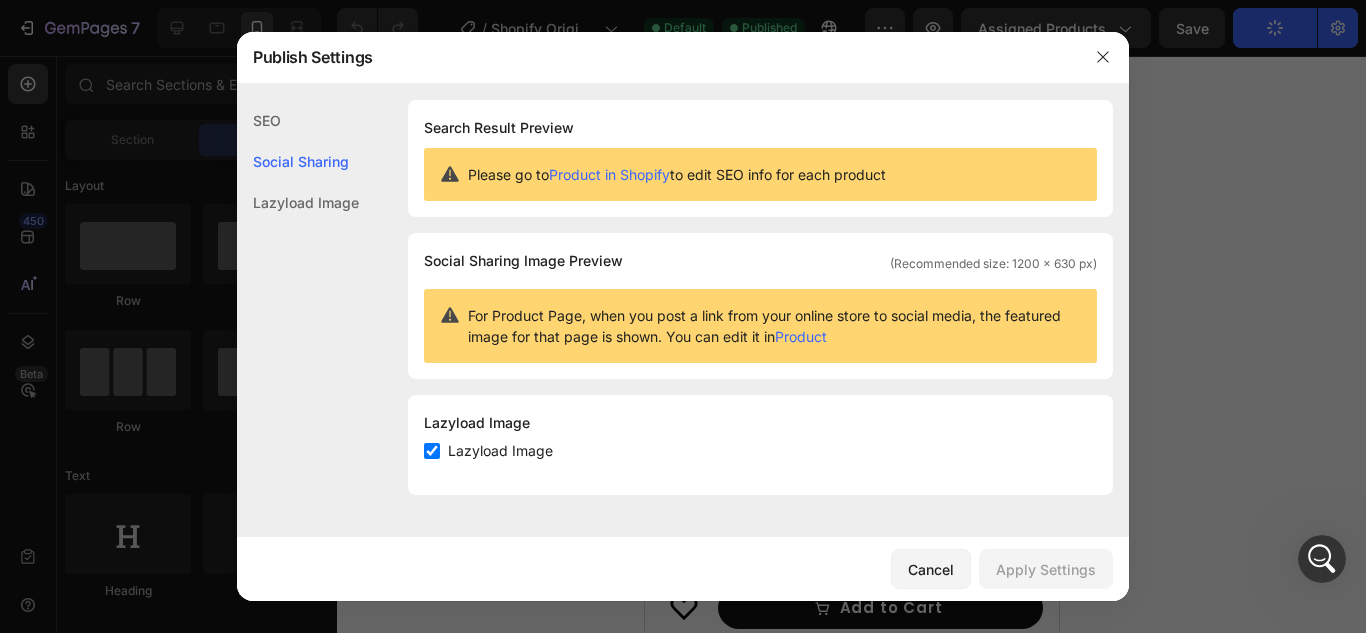 click on "SEO" 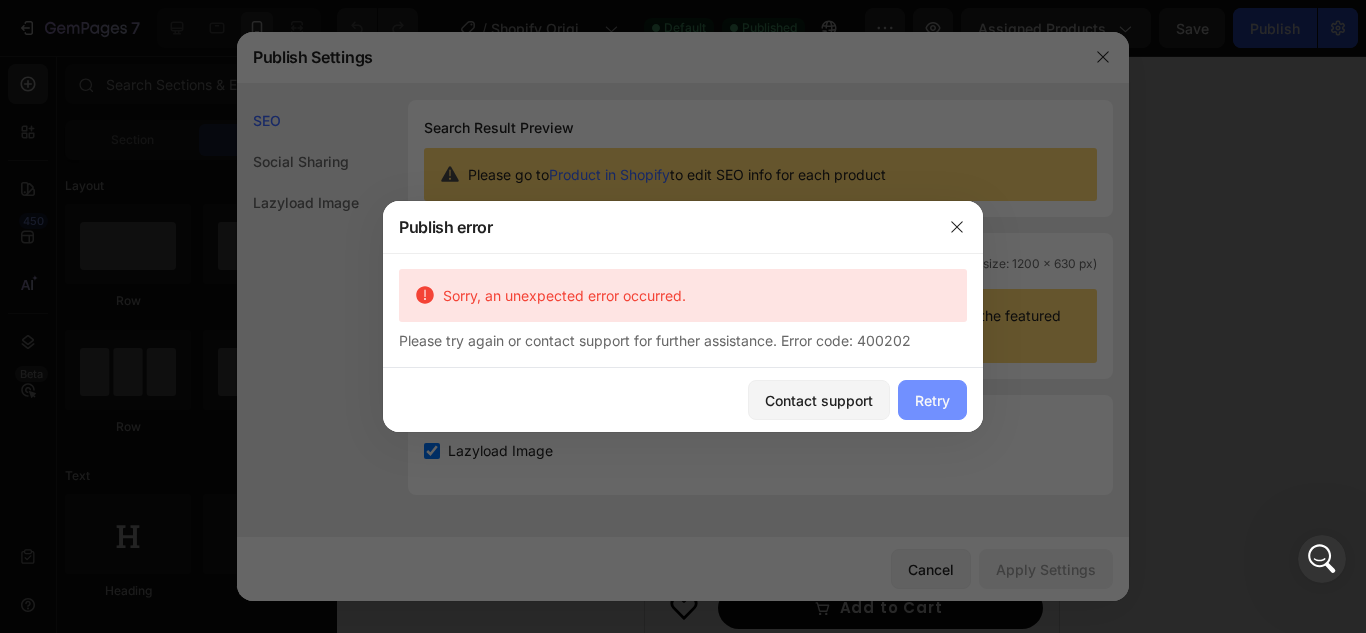 click on "Retry" at bounding box center [932, 400] 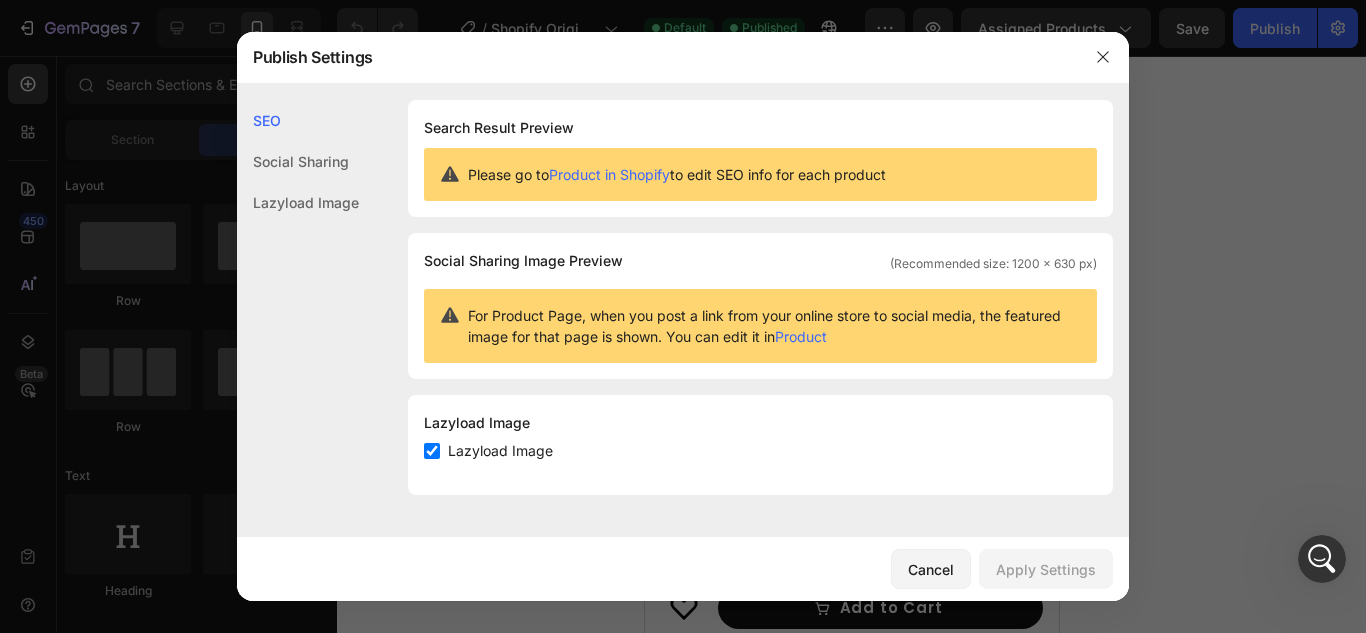 click on "Publish Settings" at bounding box center (657, 57) 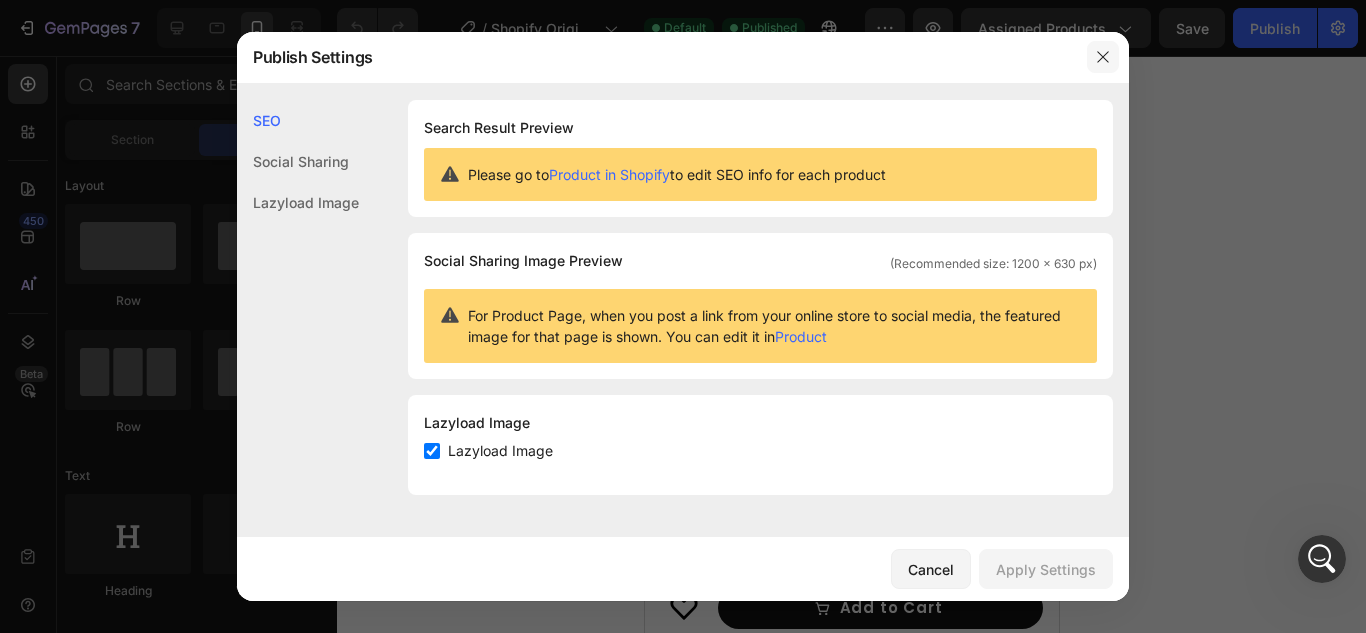 click at bounding box center (1103, 57) 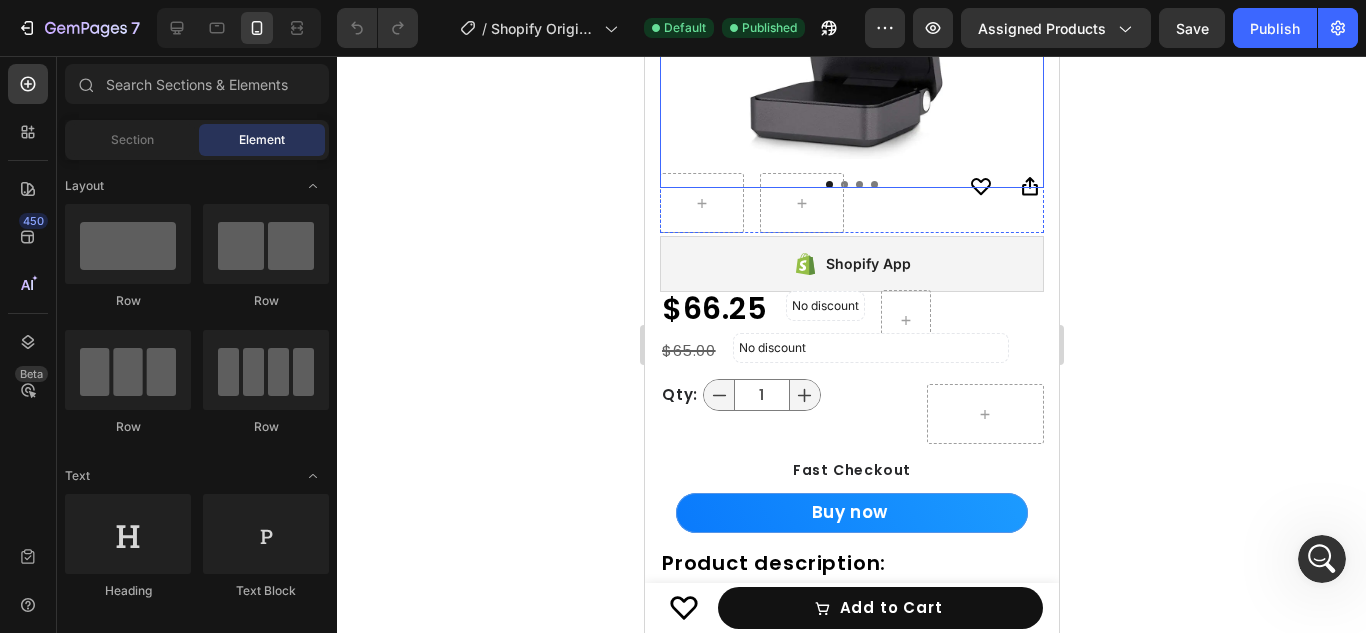 scroll, scrollTop: 691, scrollLeft: 0, axis: vertical 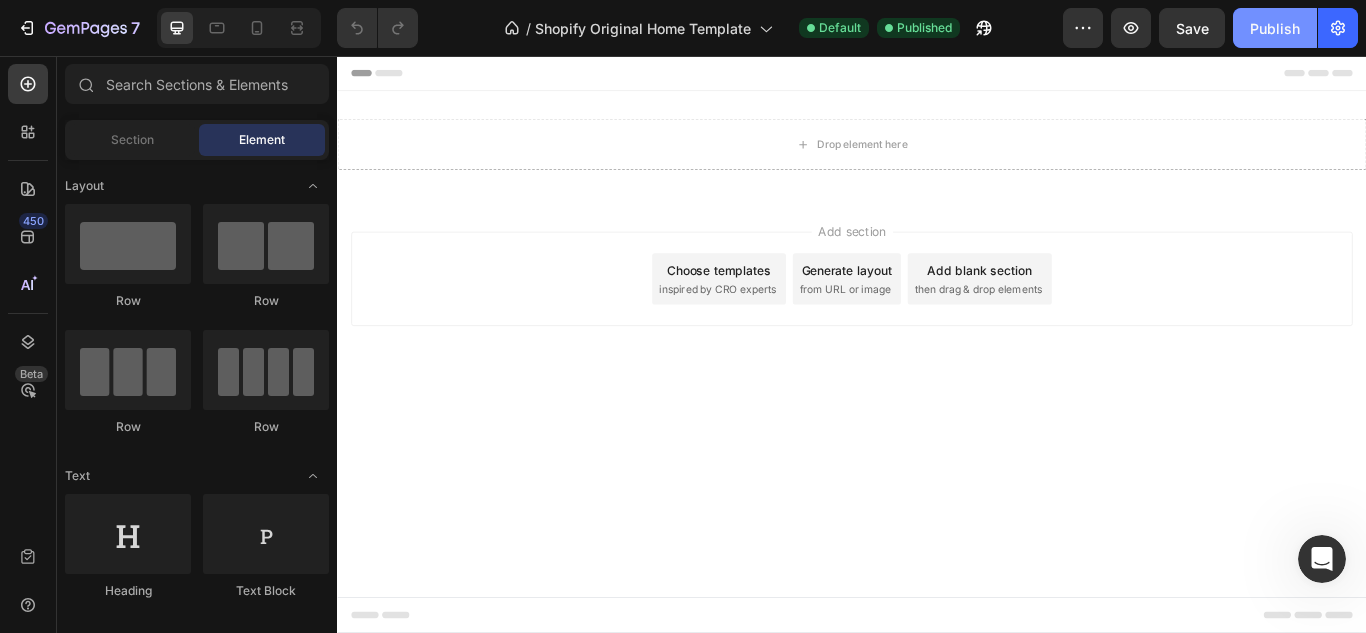 click on "Publish" at bounding box center [1275, 28] 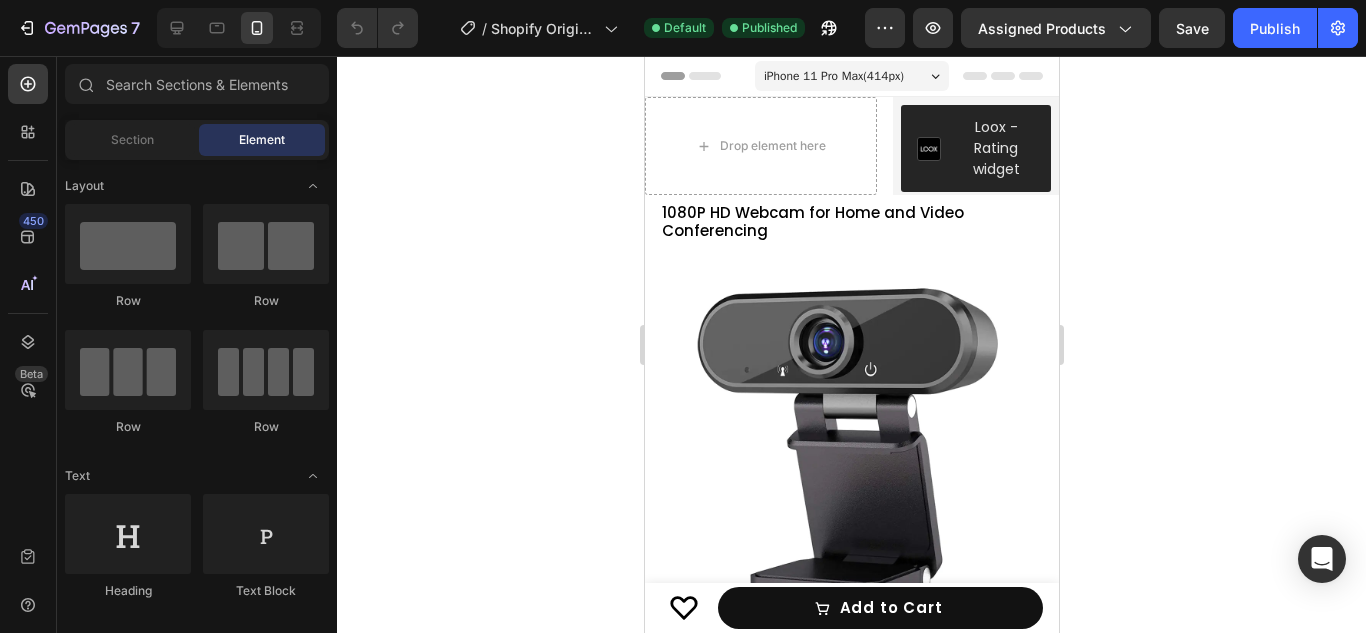 scroll, scrollTop: 0, scrollLeft: 0, axis: both 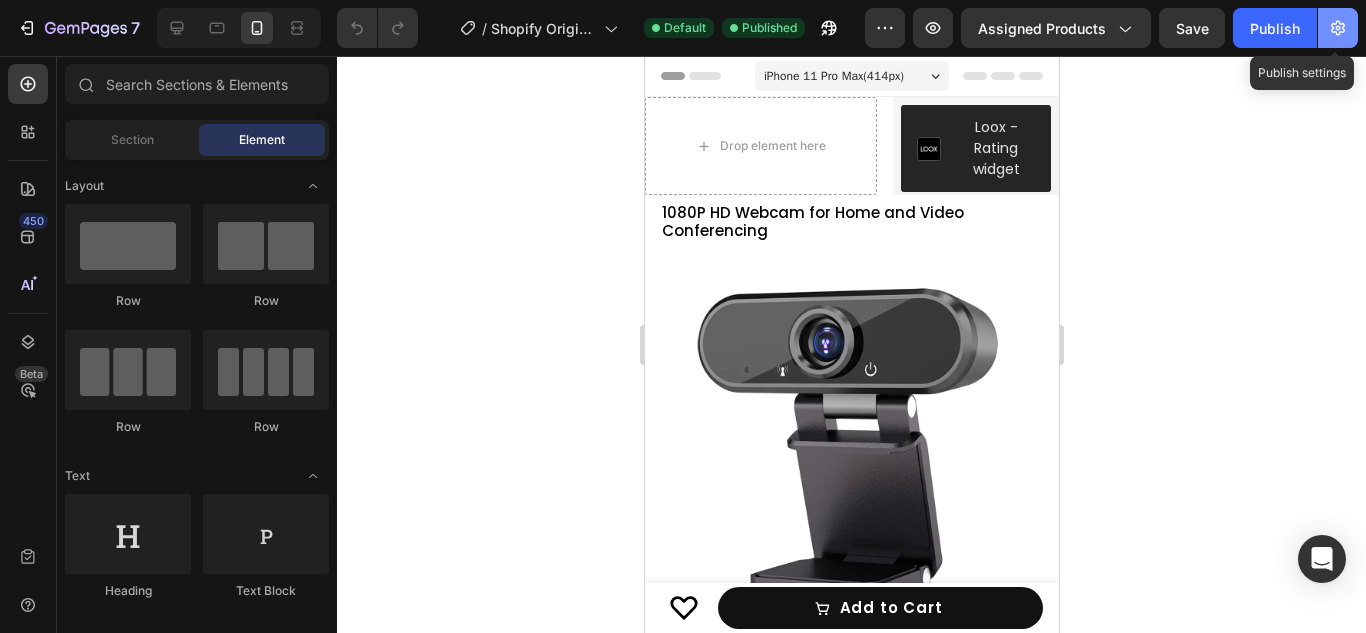 click 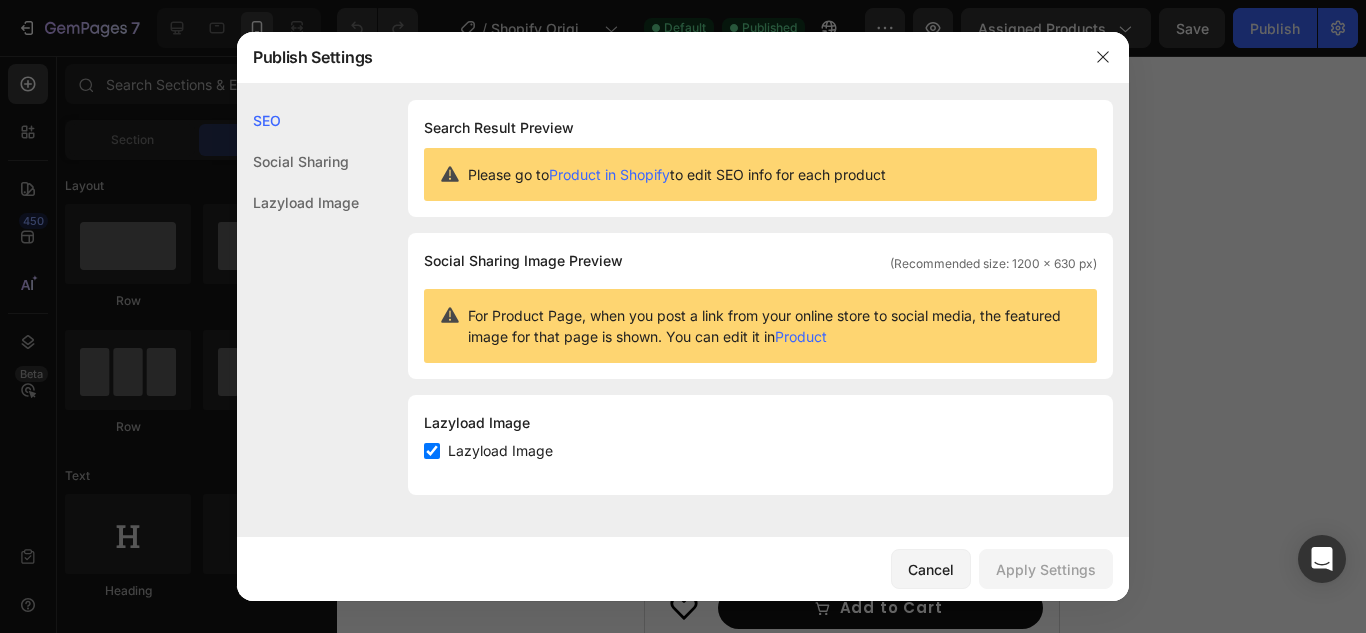 click on "Product in Shopify" at bounding box center [609, 174] 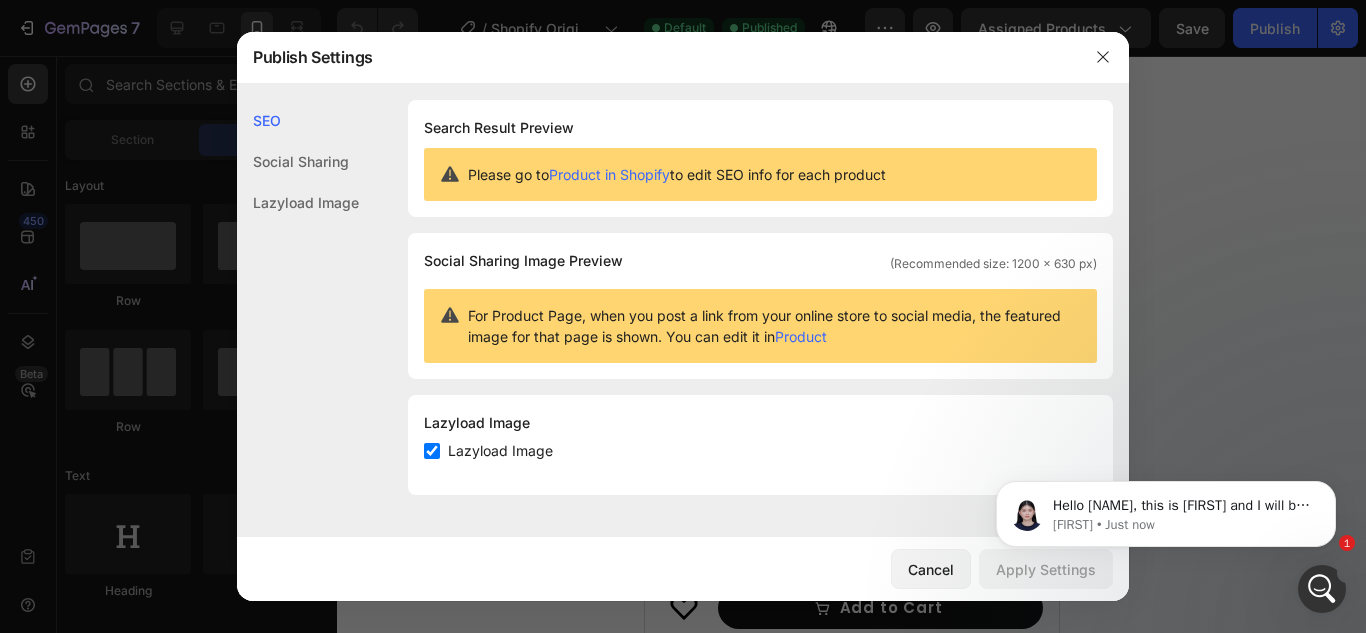 scroll, scrollTop: 0, scrollLeft: 0, axis: both 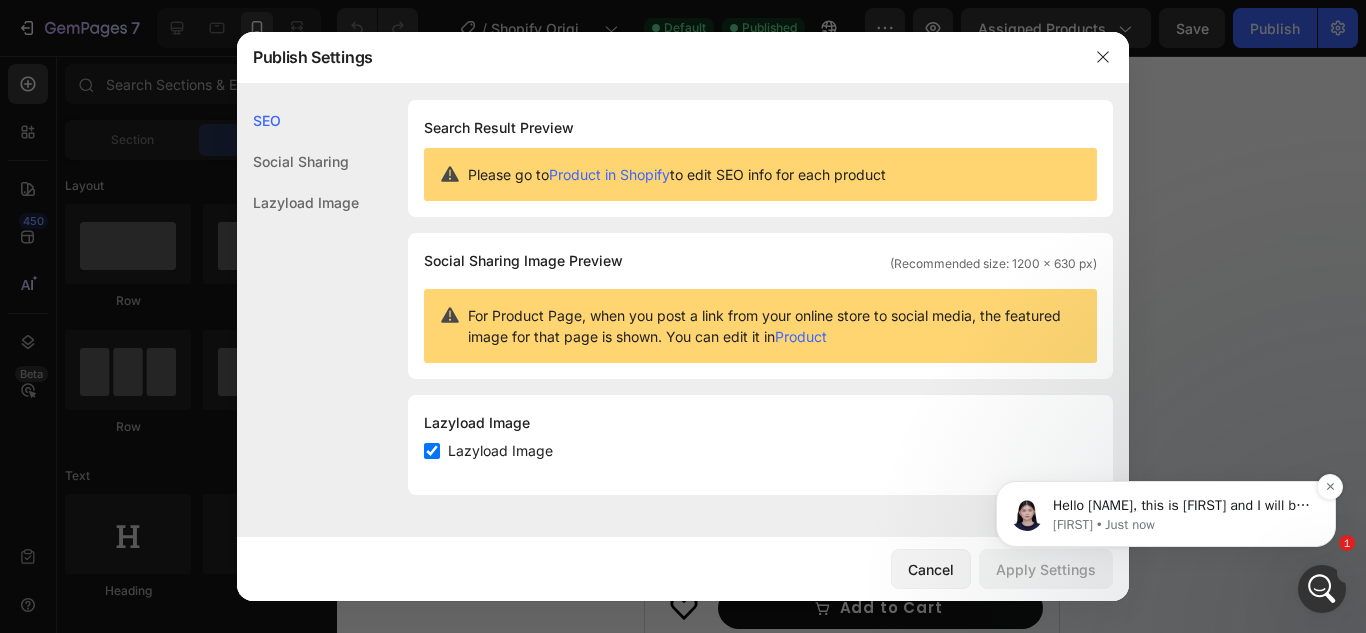 click on "Hello [NAME], this is [FIRST] and I will be joining this conversation to continue assisting you with Dzung. Please allow me a moment to go through the chat history first to understand the situation. Thank you for your patience and time." at bounding box center [1182, 506] 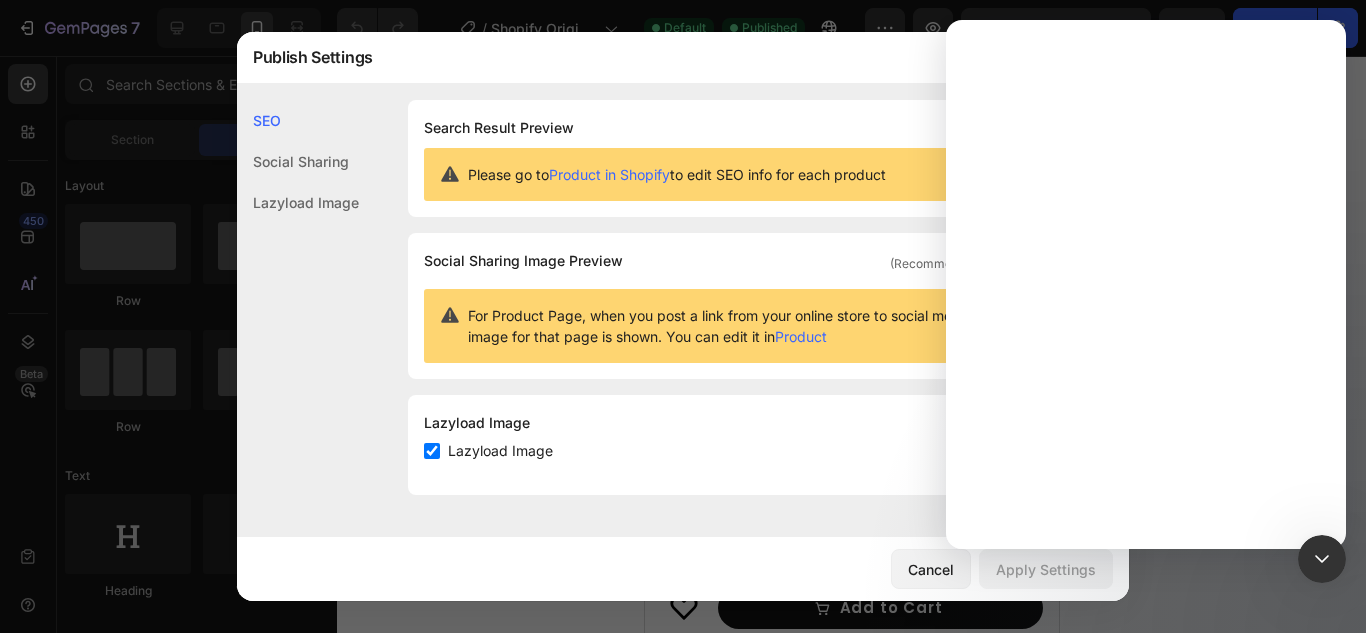 scroll, scrollTop: 0, scrollLeft: 0, axis: both 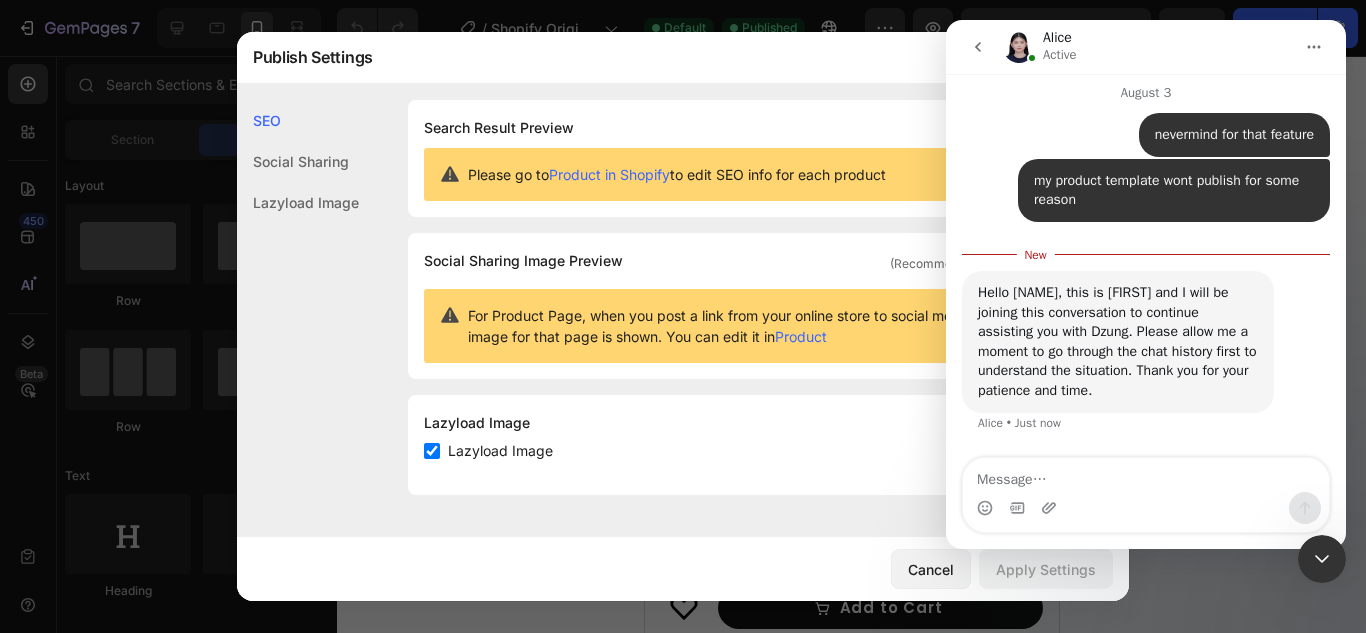click at bounding box center (683, 316) 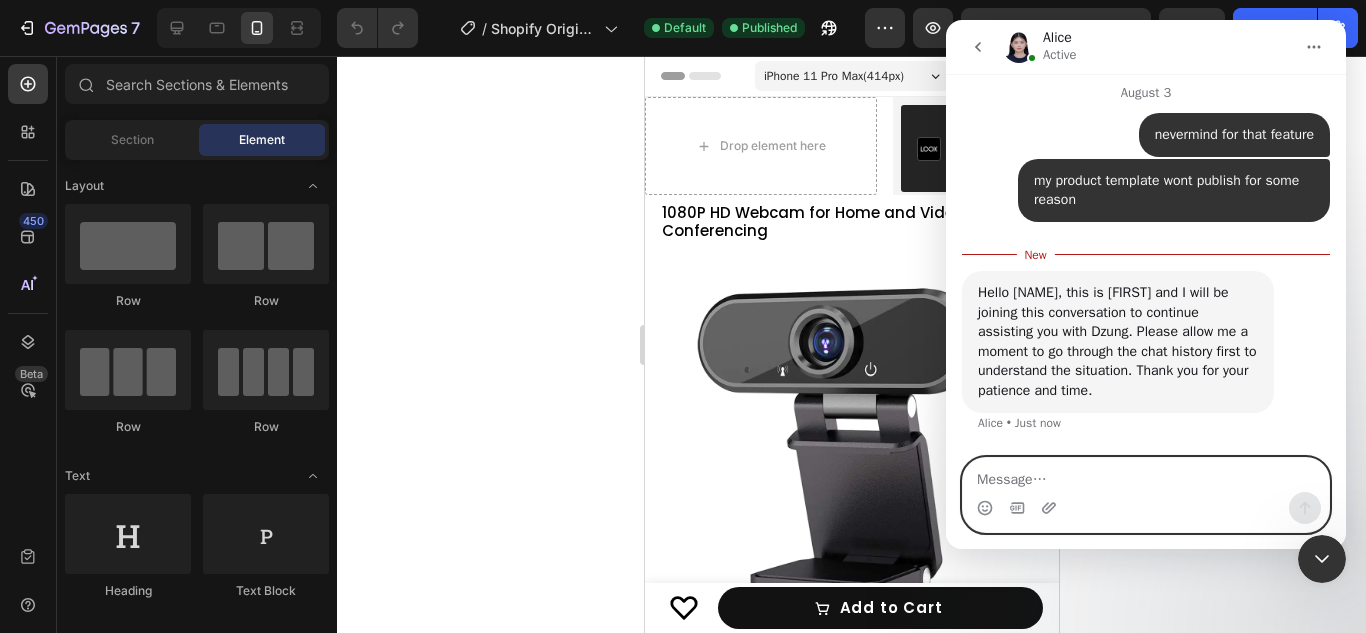 click at bounding box center [1146, 475] 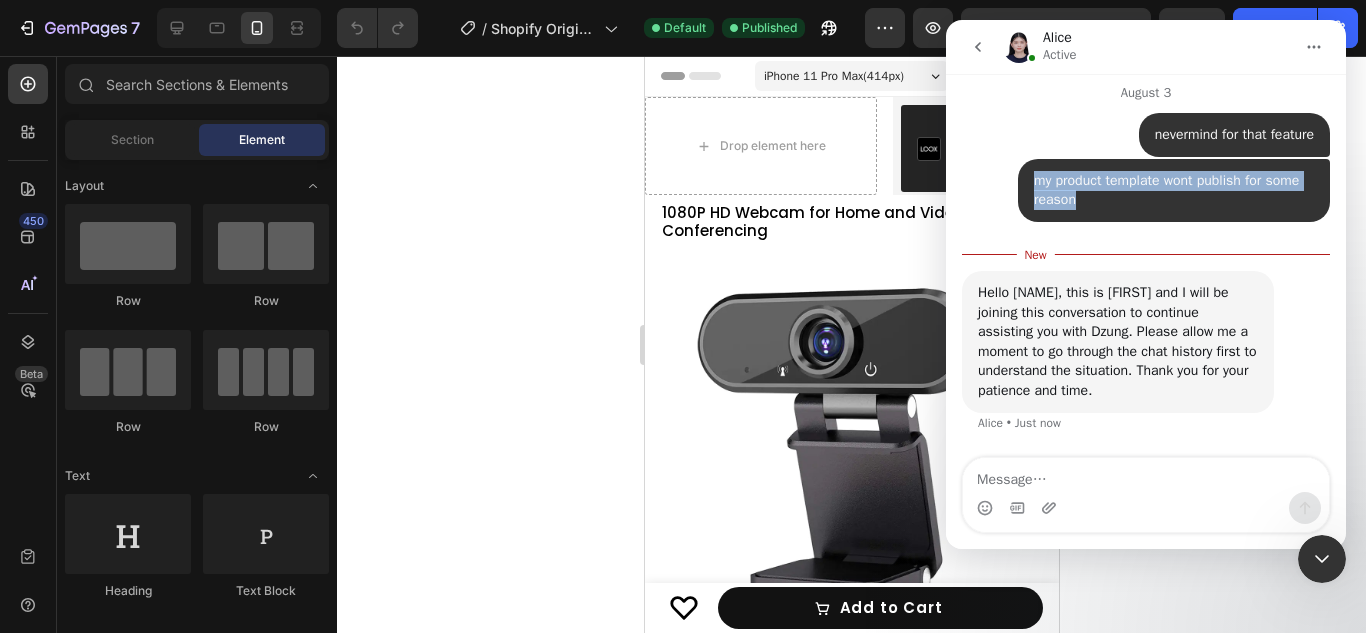 drag, startPoint x: 1025, startPoint y: 182, endPoint x: 1086, endPoint y: 216, distance: 69.83552 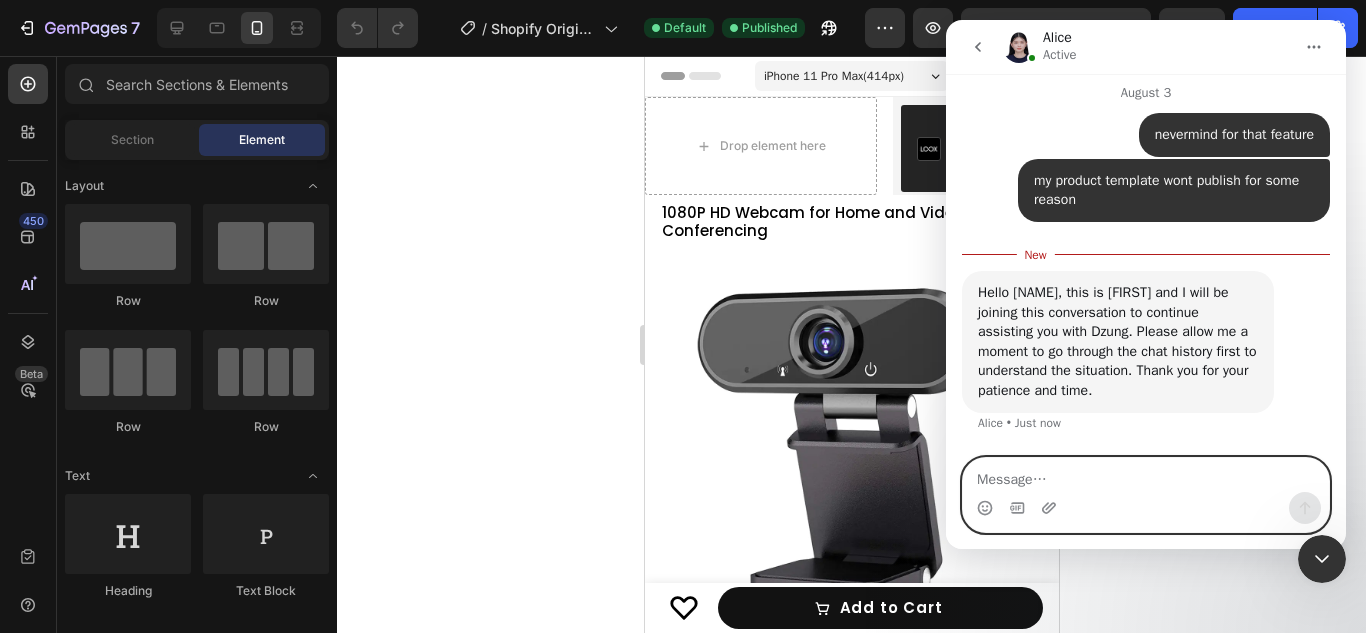 click at bounding box center [1146, 475] 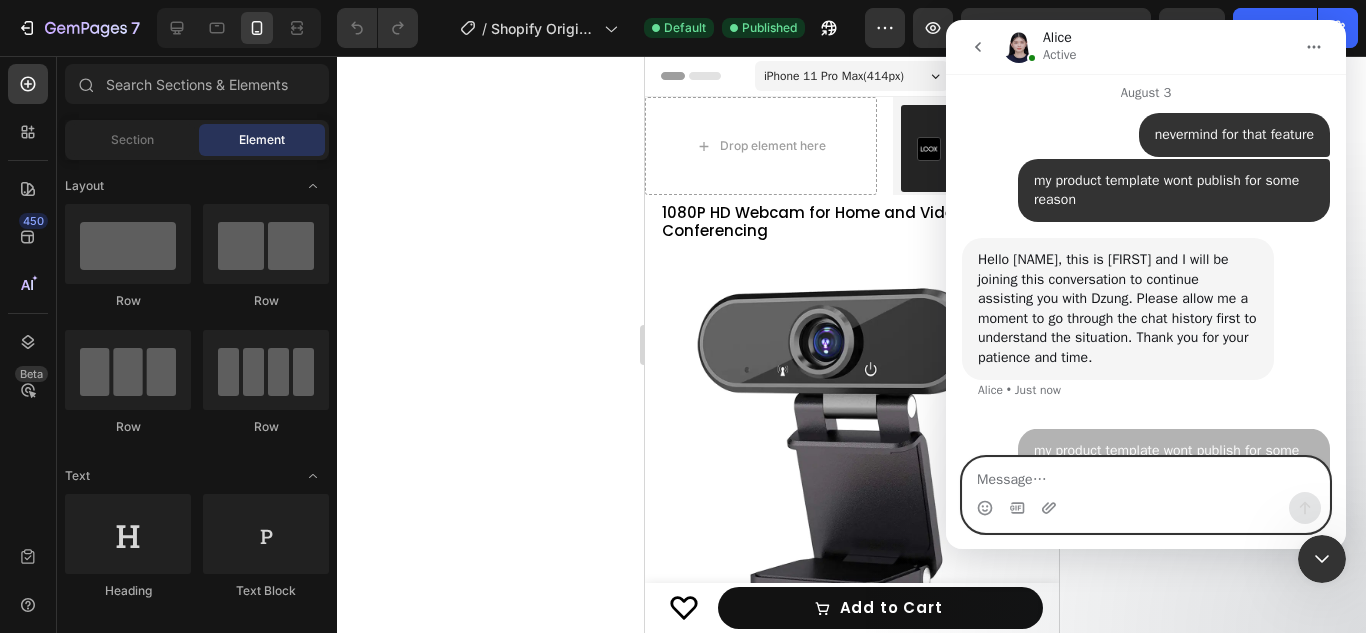 scroll, scrollTop: 3893, scrollLeft: 0, axis: vertical 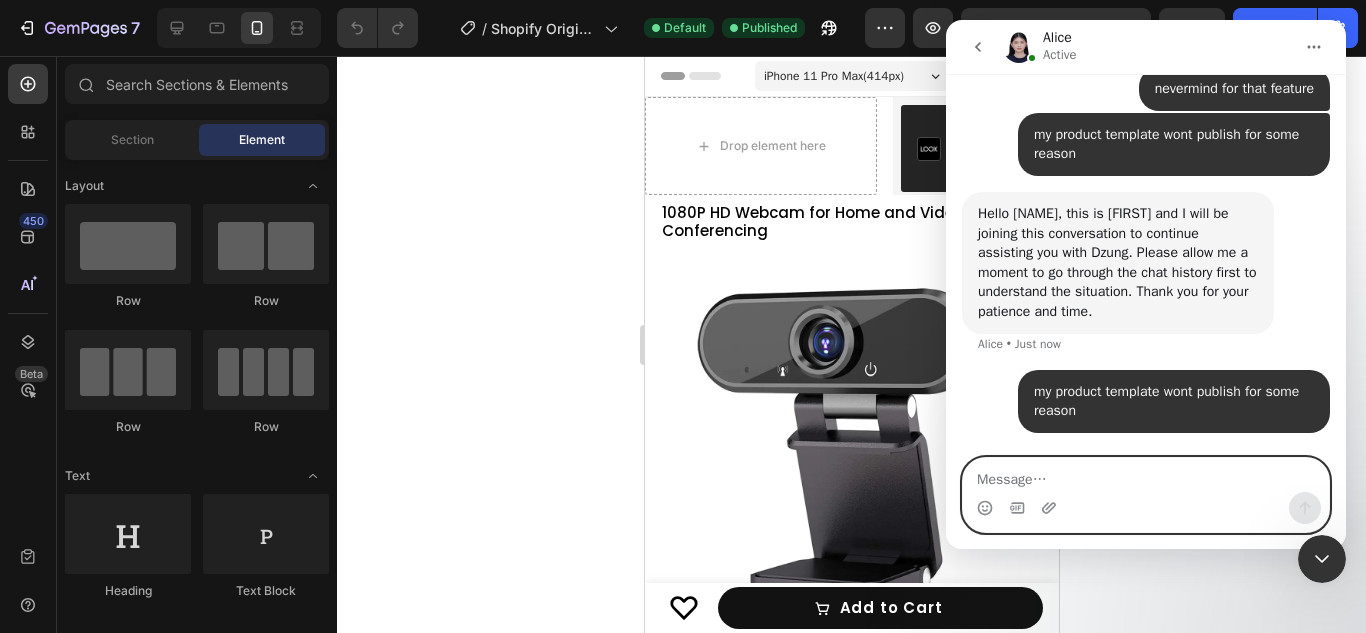 type on "y" 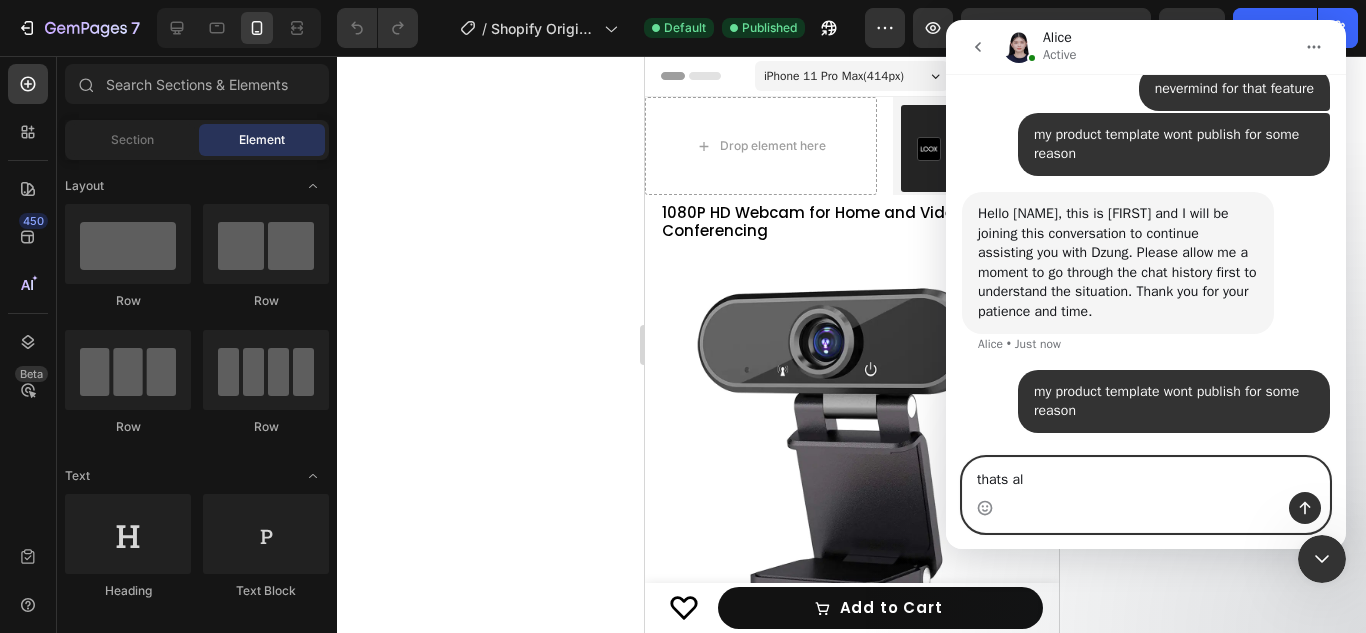 type on "thats all" 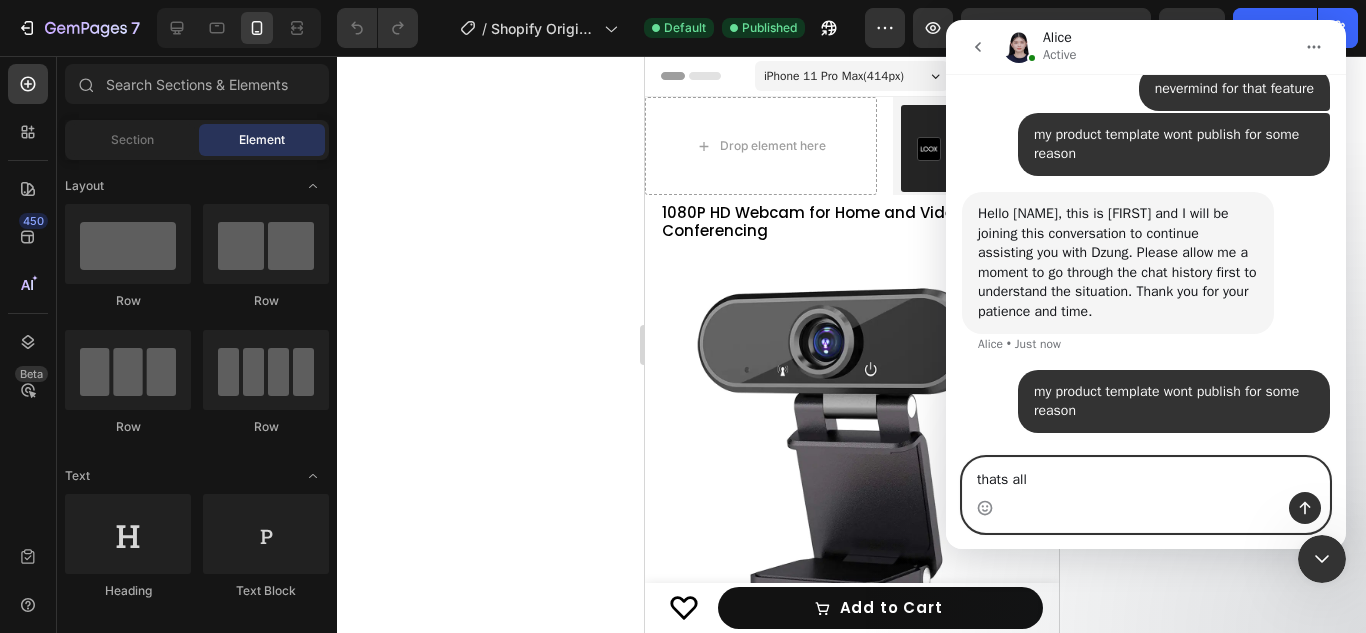 type 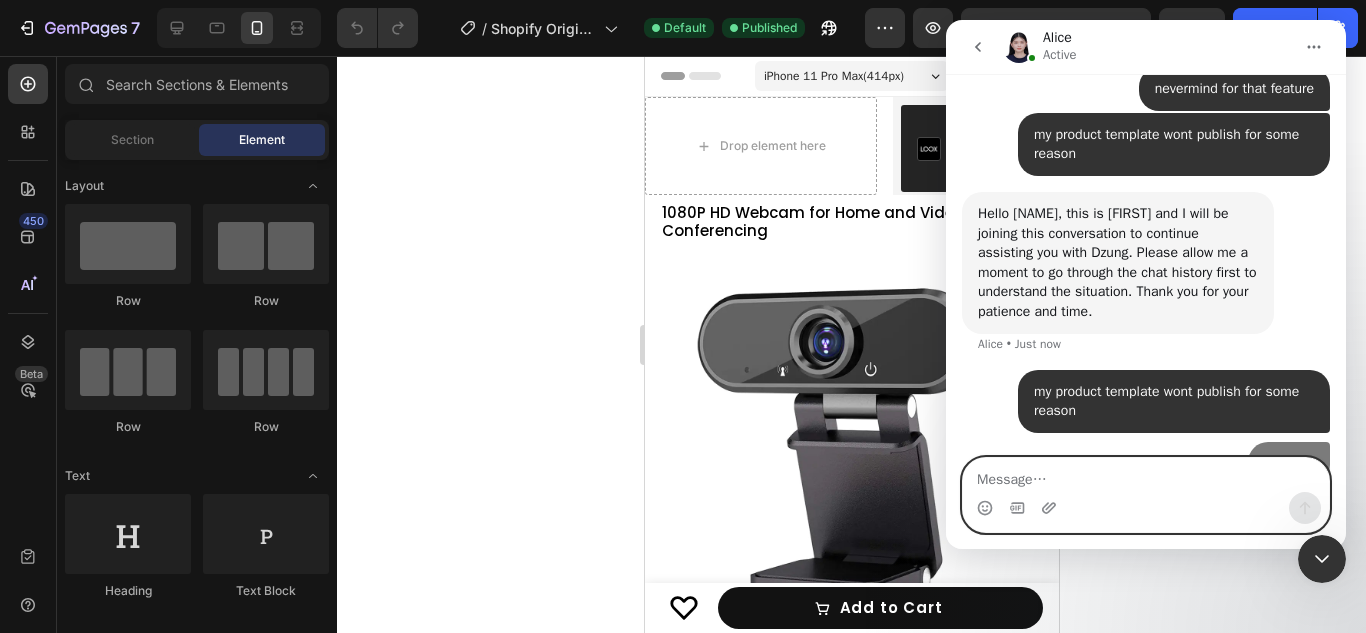 scroll, scrollTop: 3938, scrollLeft: 0, axis: vertical 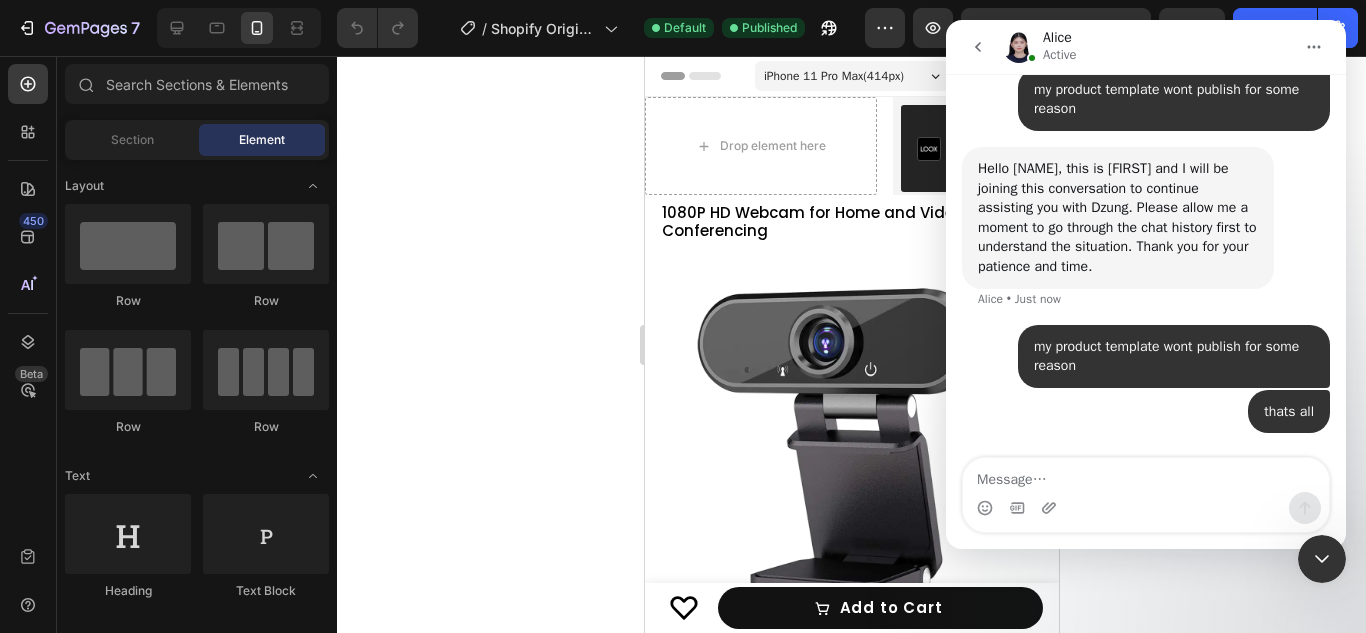 click at bounding box center (1019, 47) 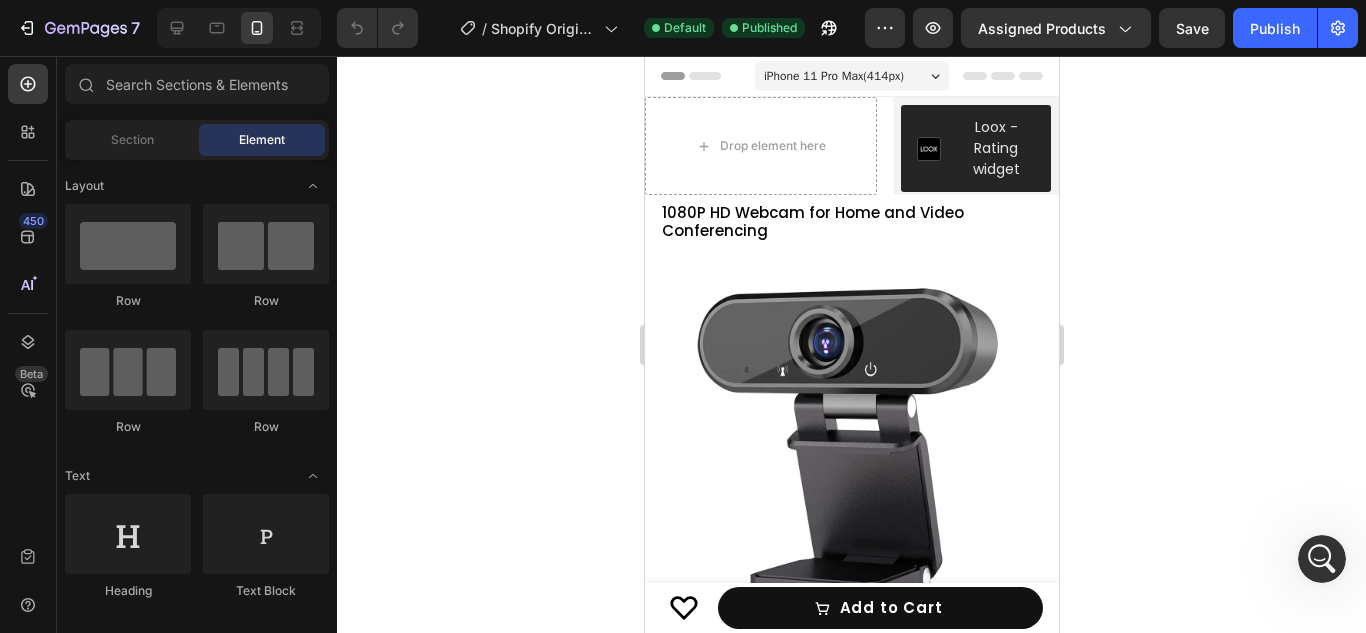 scroll, scrollTop: 0, scrollLeft: 0, axis: both 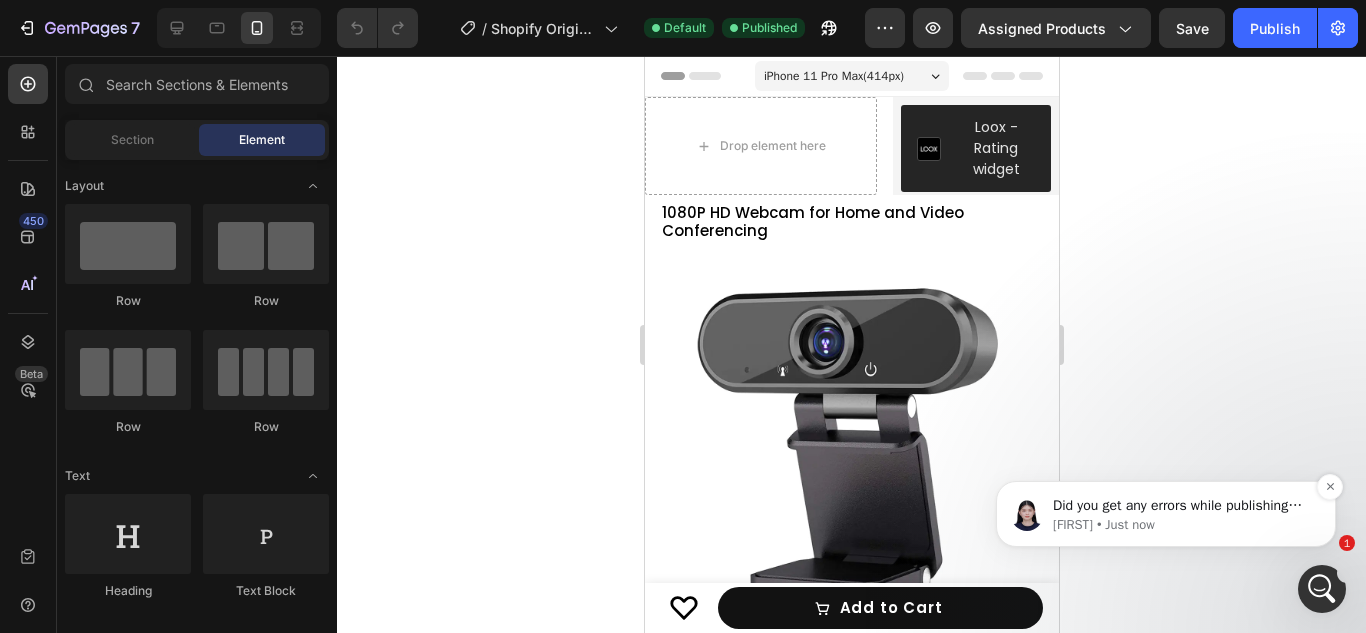 click on "Did you get any errors while publishing the template?" at bounding box center [1182, 506] 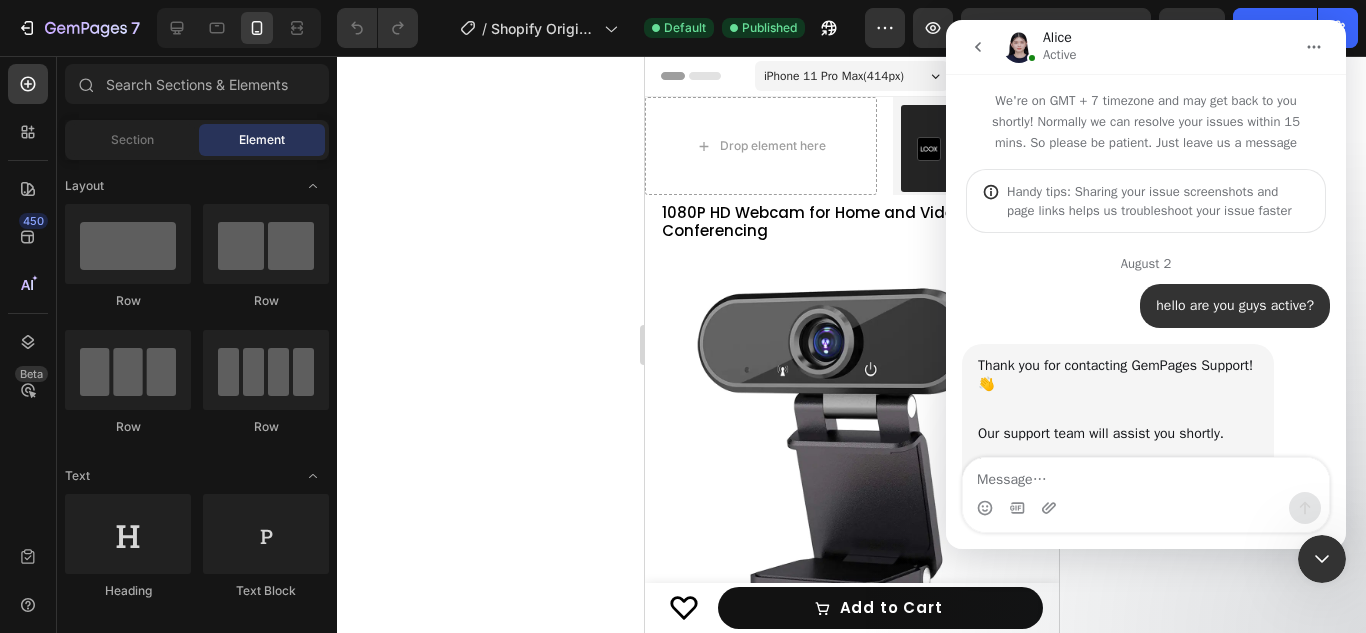 scroll, scrollTop: 3, scrollLeft: 0, axis: vertical 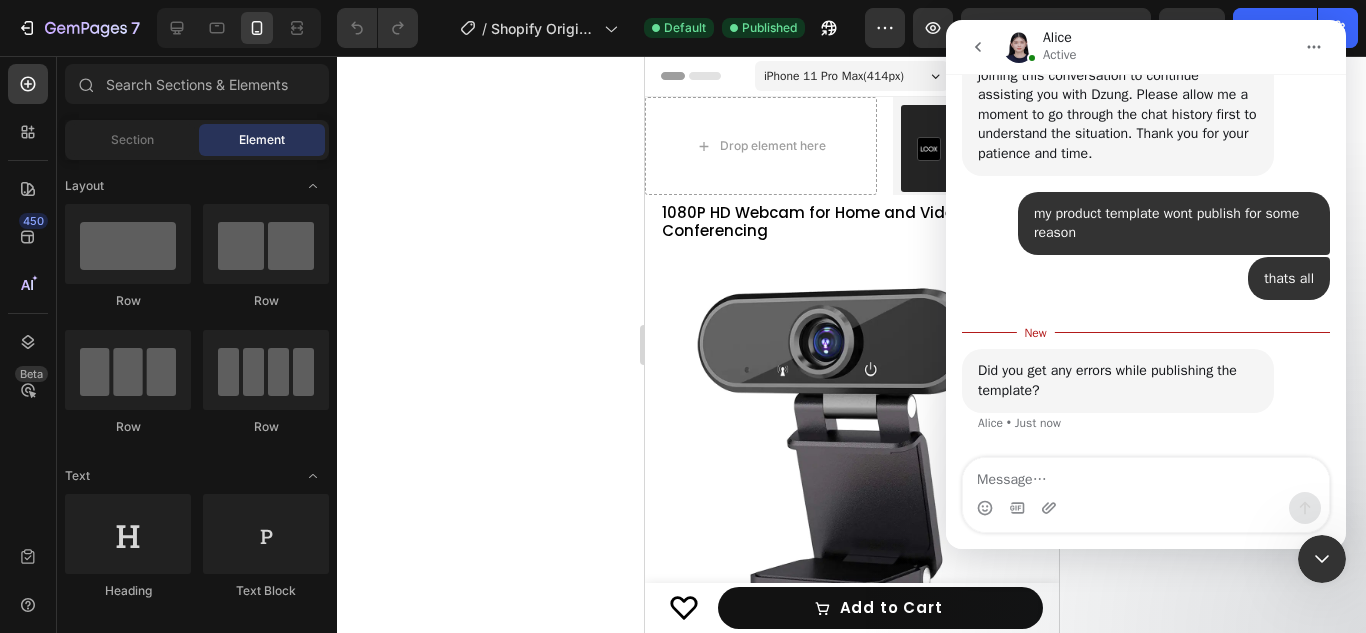 click 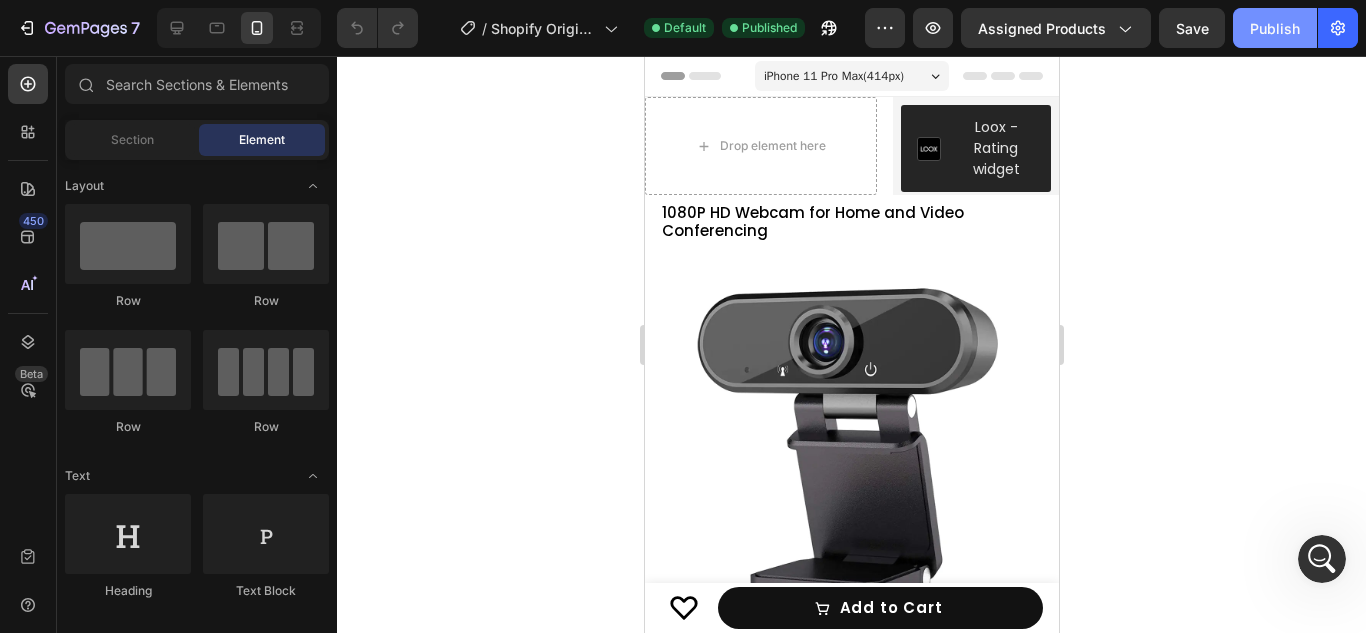 click on "Publish" 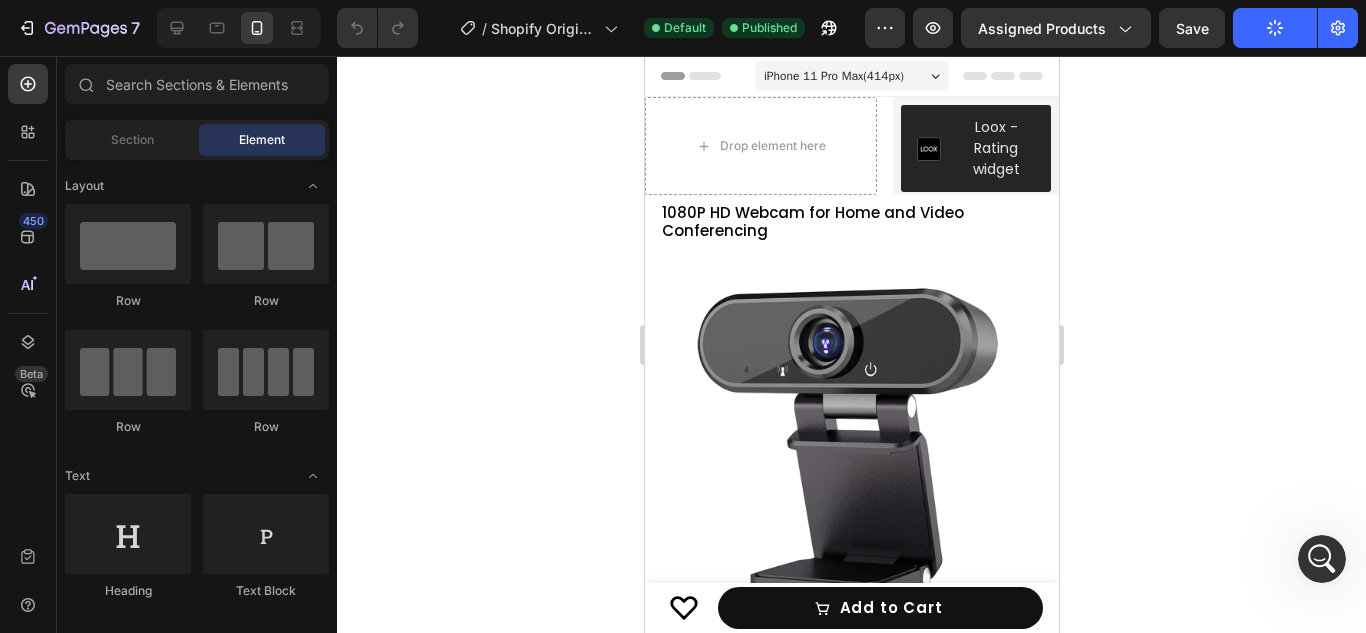 click at bounding box center [1322, 559] 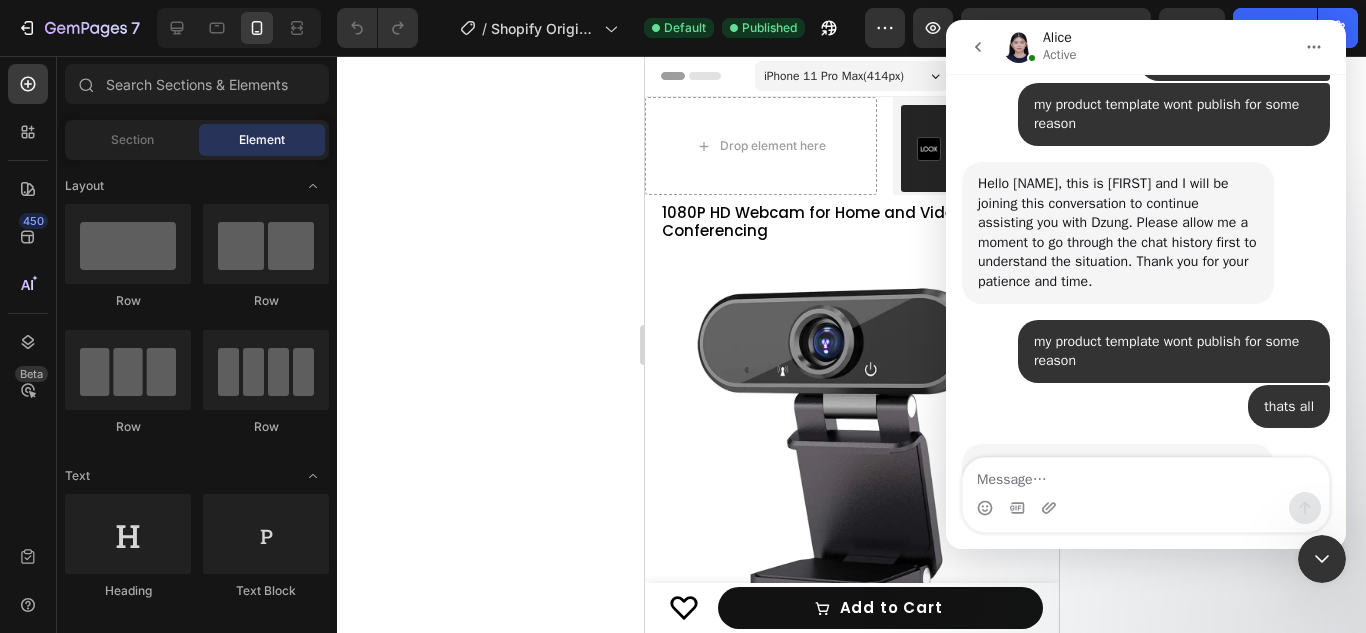 click at bounding box center [1146, 508] 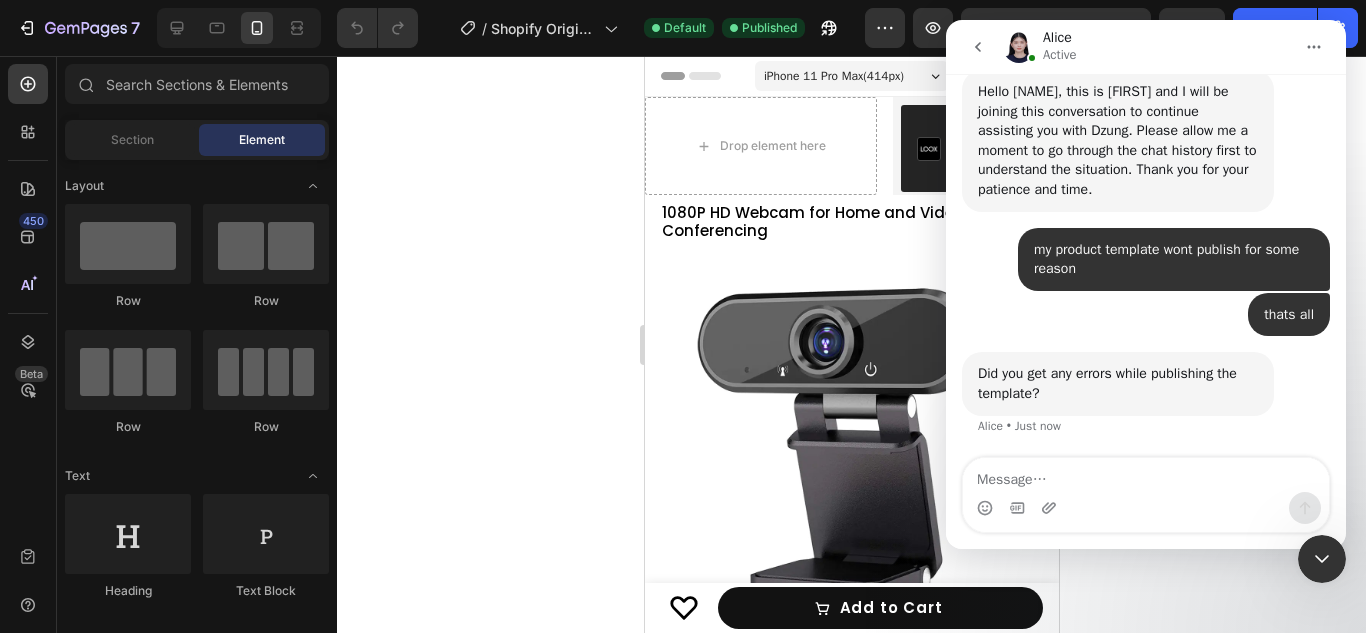 click at bounding box center (1146, 495) 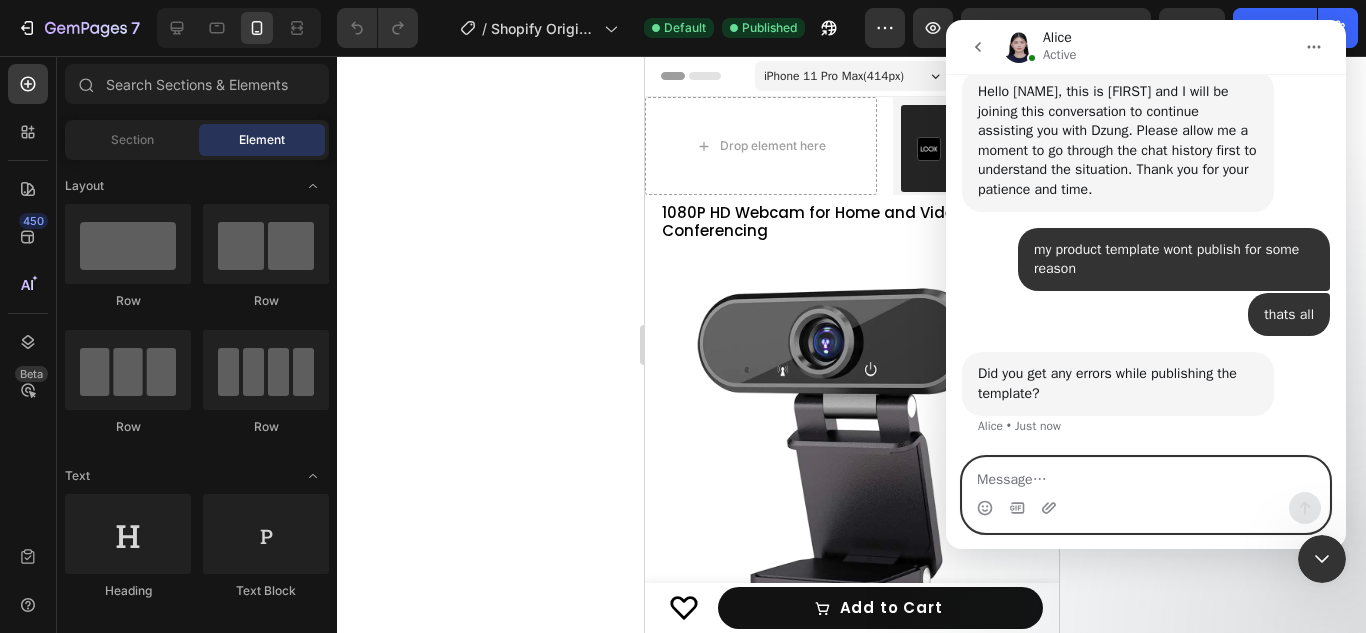 click at bounding box center [1146, 475] 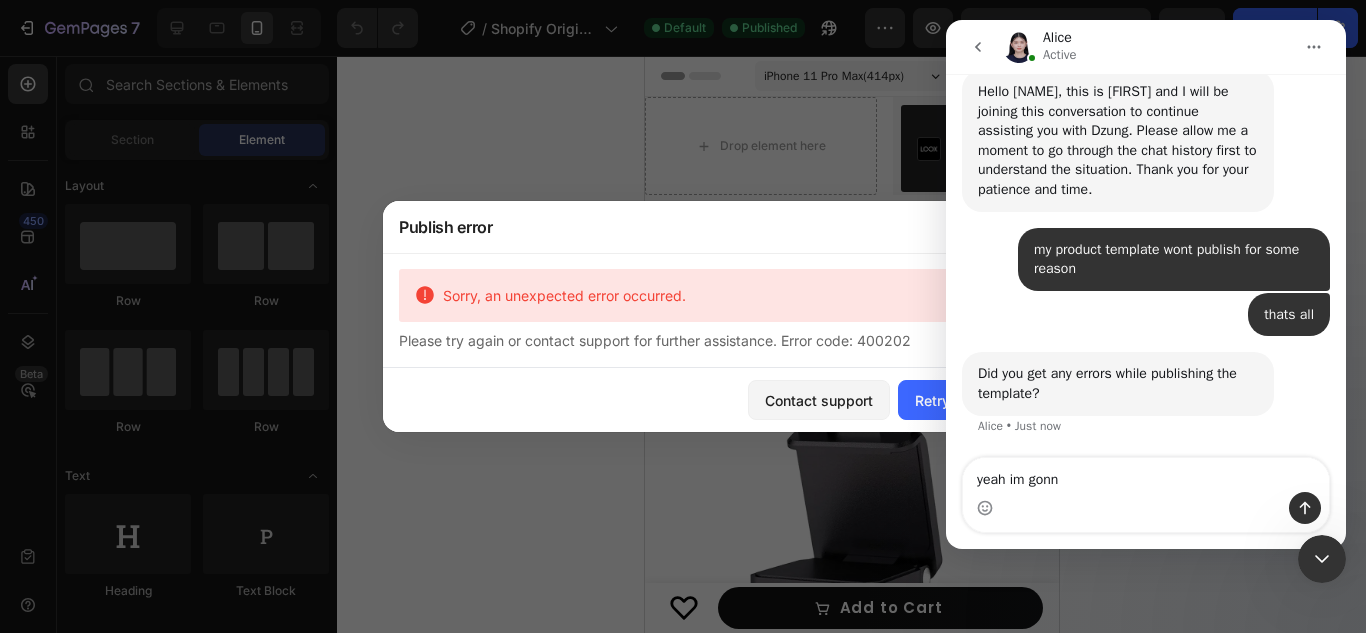 drag, startPoint x: 917, startPoint y: 347, endPoint x: 424, endPoint y: 294, distance: 495.8407 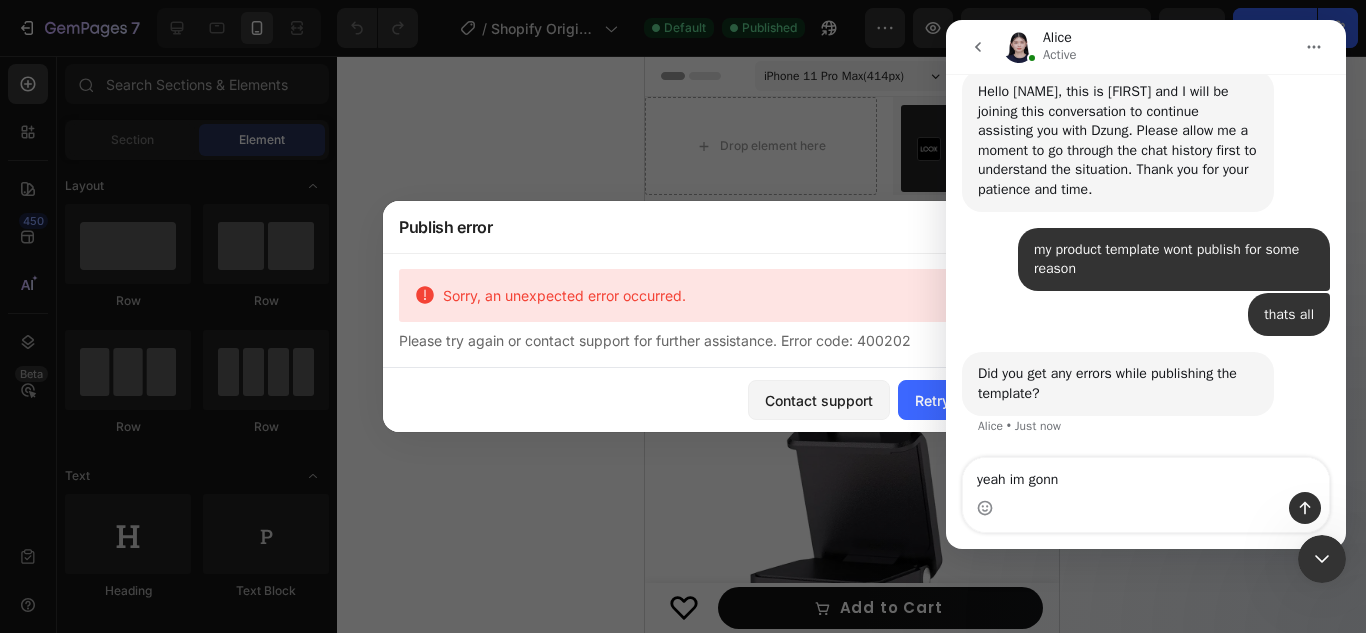 click at bounding box center (1146, 508) 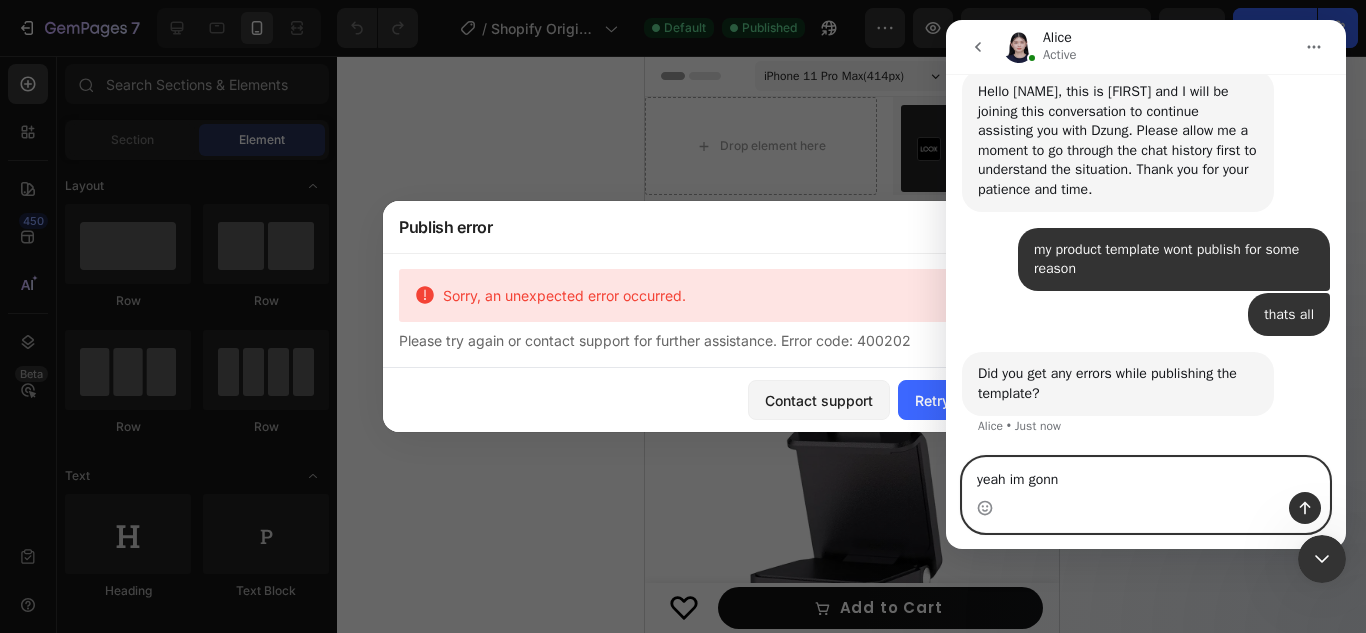 drag, startPoint x: 1078, startPoint y: 486, endPoint x: 1011, endPoint y: 486, distance: 67 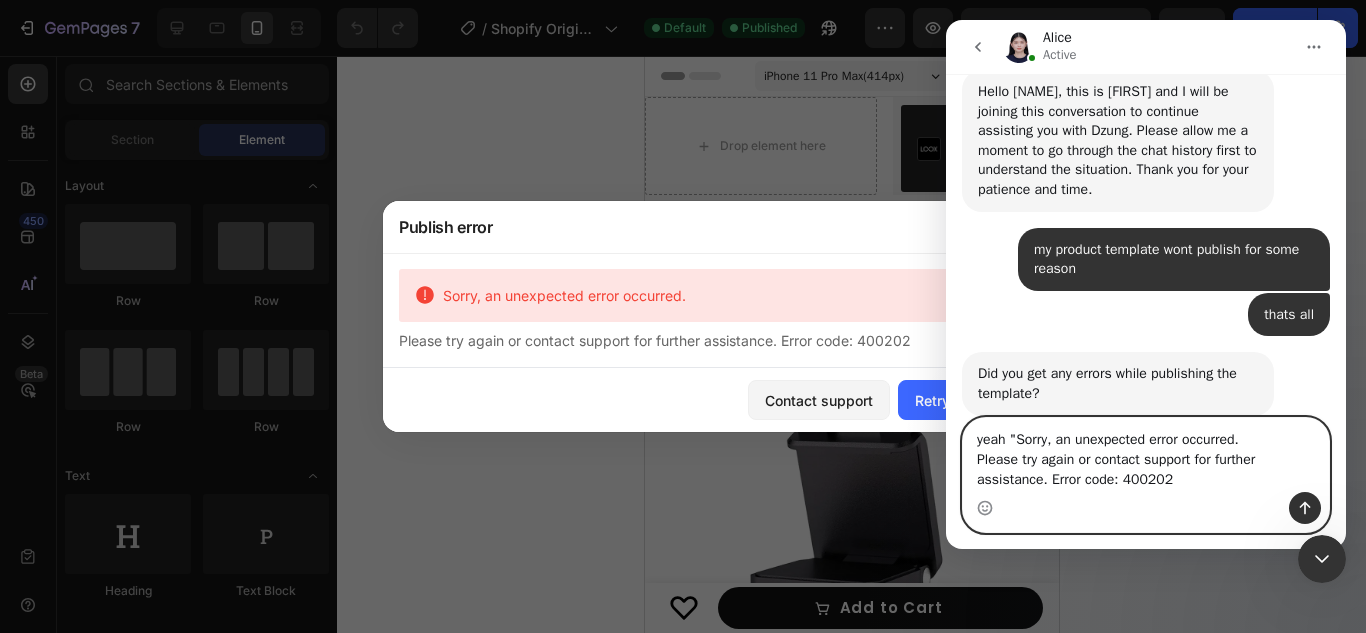 scroll, scrollTop: 4058, scrollLeft: 0, axis: vertical 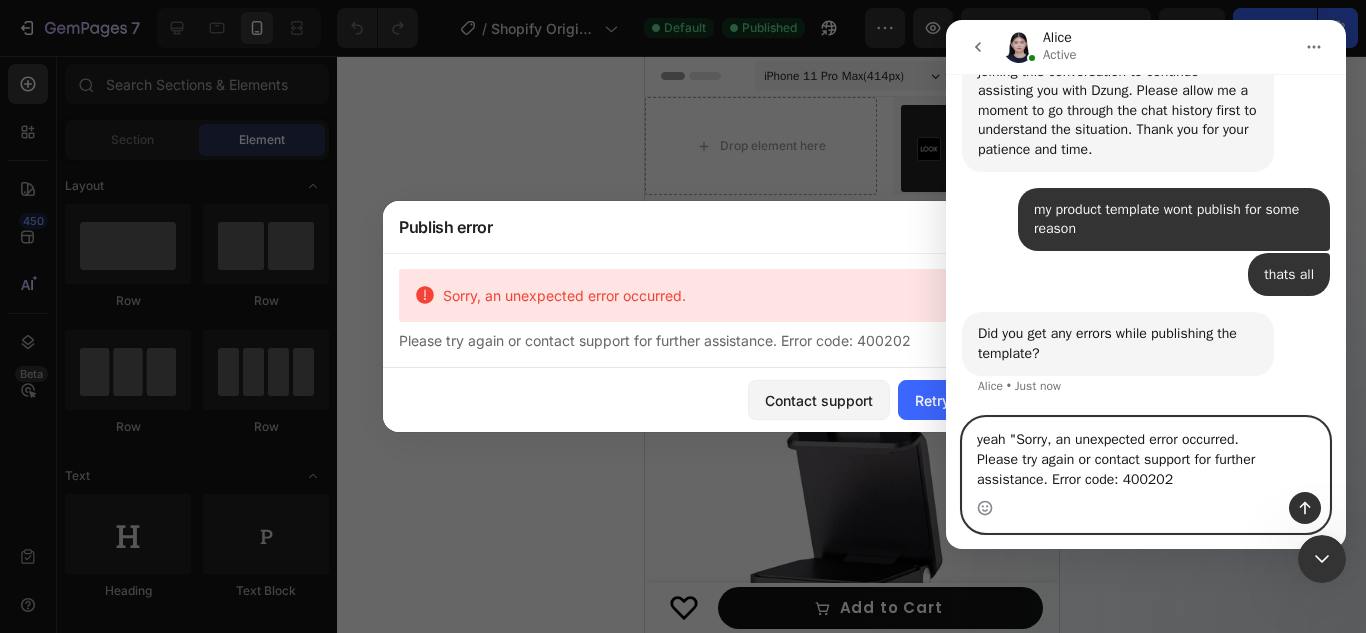 click on "yeah "Sorry, an unexpected error occurred.
Please try again or contact support for further assistance. Error code: 400202" at bounding box center [1146, 455] 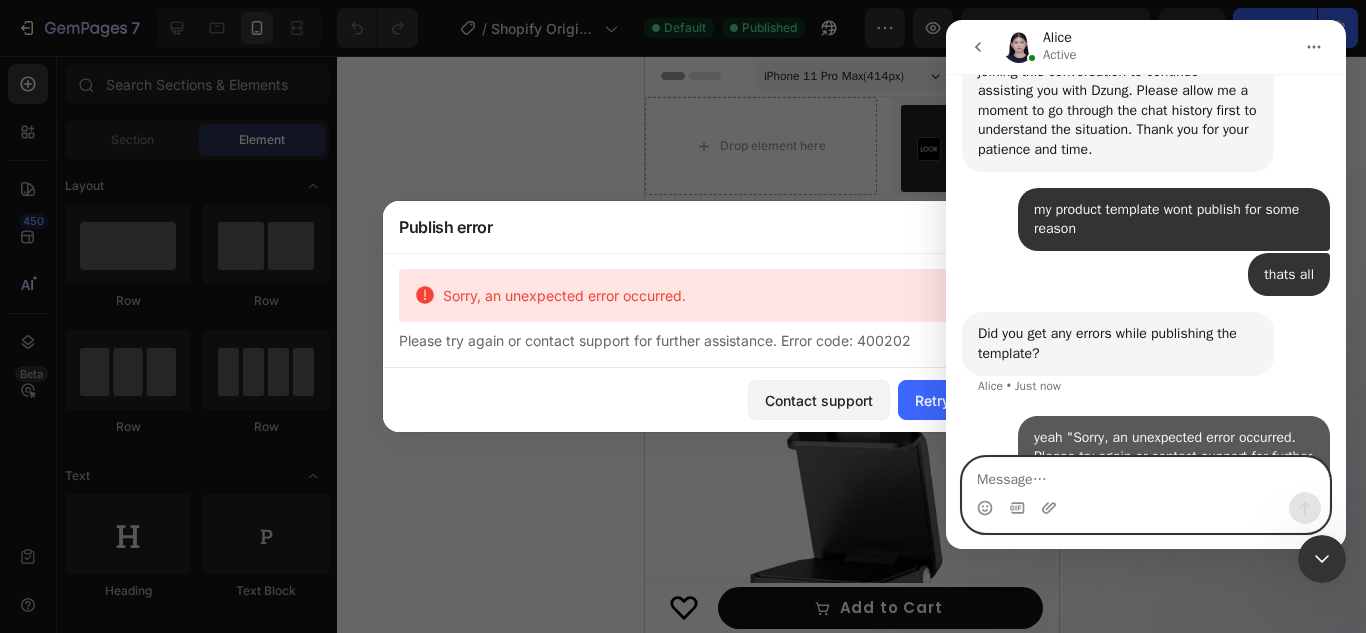 scroll, scrollTop: 4116, scrollLeft: 0, axis: vertical 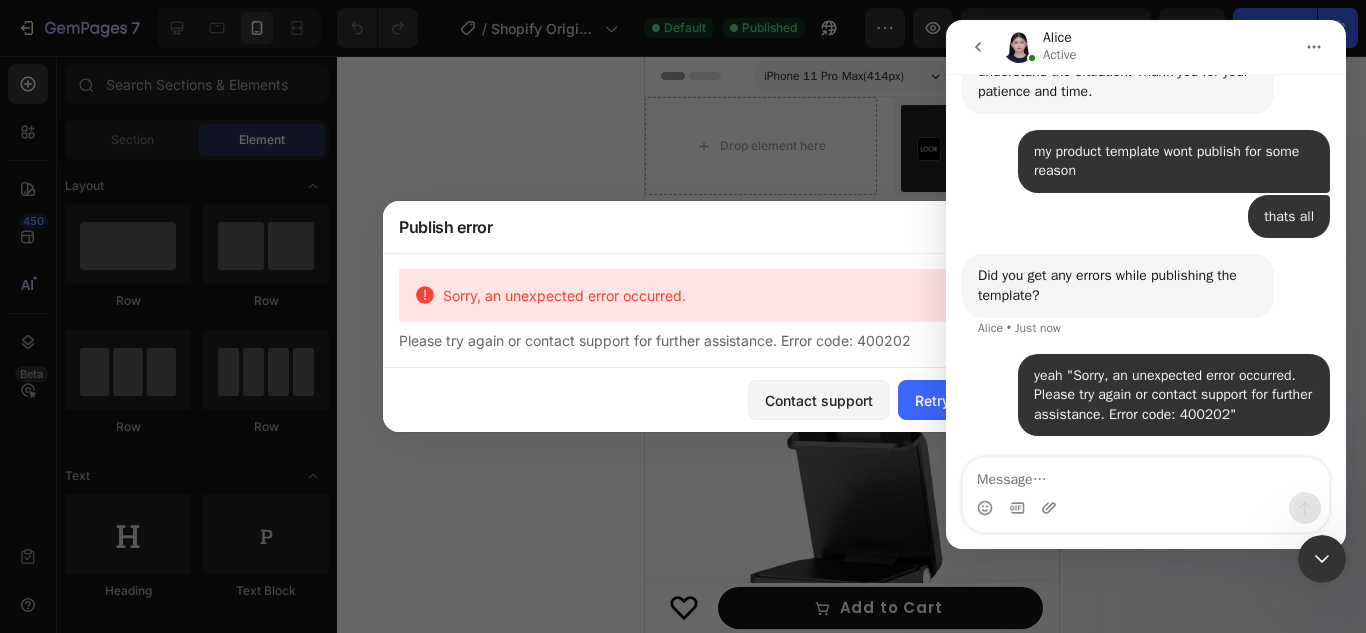 click on "Sorry, an unexpected error occurred.  Please try again or contact support for further assistance. Error code: 400202" 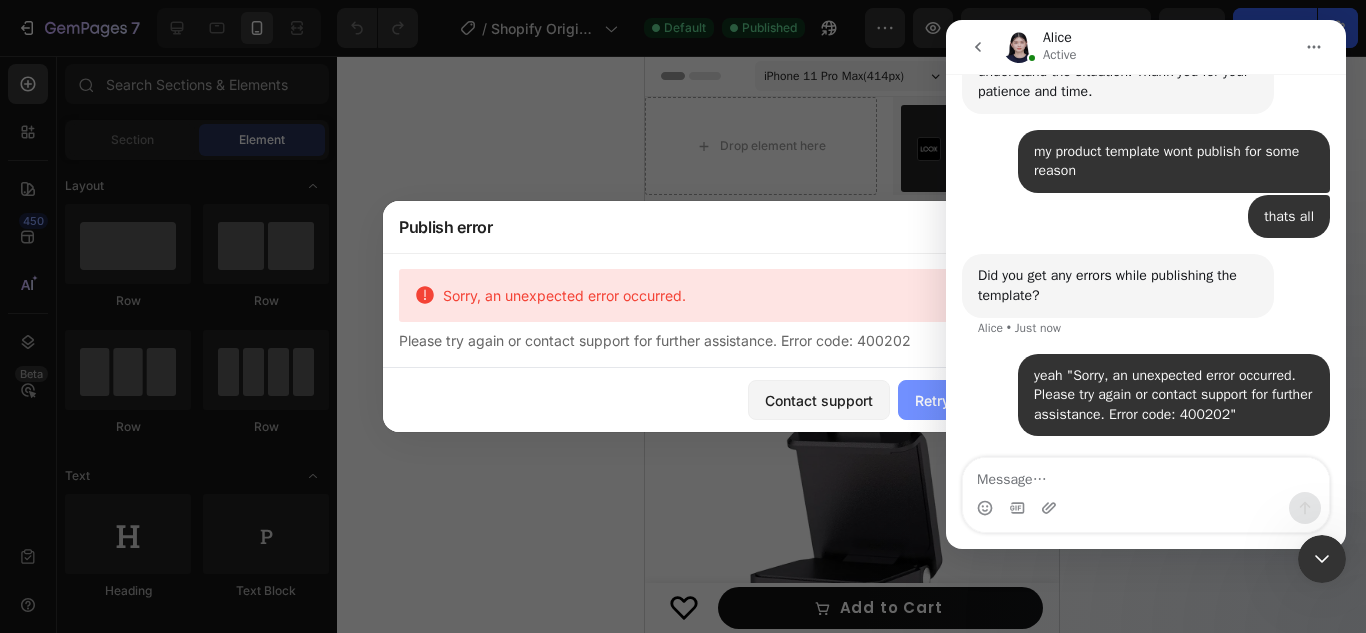 click on "Retry" at bounding box center (932, 400) 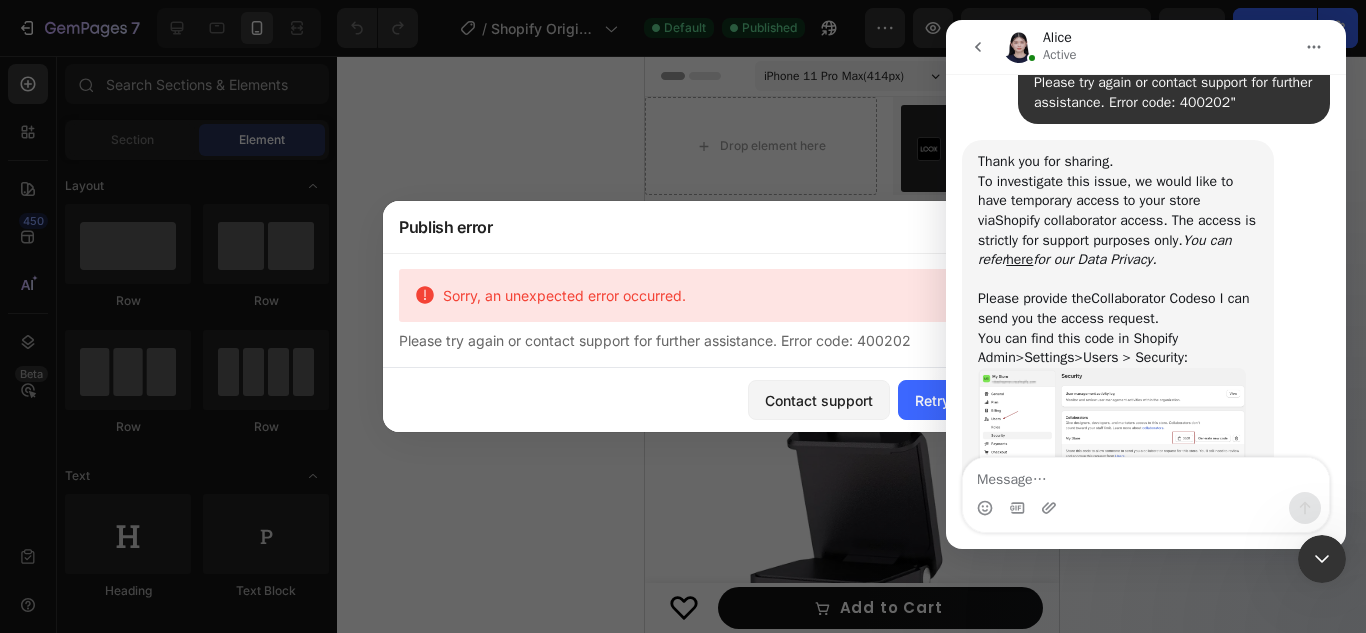 scroll, scrollTop: 4507, scrollLeft: 0, axis: vertical 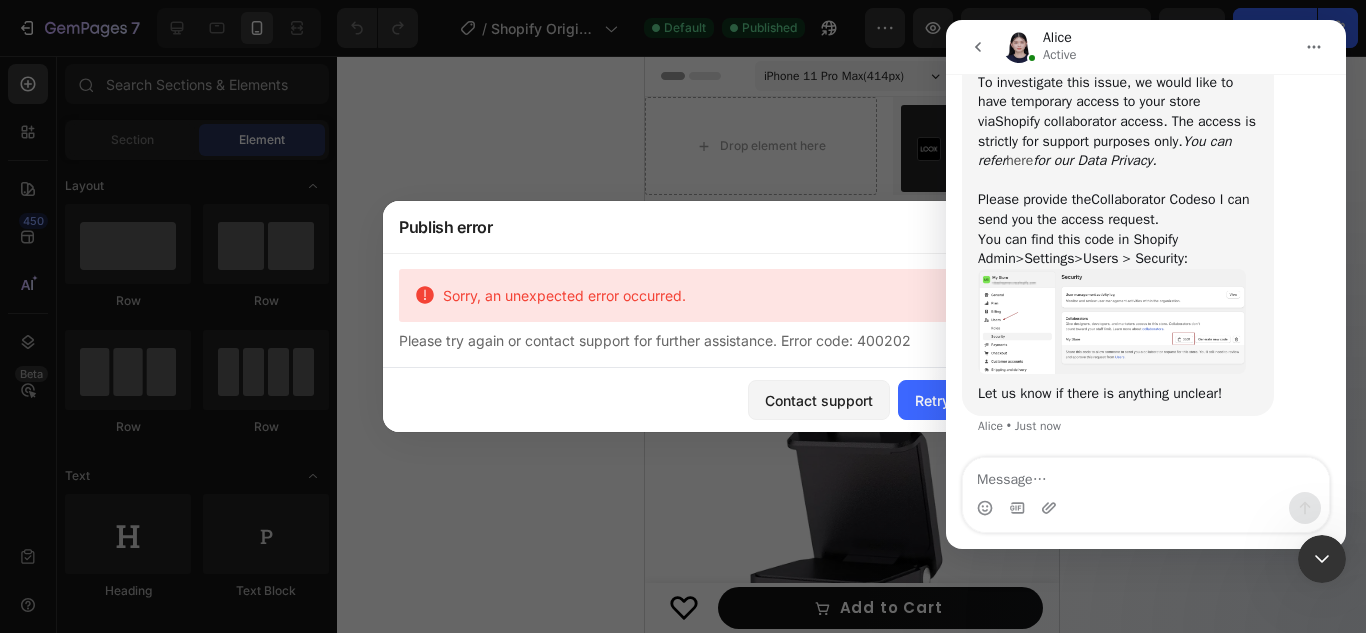 click on "here" at bounding box center (1019, 160) 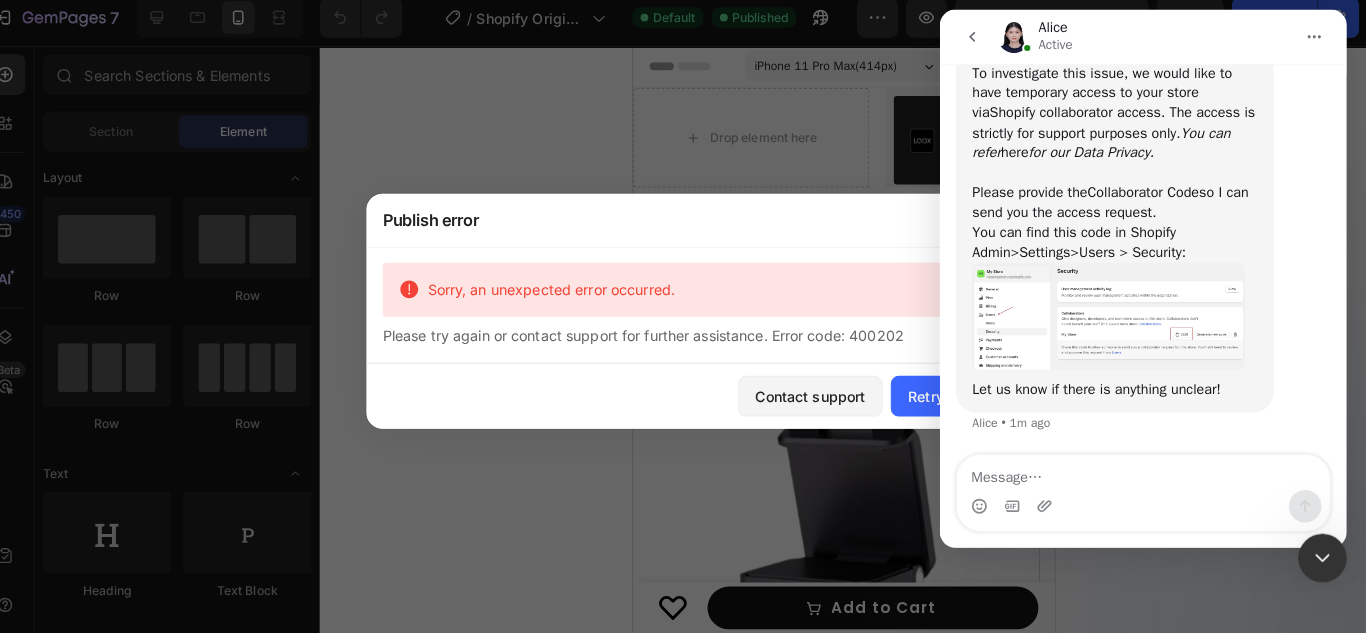 scroll, scrollTop: 0, scrollLeft: 0, axis: both 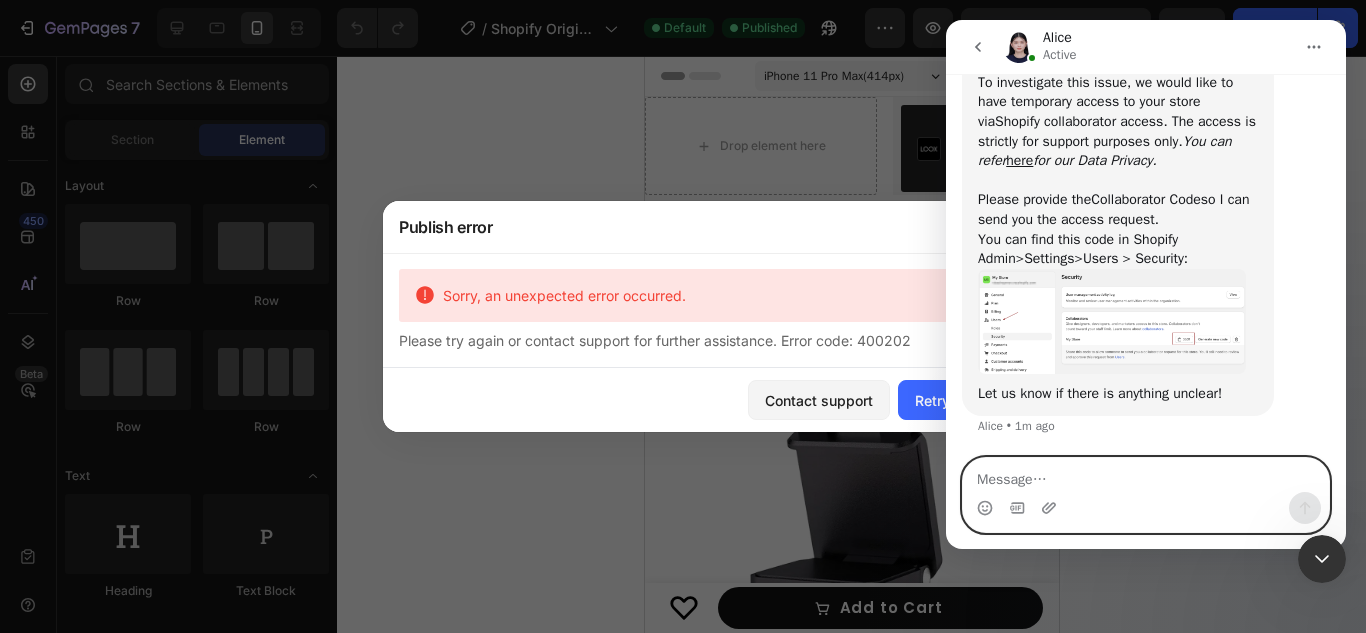 click at bounding box center (1146, 475) 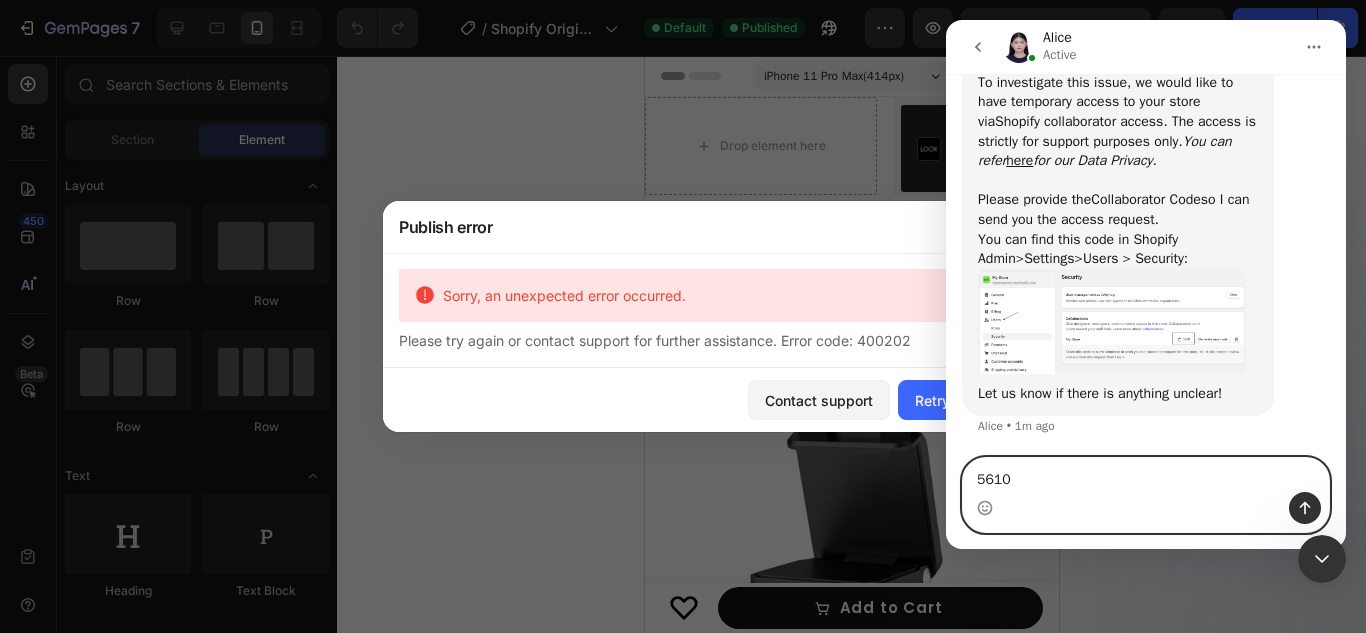 type 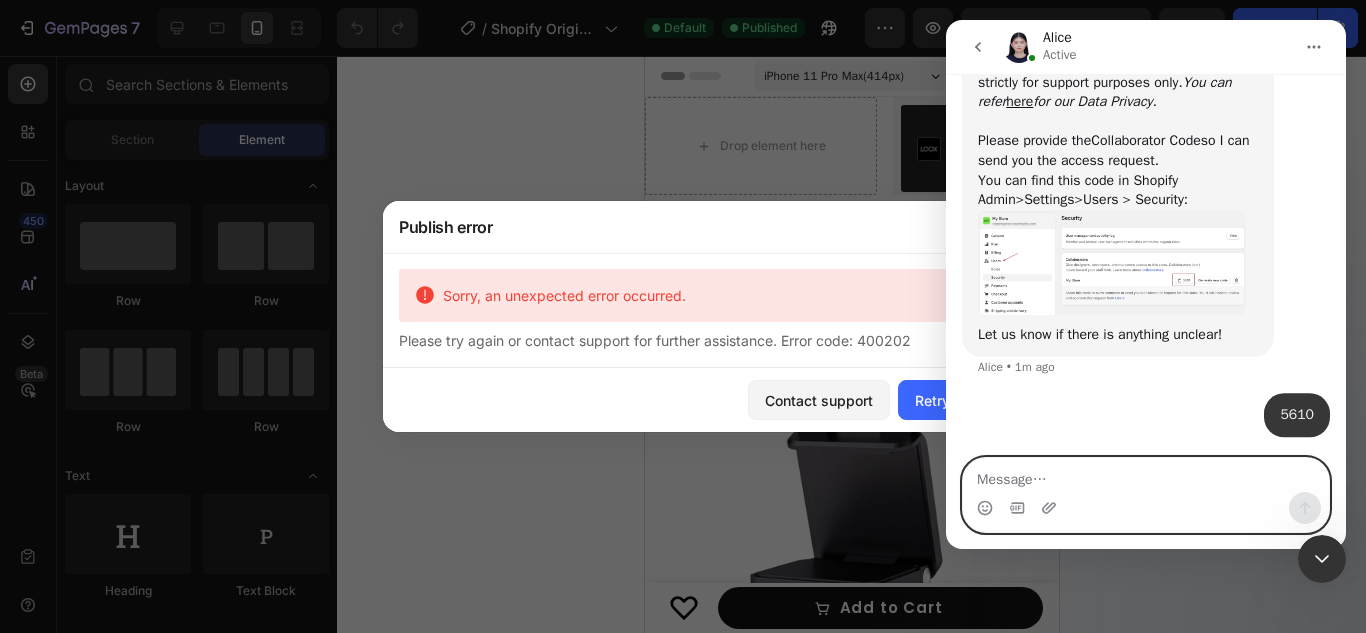 scroll, scrollTop: 4567, scrollLeft: 0, axis: vertical 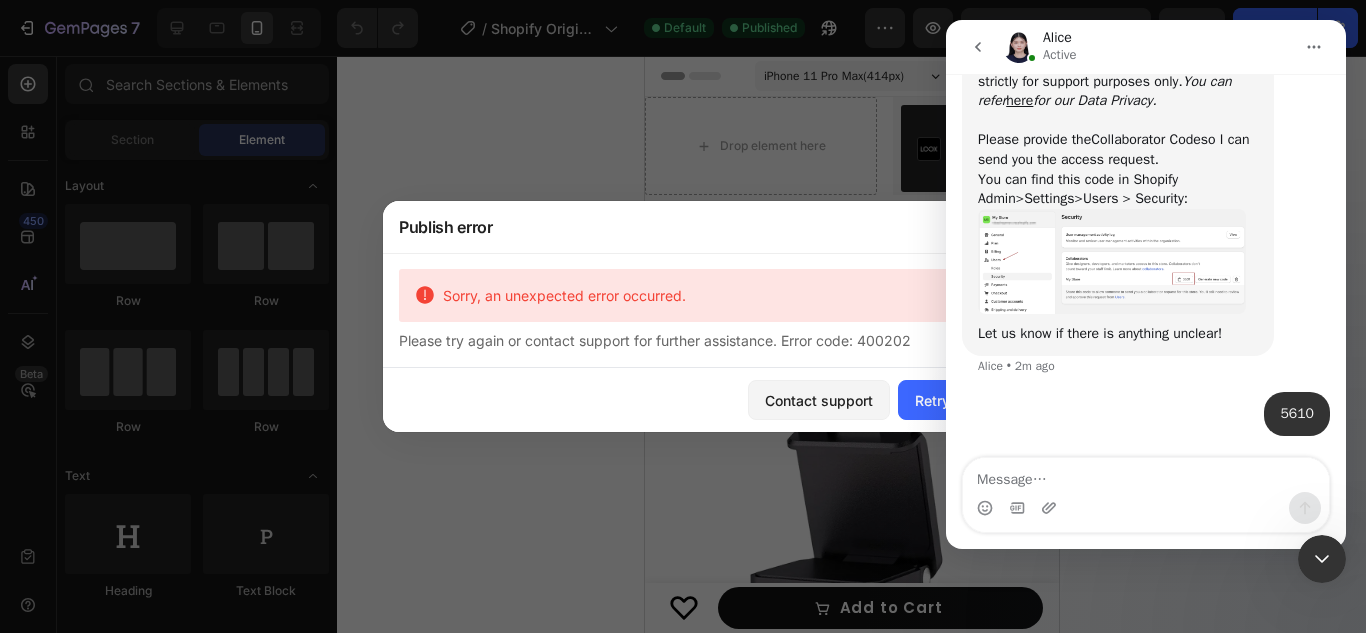 click at bounding box center (978, 47) 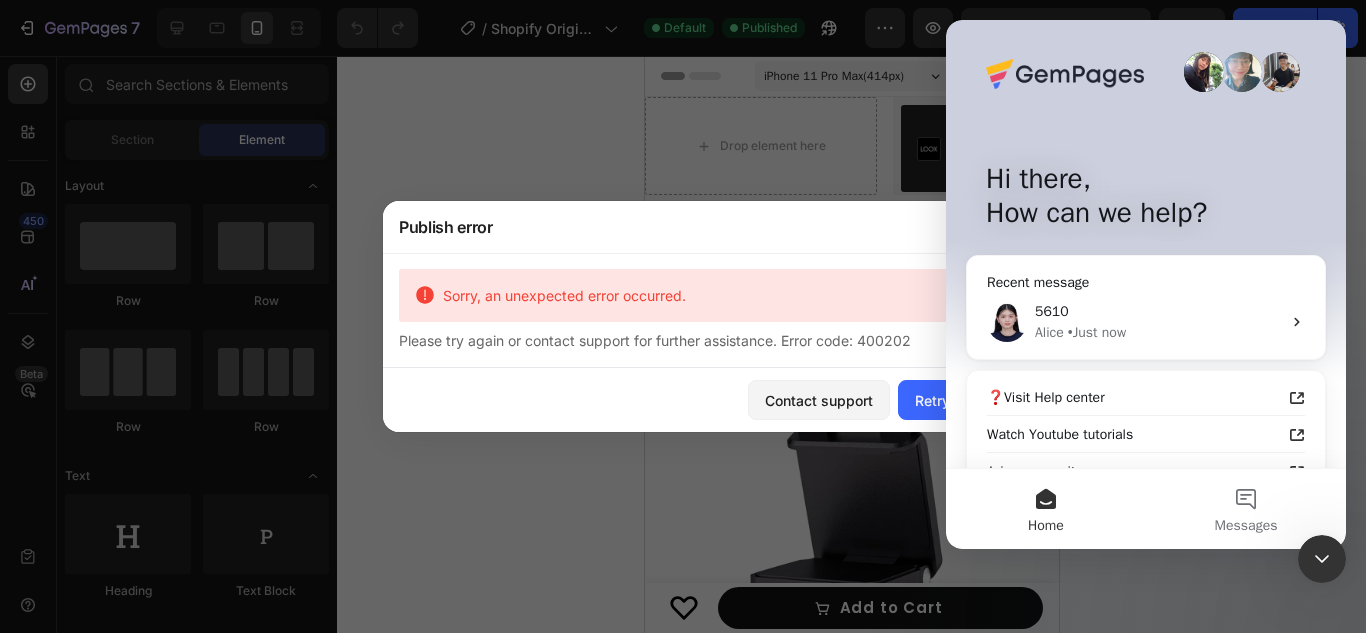 scroll, scrollTop: 0, scrollLeft: 0, axis: both 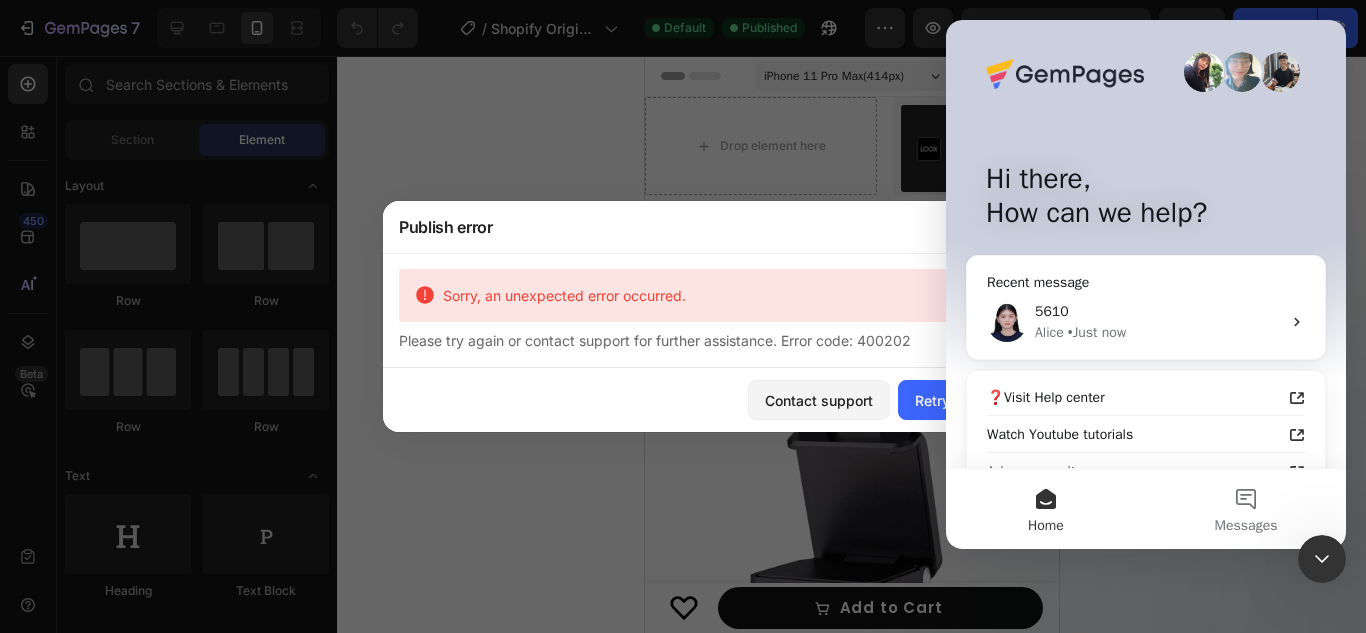 click 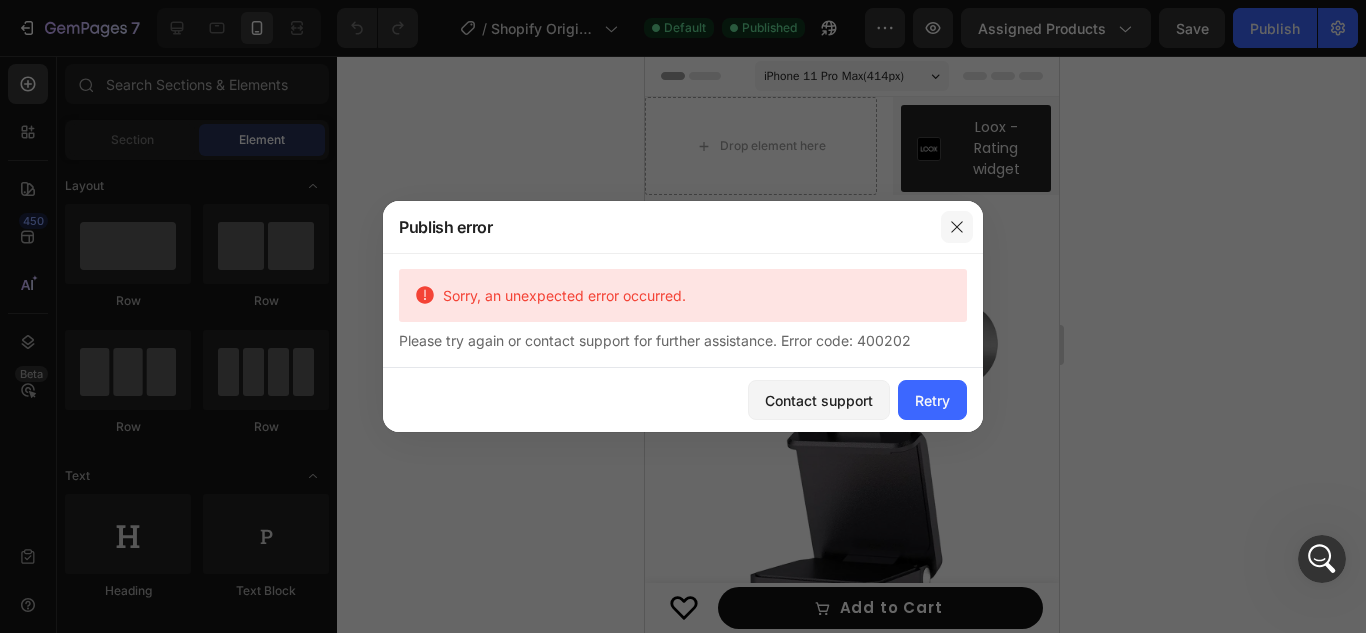 click 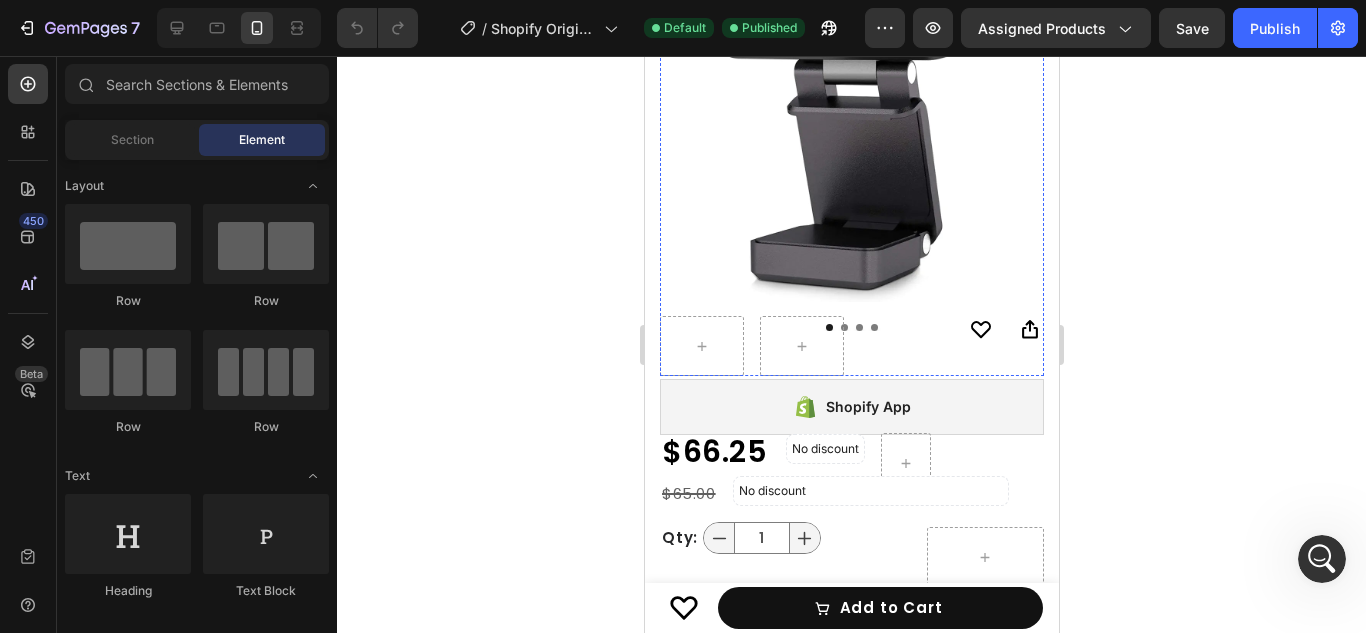 scroll, scrollTop: 335, scrollLeft: 0, axis: vertical 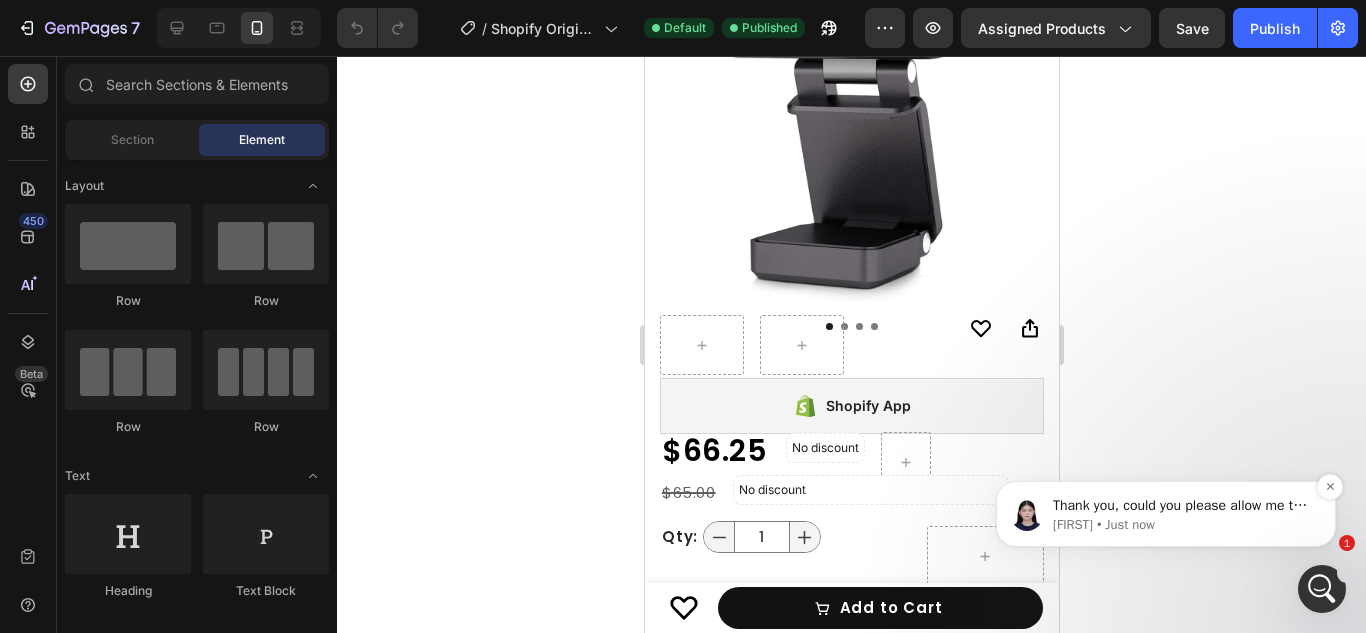 click on "Thank you, could you please allow me to try publishing your page to see if this issue is happening on my side?" at bounding box center [1182, 506] 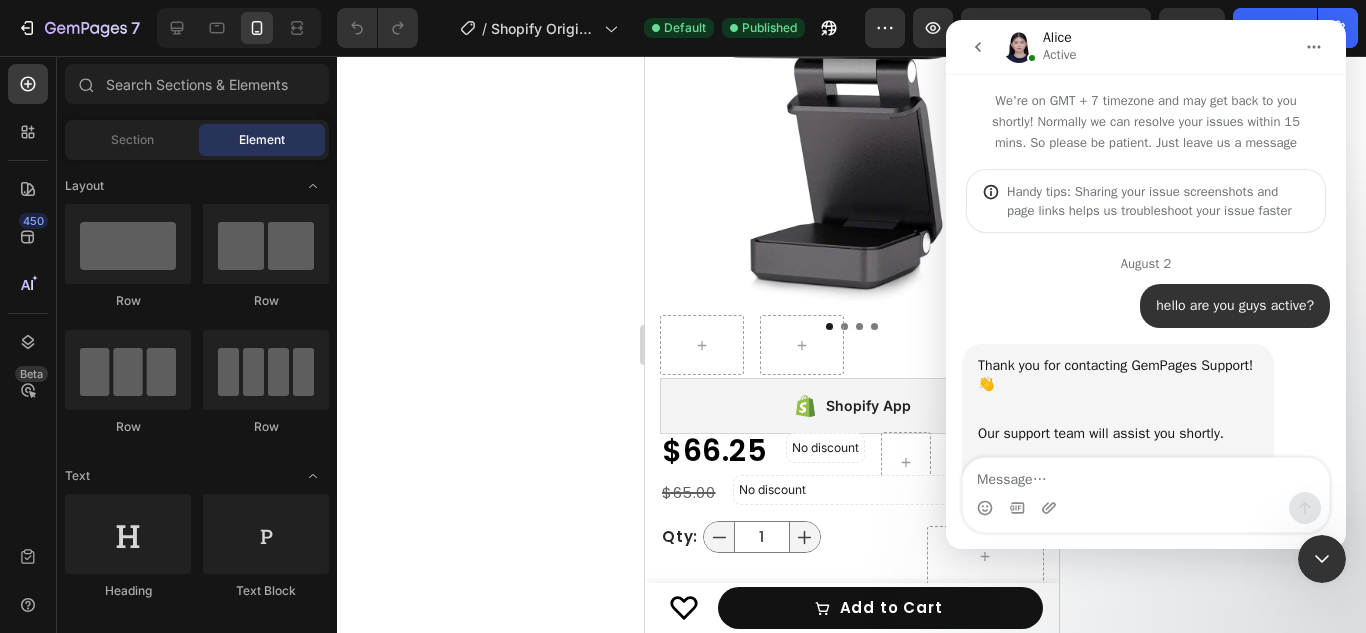 scroll, scrollTop: 399, scrollLeft: 0, axis: vertical 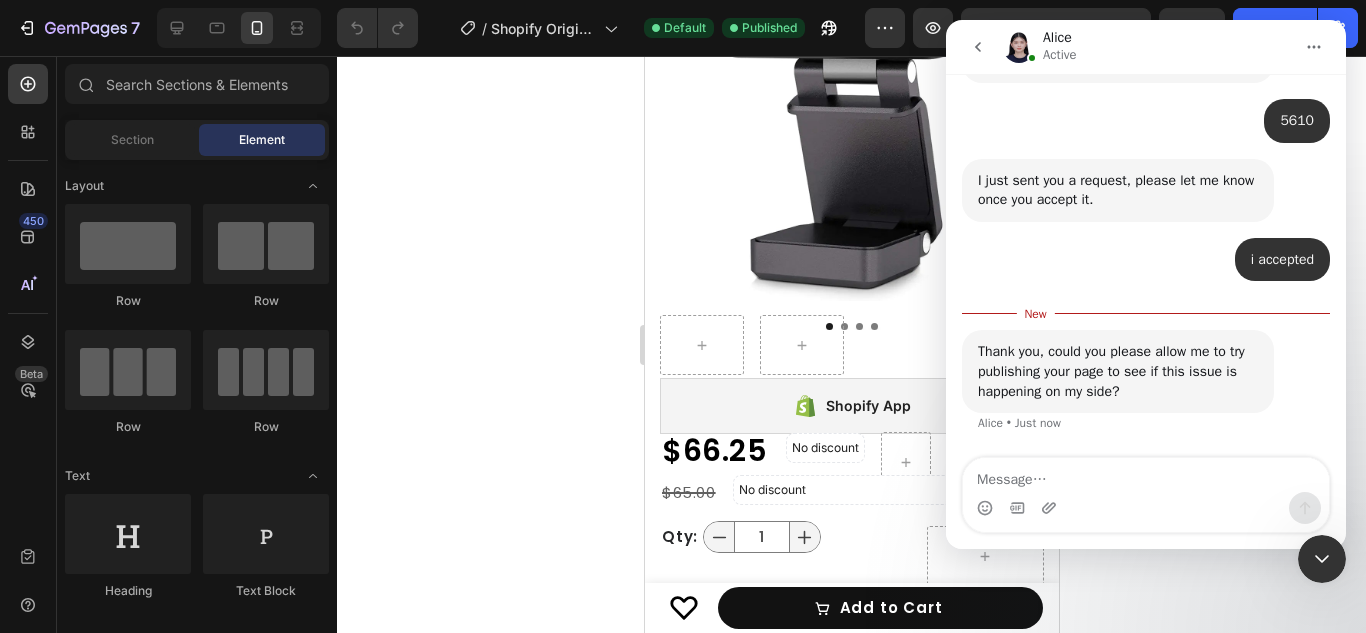 drag, startPoint x: 1151, startPoint y: 497, endPoint x: 1137, endPoint y: 482, distance: 20.518284 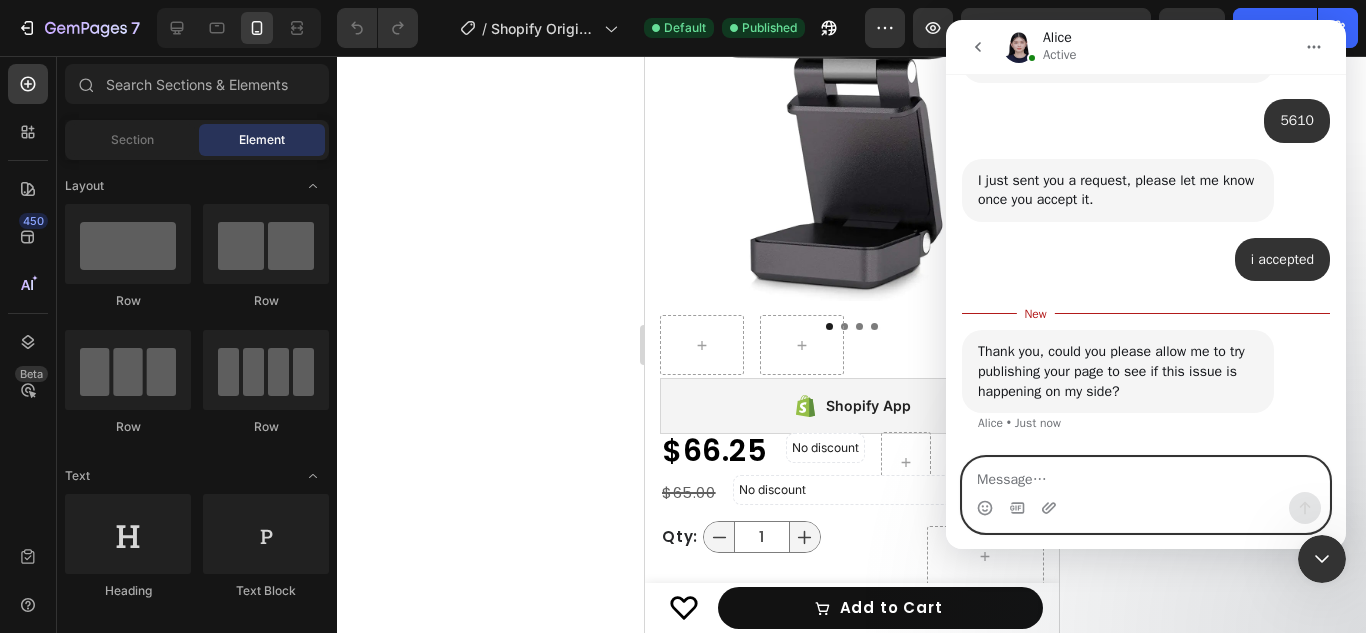 type on "s" 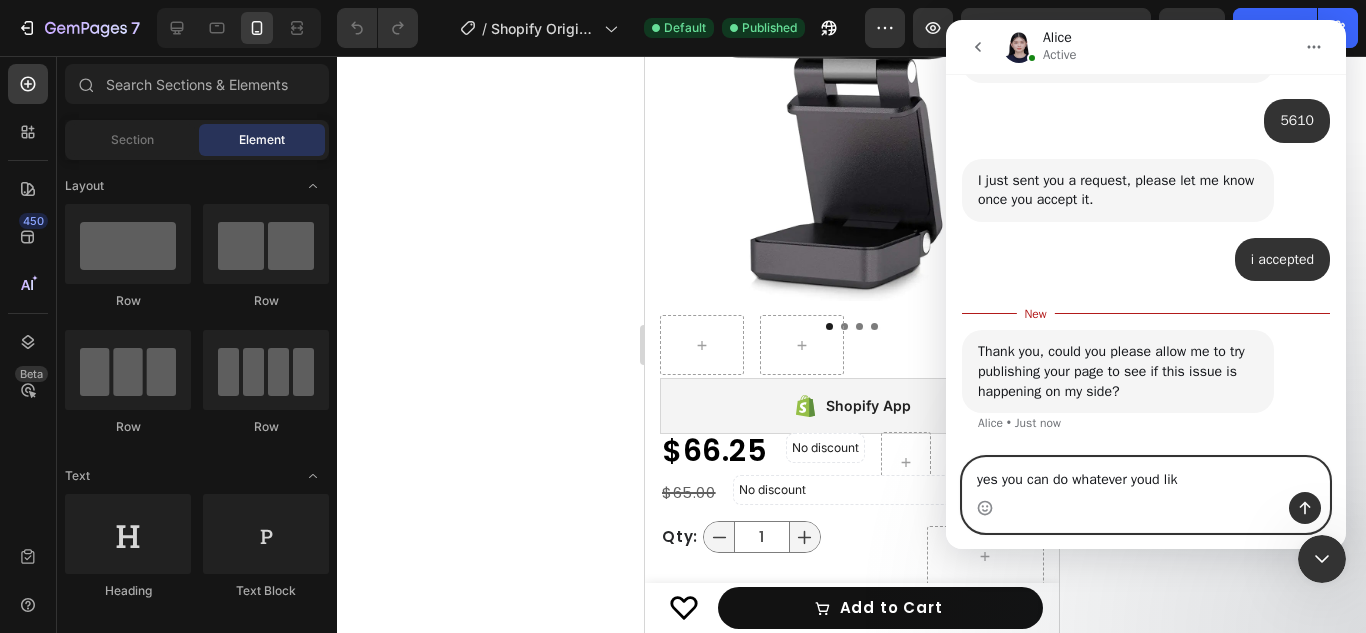 type on "yes you can do whatever youd like" 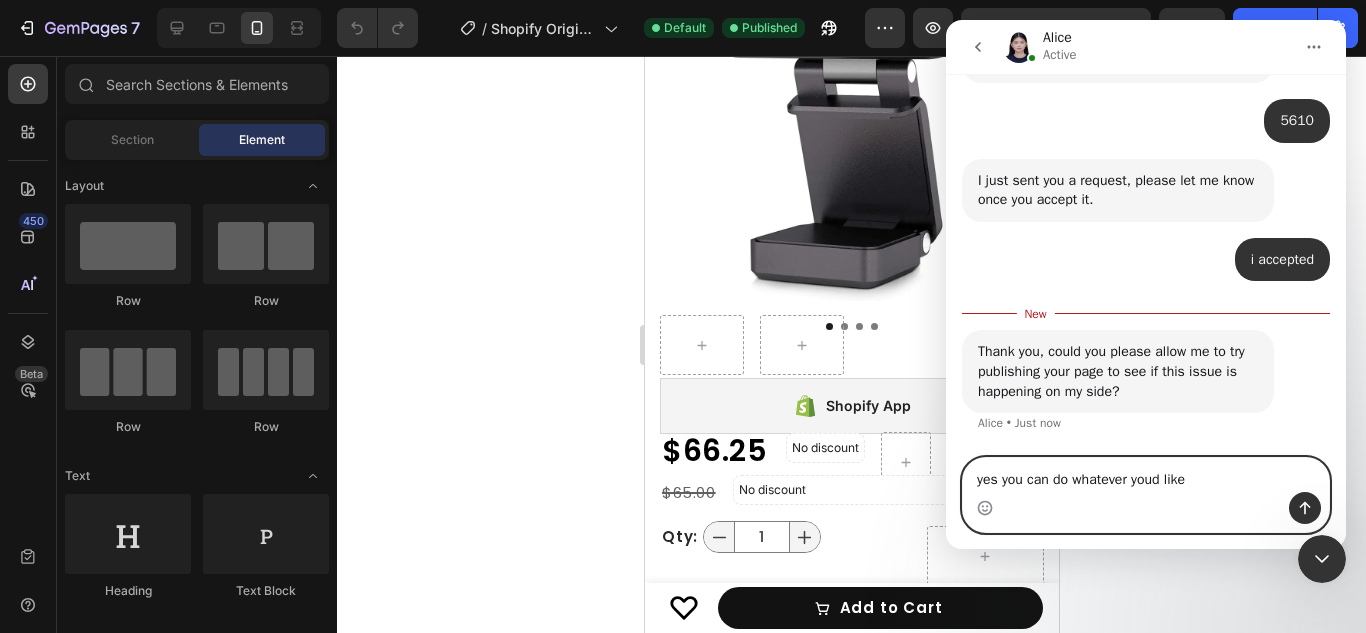type 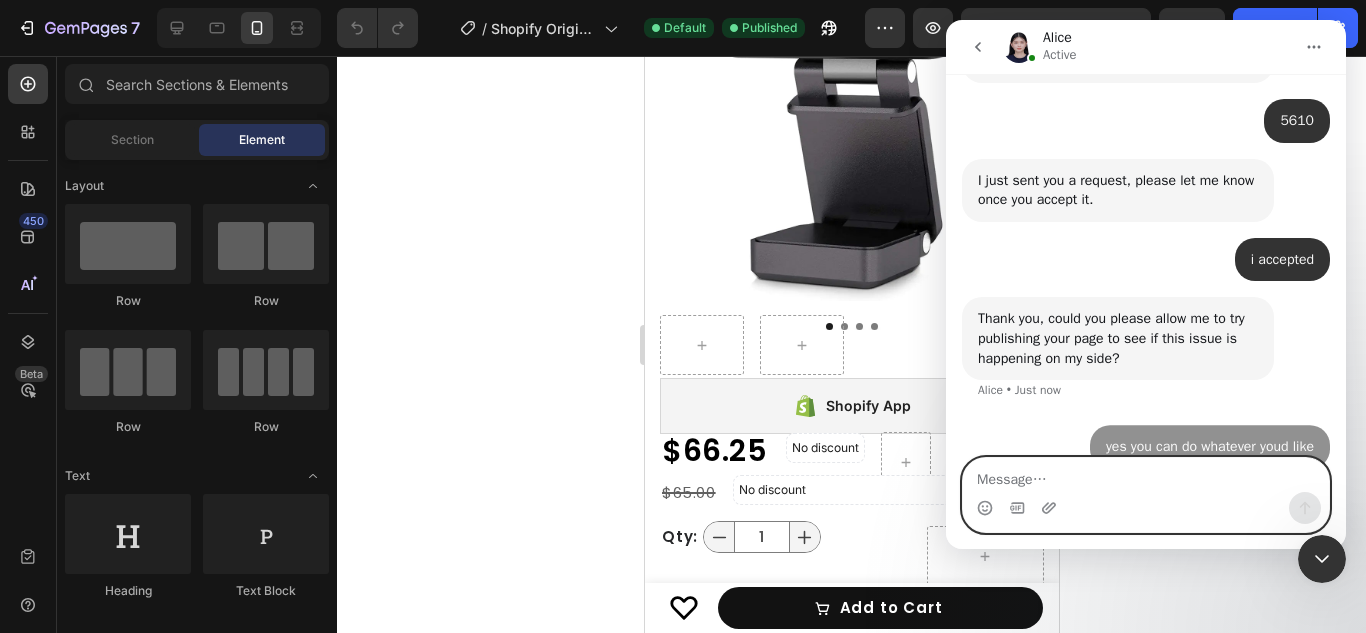scroll, scrollTop: 4864, scrollLeft: 0, axis: vertical 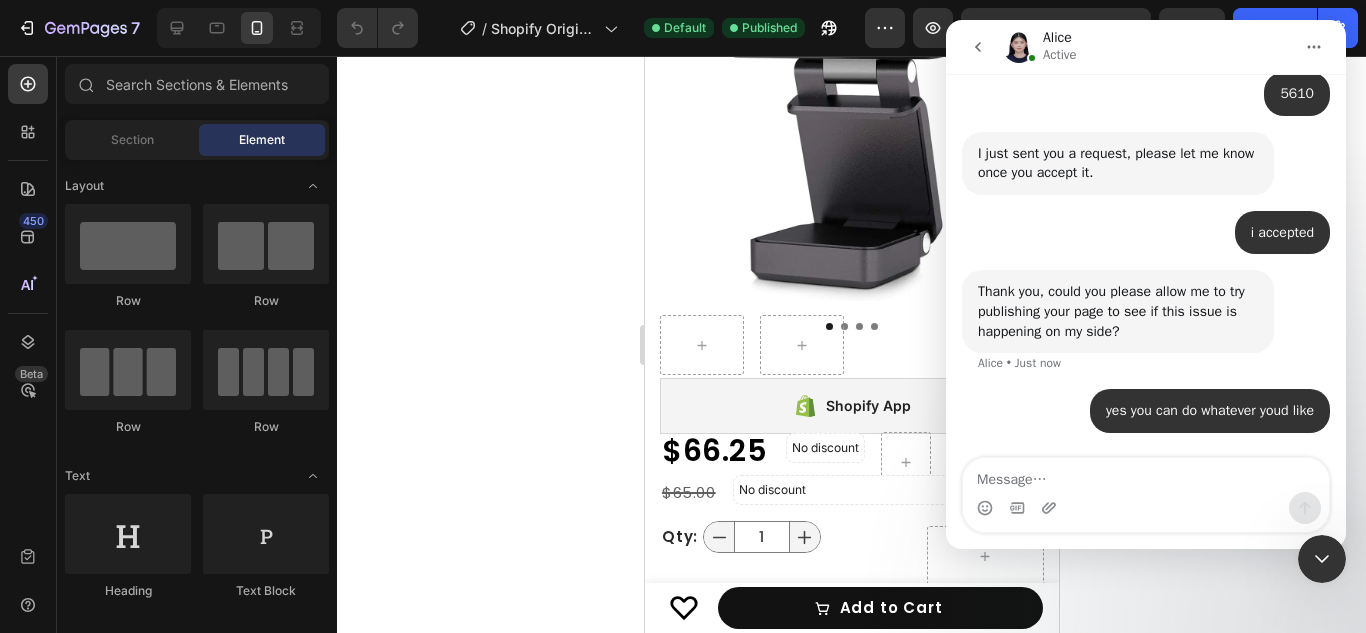 click 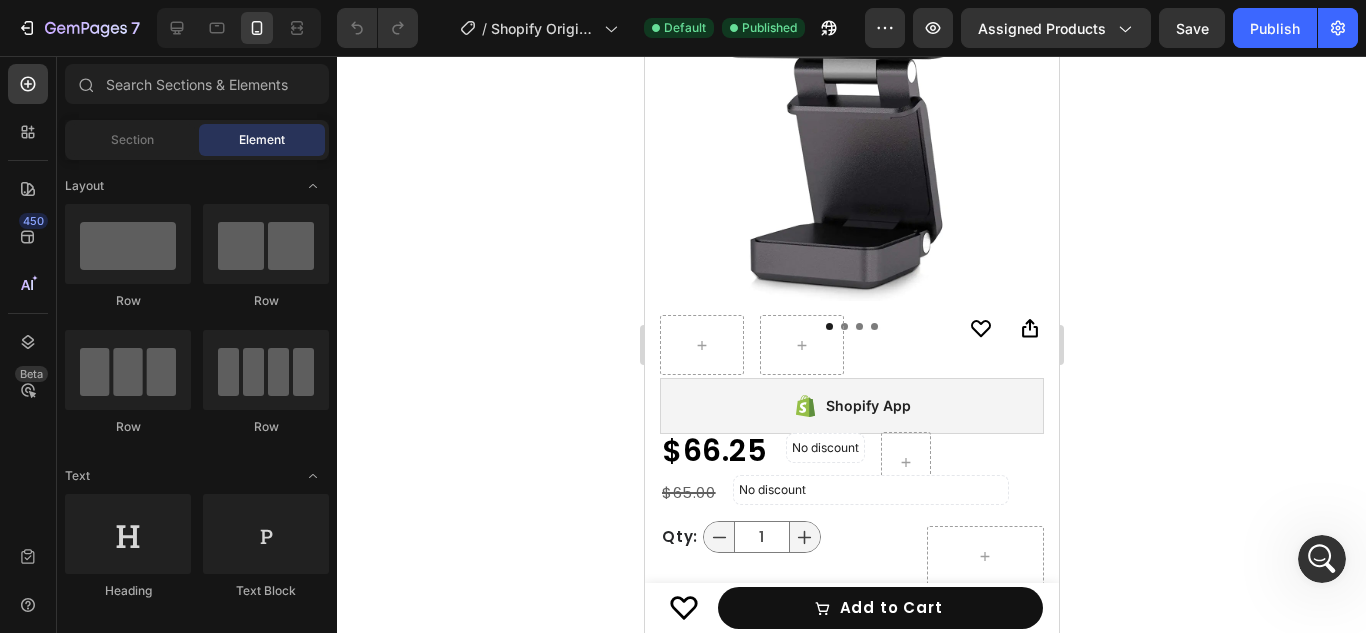 scroll, scrollTop: 4941, scrollLeft: 0, axis: vertical 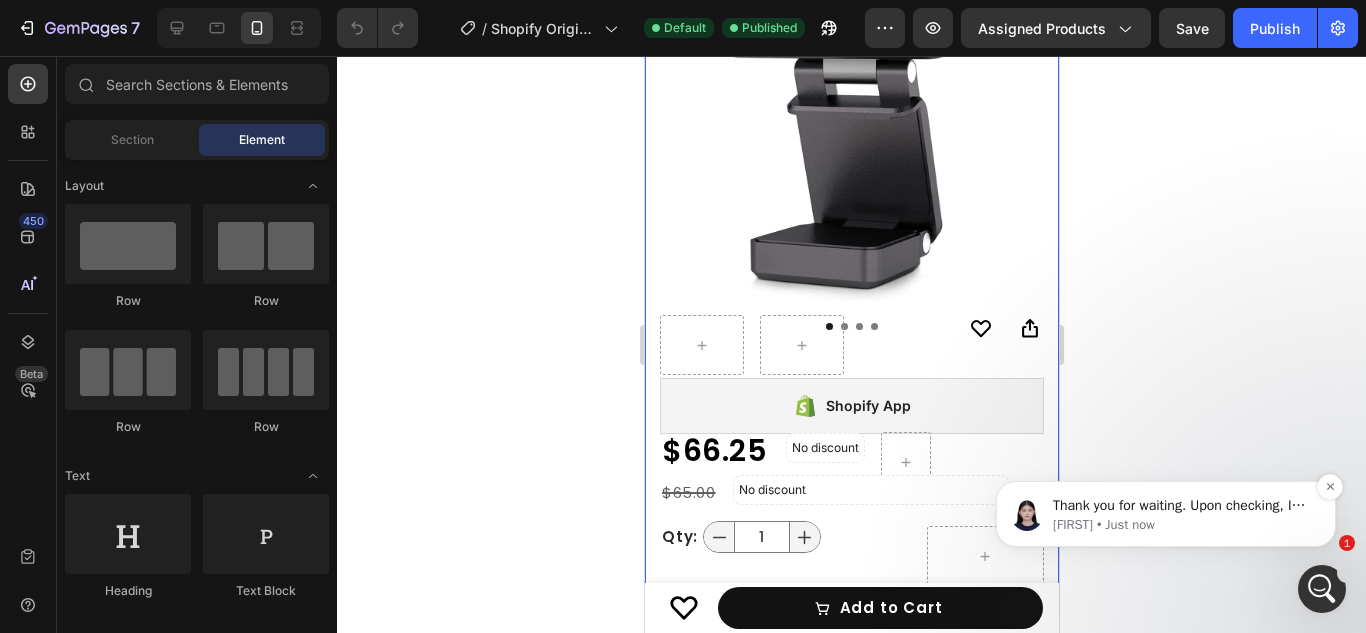click on "Thank you for waiting. Upon checking, I encountered the same issue. This requires further investigation by our Technical Team. I am transferring this matter to them immediately for a detailed assessment.   The process should be completed within a few hours, but no later than 24 hours. Please rest assured, this is only a maximum estimated time, and we will try our best to resolve it as fast as possible while keeping you informed of any updates.   Your understanding and patience are greatly appreciated." at bounding box center (1182, 506) 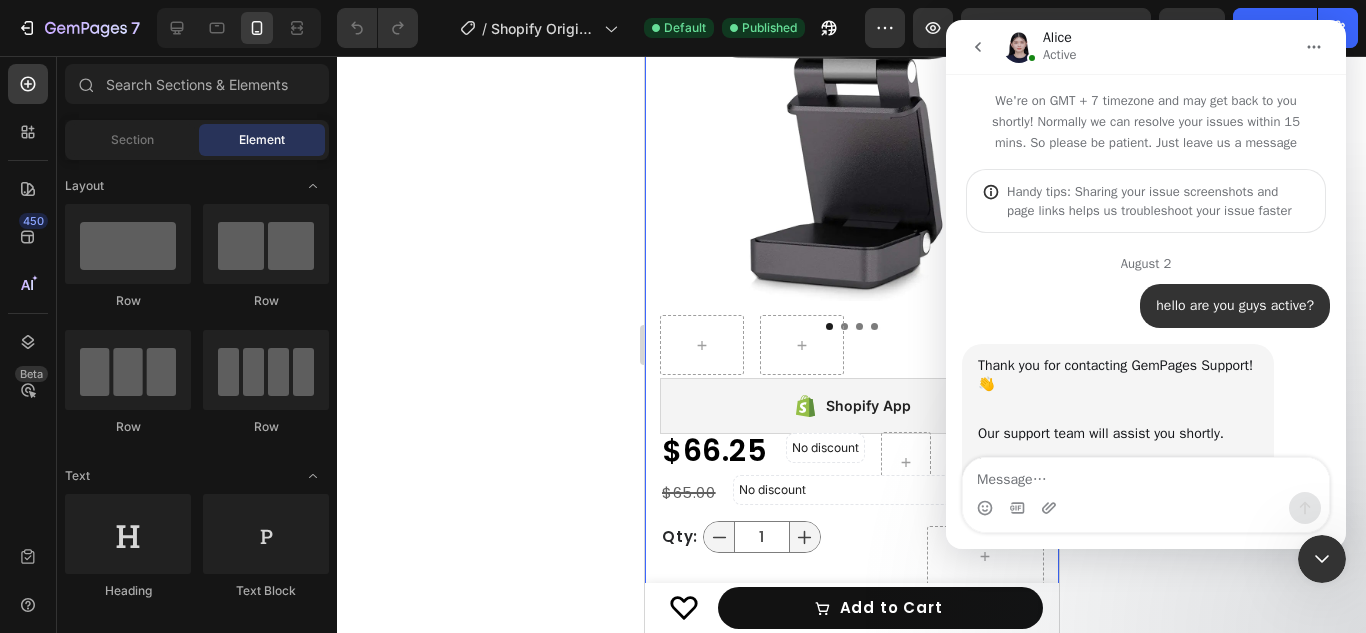 scroll, scrollTop: 3, scrollLeft: 0, axis: vertical 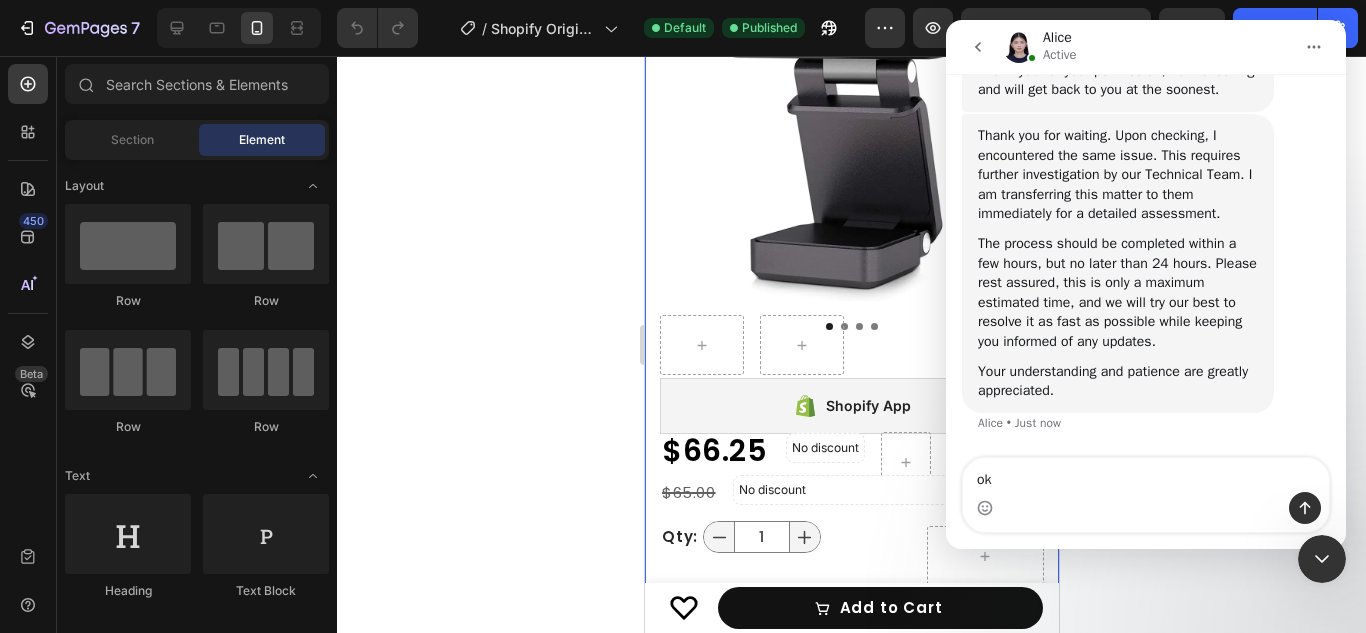 type on "o" 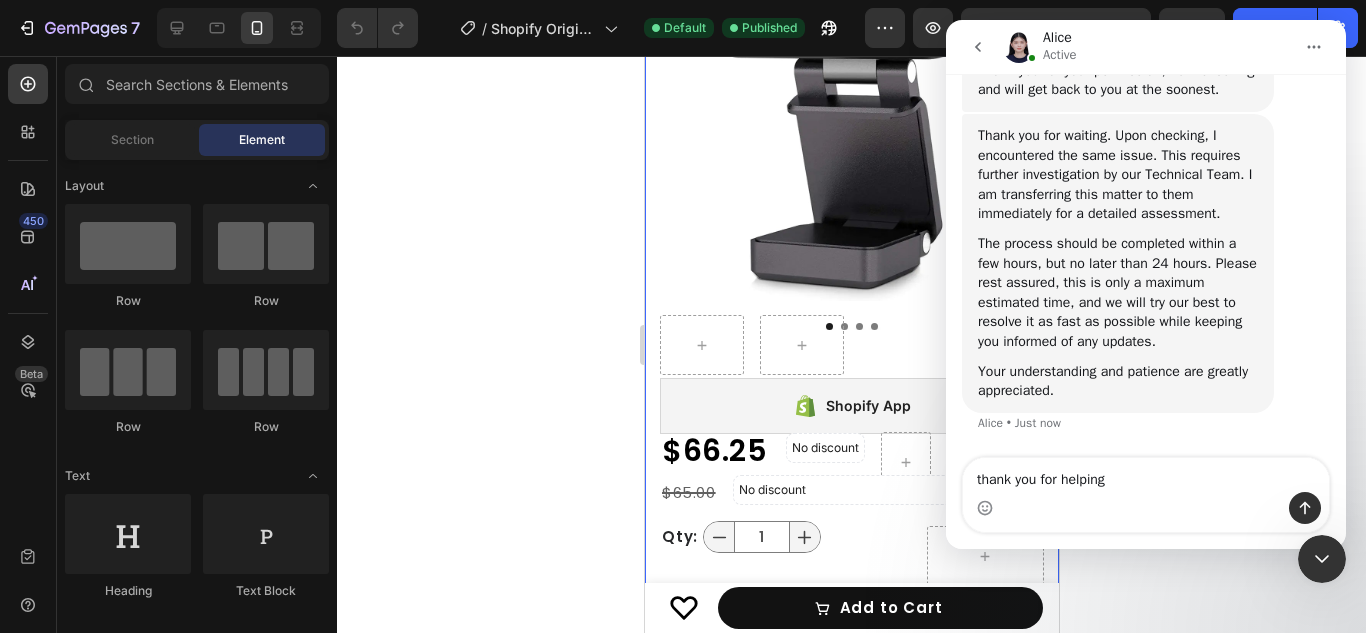 type on "thank you for helping" 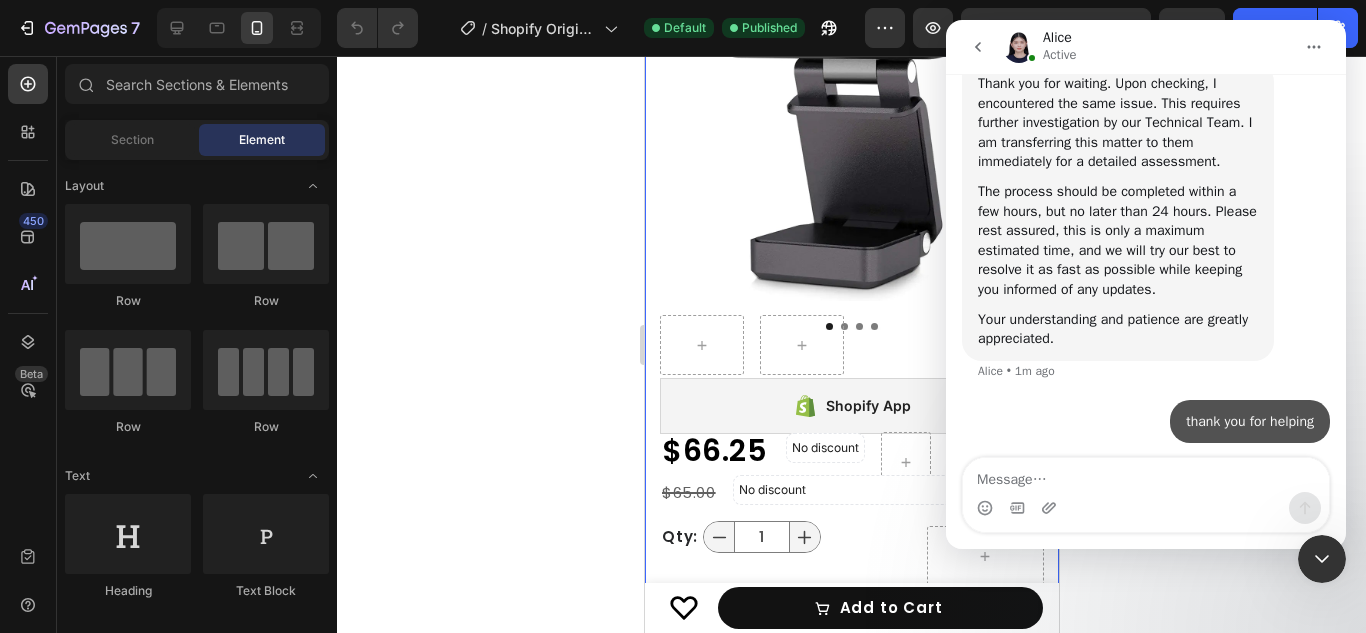 scroll, scrollTop: 5323, scrollLeft: 0, axis: vertical 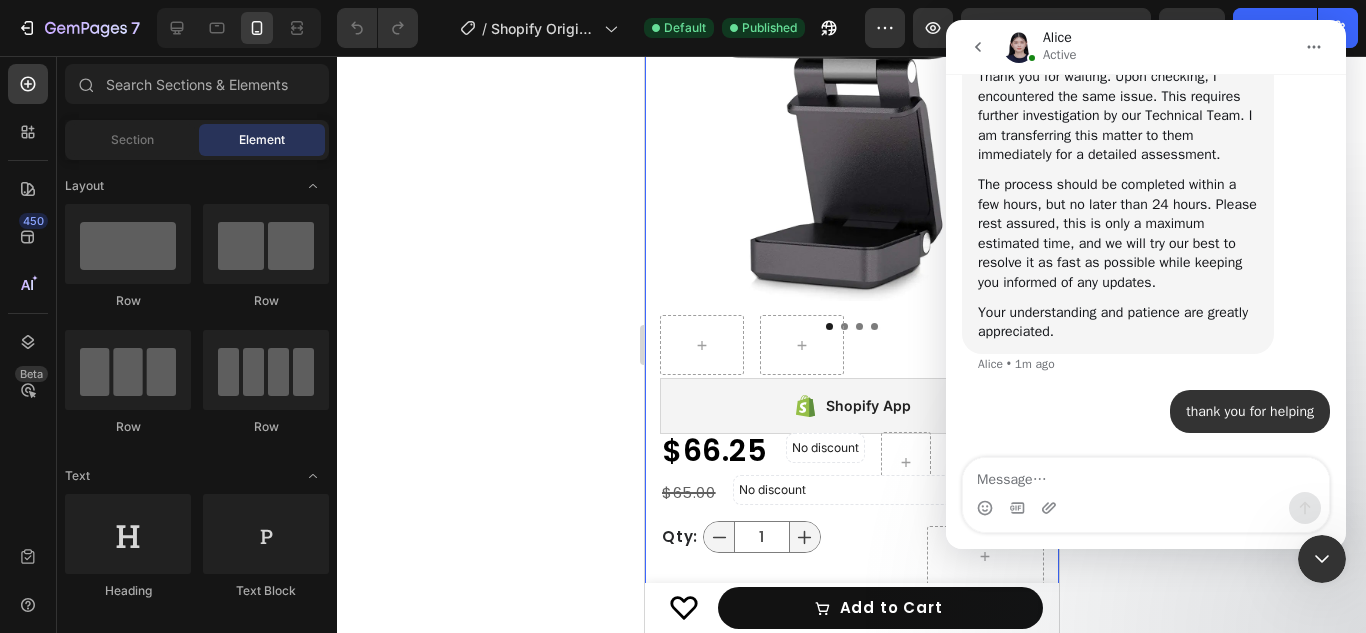 click at bounding box center [1322, 559] 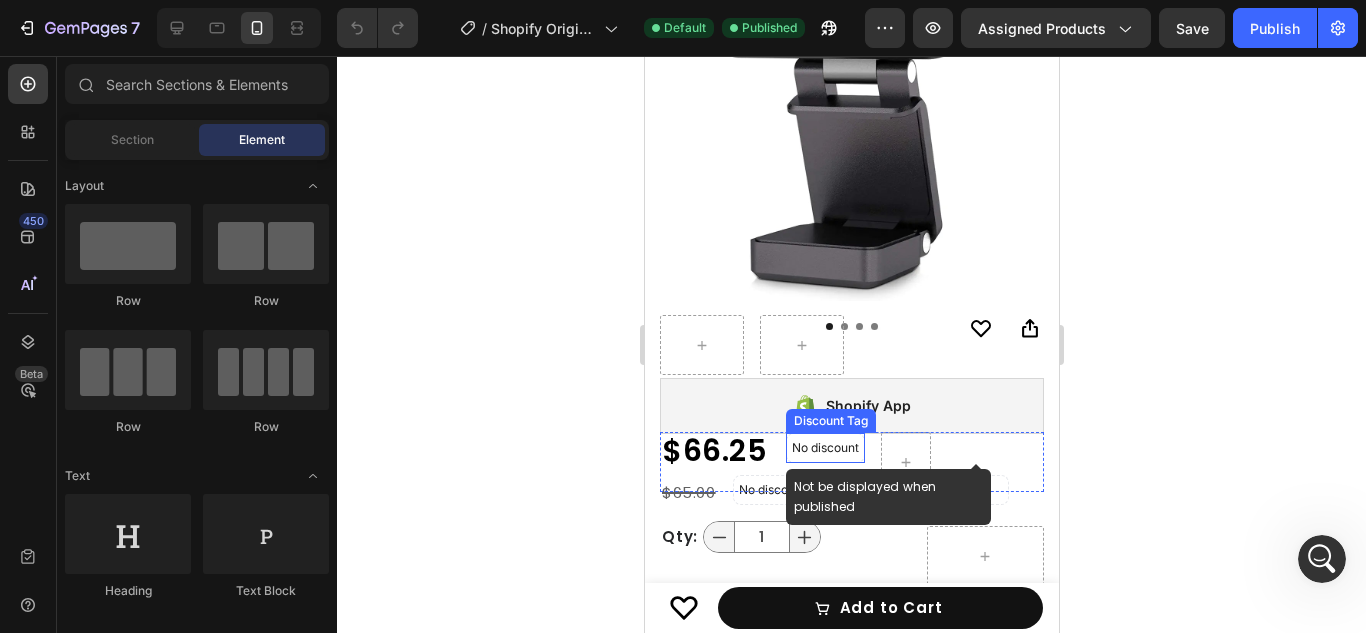 click on "No discount" at bounding box center (824, 448) 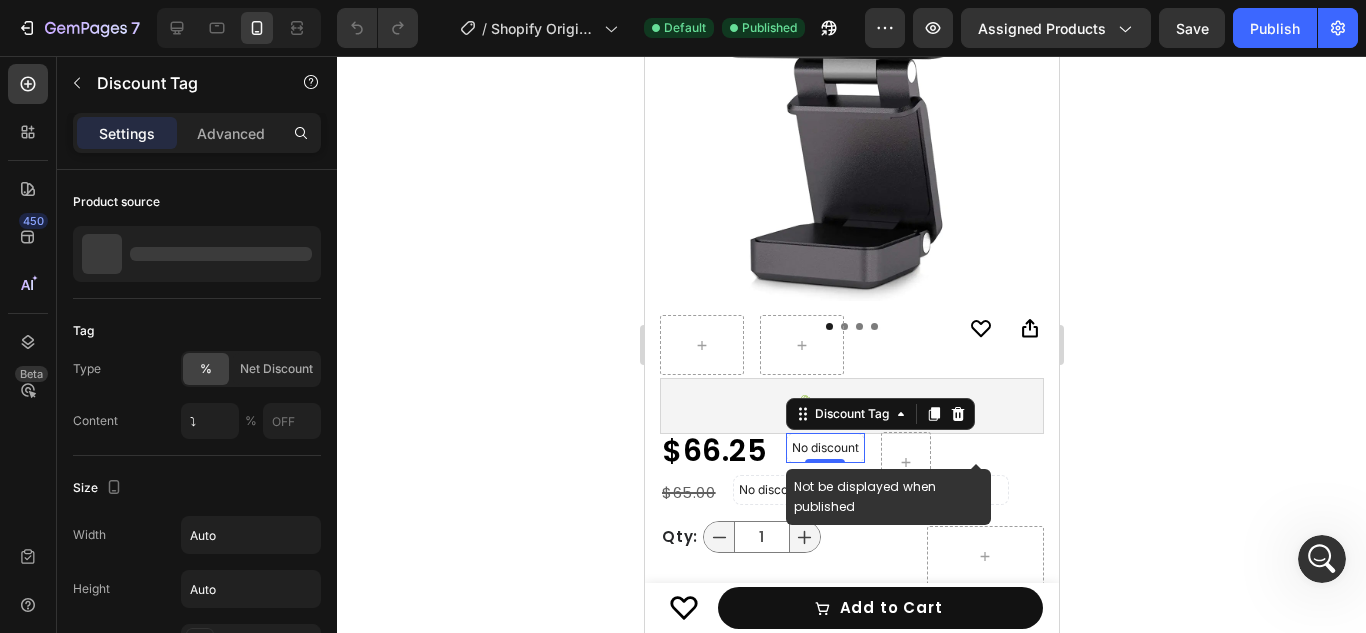 scroll, scrollTop: 5400, scrollLeft: 0, axis: vertical 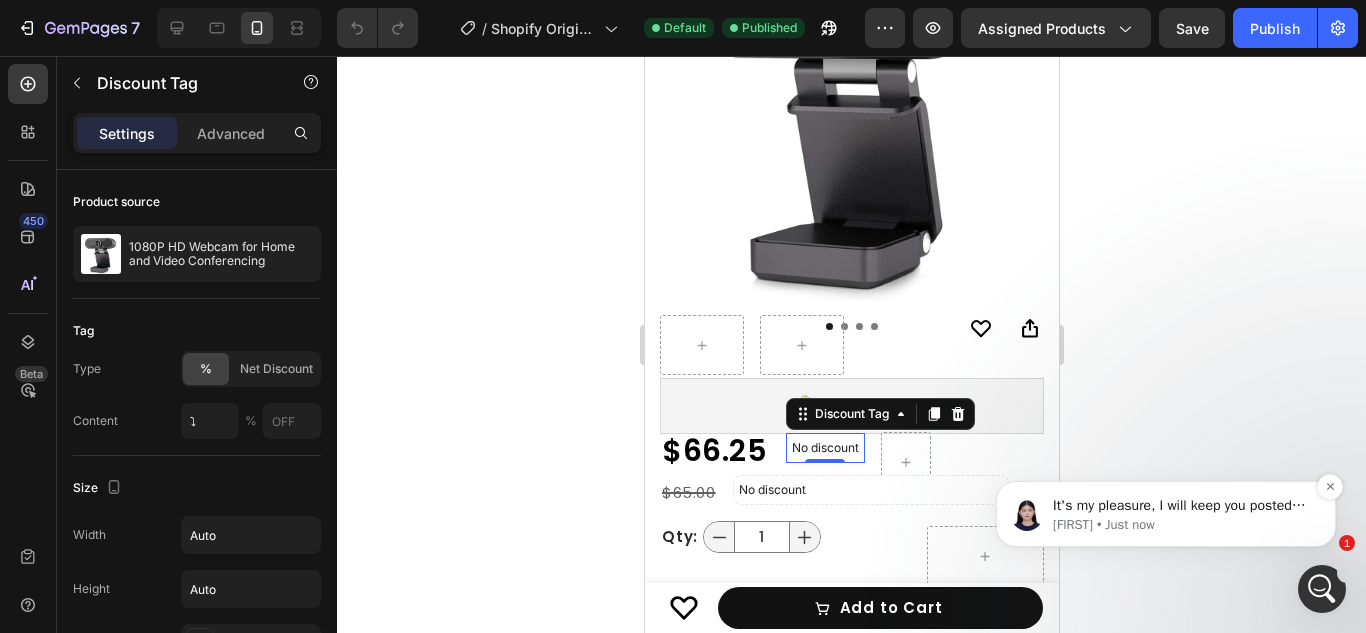click on "It's my pleasure, I will keep you posted via this chat session as soon as I have any updates from the team. [FIRST] • Just now" at bounding box center (1166, 514) 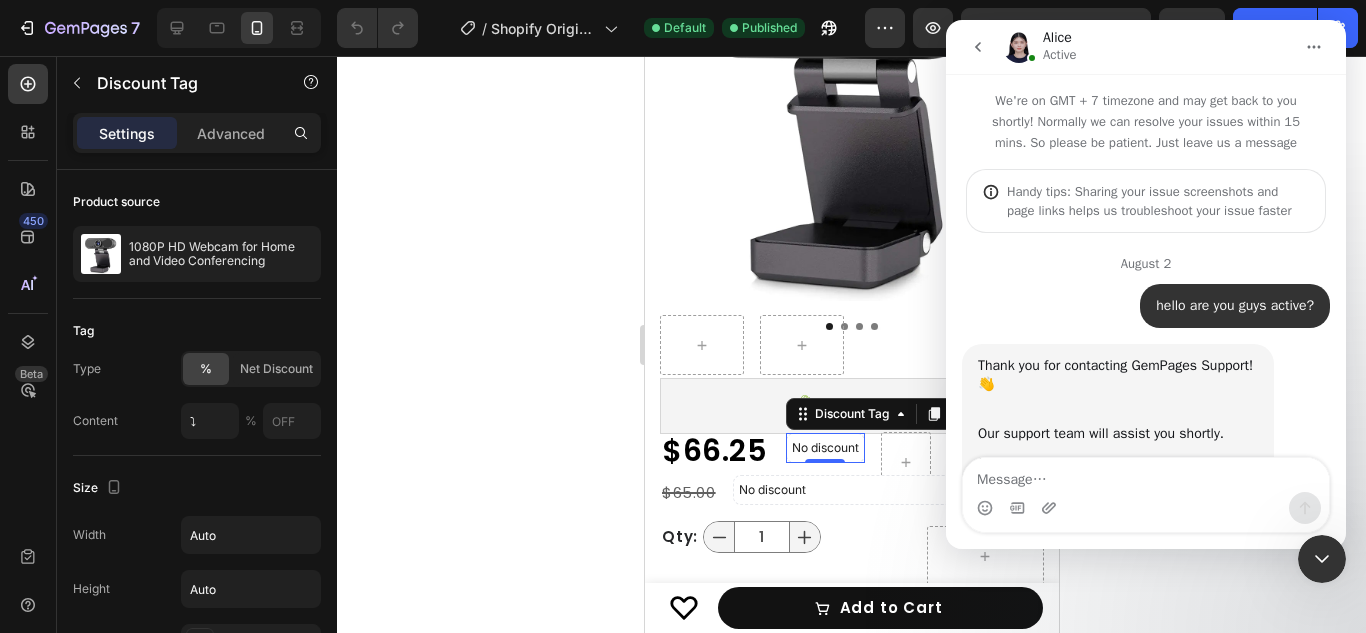 scroll, scrollTop: 232, scrollLeft: 0, axis: vertical 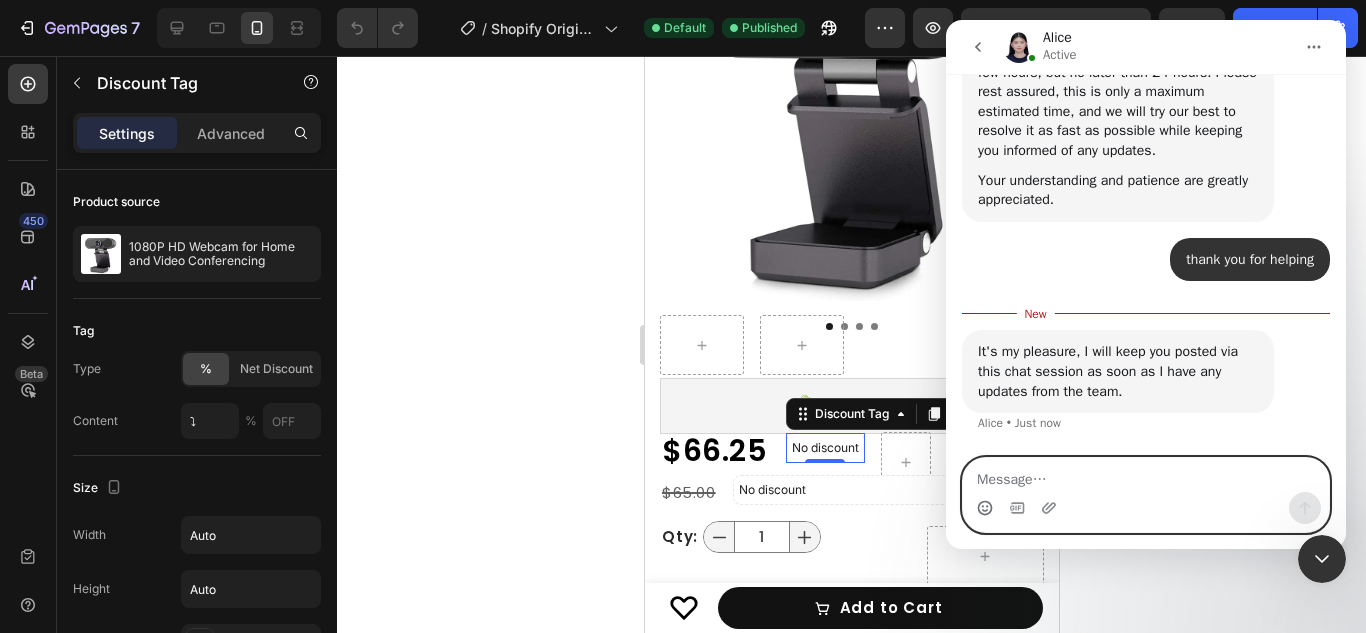 click 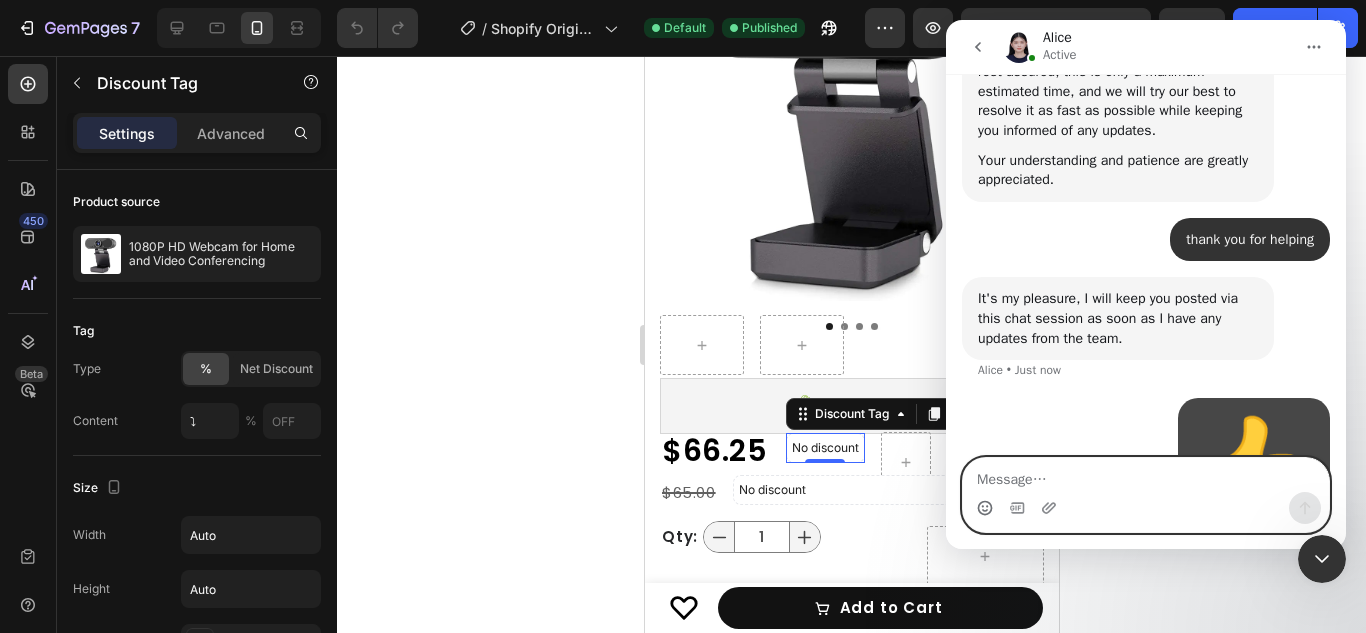 scroll, scrollTop: 5570, scrollLeft: 0, axis: vertical 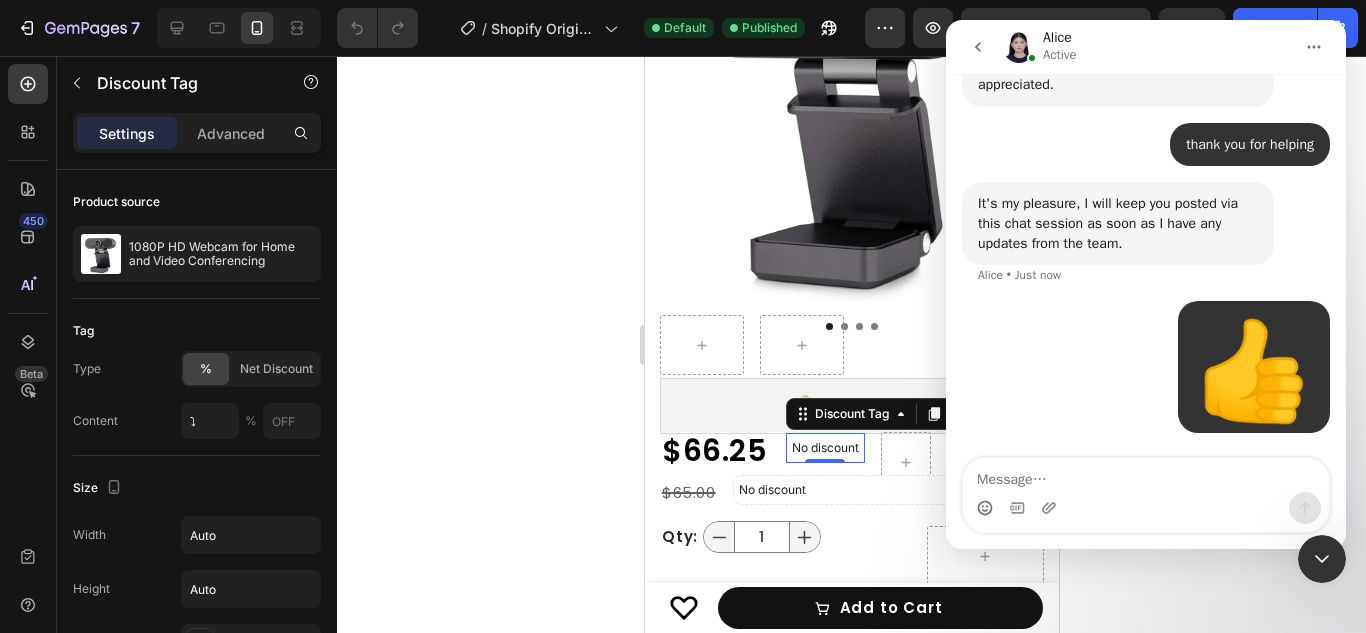 click 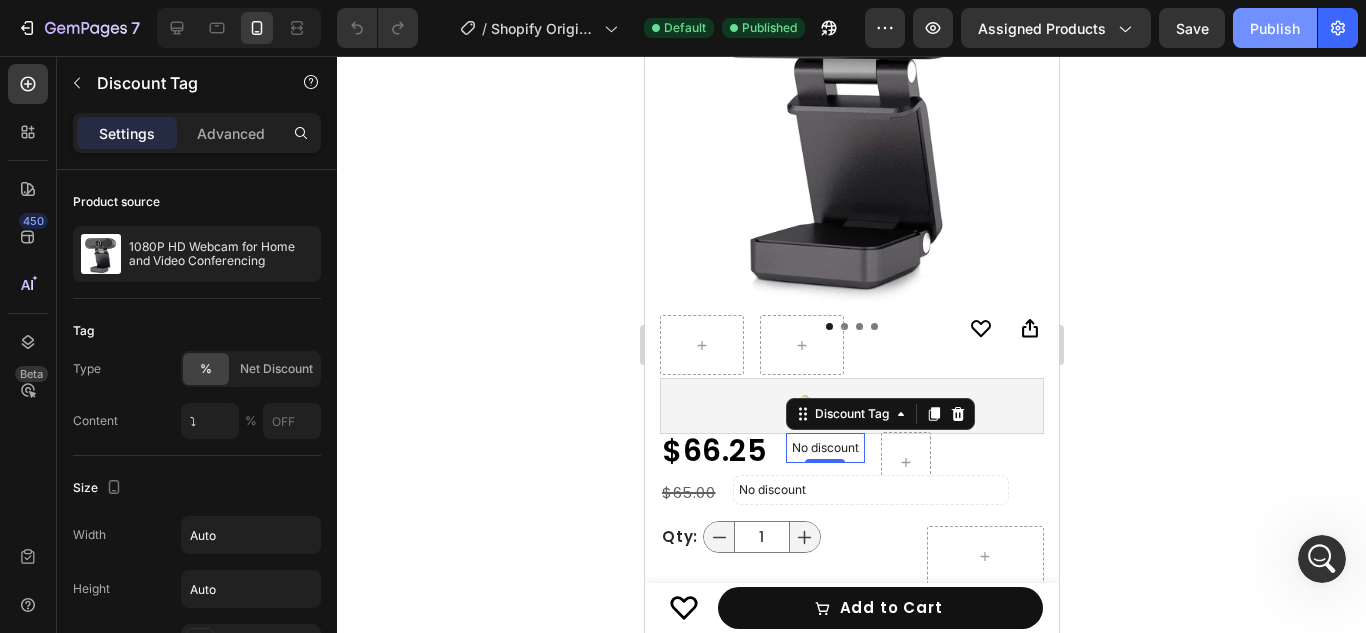 click on "Publish" at bounding box center (1275, 28) 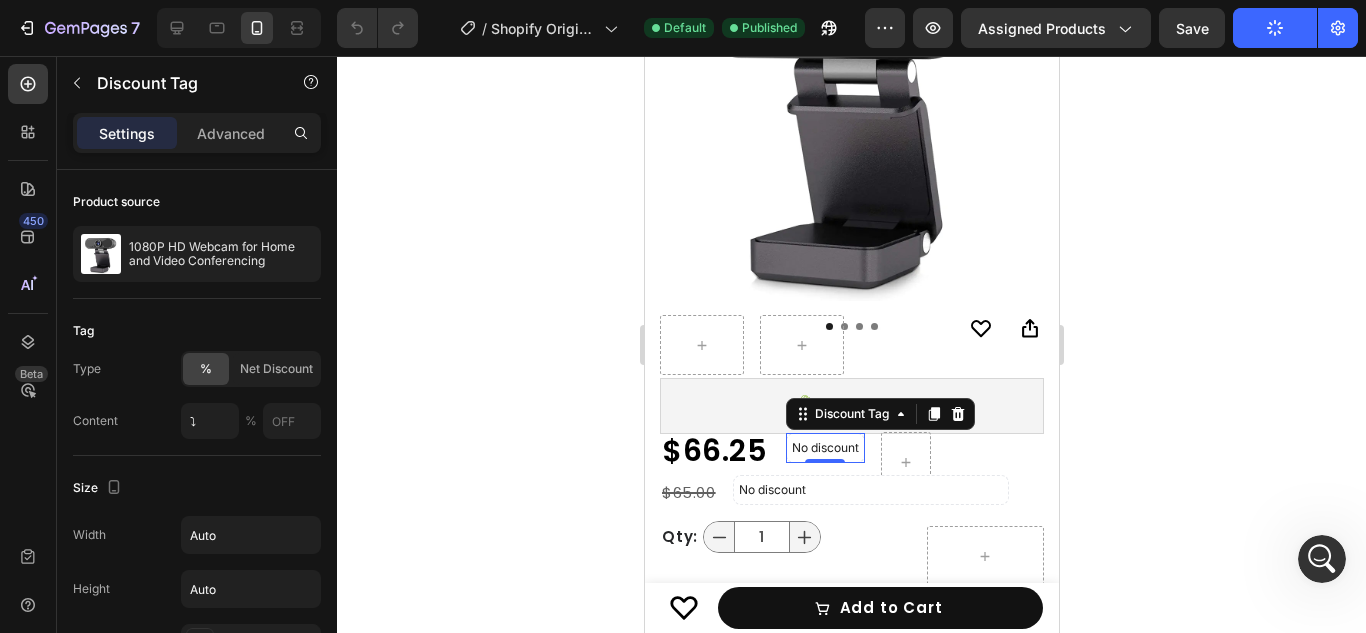 click 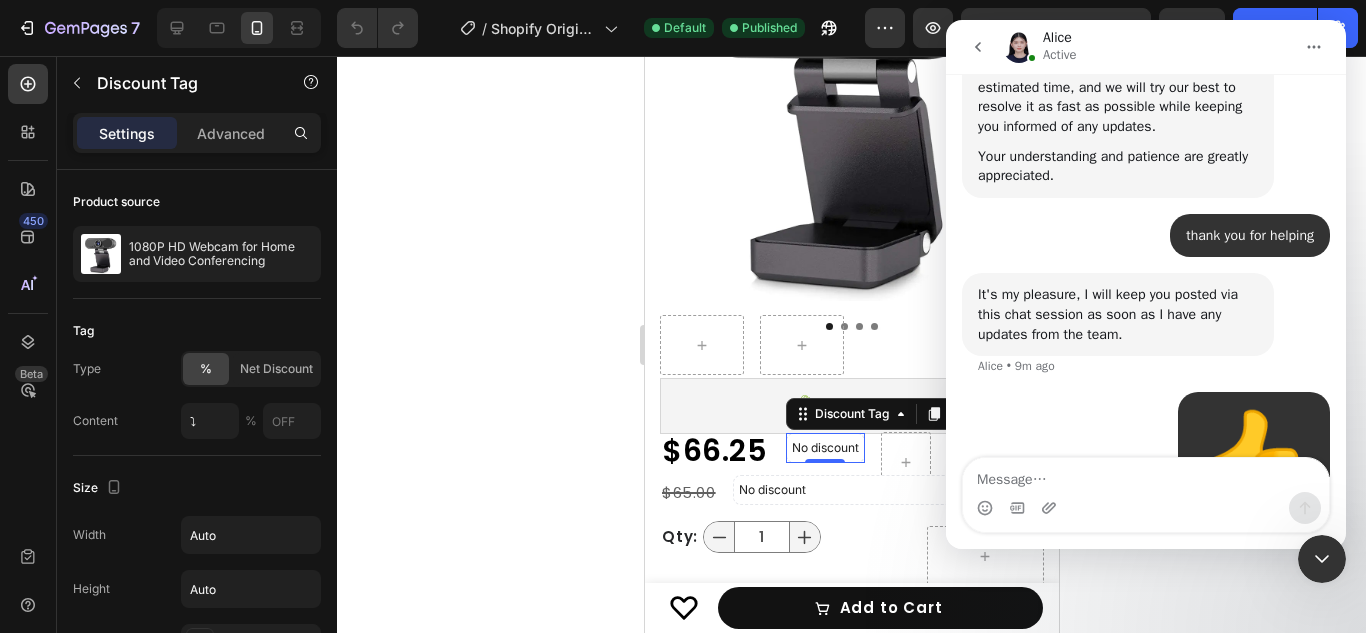 scroll, scrollTop: 5570, scrollLeft: 0, axis: vertical 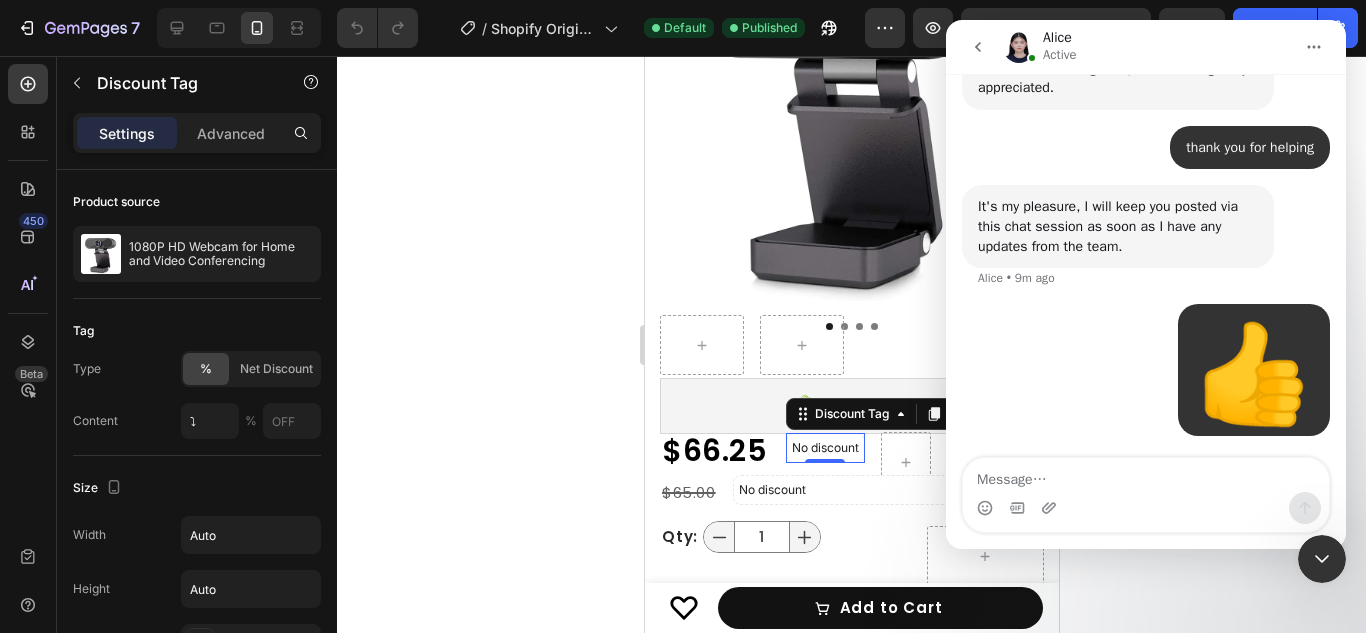 click 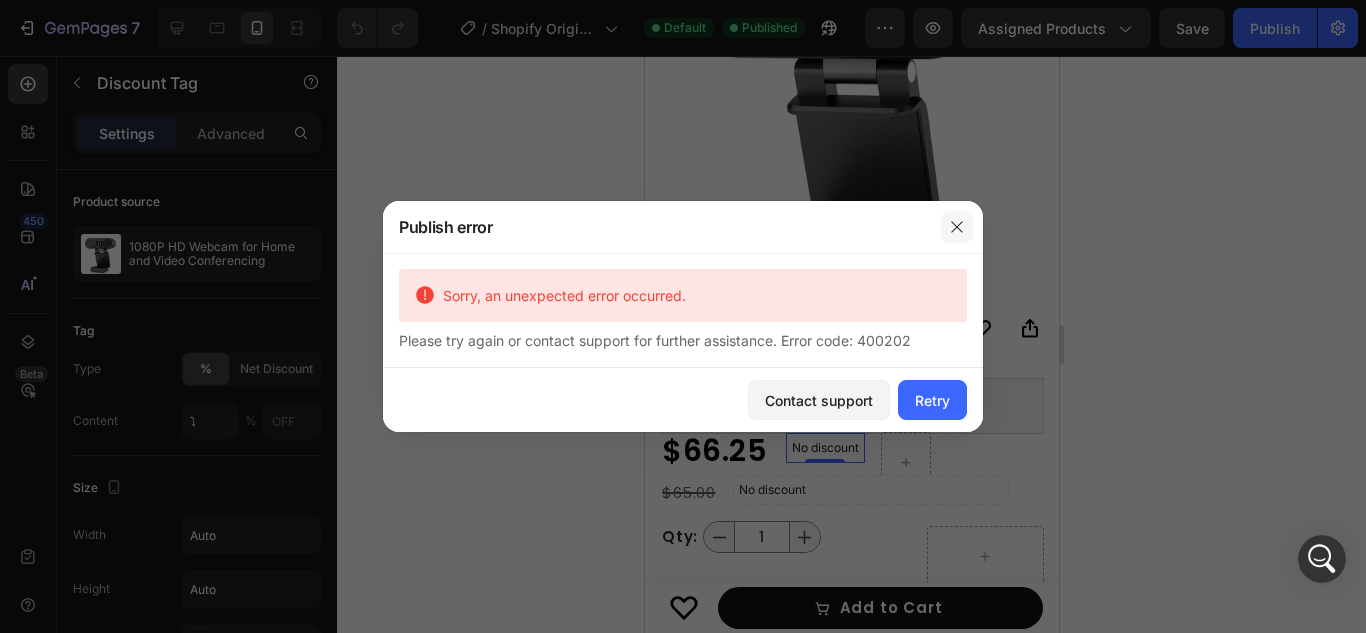 drag, startPoint x: 306, startPoint y: 162, endPoint x: 951, endPoint y: 219, distance: 647.51373 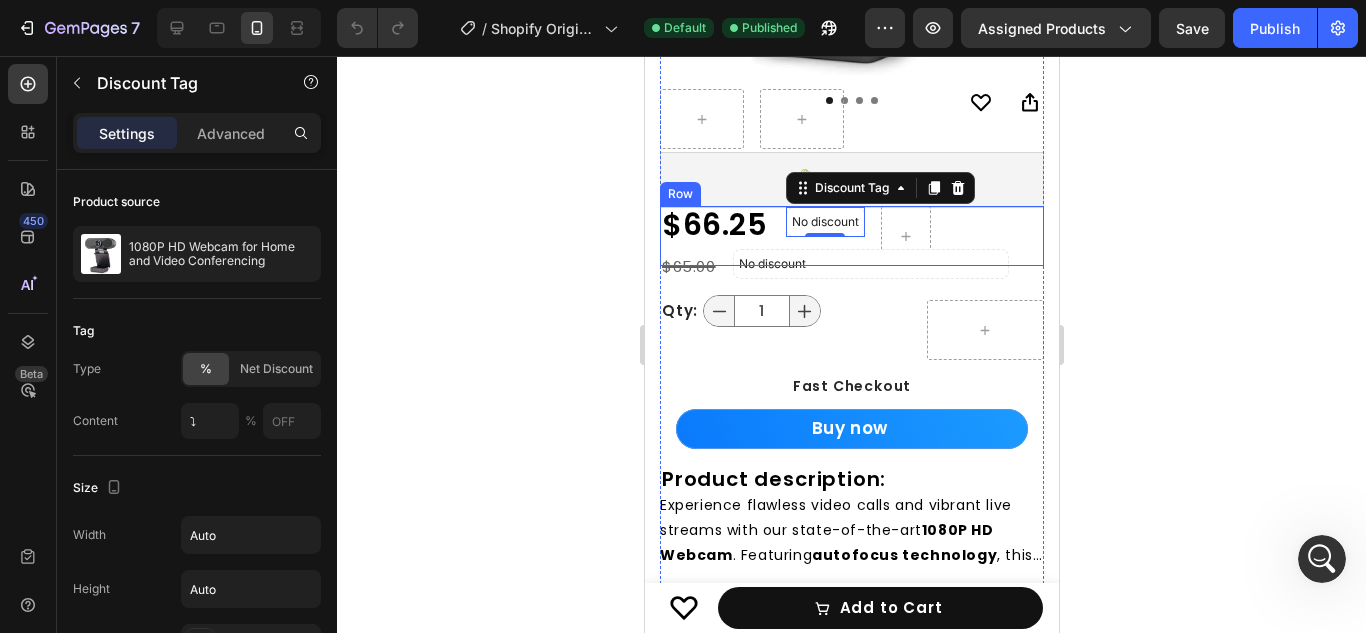 scroll, scrollTop: 562, scrollLeft: 0, axis: vertical 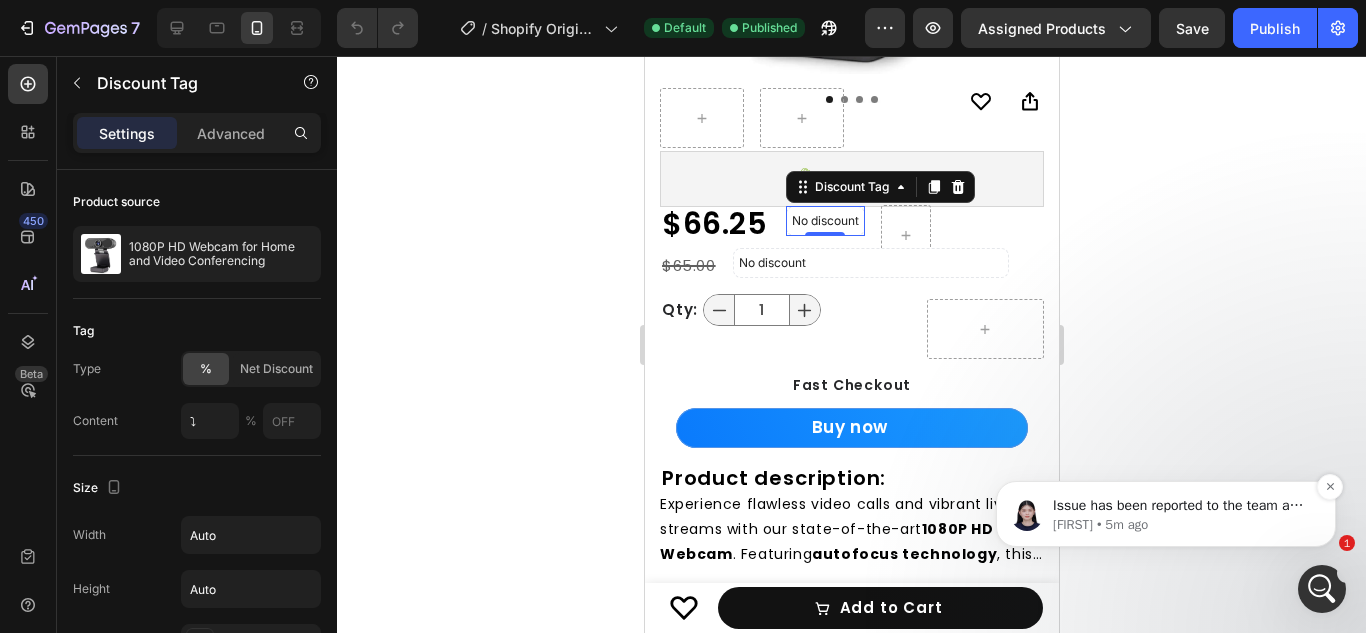 click on "Issue has been reported to the team and they are checking on it. I will update you shortly." at bounding box center (1182, 506) 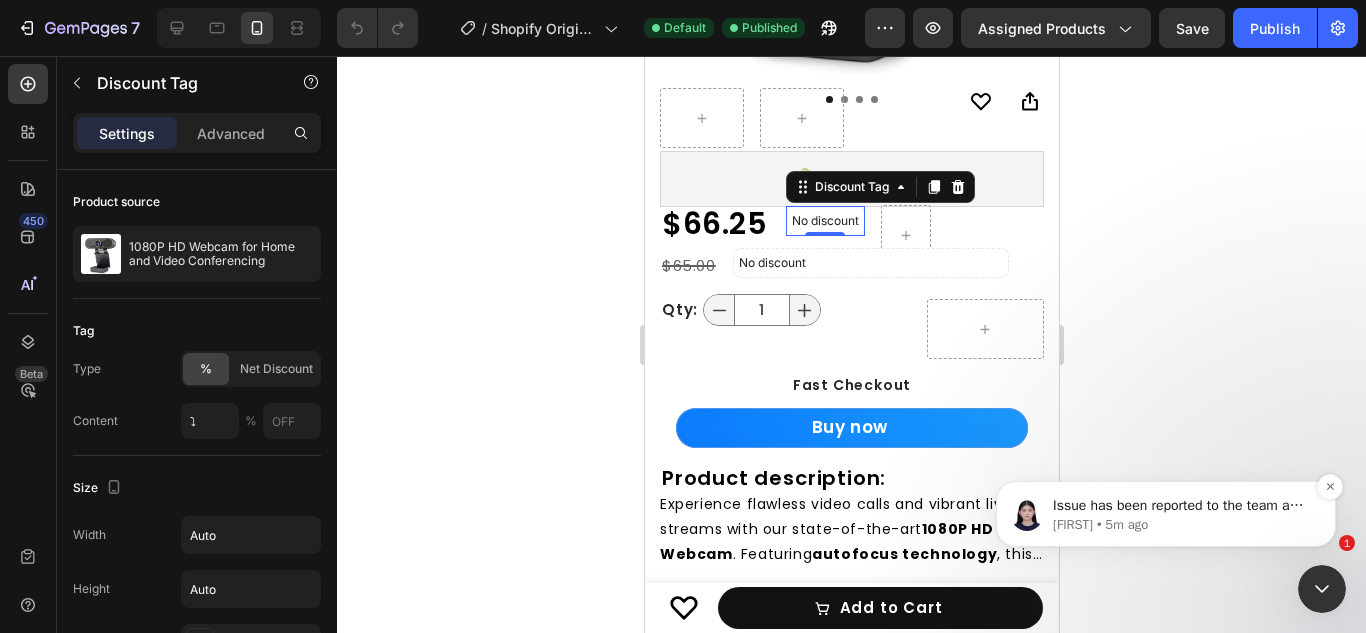scroll, scrollTop: 0, scrollLeft: 0, axis: both 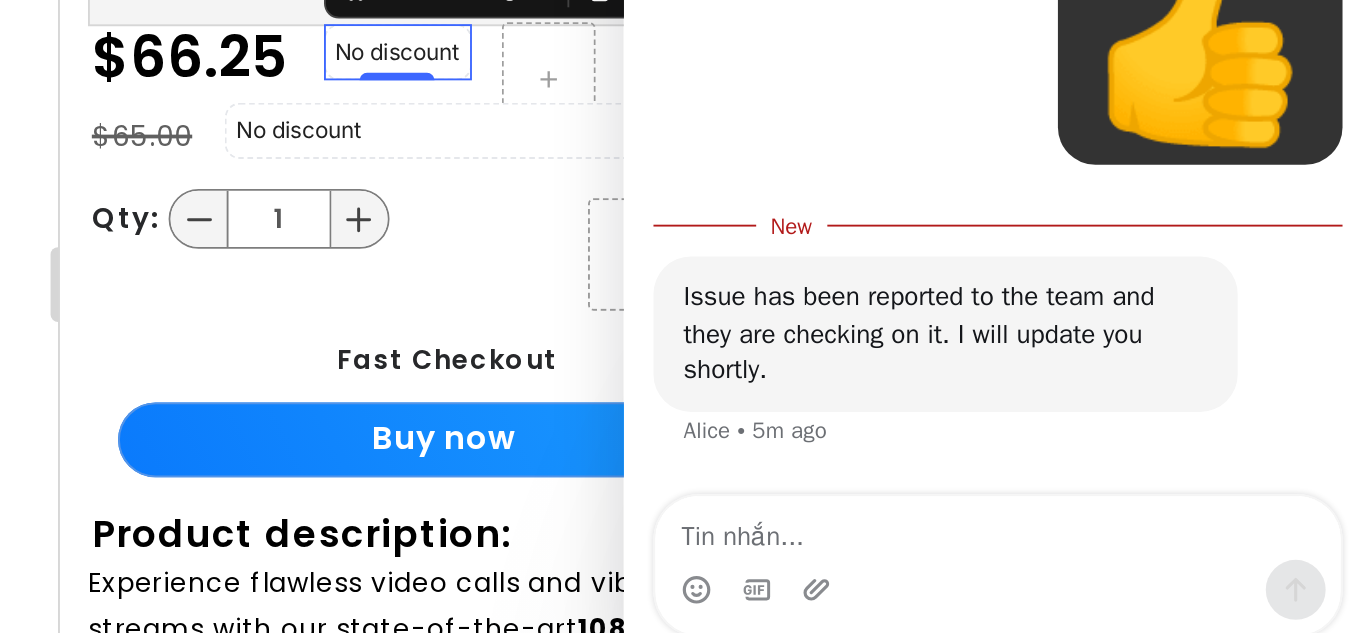 click on "Issue has been reported to the team and they are checking on it. I will update you shortly. [FIRST]    •   5m ago" at bounding box center (823, 50) 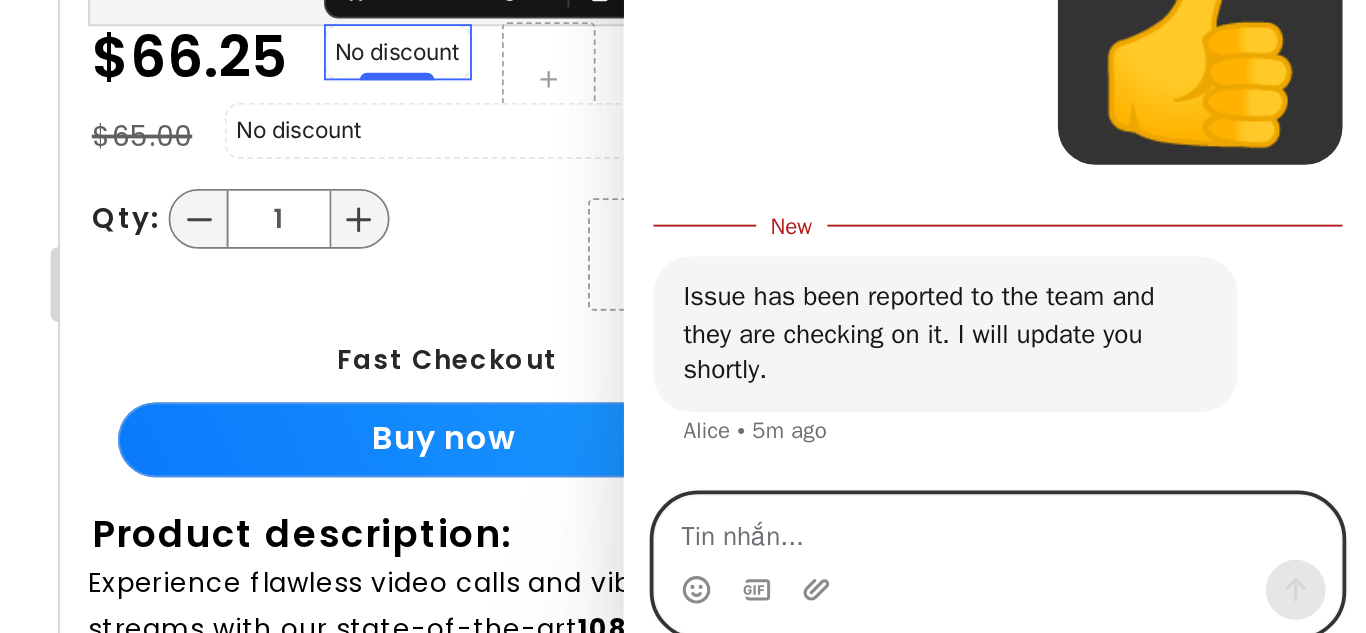 click at bounding box center [823, 132] 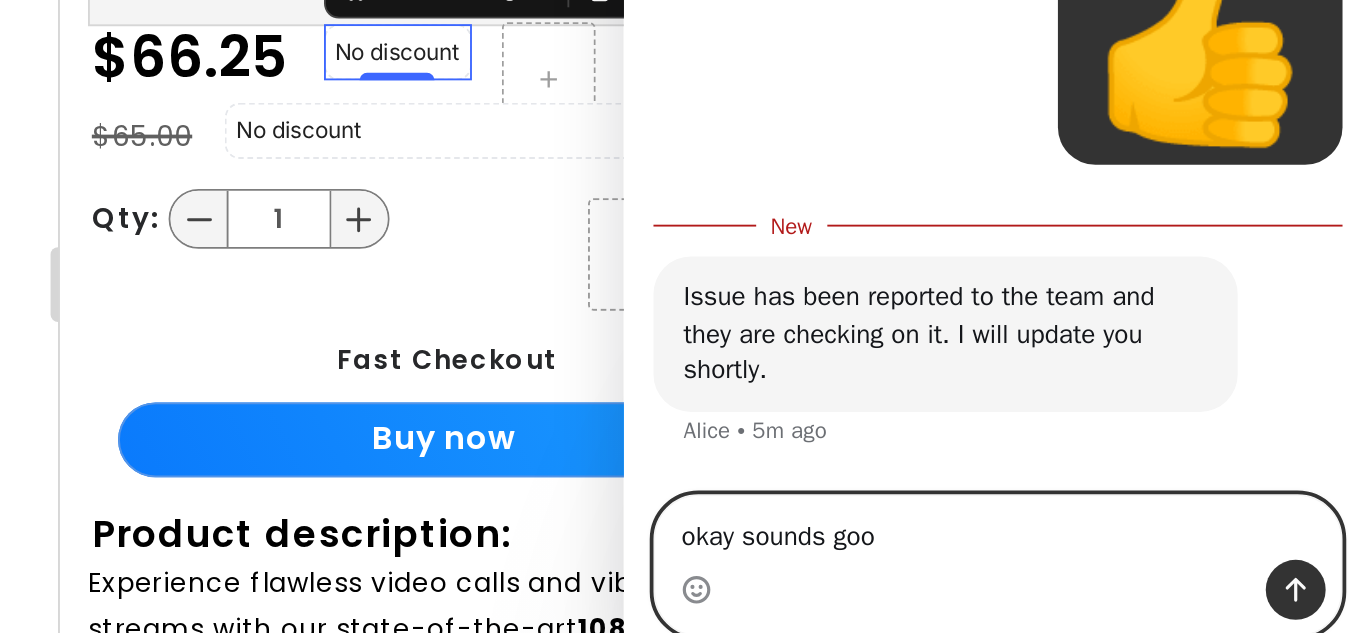 type on "okay sounds good" 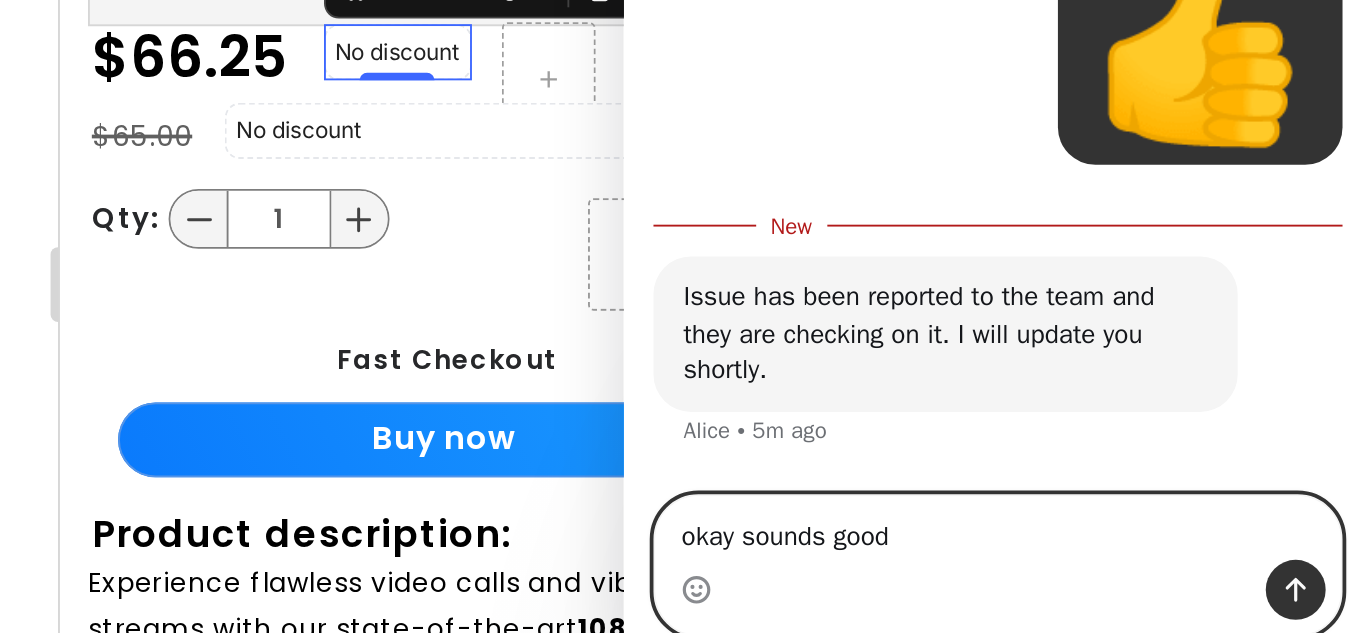 type 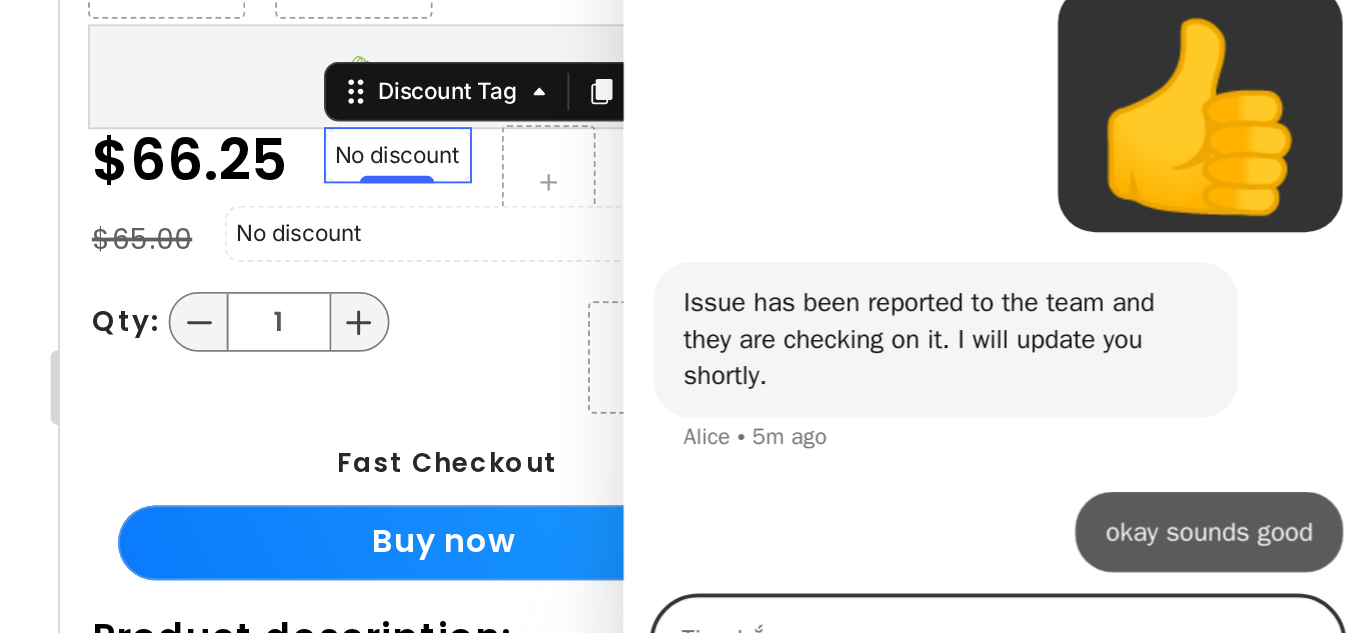 scroll, scrollTop: 5649, scrollLeft: 0, axis: vertical 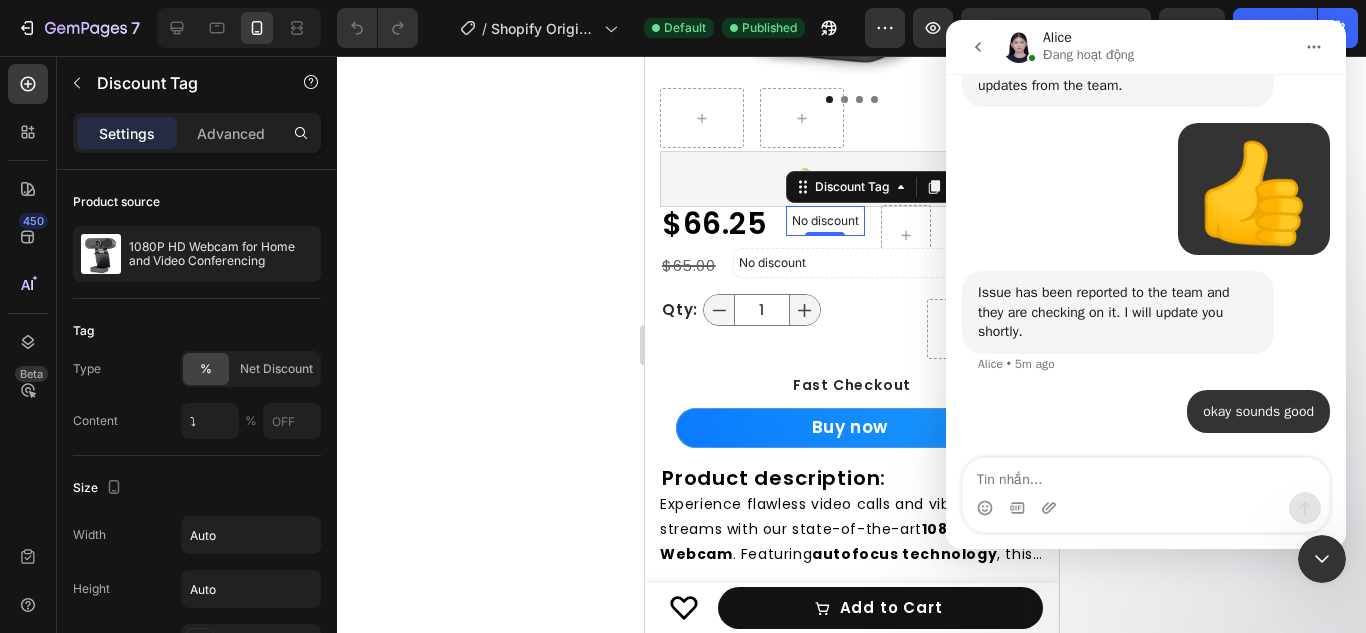 click at bounding box center (1322, 559) 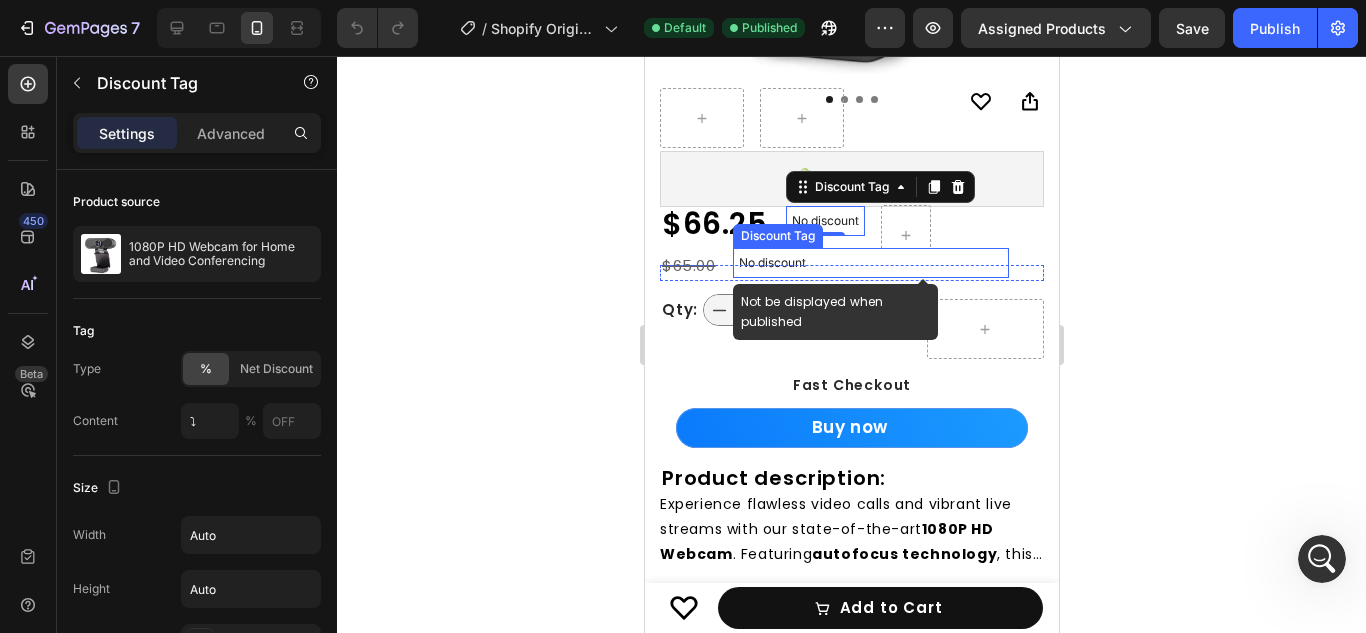 click on "No discount" at bounding box center [870, 263] 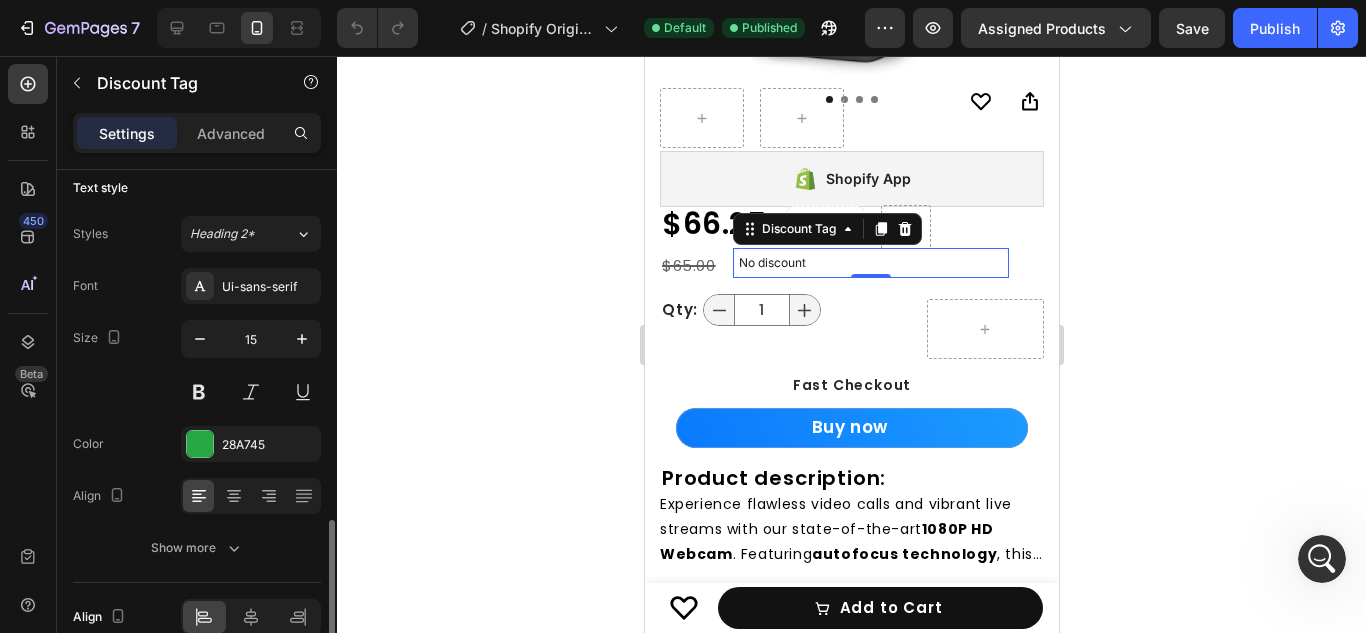 scroll, scrollTop: 840, scrollLeft: 0, axis: vertical 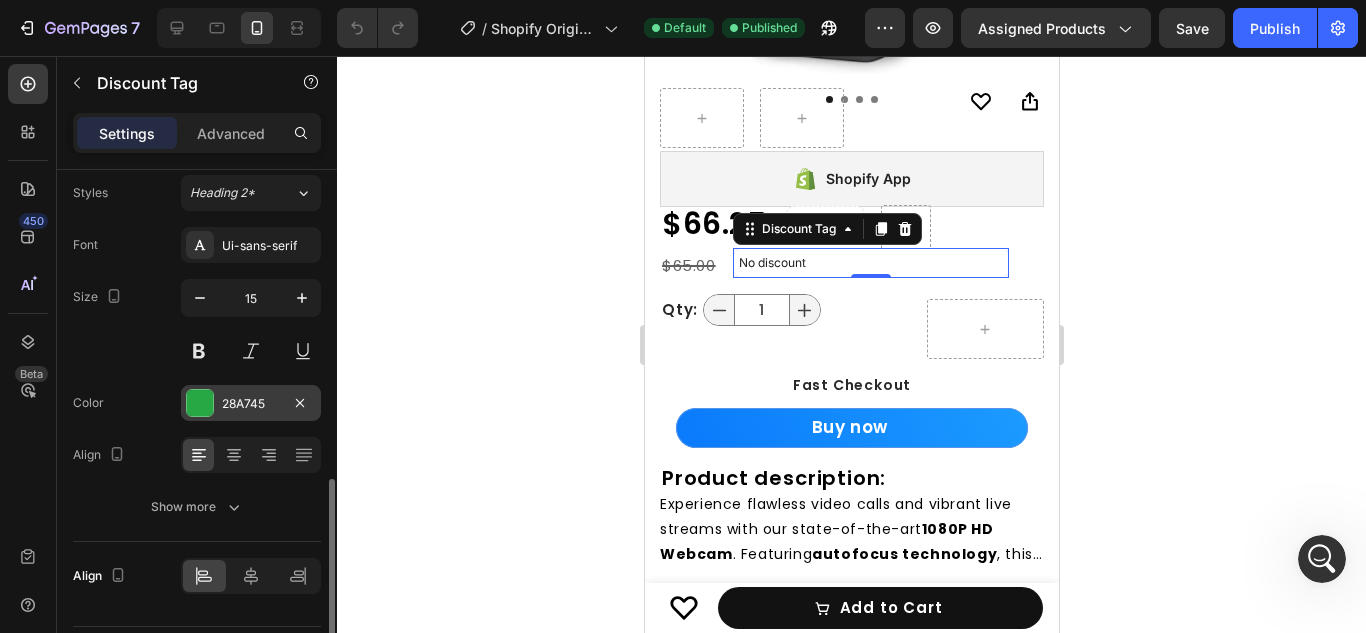 click at bounding box center [200, 403] 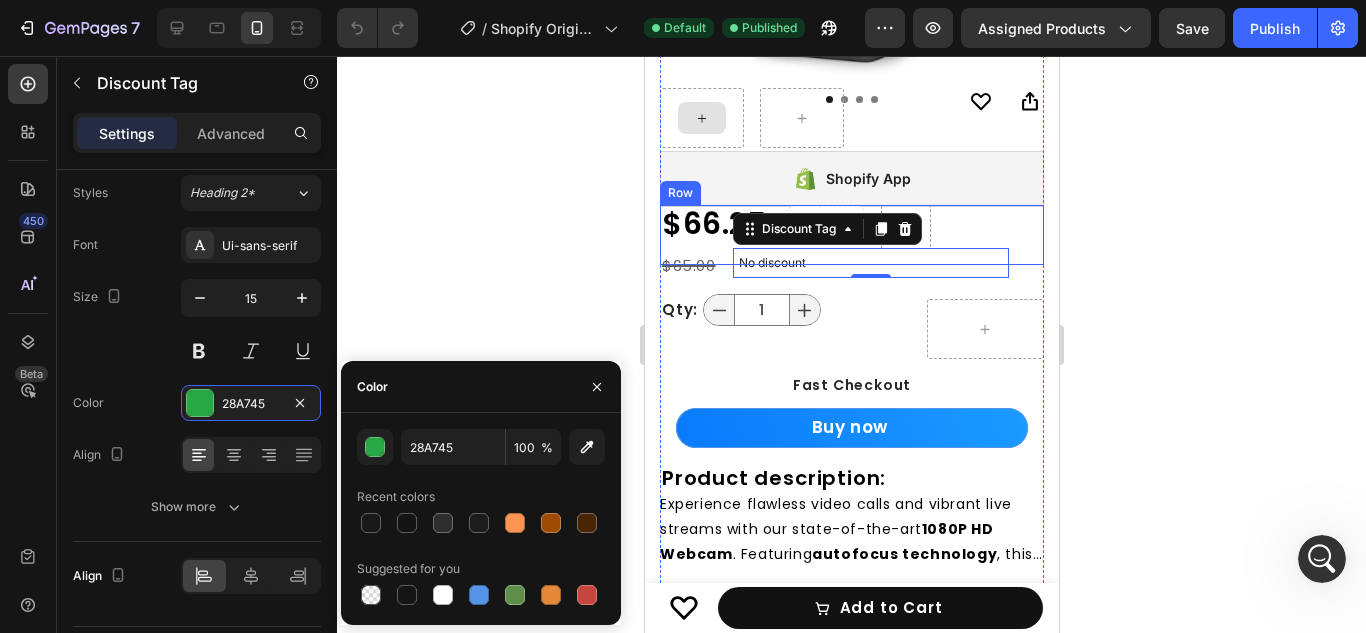 click on "$66.25 Product Price Product Price No discount   Not be displayed when published Discount Tag
Row" at bounding box center [851, 235] 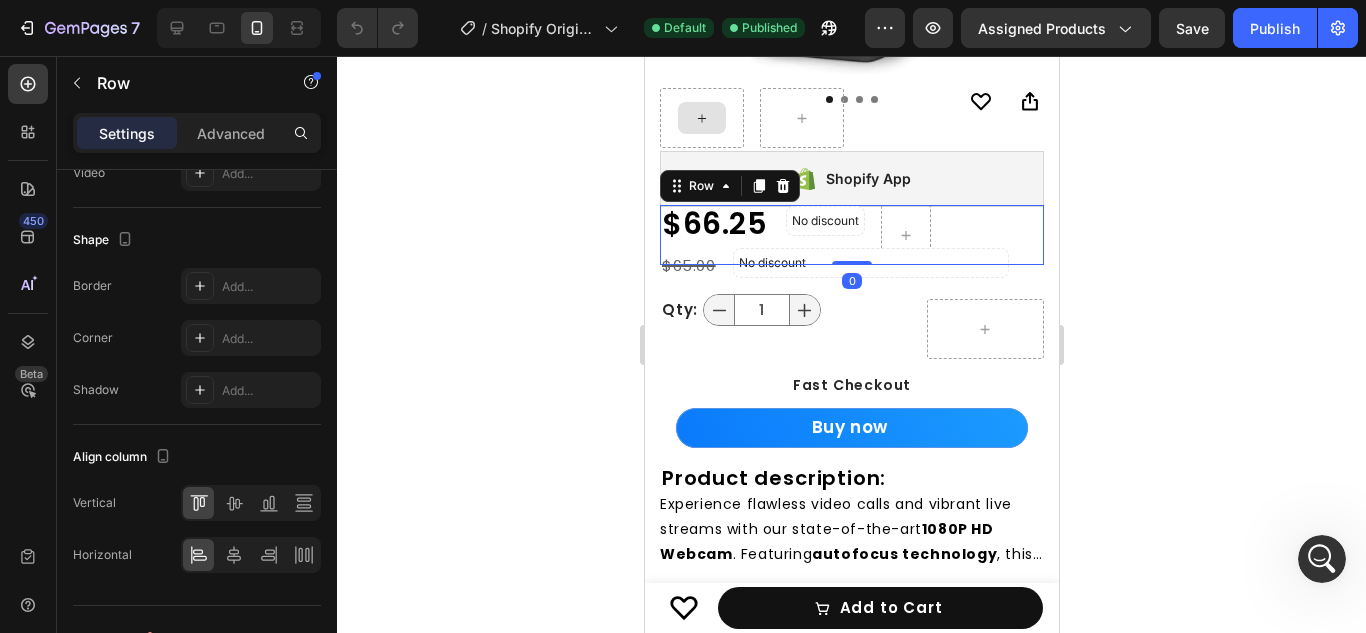 scroll, scrollTop: 0, scrollLeft: 0, axis: both 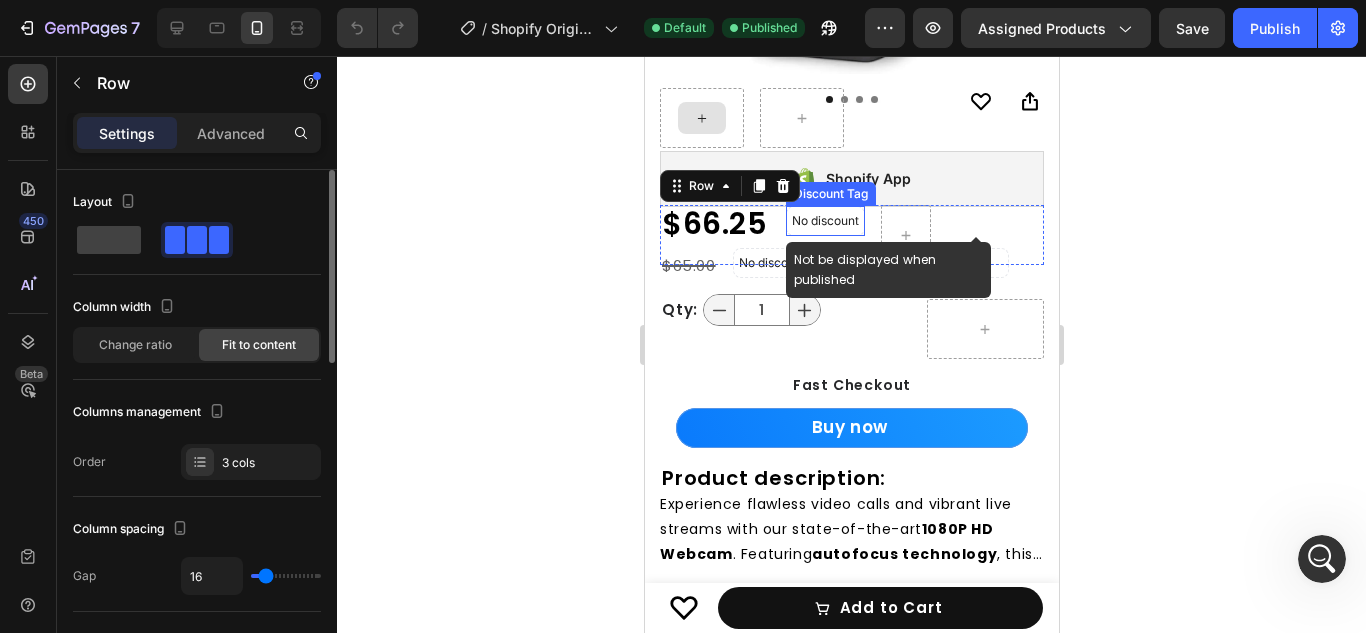 click on "No discount" at bounding box center [824, 221] 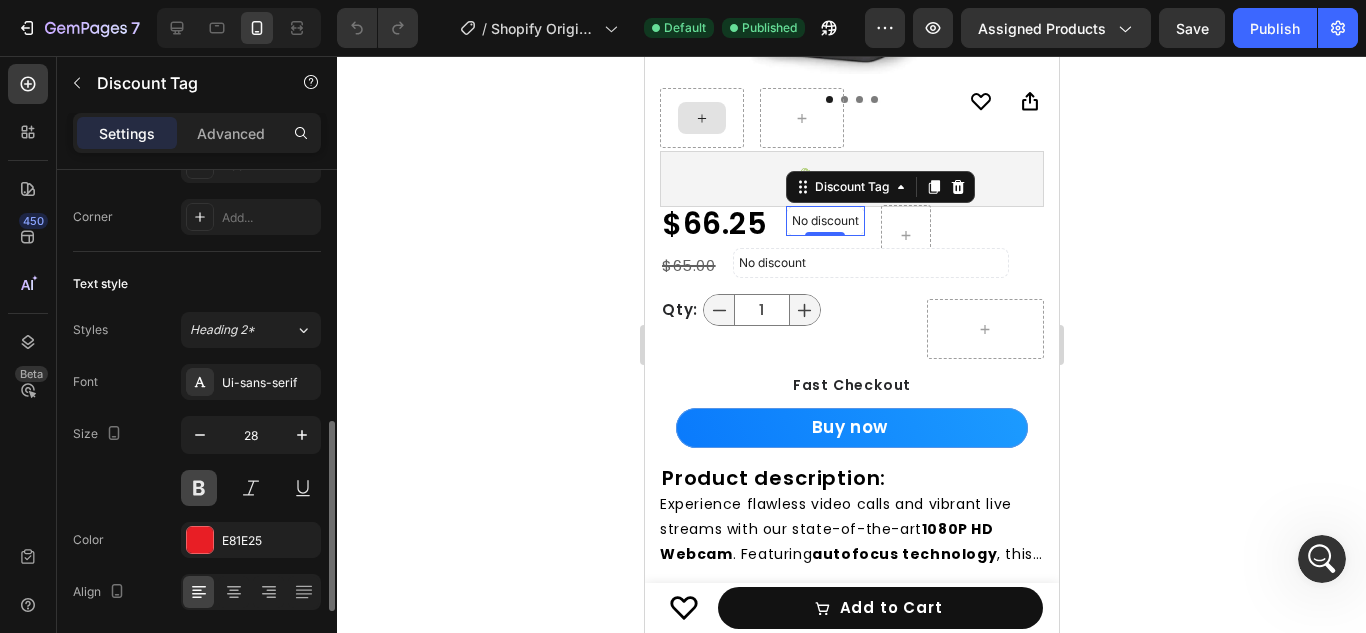 scroll, scrollTop: 707, scrollLeft: 0, axis: vertical 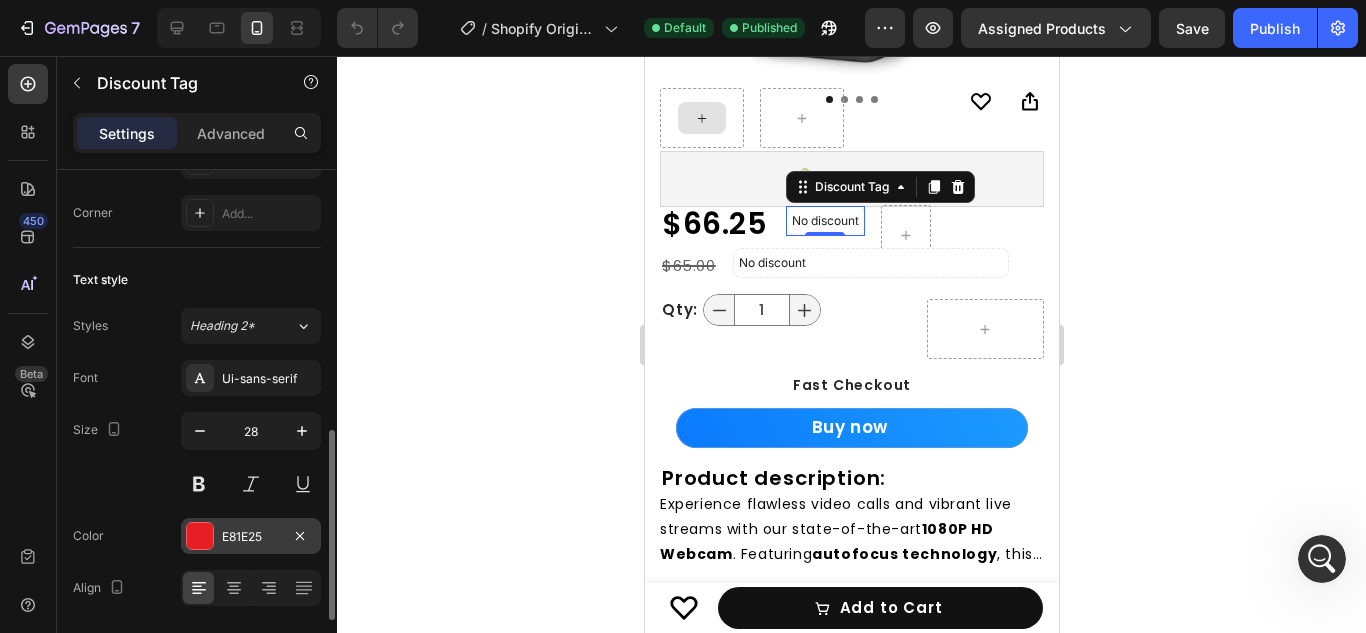 click on "E81E25" at bounding box center (251, 536) 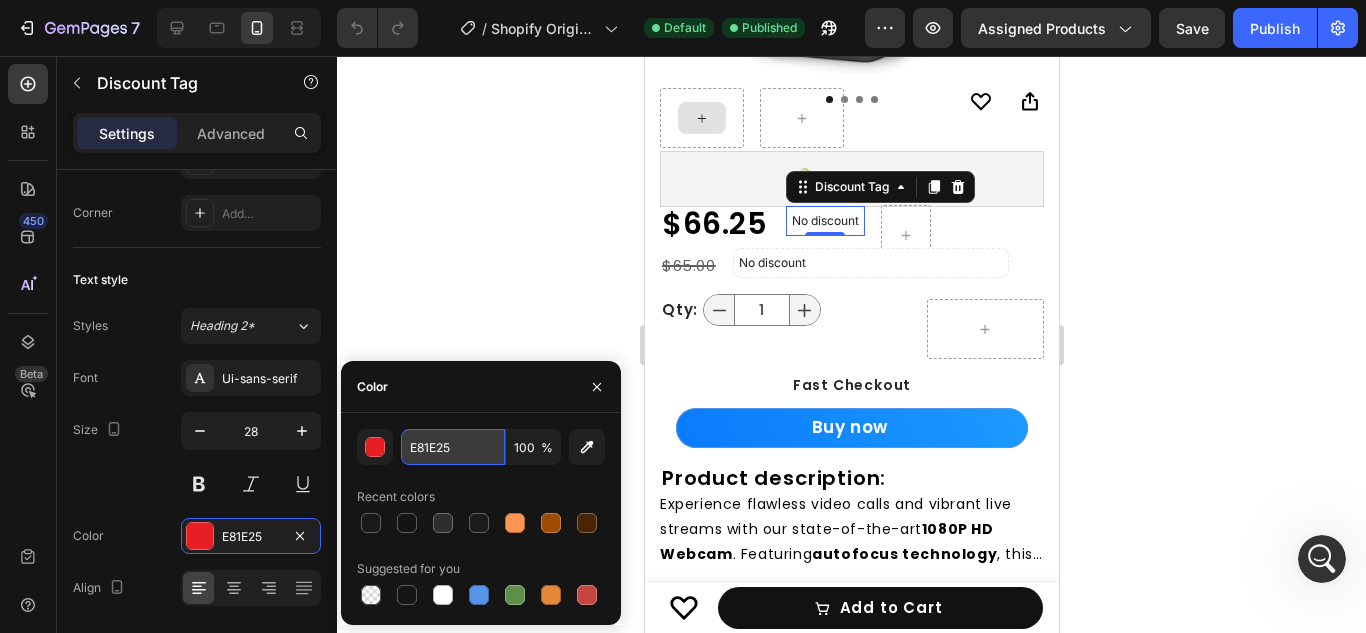 click on "E81E25" at bounding box center (453, 447) 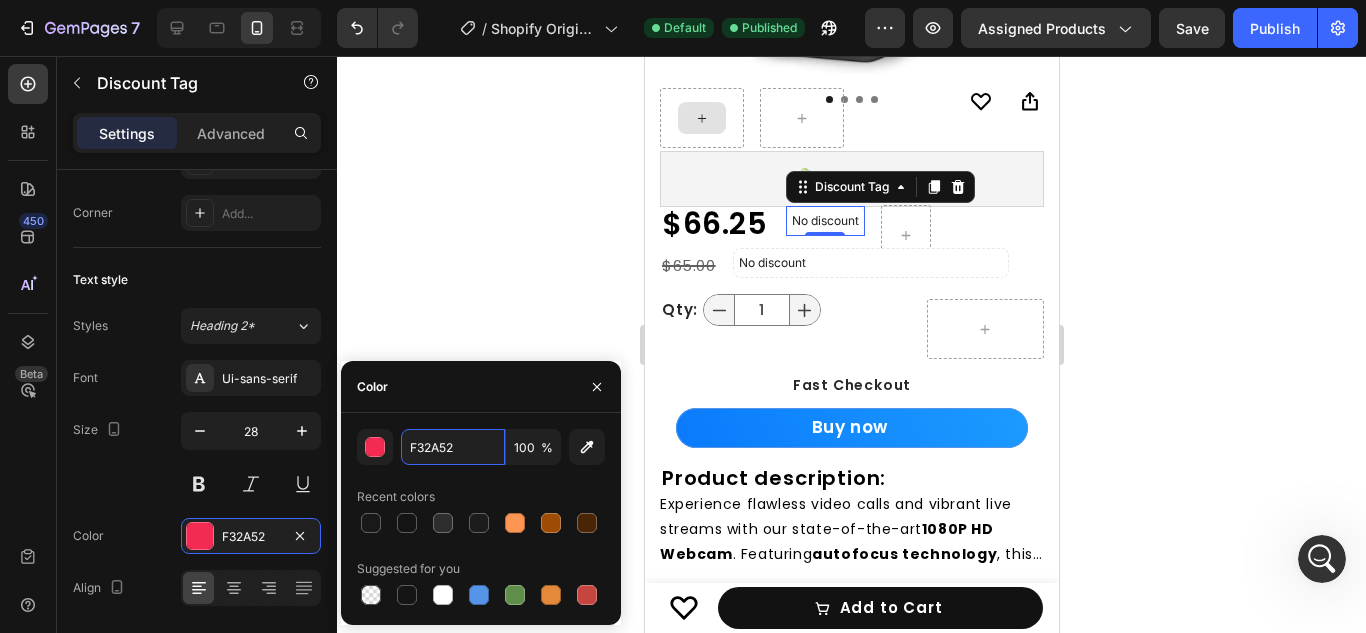 type on "F32A52" 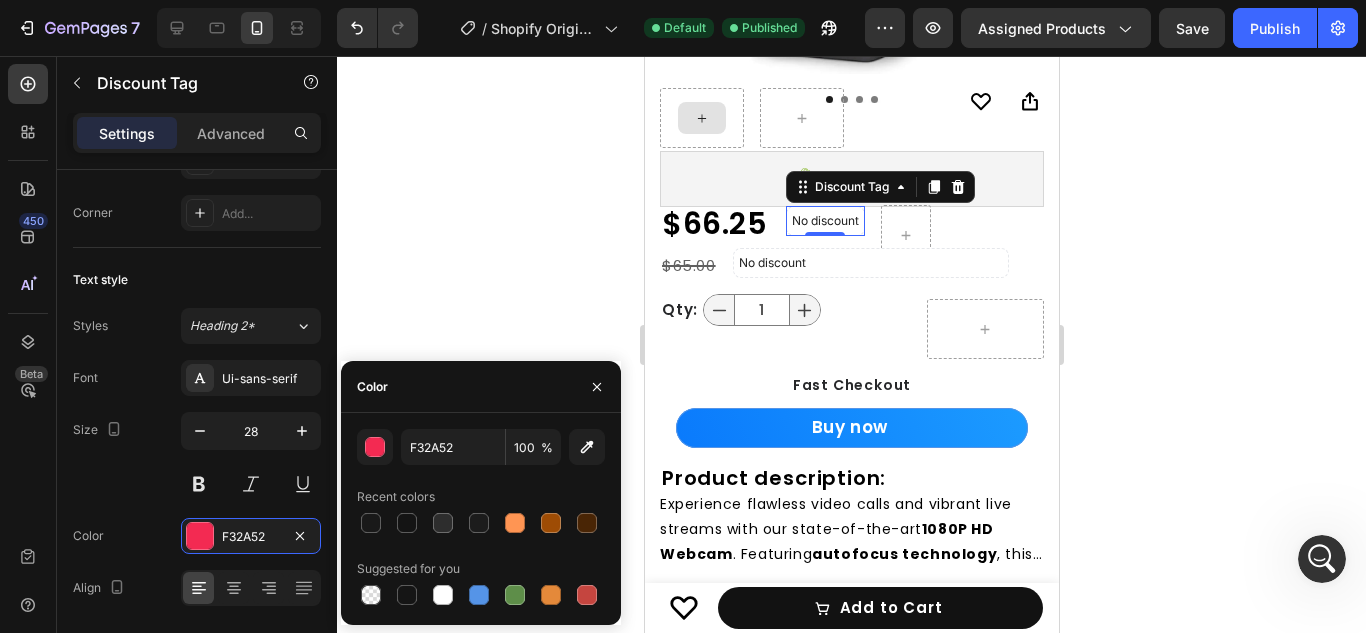 click on "Color" at bounding box center (481, 387) 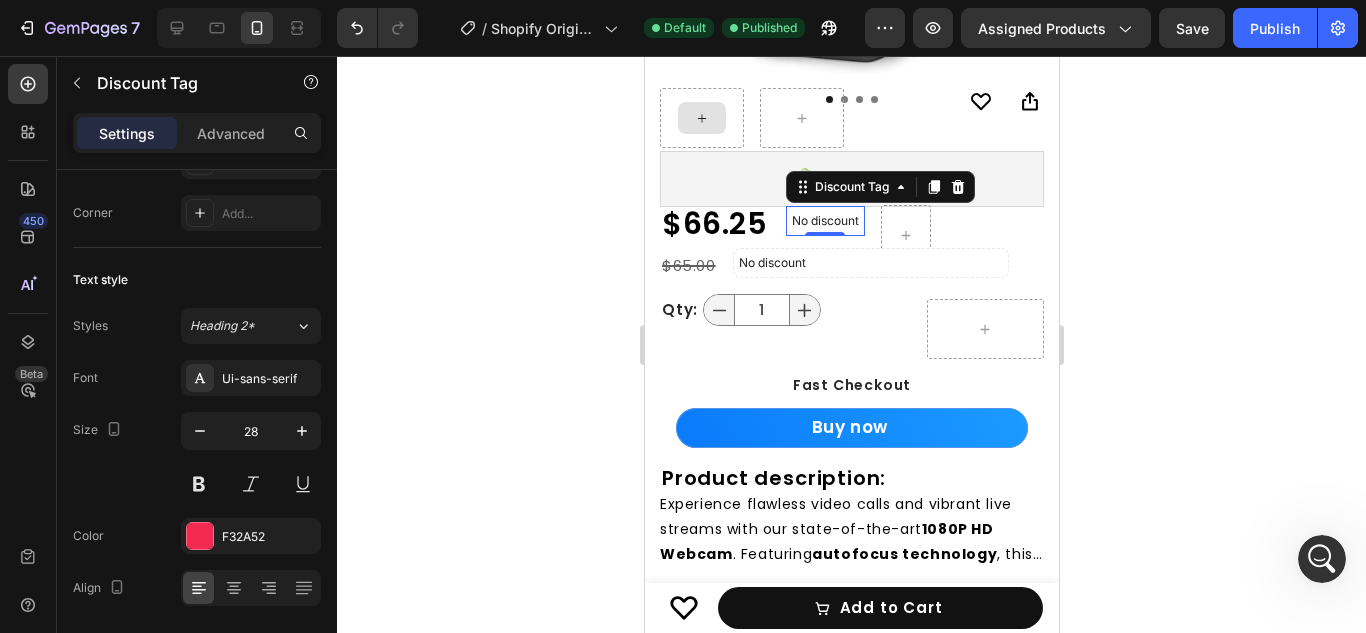 click 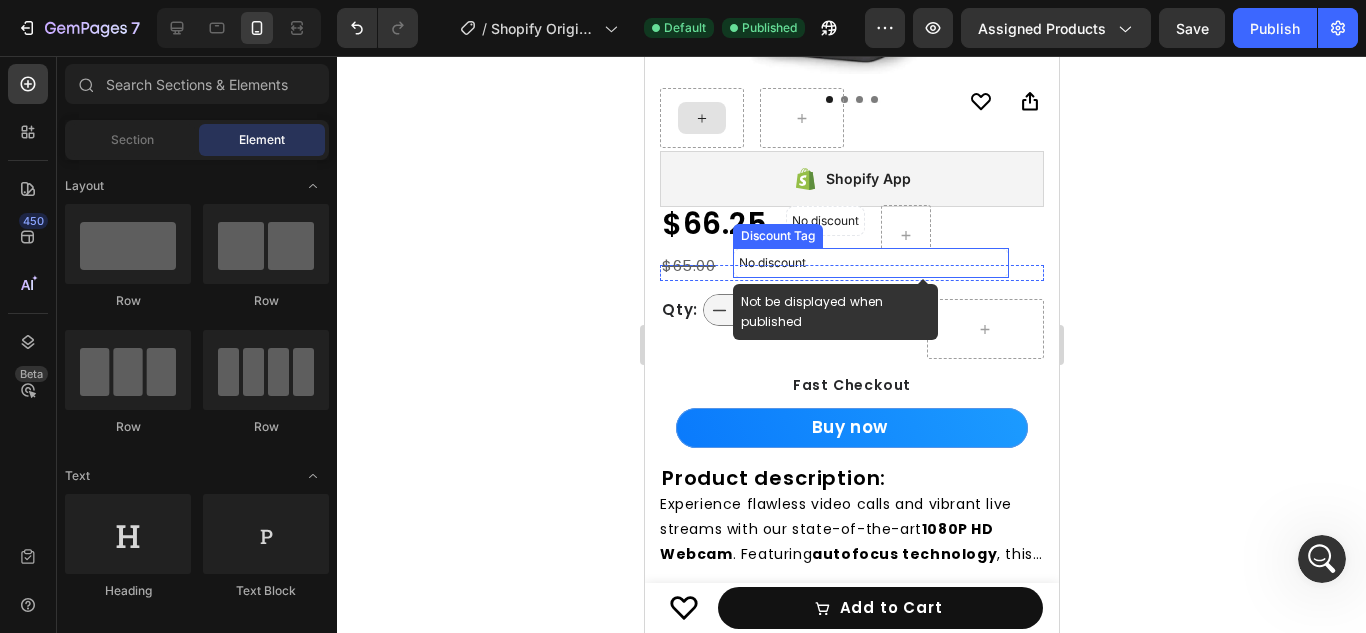 click on "No discount" at bounding box center (870, 263) 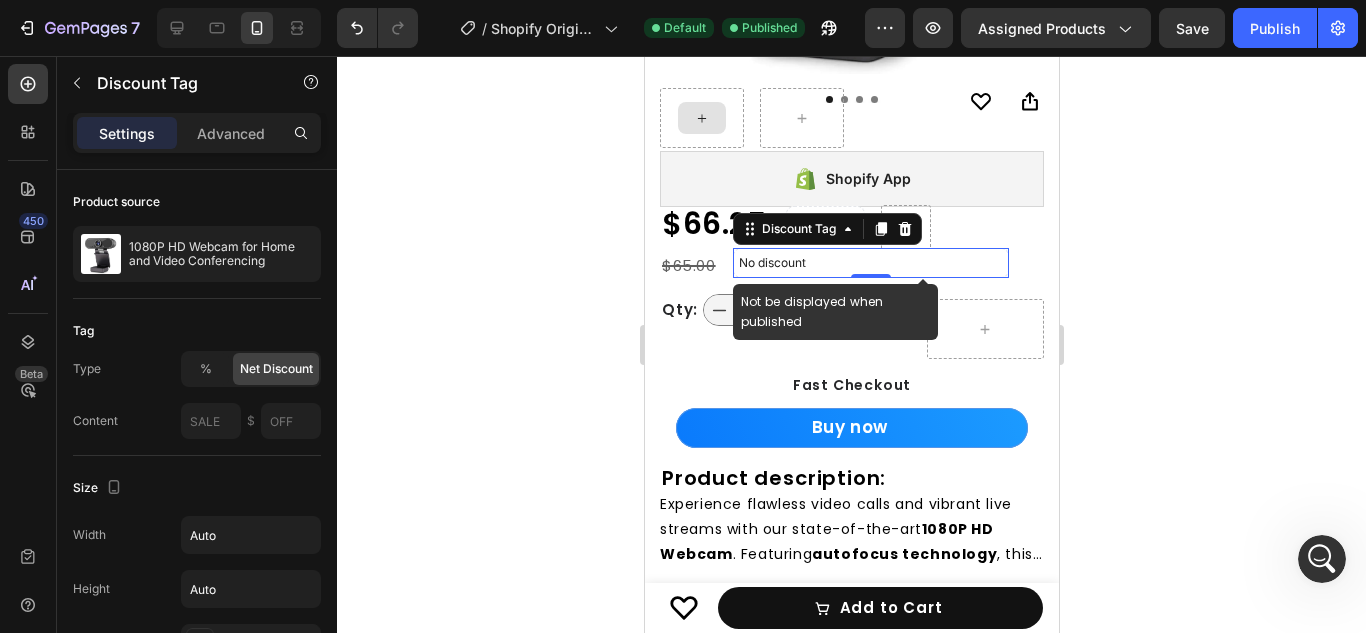 click on "No discount" at bounding box center [870, 263] 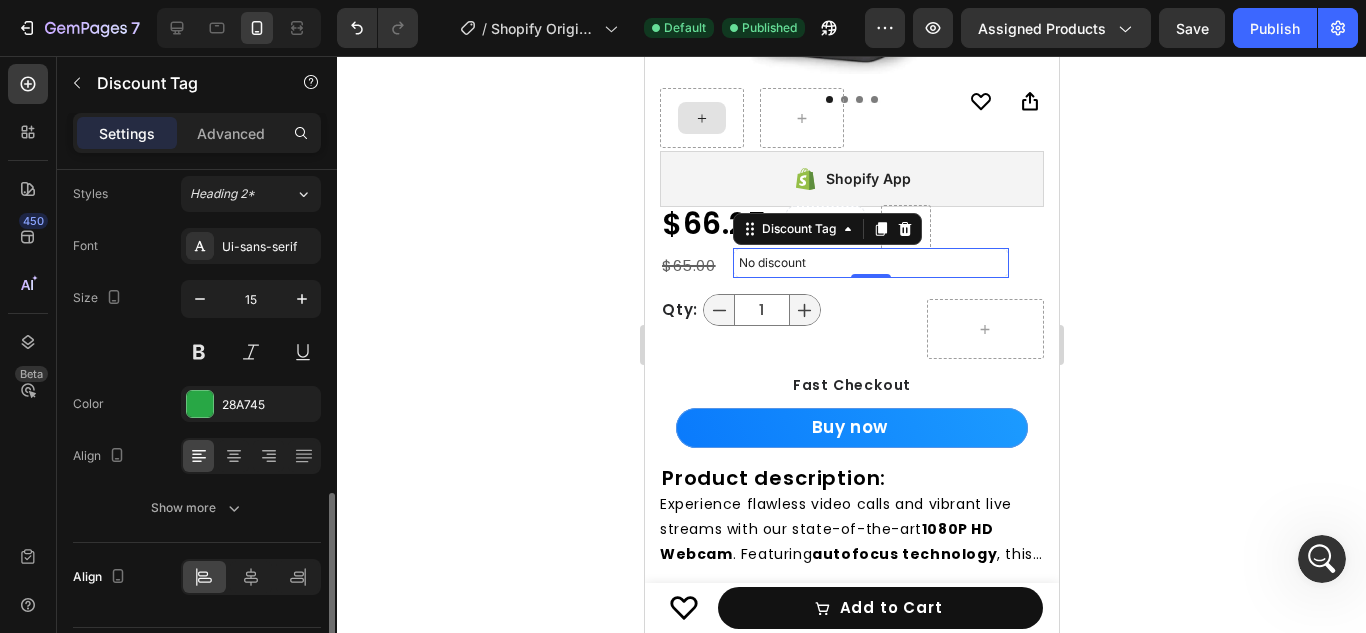 scroll, scrollTop: 855, scrollLeft: 0, axis: vertical 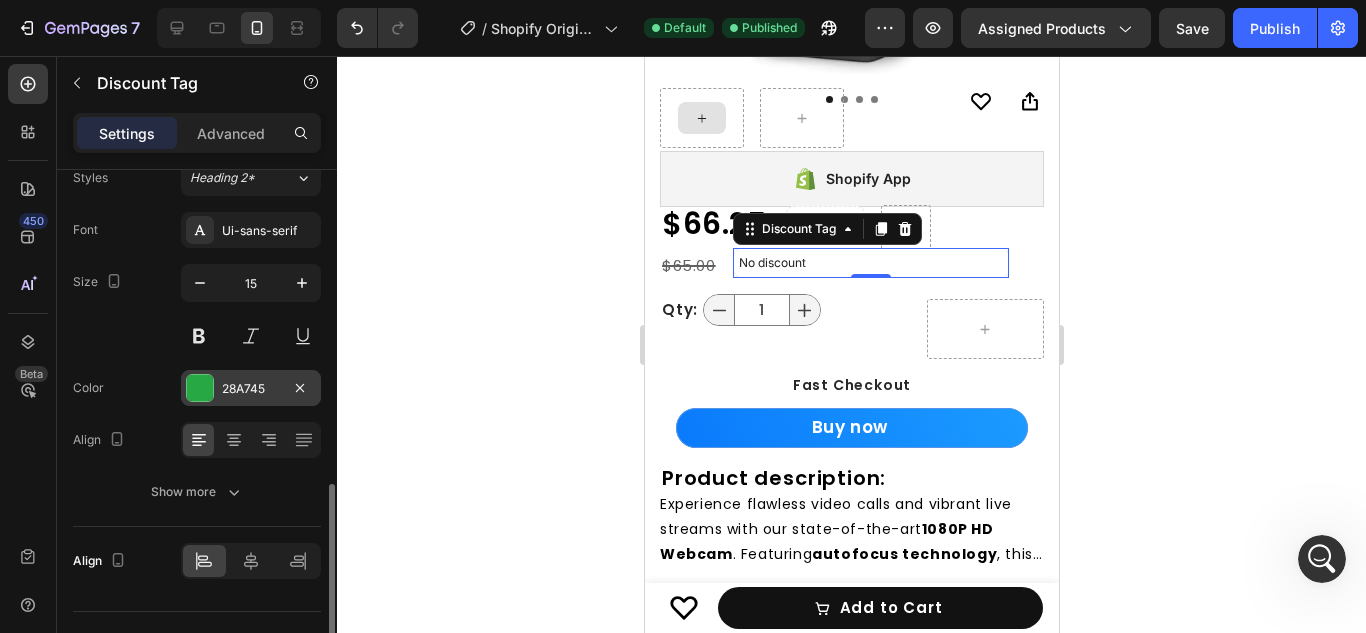 click at bounding box center (200, 388) 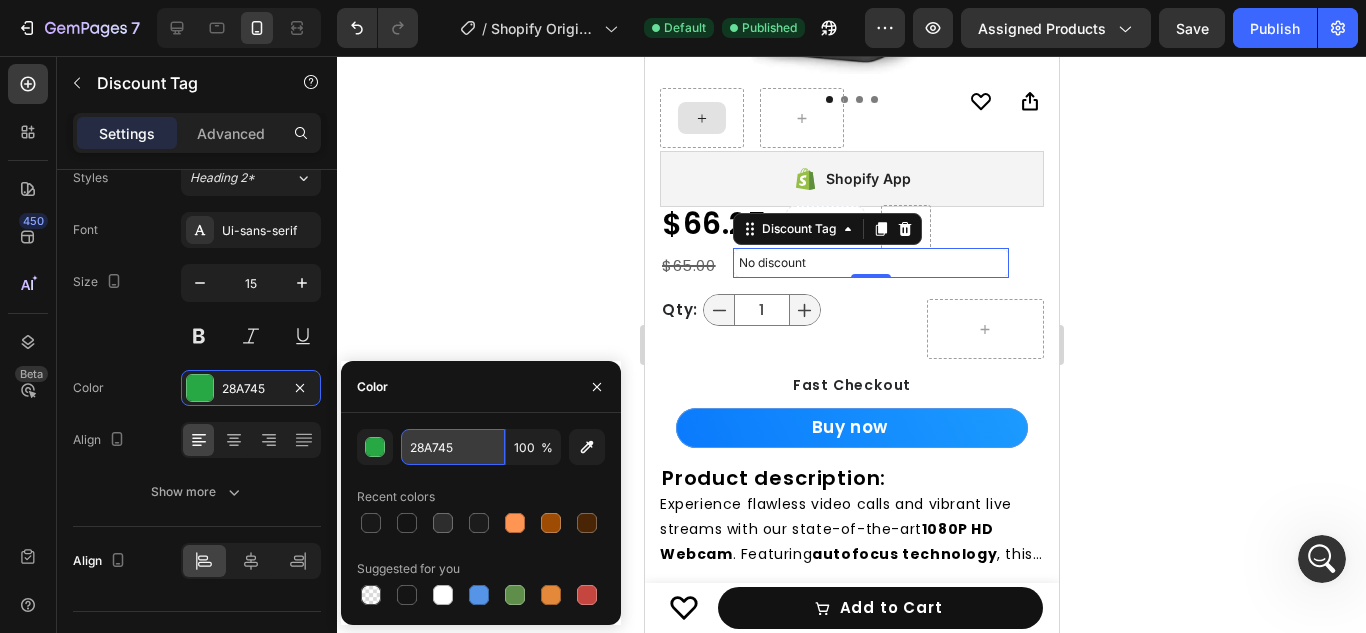 click on "28A745" at bounding box center (453, 447) 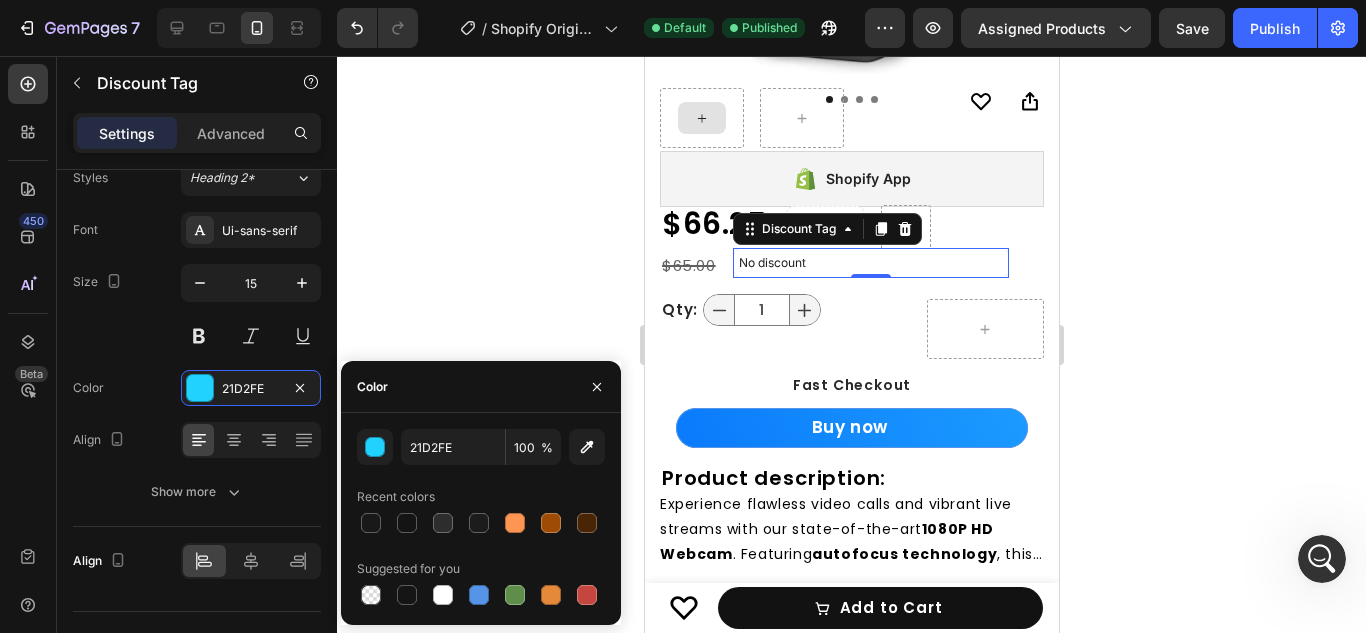 click 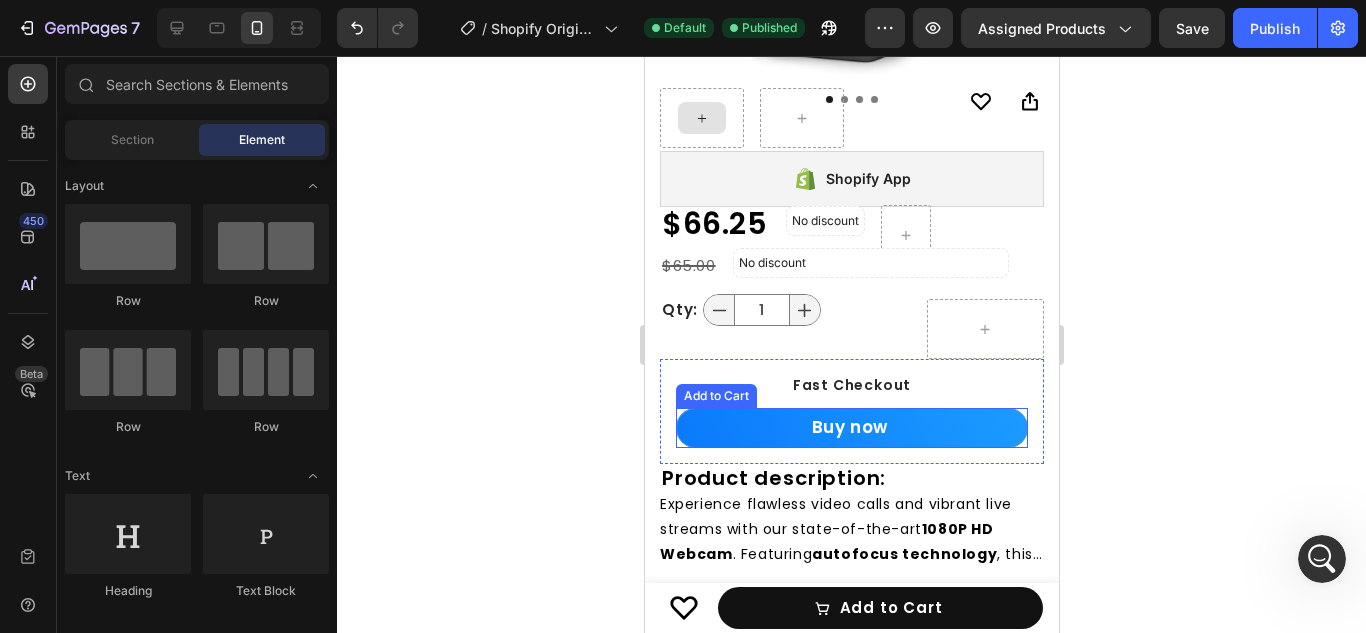 click on "Buy now" at bounding box center (851, 428) 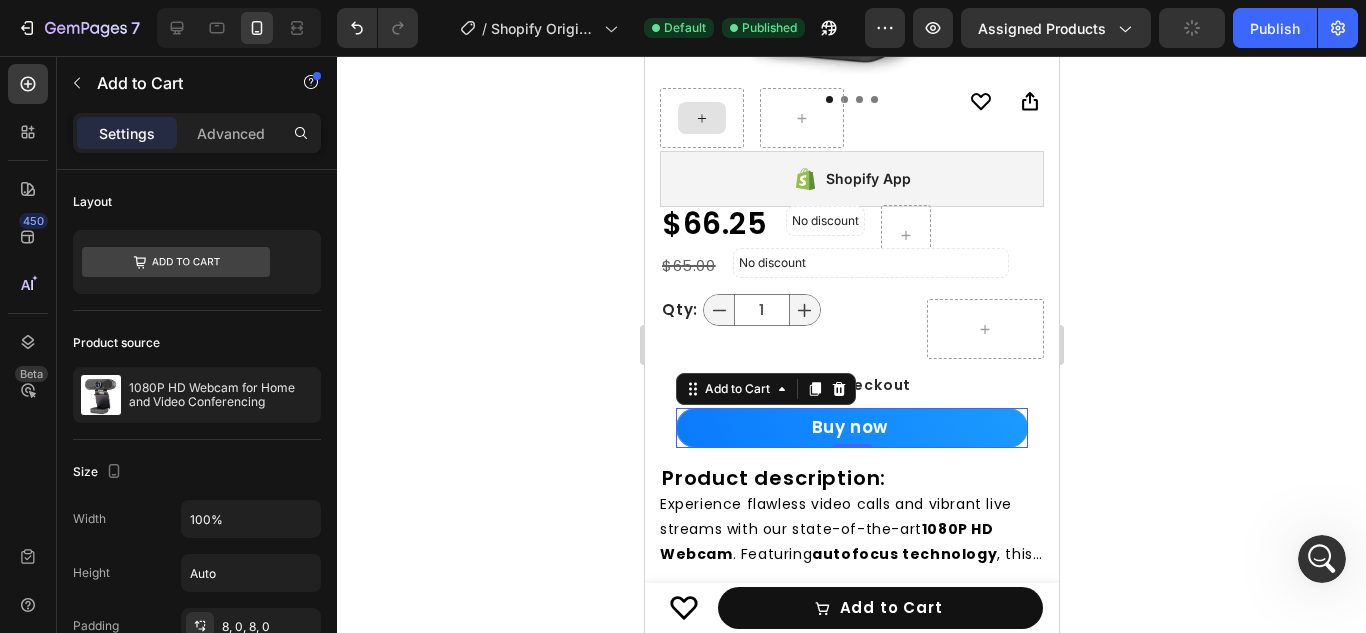 scroll, scrollTop: 5726, scrollLeft: 0, axis: vertical 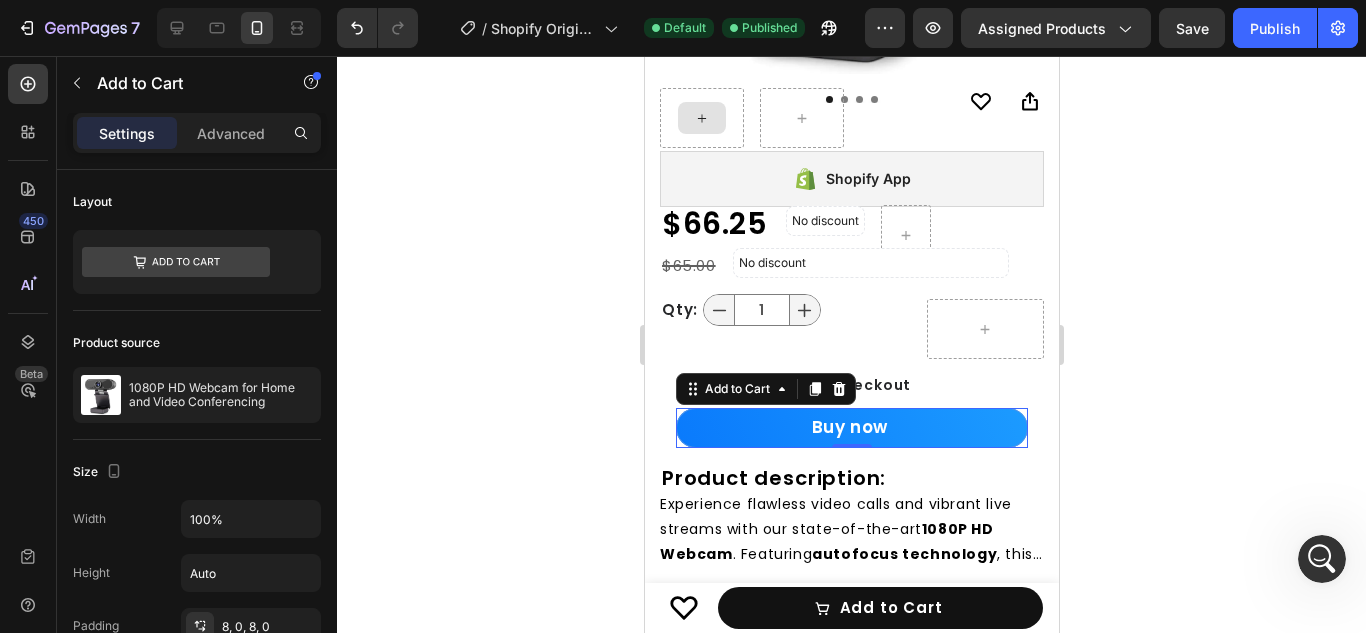 click on "Buy now" at bounding box center [851, 428] 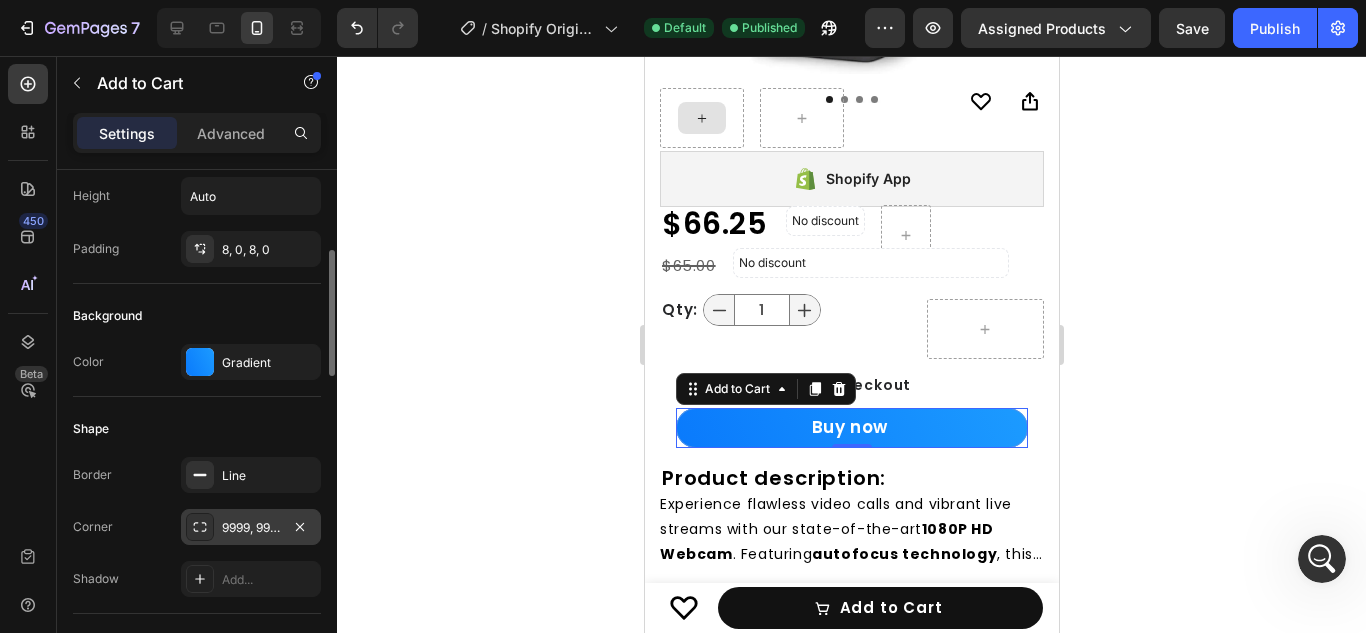 scroll, scrollTop: 368, scrollLeft: 0, axis: vertical 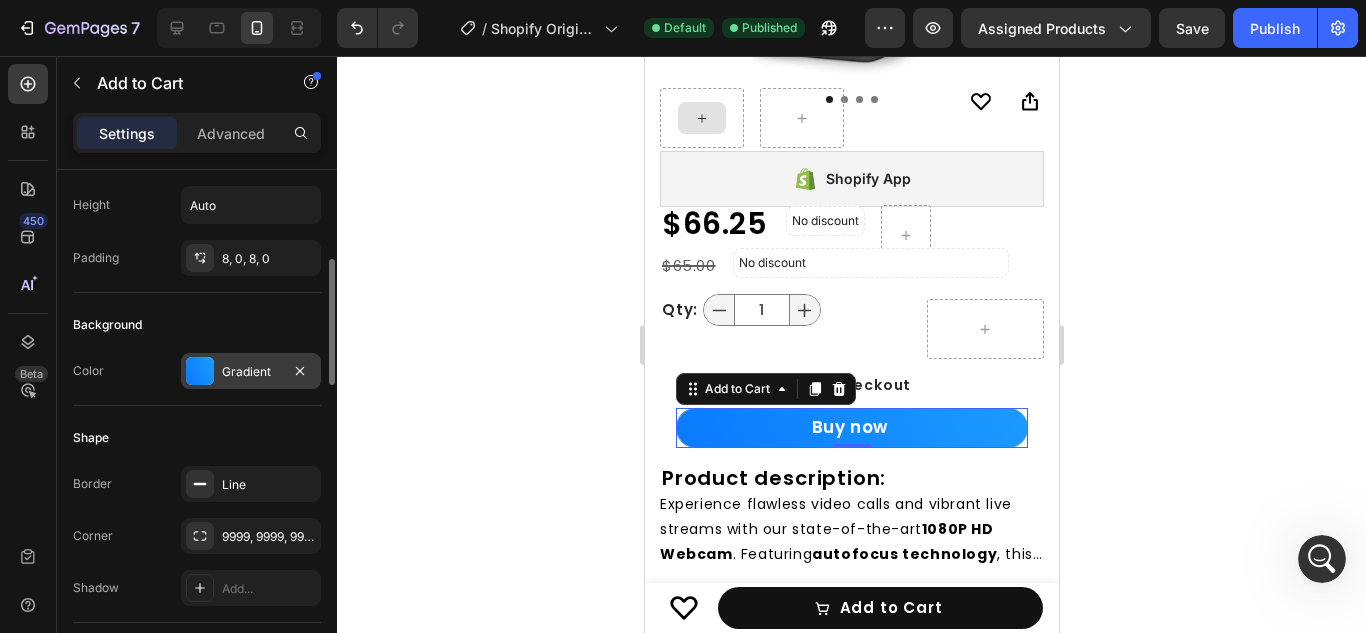 click on "Gradient" at bounding box center [251, 372] 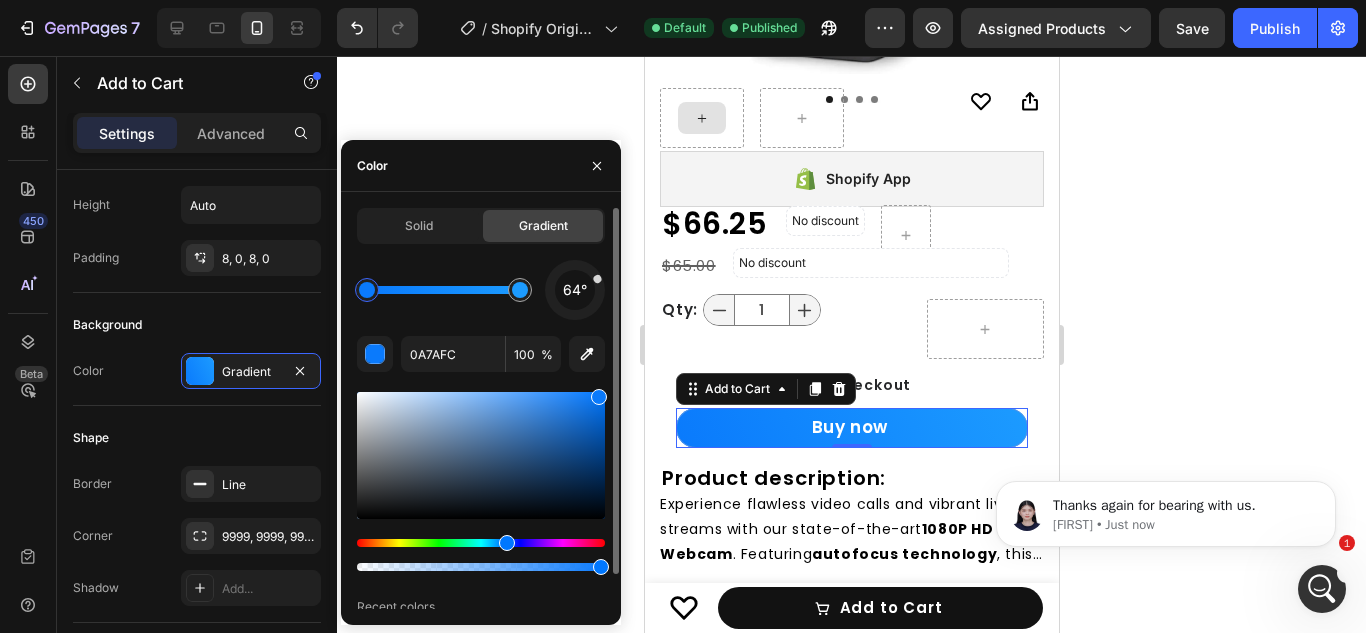 scroll, scrollTop: 0, scrollLeft: 0, axis: both 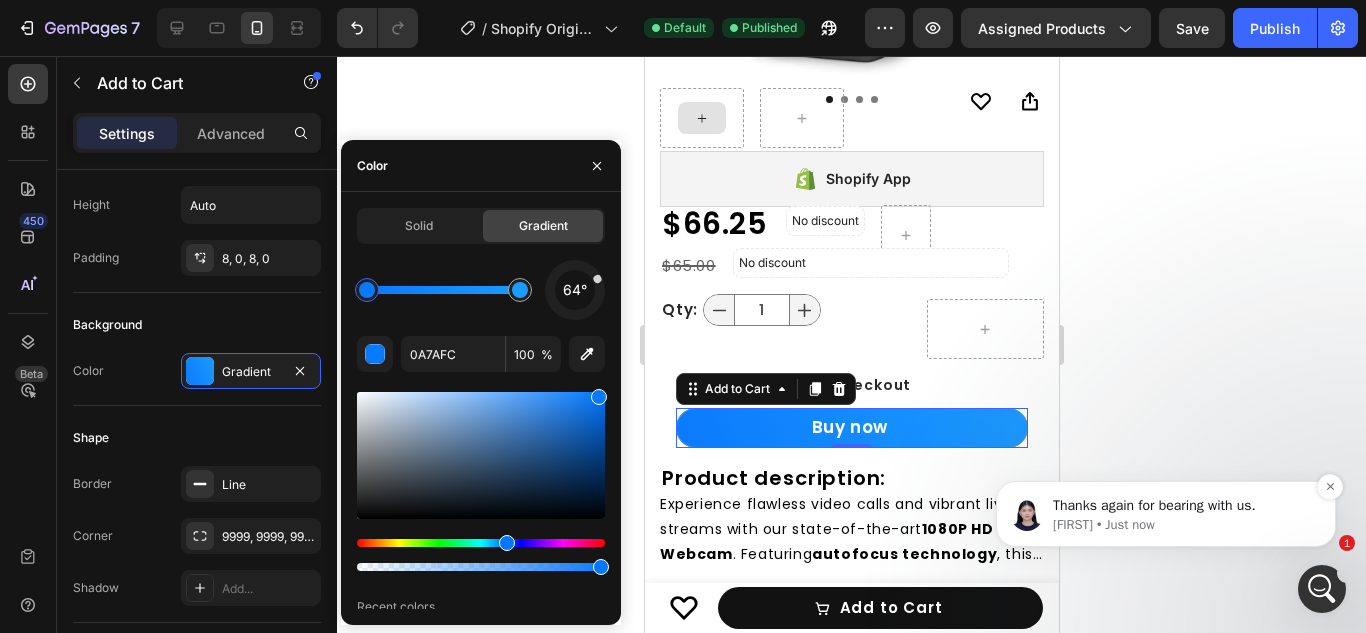 click on "Thanks again for bearing with us." at bounding box center (1182, 506) 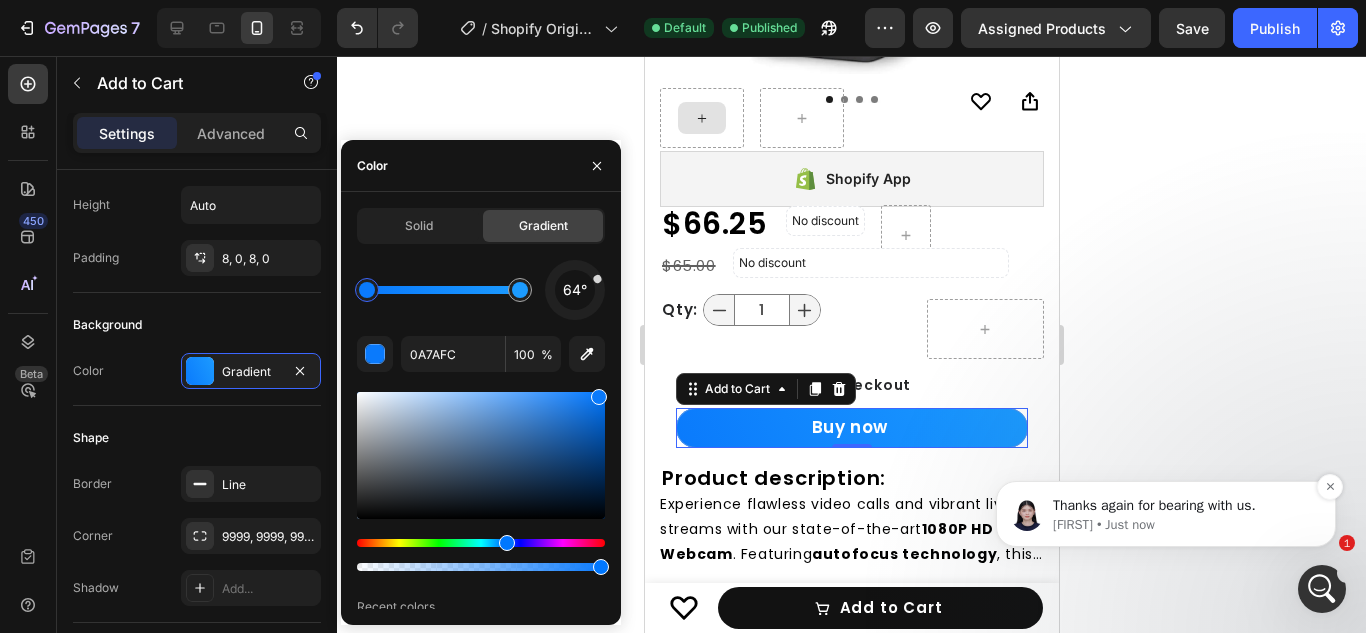 scroll, scrollTop: 0, scrollLeft: 0, axis: both 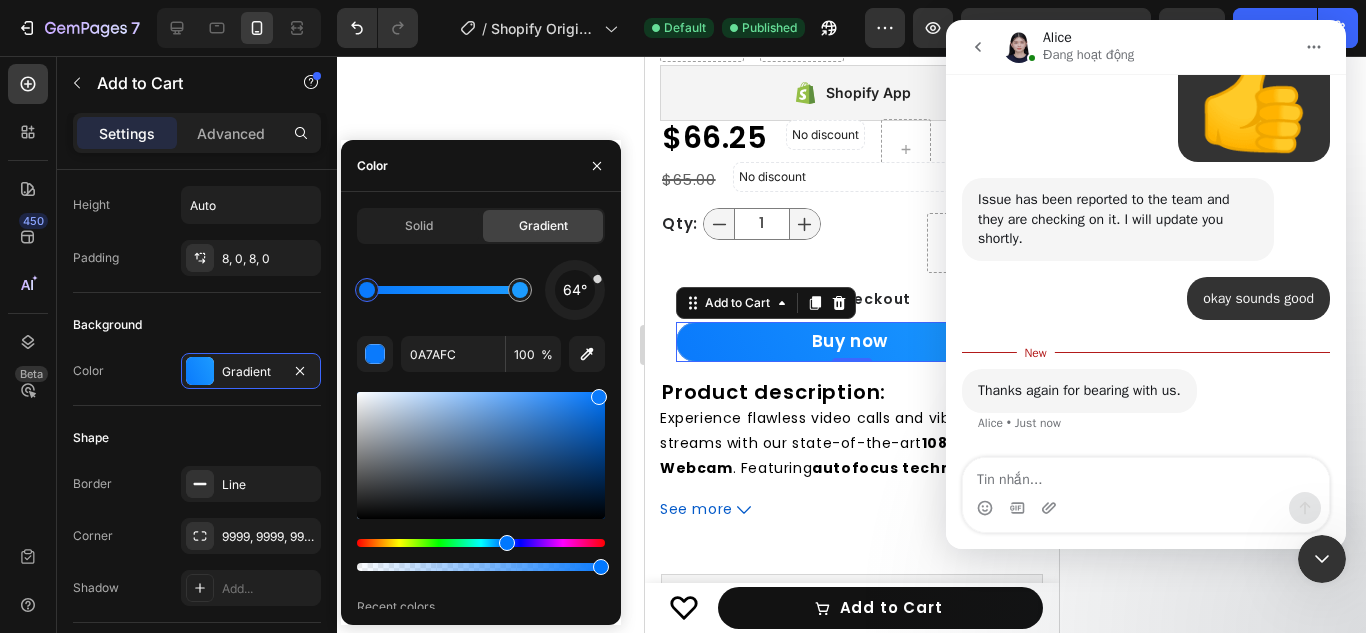 click at bounding box center (1146, 503) 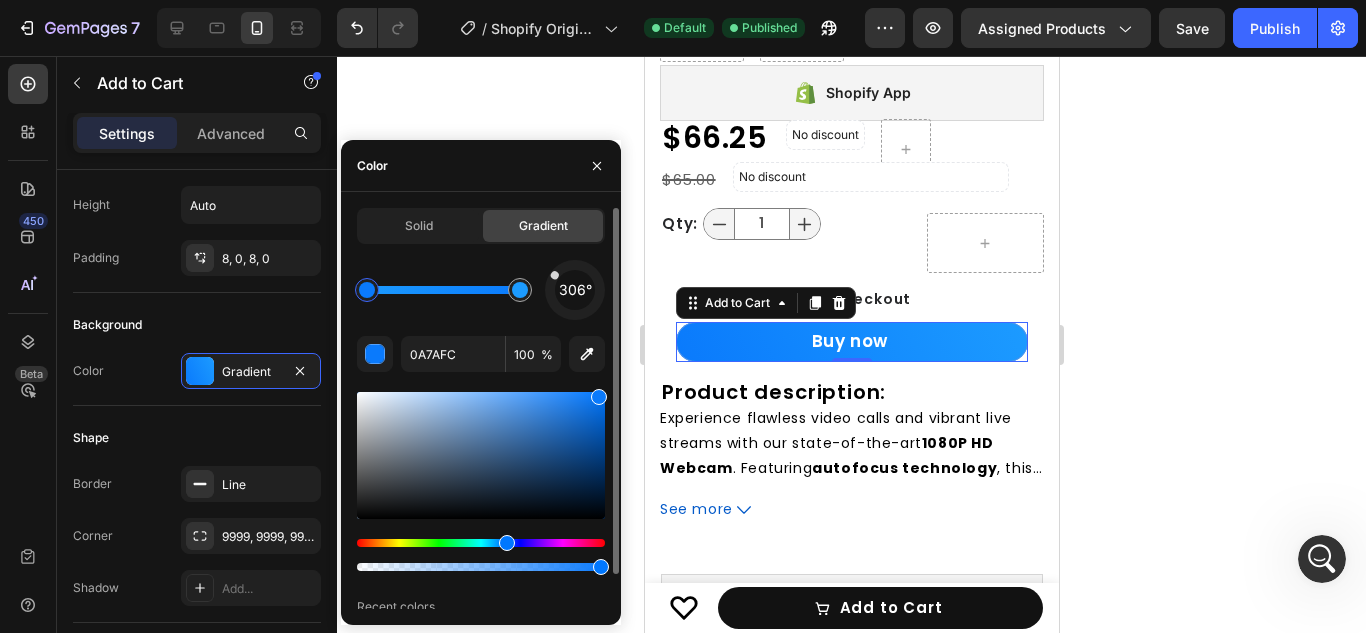 drag, startPoint x: 595, startPoint y: 280, endPoint x: 514, endPoint y: 245, distance: 88.23831 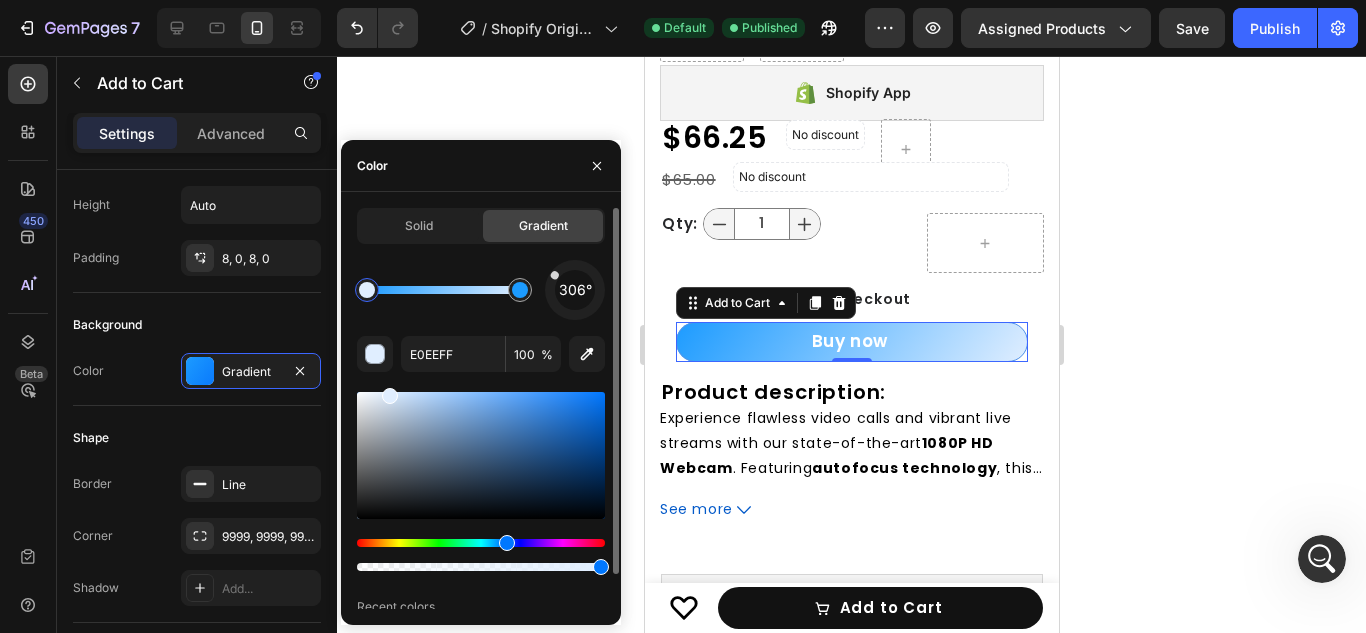 drag, startPoint x: 418, startPoint y: 345, endPoint x: 387, endPoint y: 322, distance: 38.600517 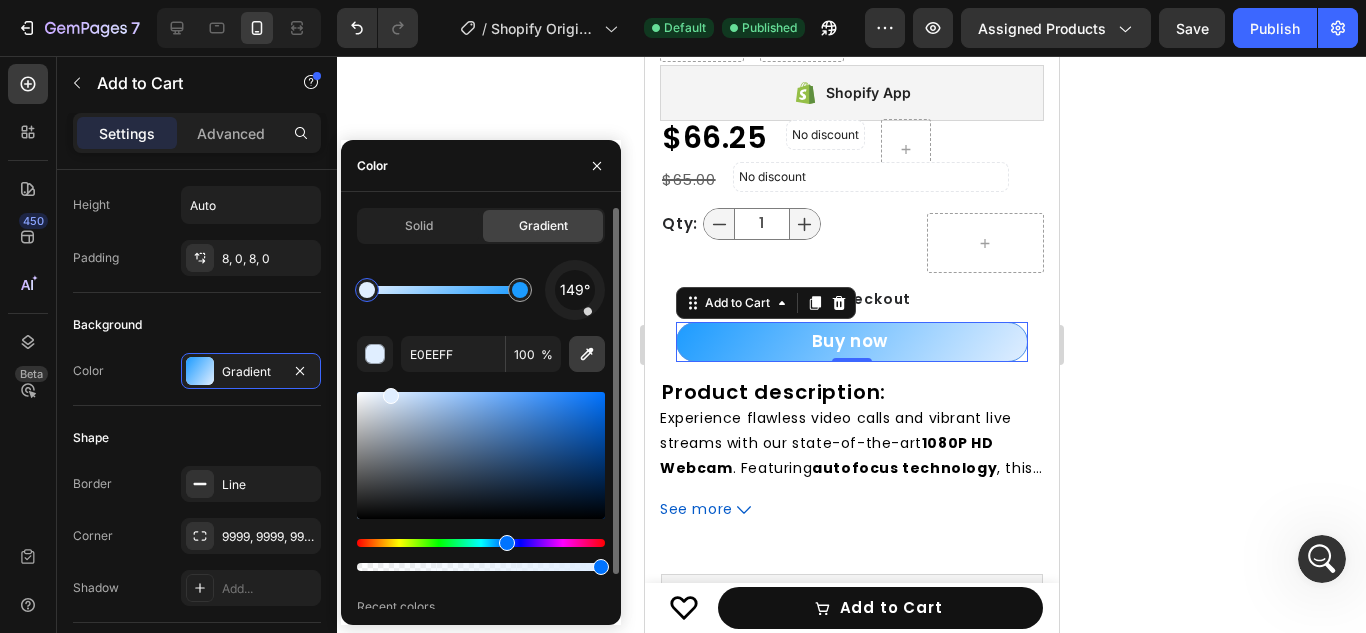 drag, startPoint x: 573, startPoint y: 279, endPoint x: 593, endPoint y: 364, distance: 87.32124 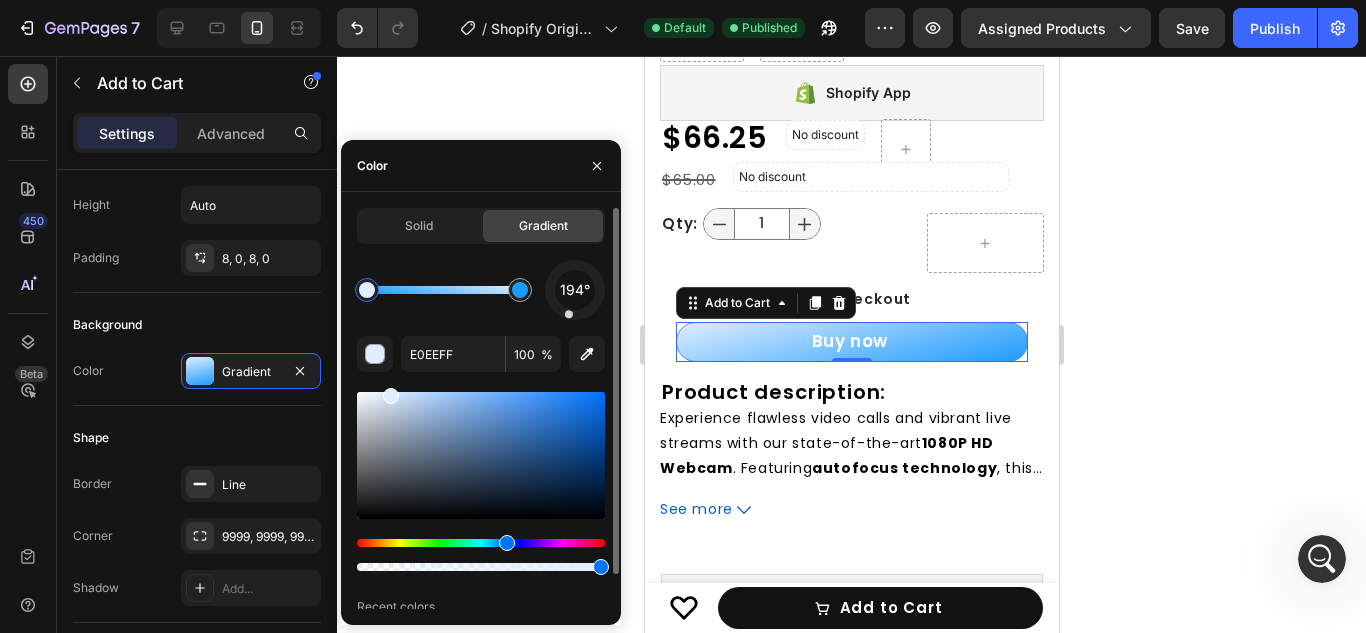 click on "194° E0EEFF 100 % Recent colors" at bounding box center (481, 453) 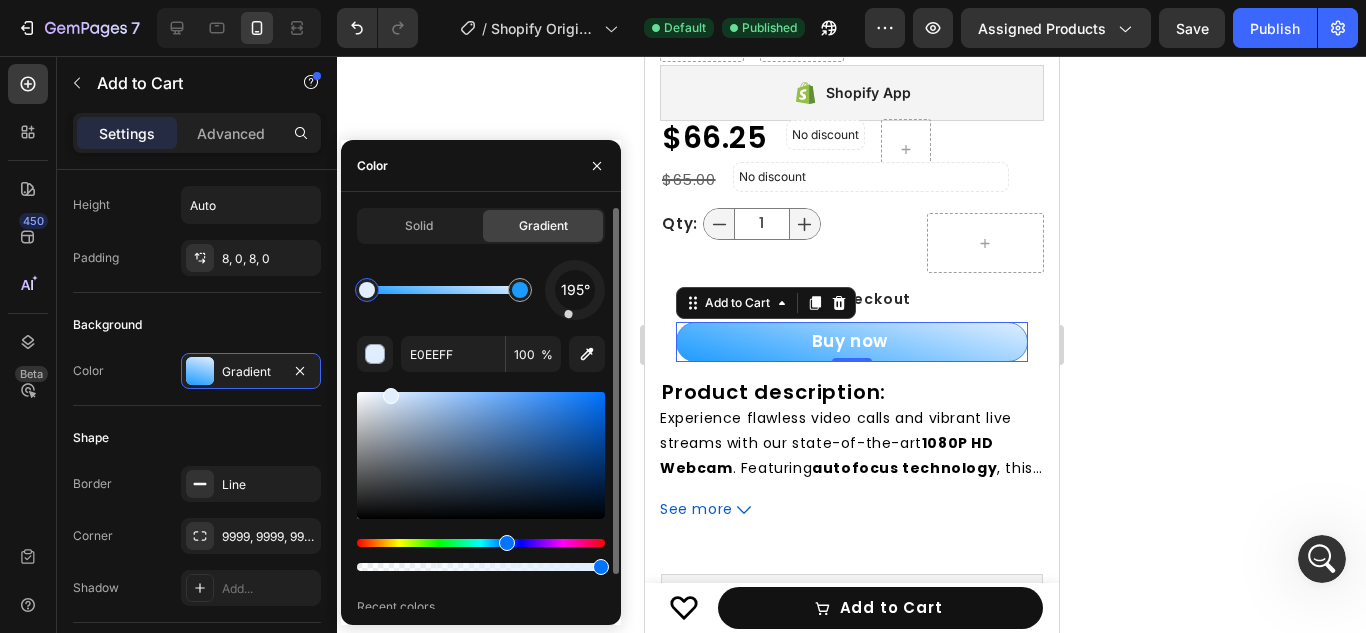 click on "195° E0EEFF 100 % Recent colors" at bounding box center (481, 453) 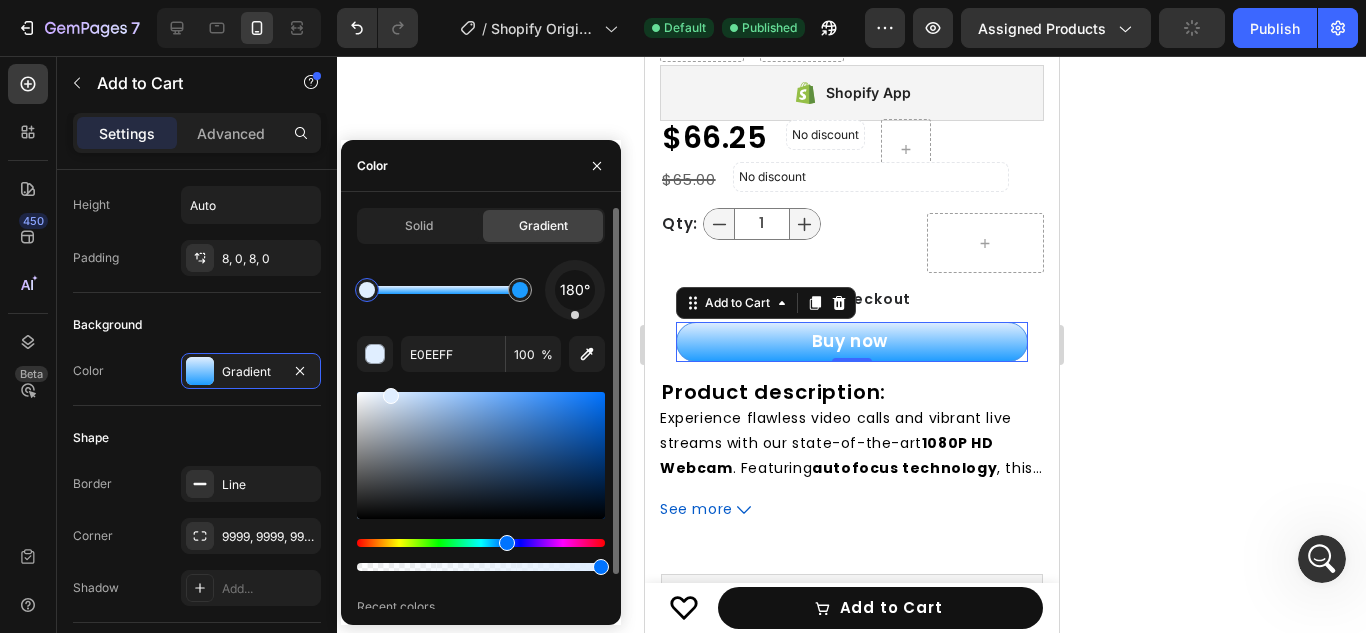 drag, startPoint x: 568, startPoint y: 312, endPoint x: 575, endPoint y: 322, distance: 12.206555 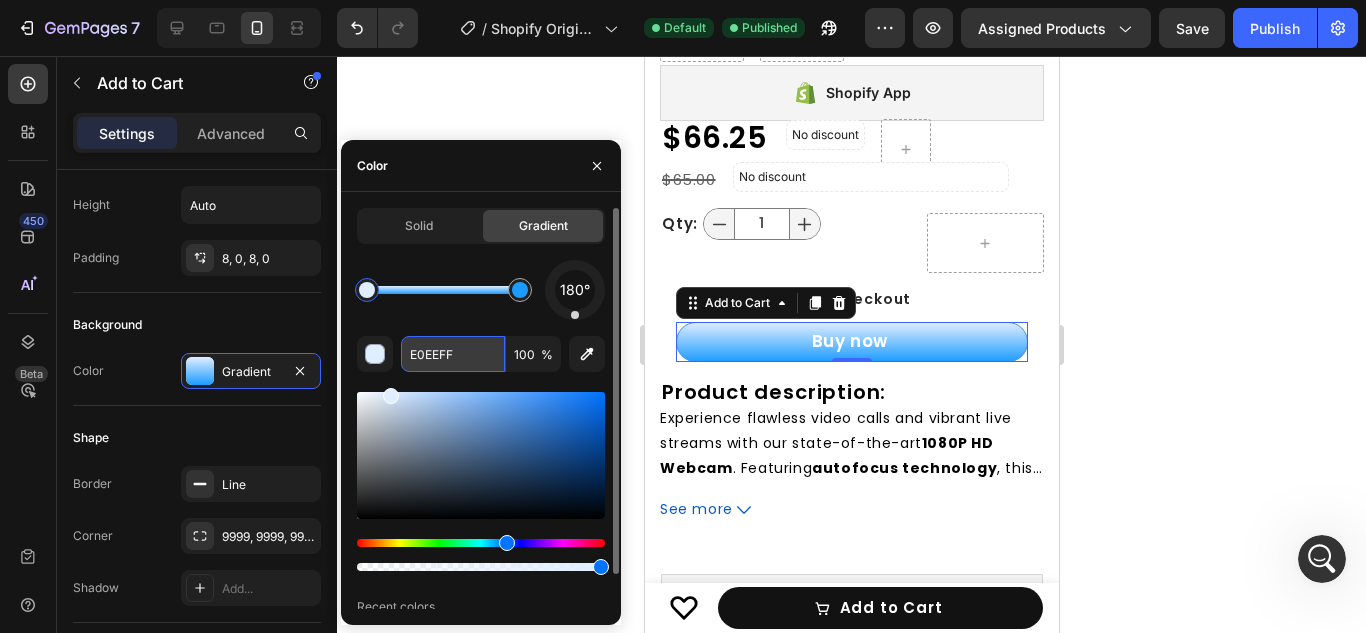 click on "E0EEFF" at bounding box center [453, 354] 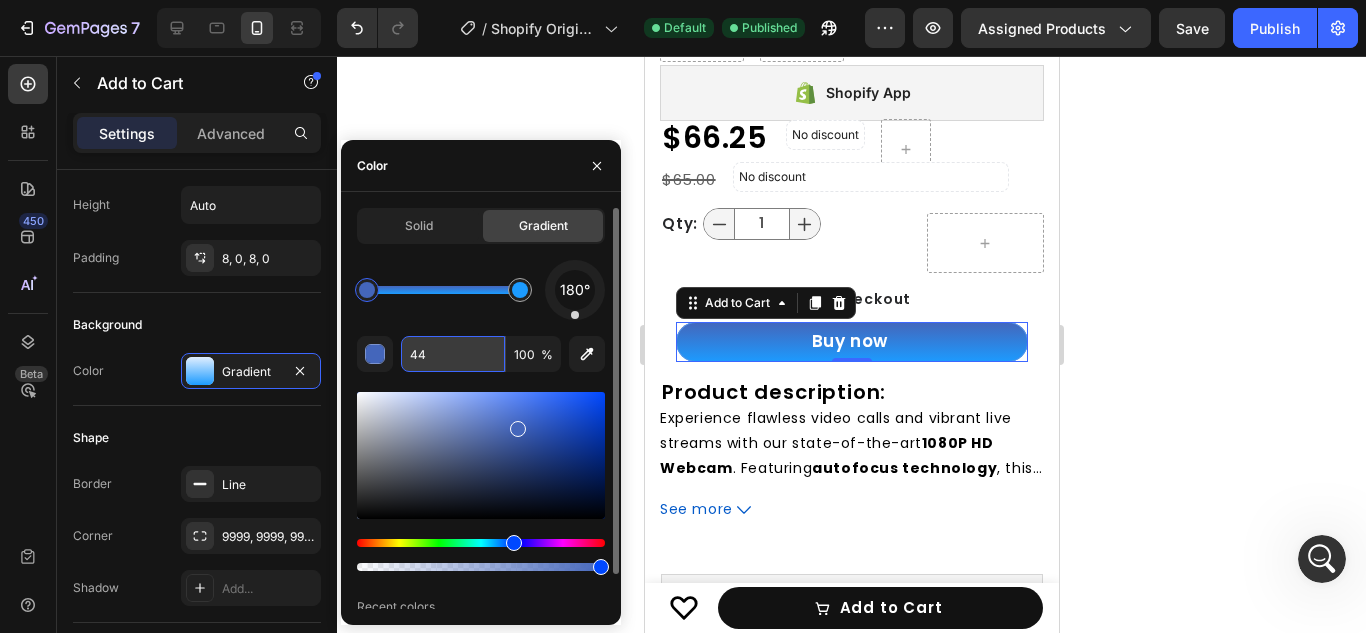 type on "4" 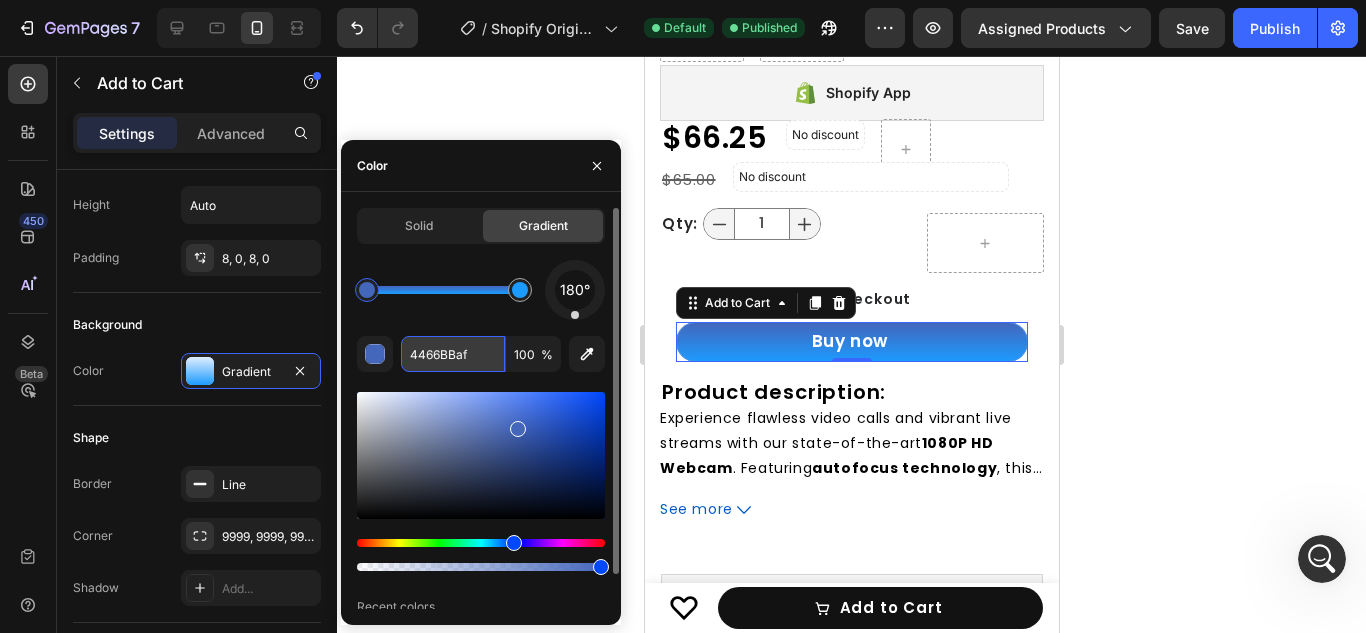 type on "4466BBaff" 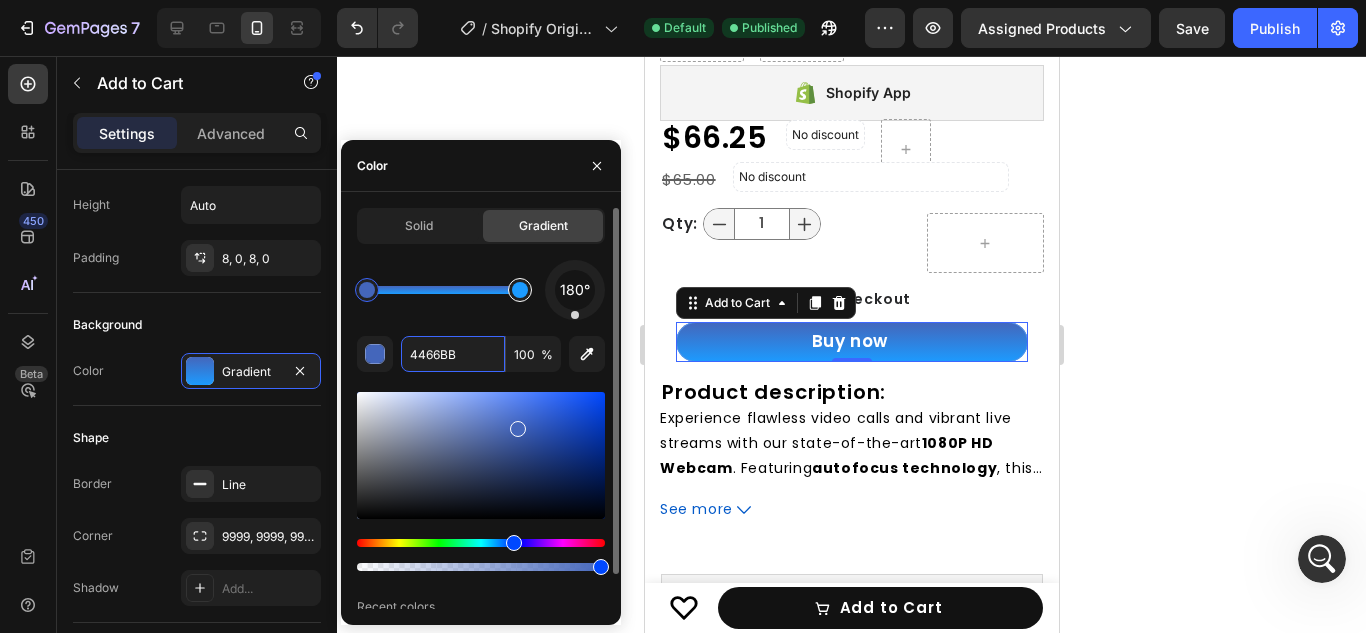 paste on "6BAFF" 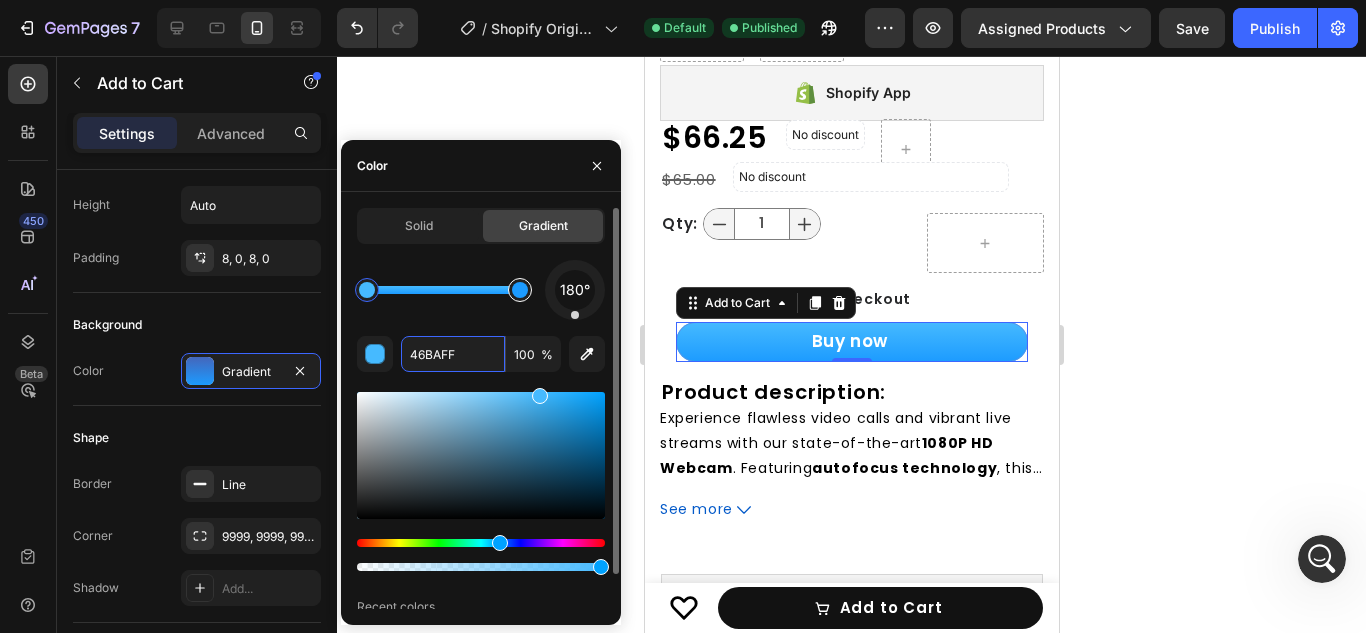 click at bounding box center (520, 290) 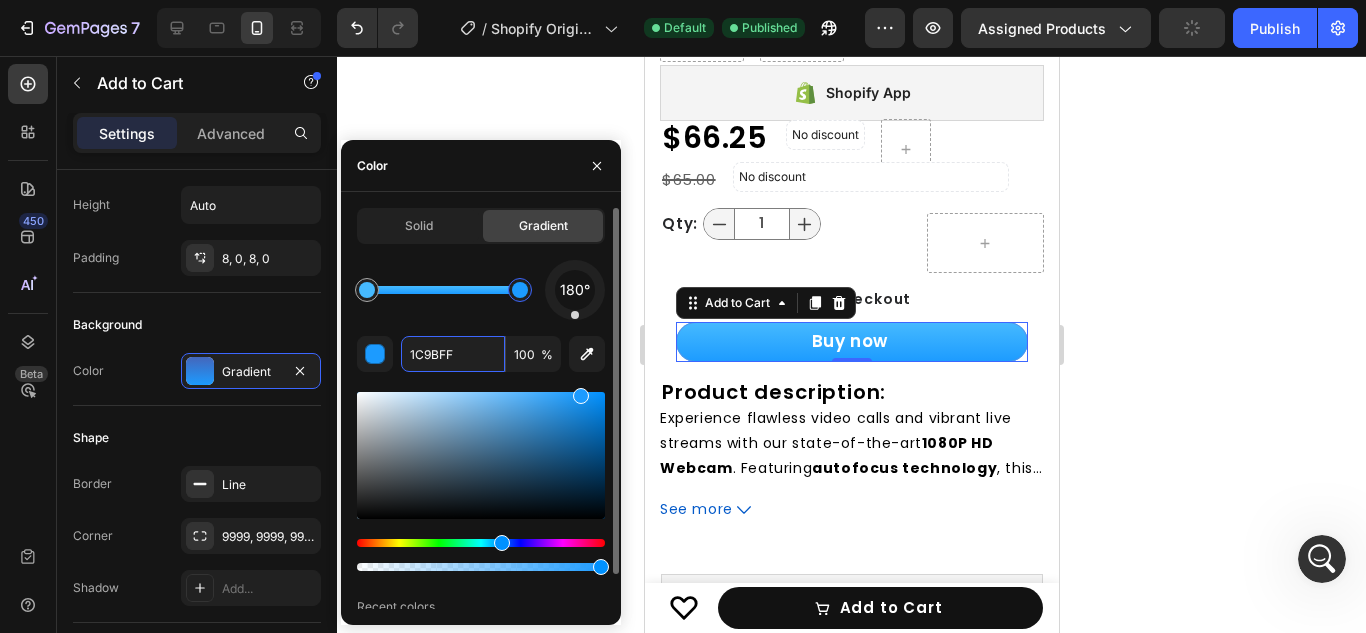 click at bounding box center [520, 290] 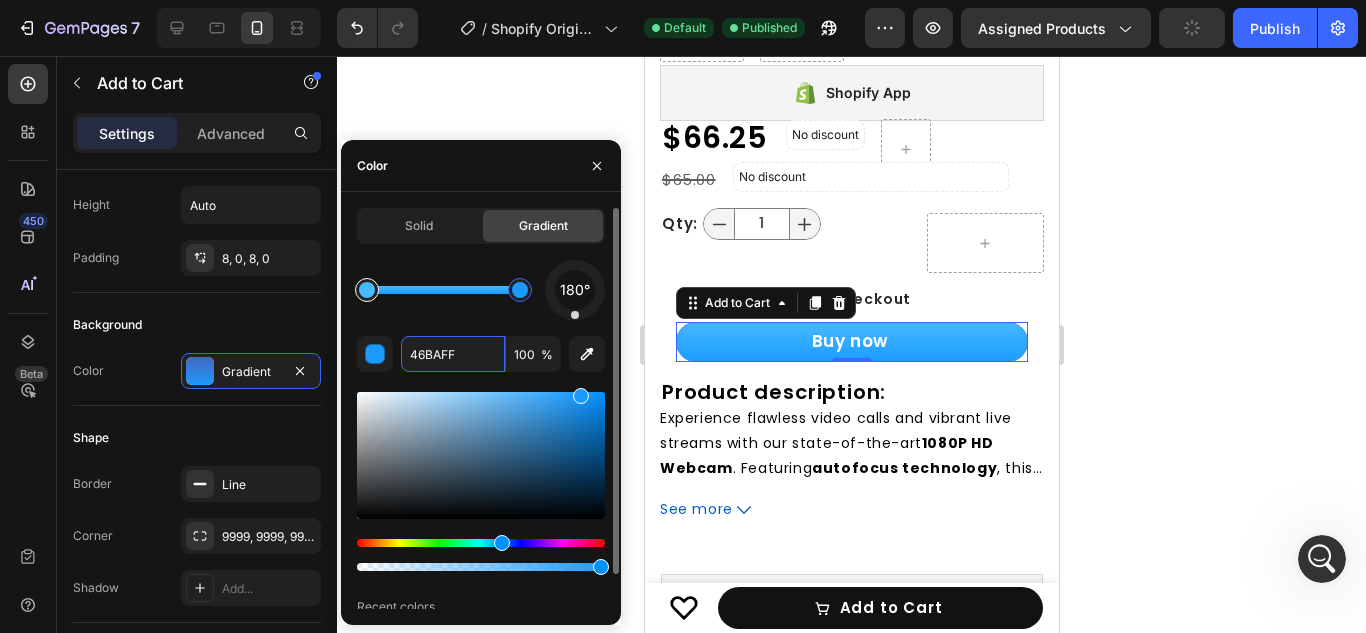 click at bounding box center [367, 290] 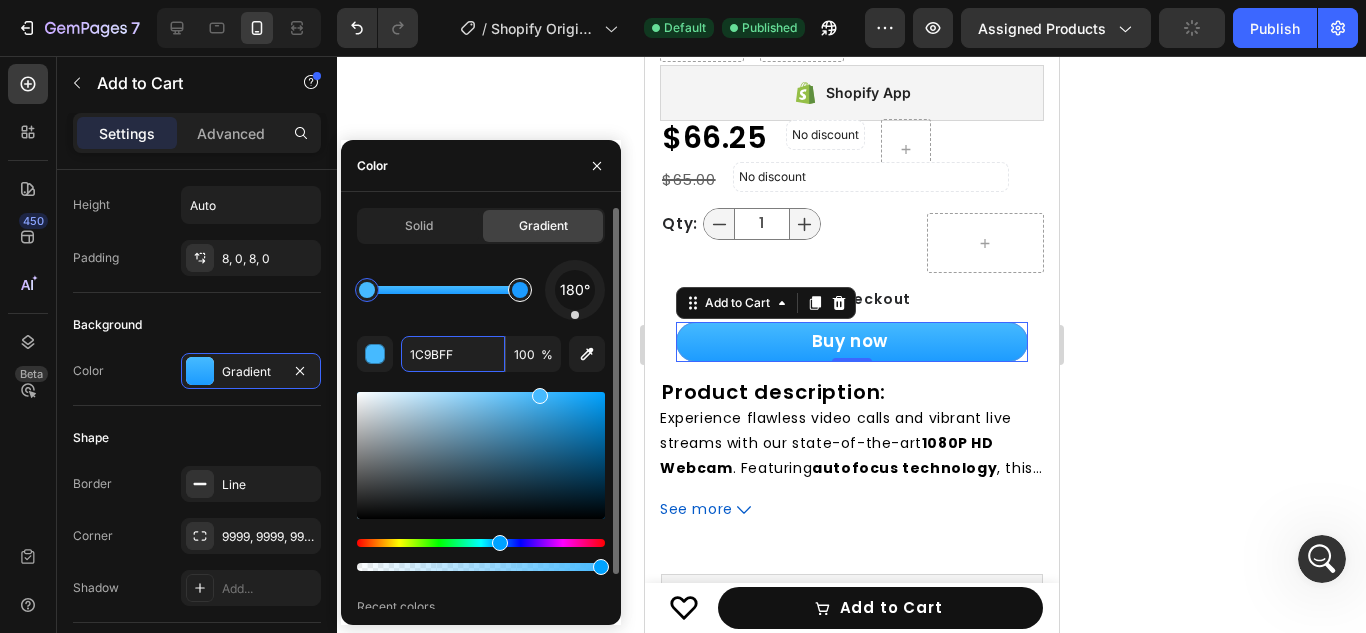click at bounding box center [520, 290] 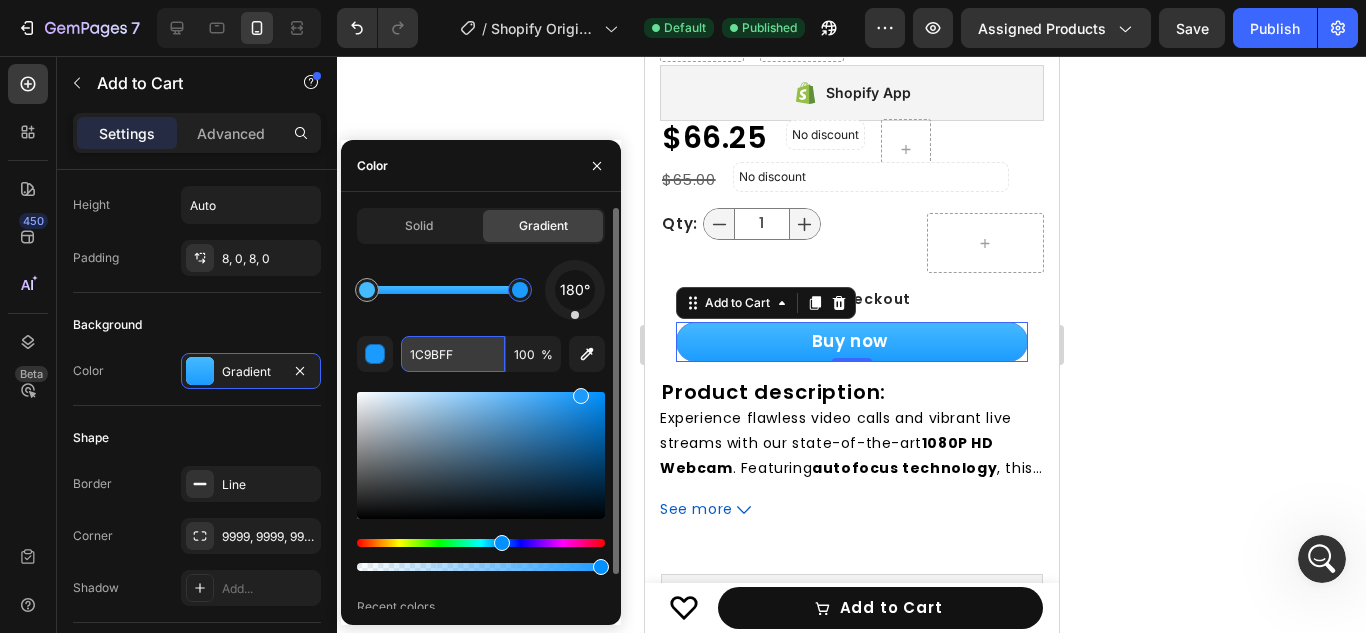 click on "1C9BFF" at bounding box center [453, 354] 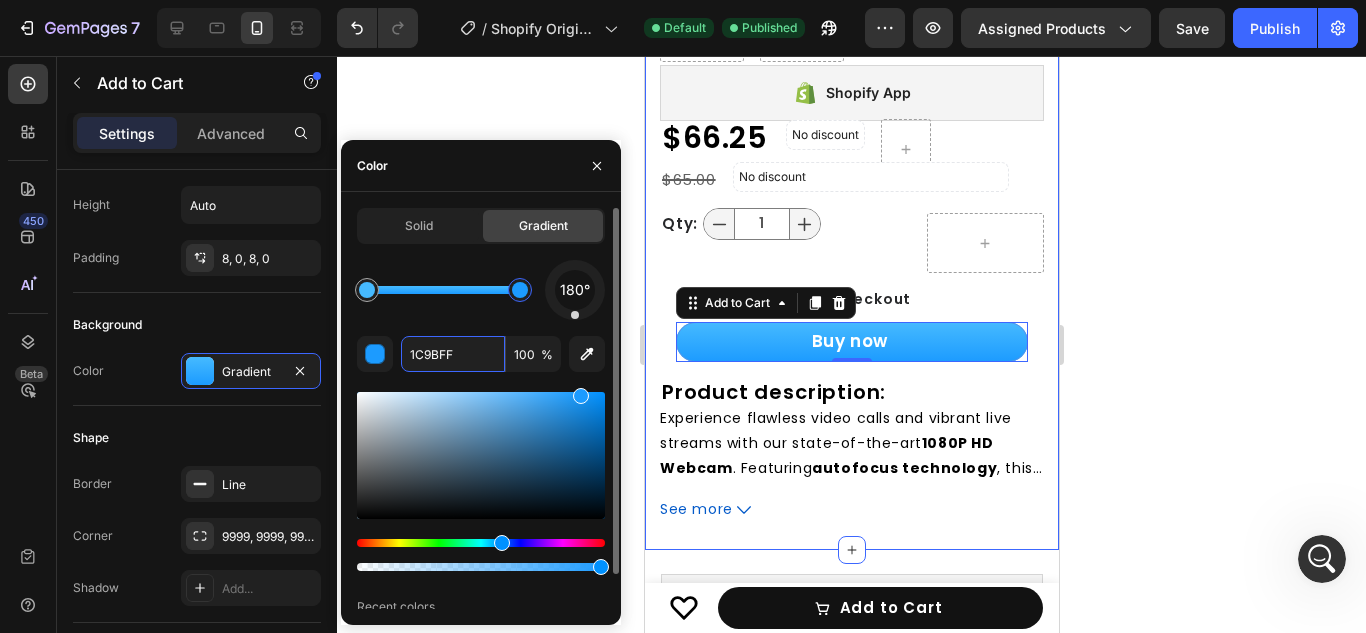 paste on "2295F5" 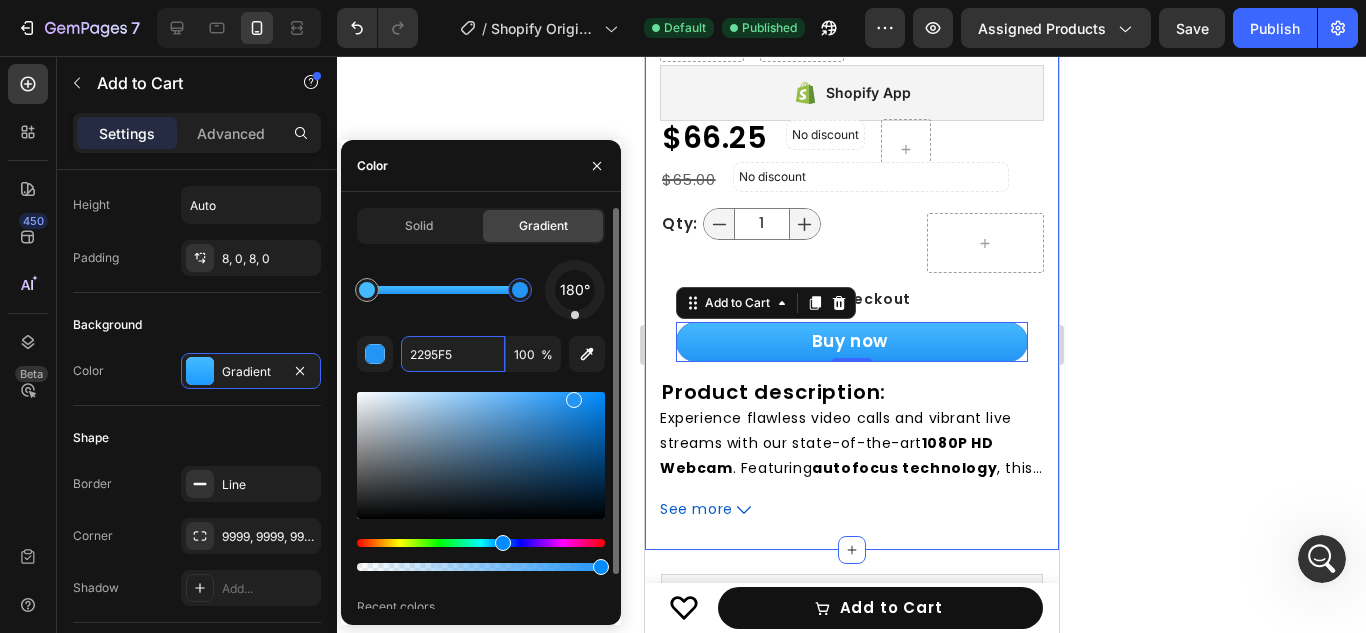 type on "2295F5" 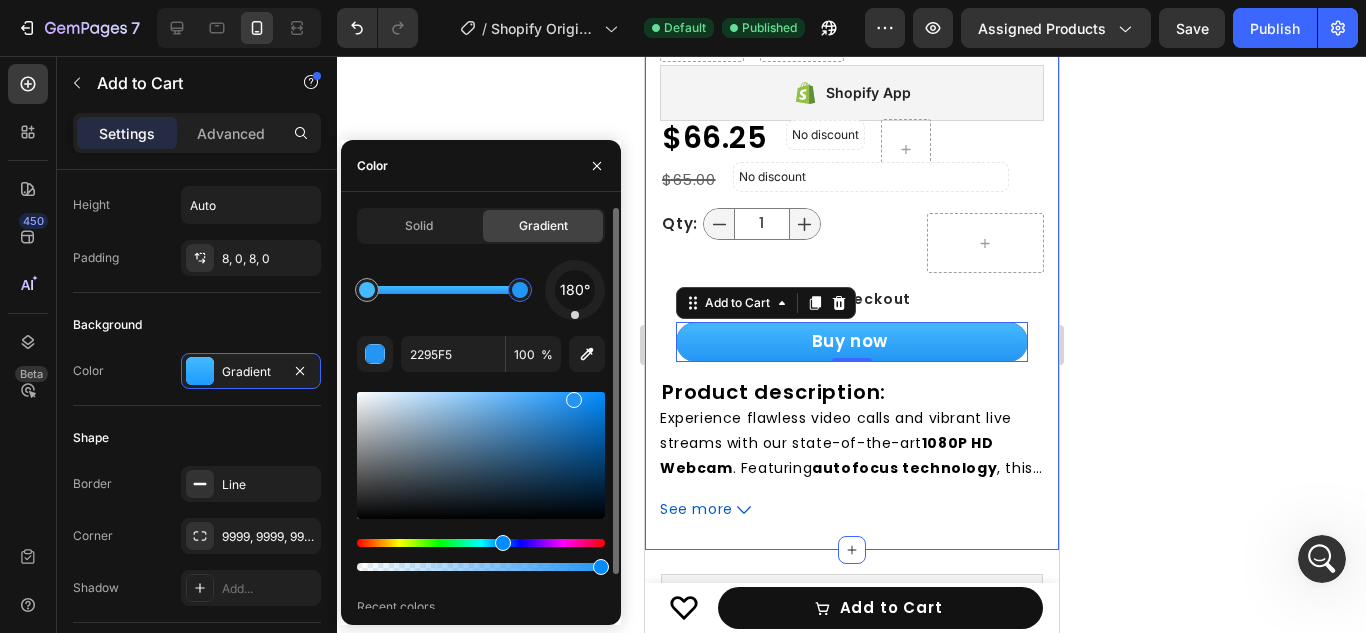 click on "Solid Gradient 180° 2295F5 100 % Recent colors" 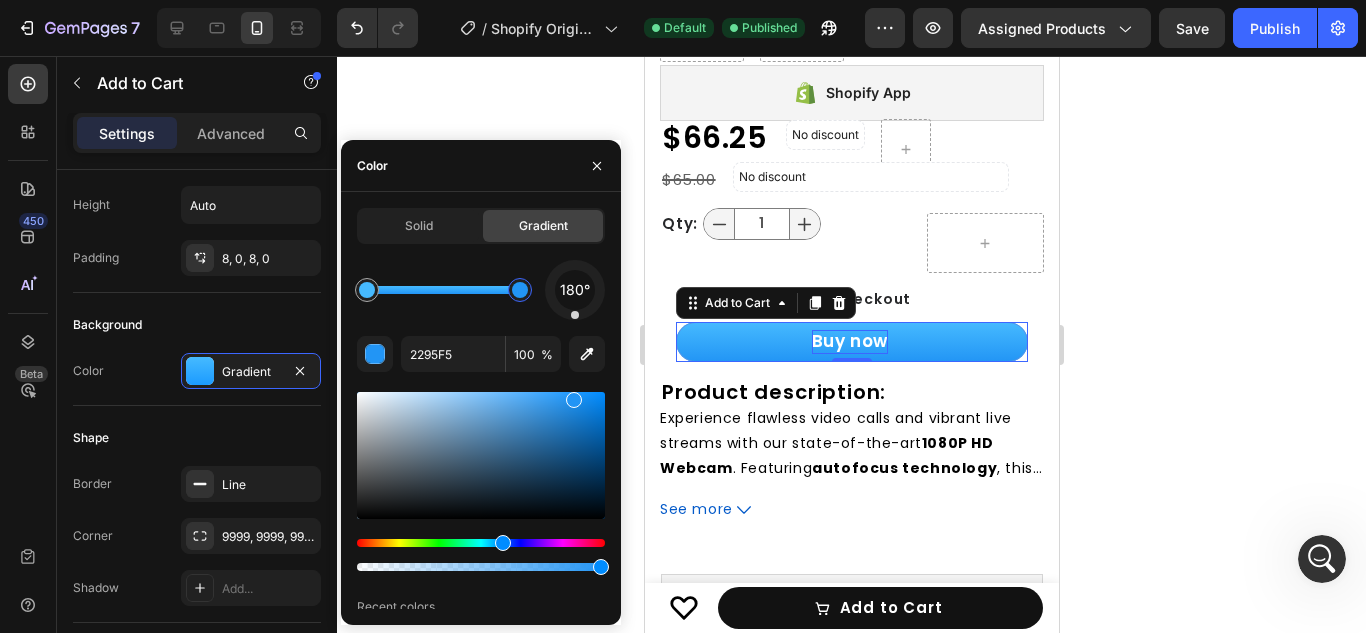 click on "Buy now" at bounding box center (849, 342) 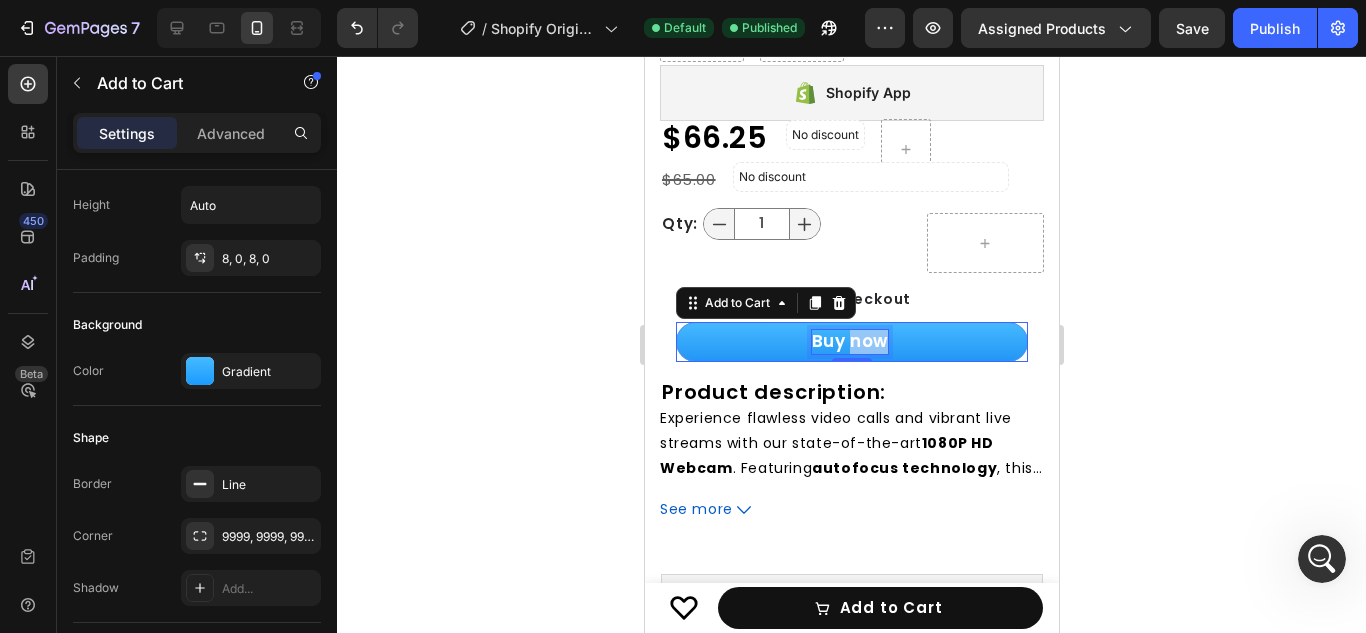 click on "Buy now" at bounding box center [849, 342] 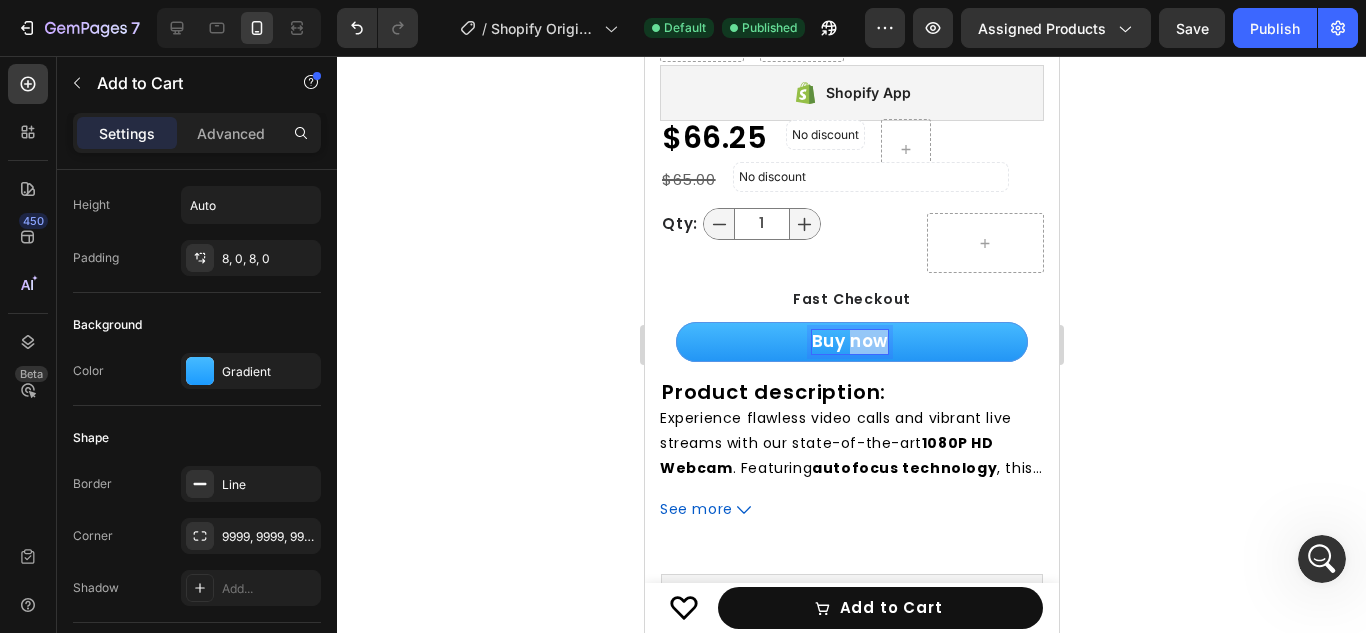 click on "Buy now" at bounding box center [849, 342] 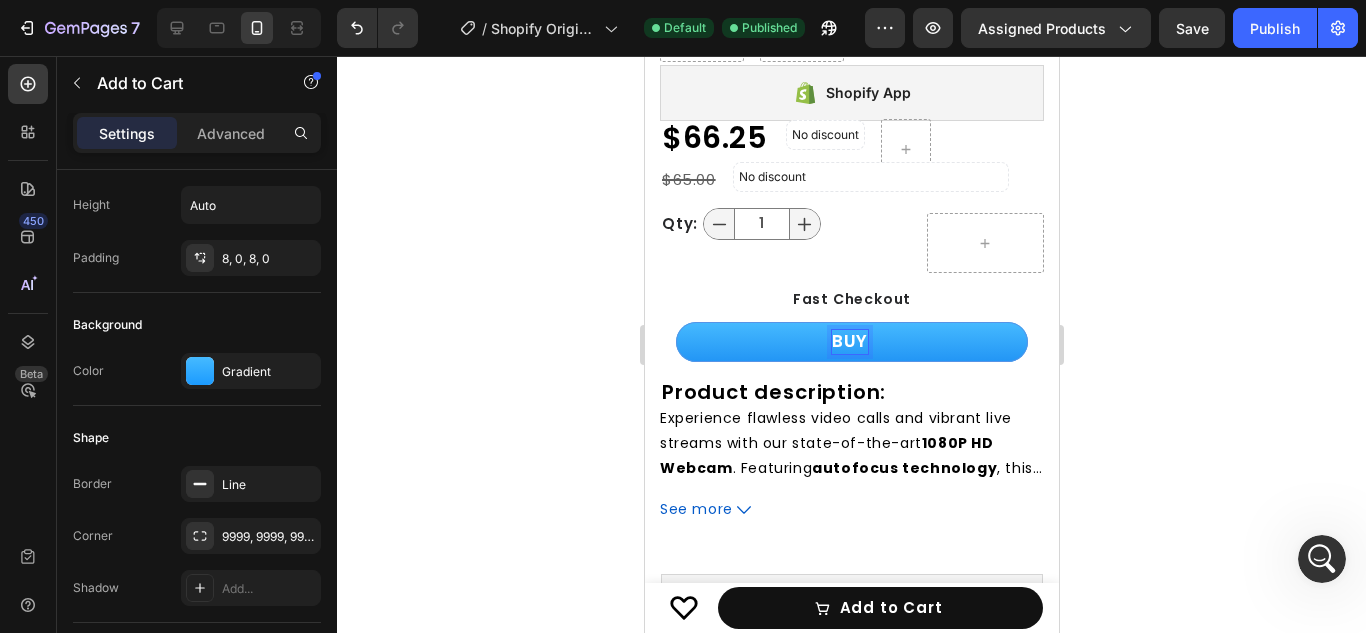 click on "BUY" at bounding box center (851, 342) 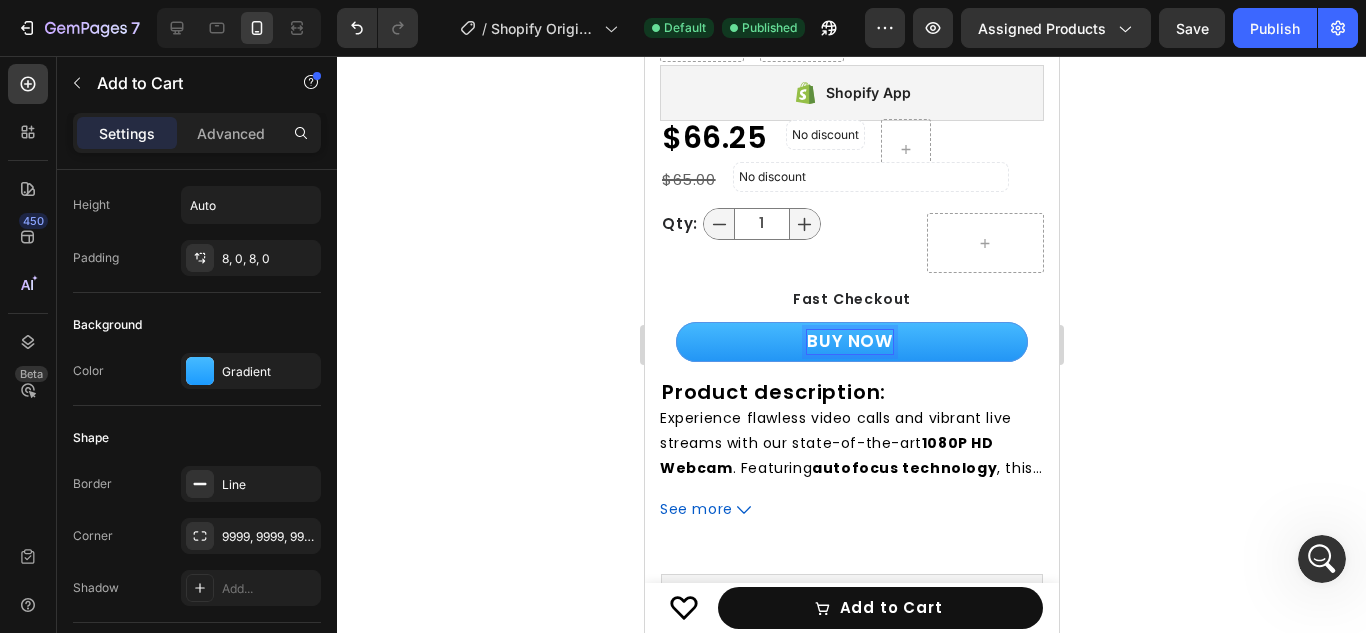 click 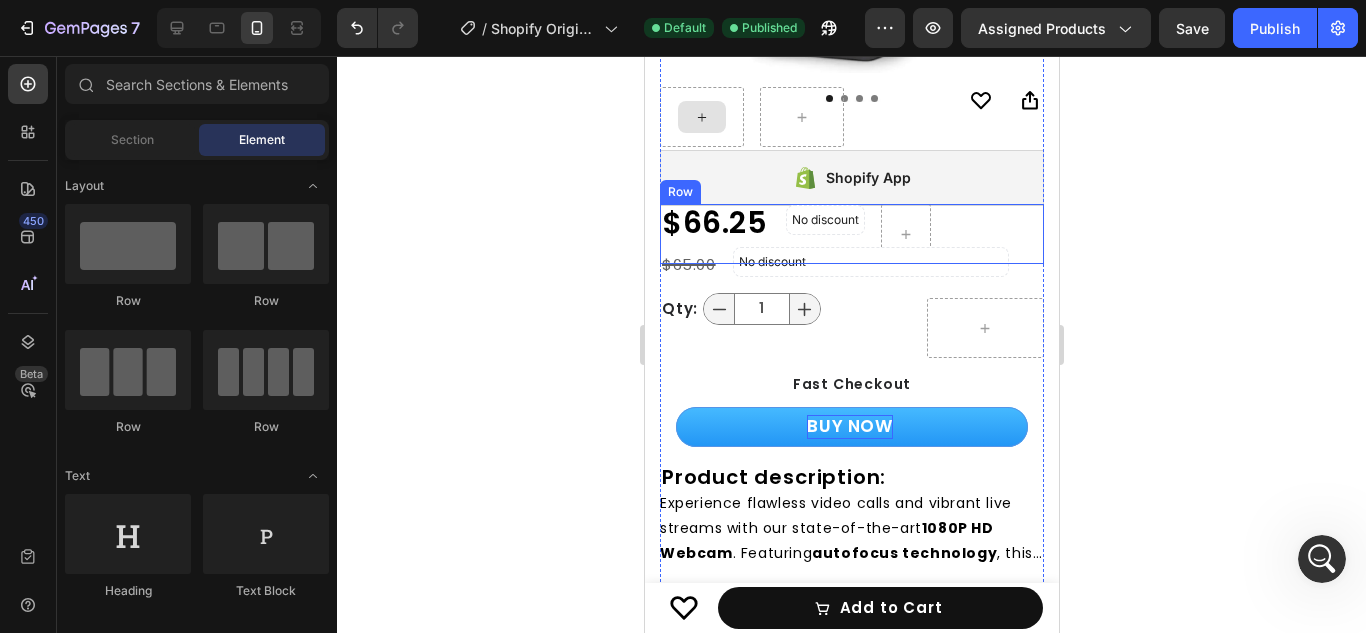 scroll, scrollTop: 564, scrollLeft: 0, axis: vertical 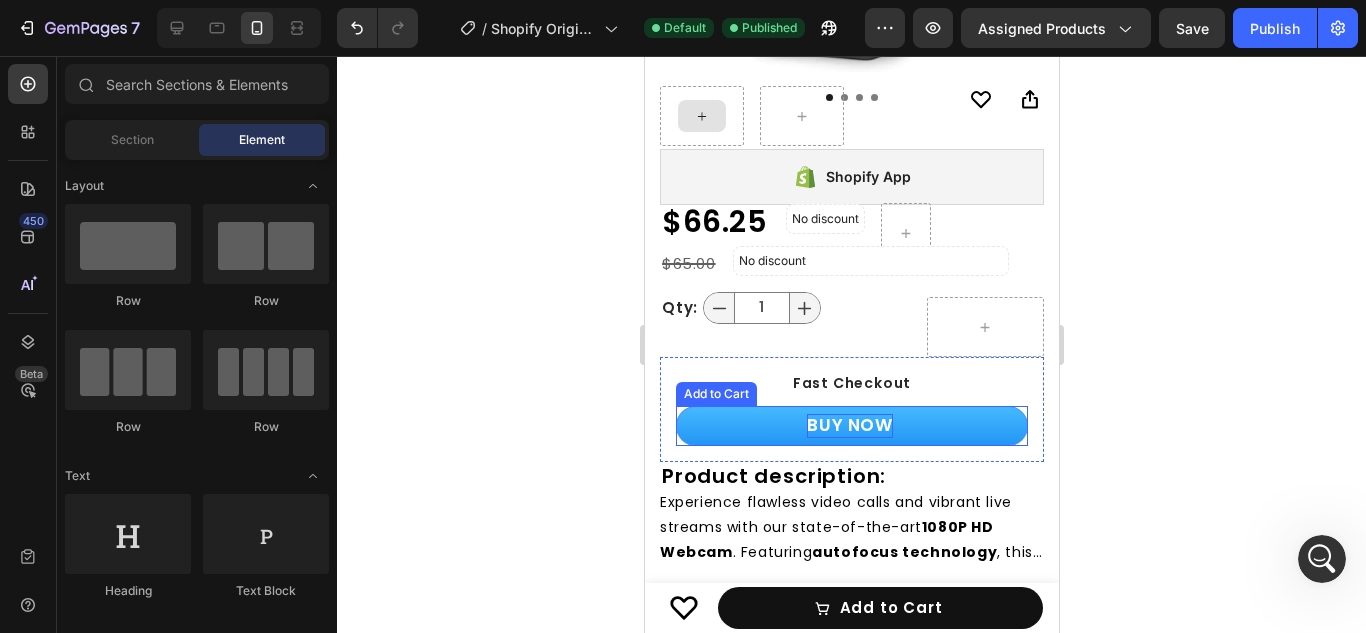 click on "BUY NOW" at bounding box center [848, 426] 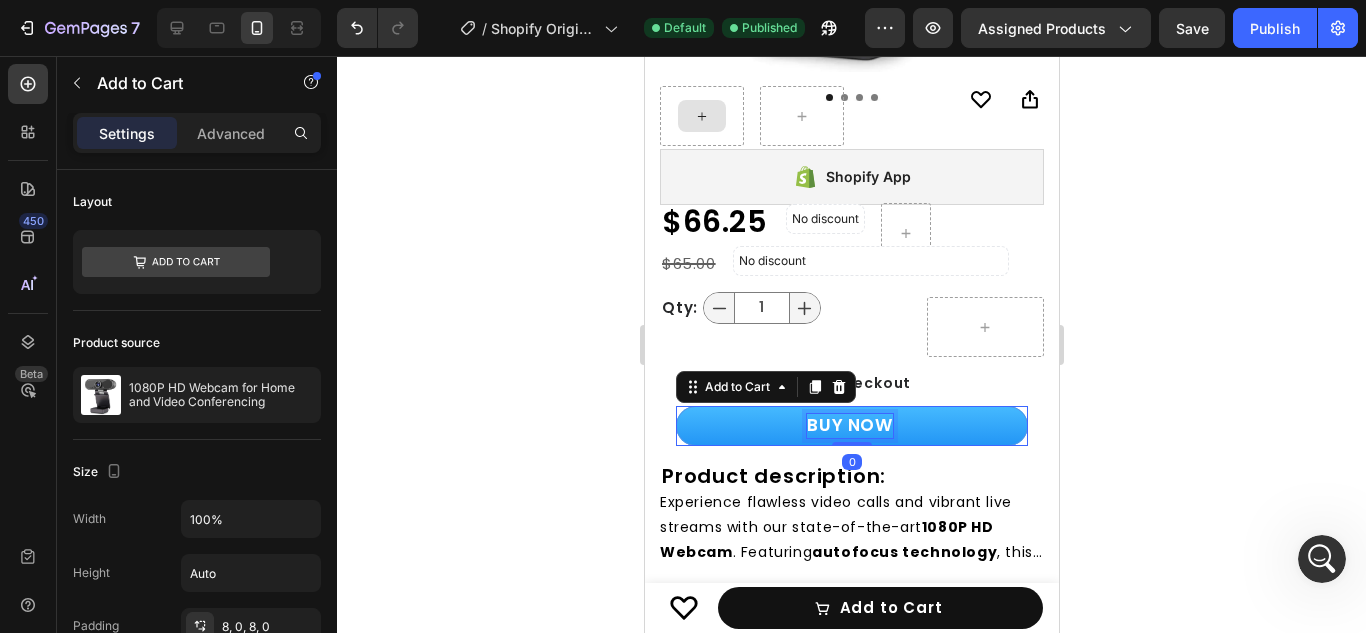 click on "BUY NOW" at bounding box center (848, 426) 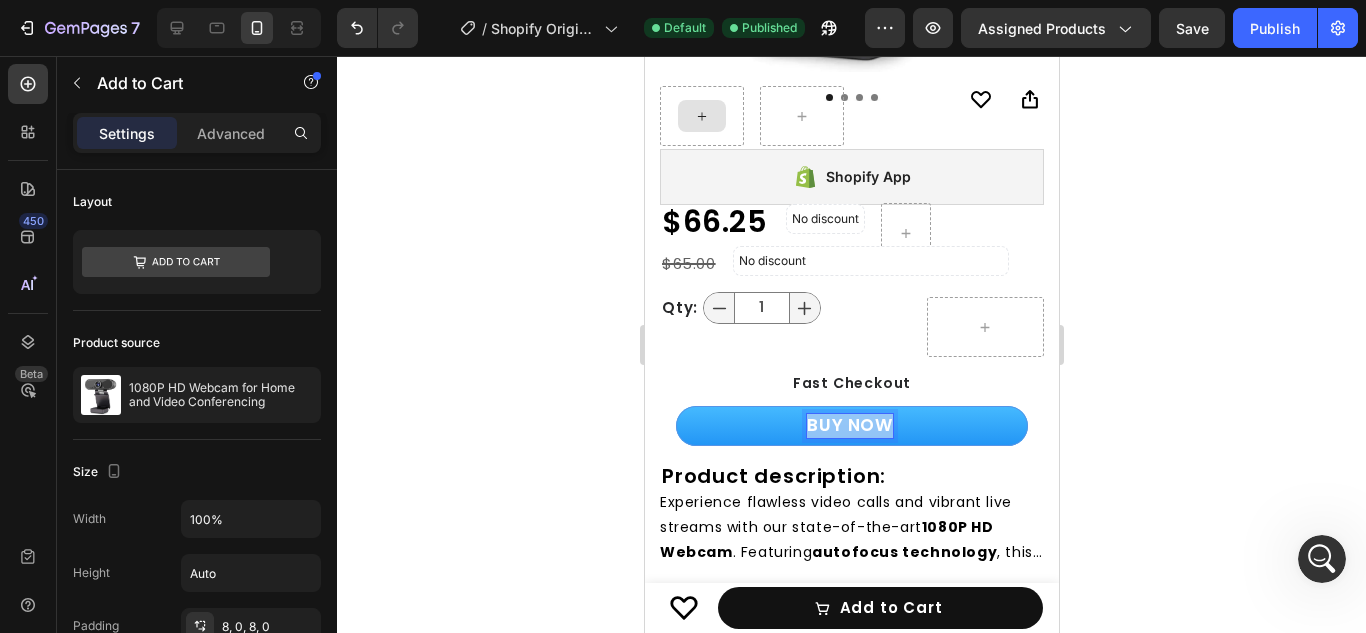 click on "BUY NOW" at bounding box center (848, 426) 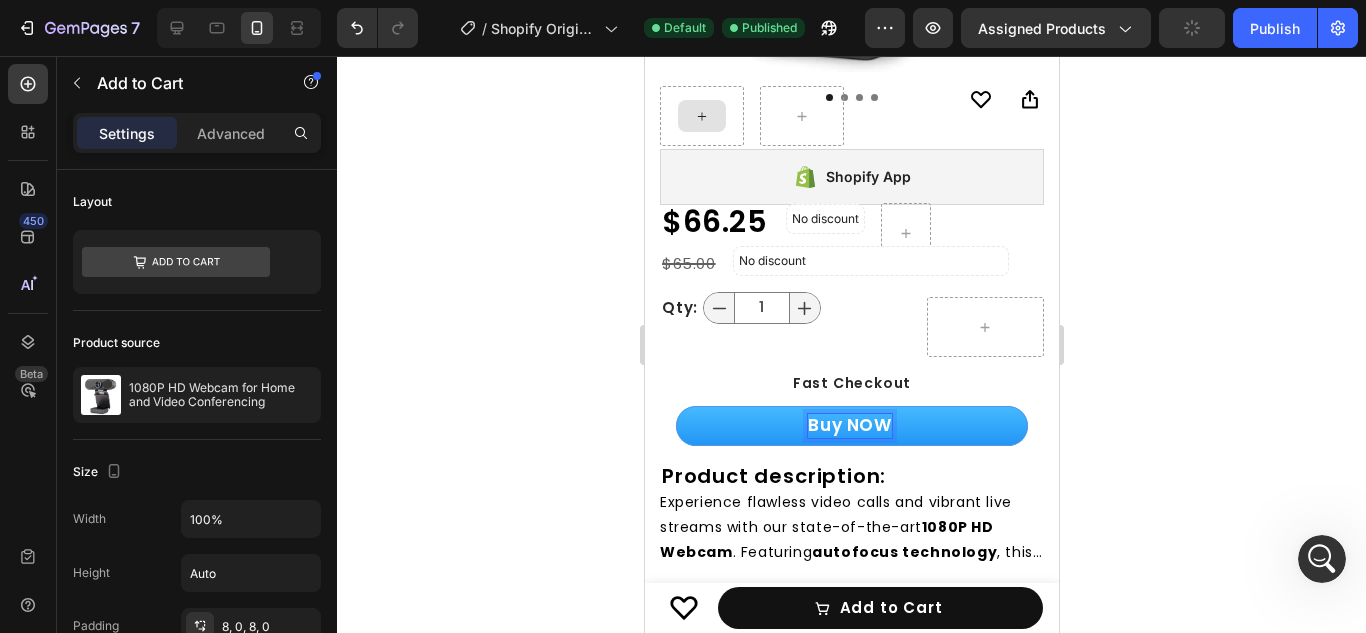 click on "Buy NOW" at bounding box center (848, 426) 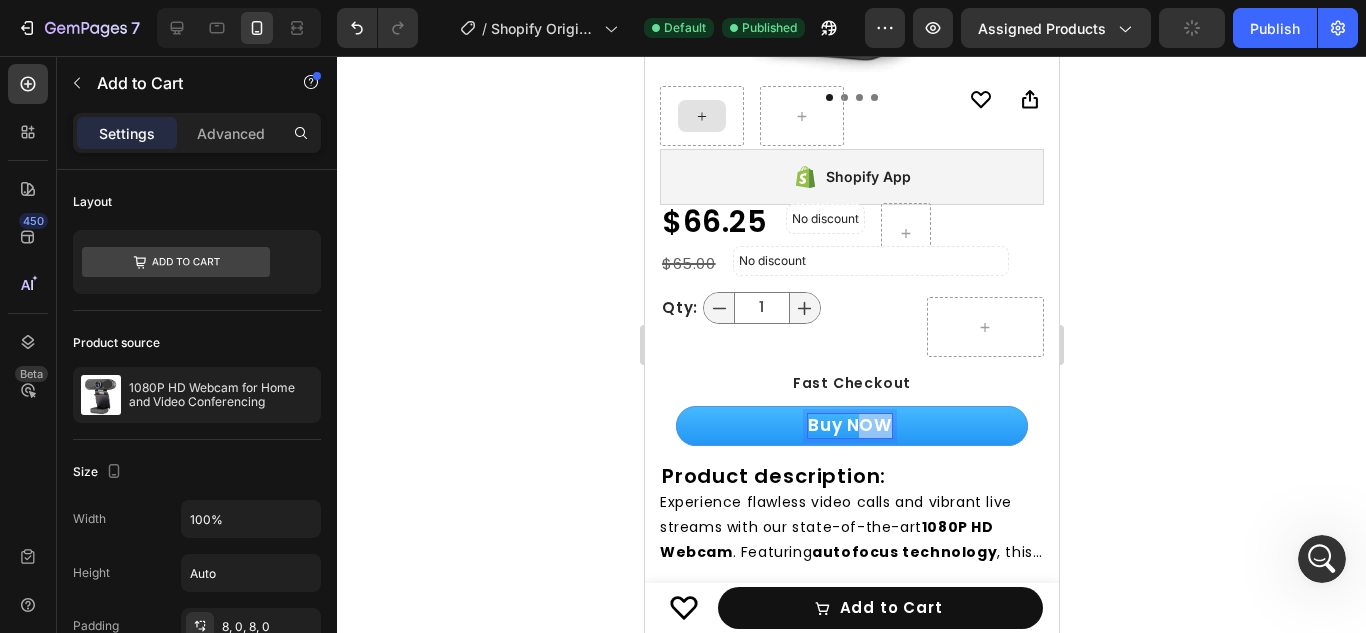 drag, startPoint x: 853, startPoint y: 408, endPoint x: 900, endPoint y: 401, distance: 47.518417 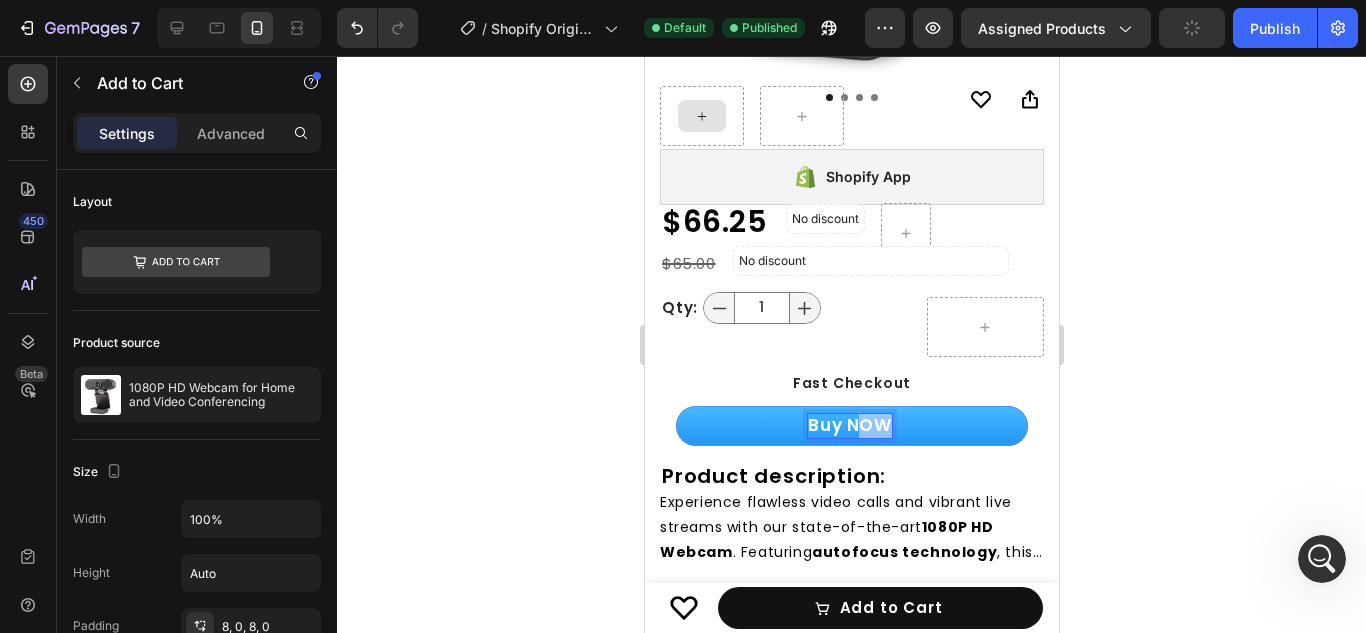 click on "Buy NOW" at bounding box center (851, 426) 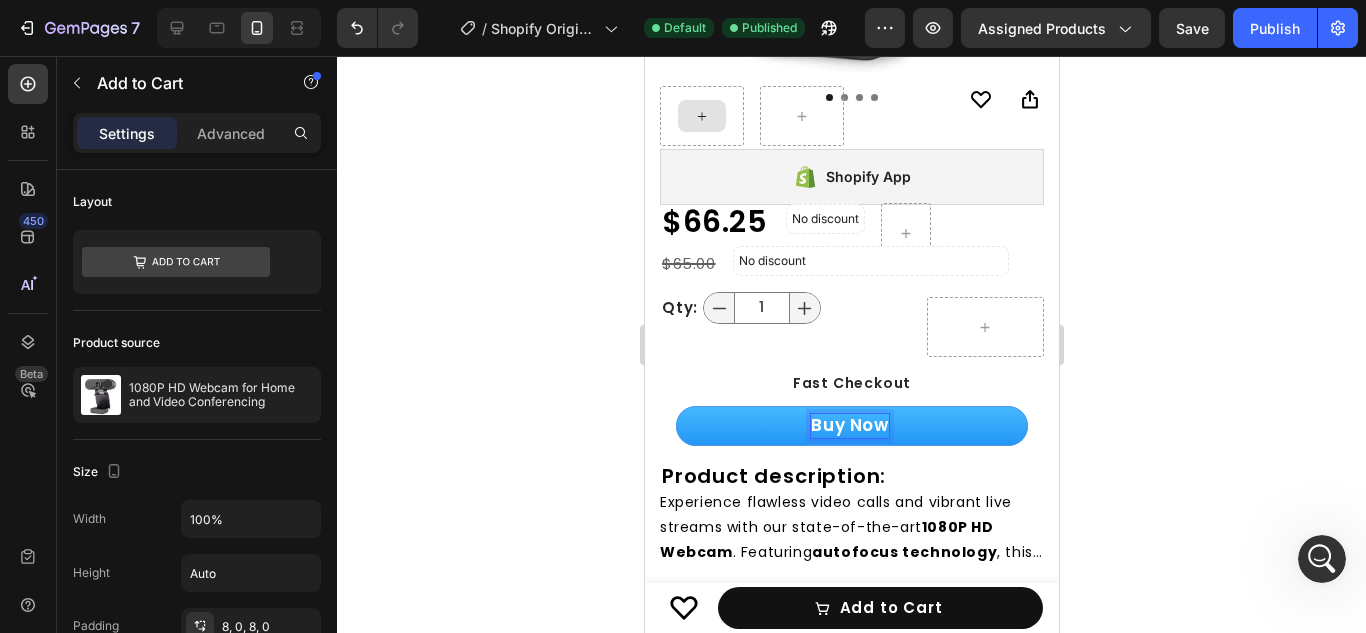 click 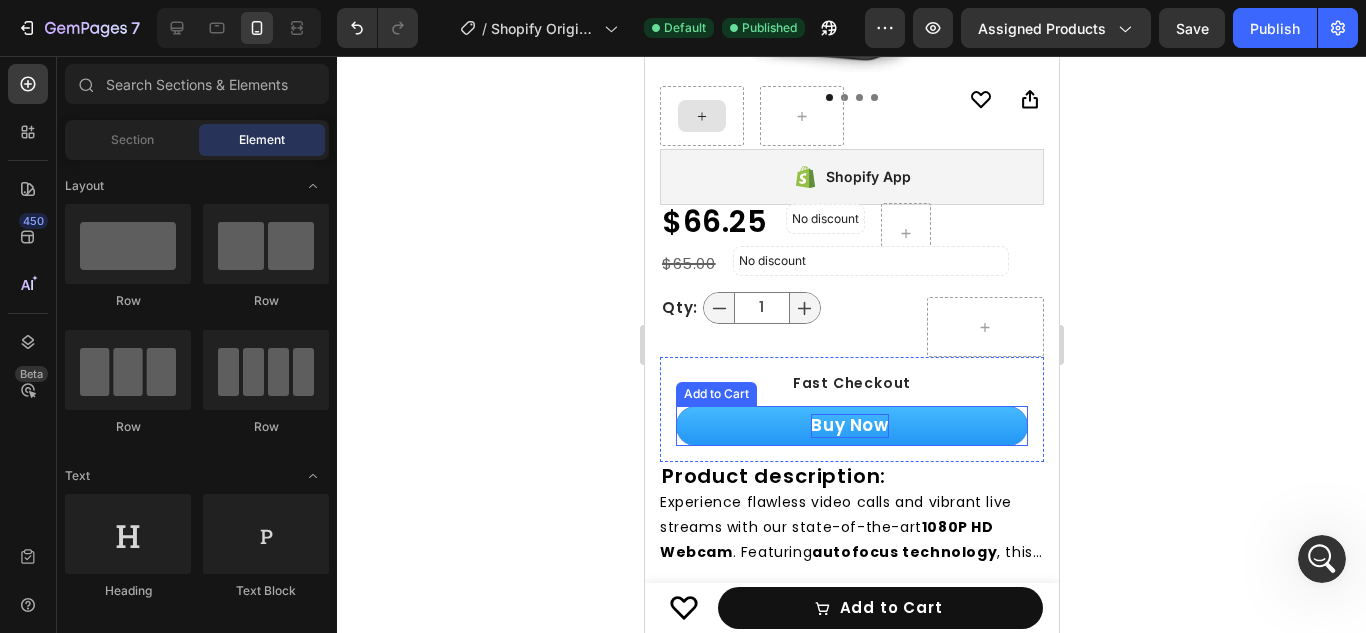 click on "Buy Now" at bounding box center (848, 426) 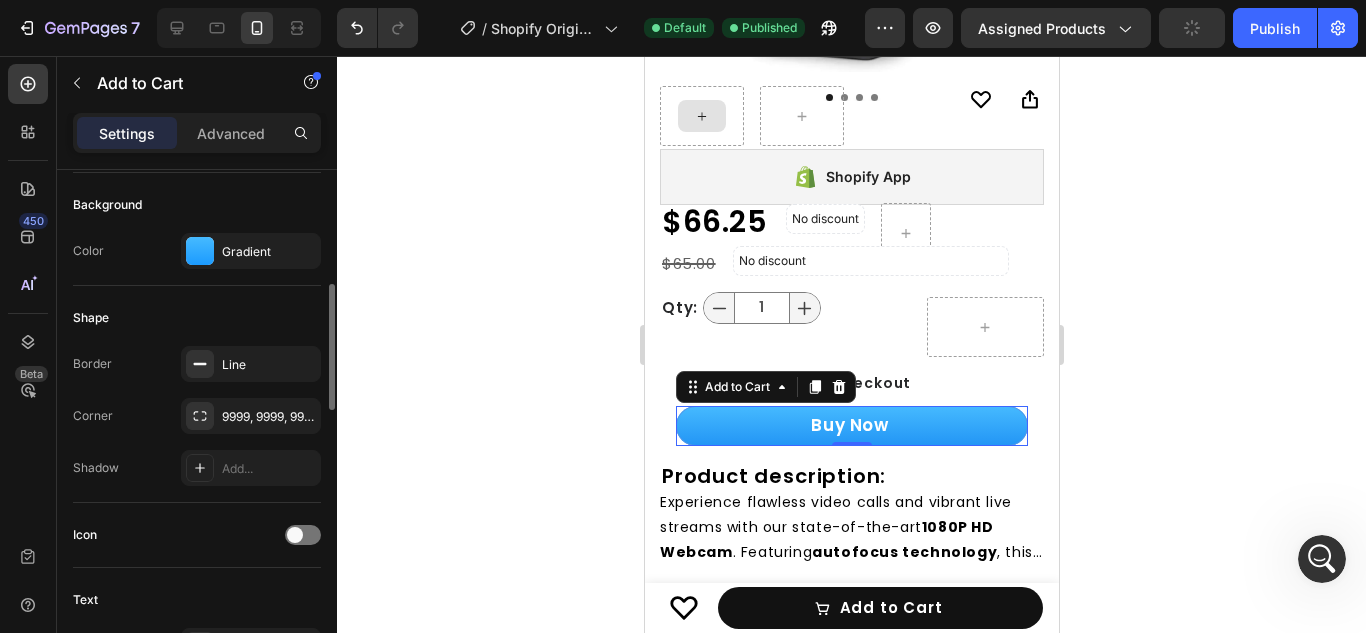 scroll, scrollTop: 489, scrollLeft: 0, axis: vertical 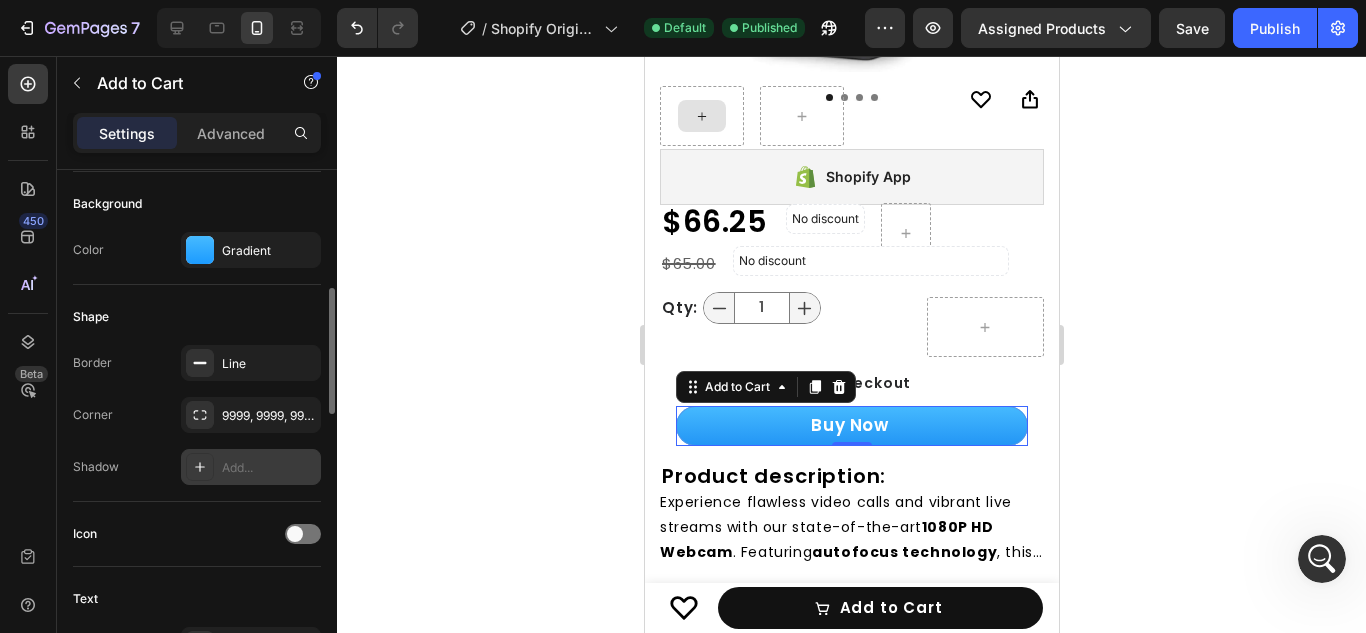 click at bounding box center [200, 467] 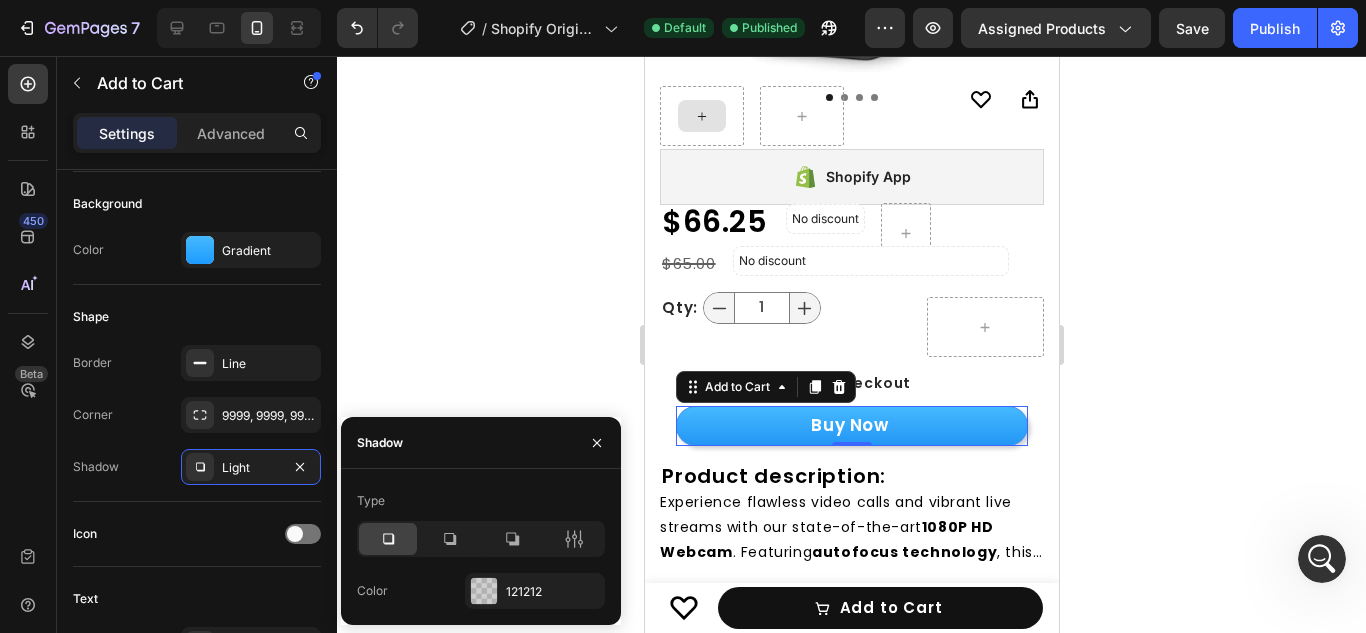 click 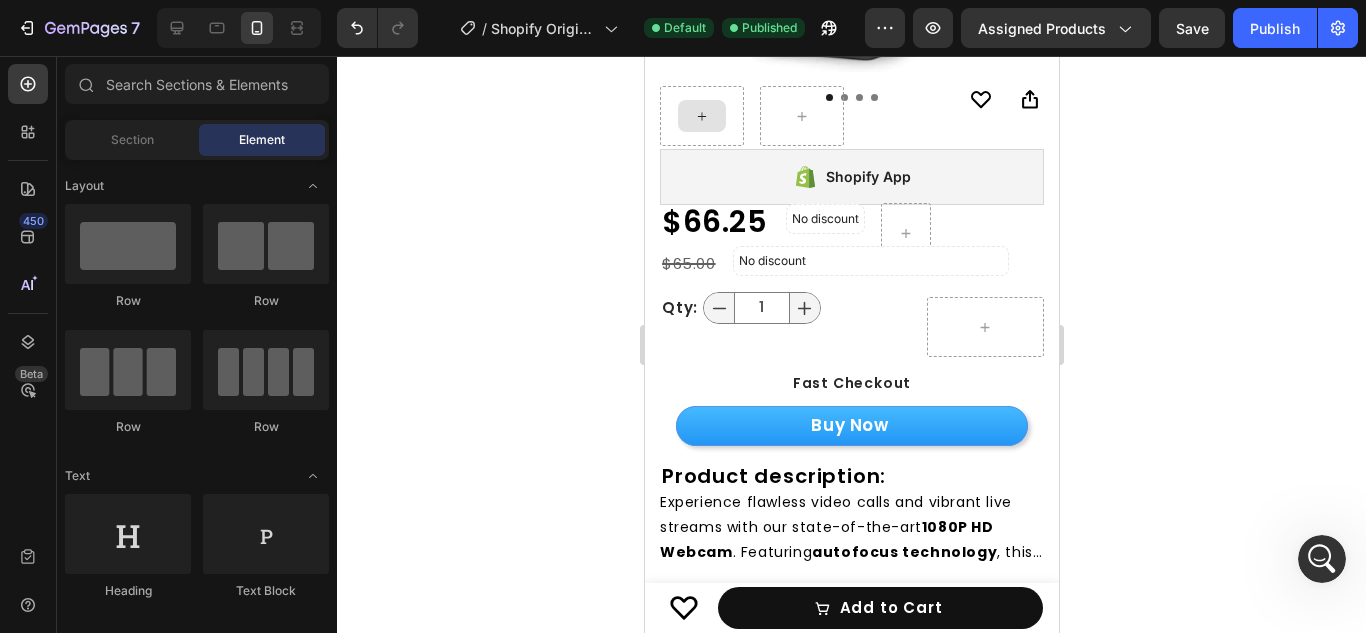 click 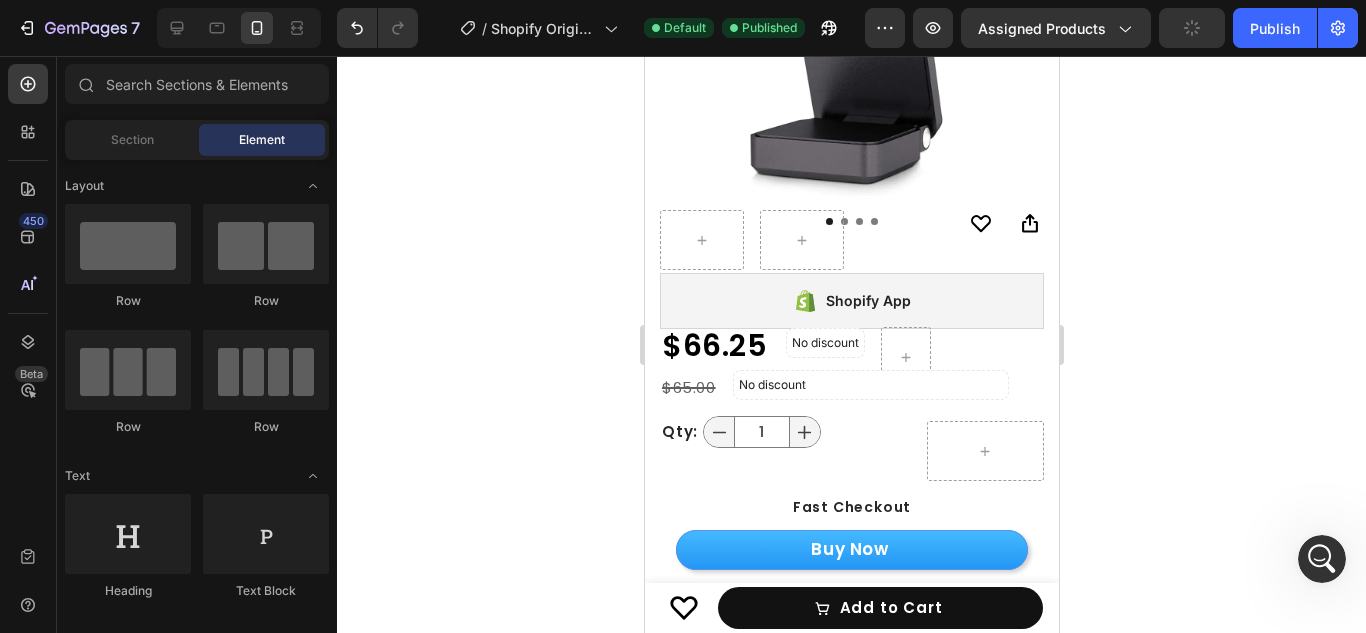 scroll, scrollTop: 461, scrollLeft: 0, axis: vertical 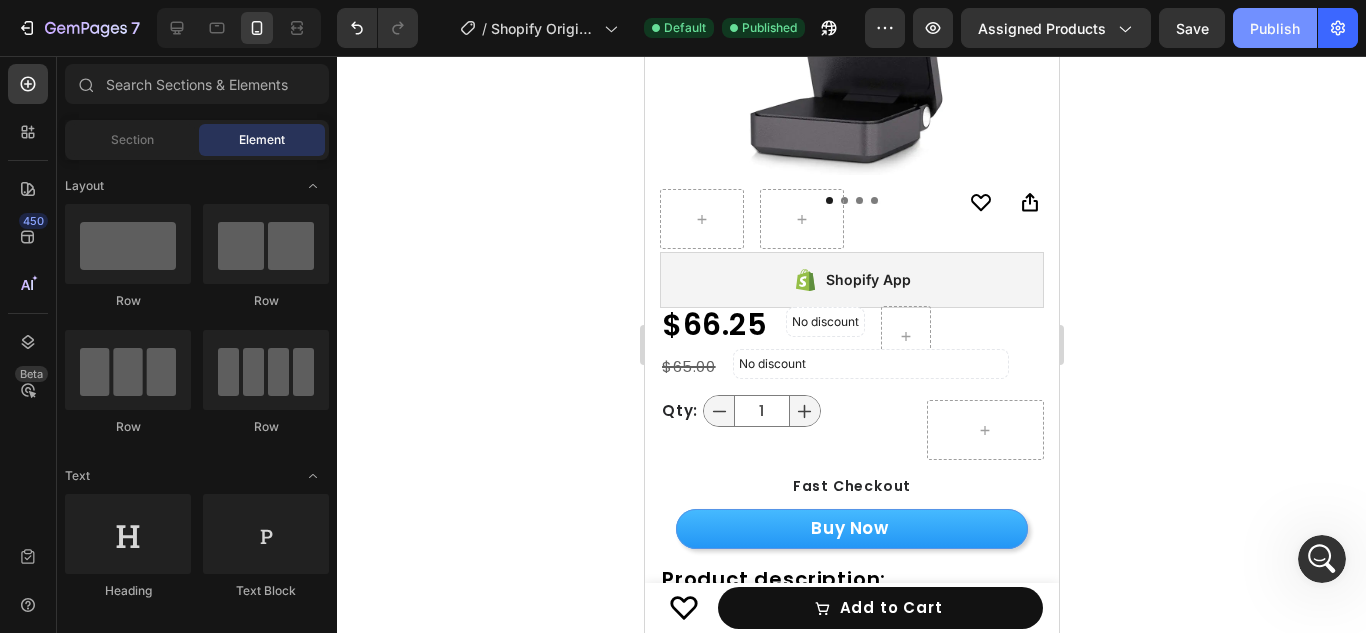click on "Publish" at bounding box center [1275, 28] 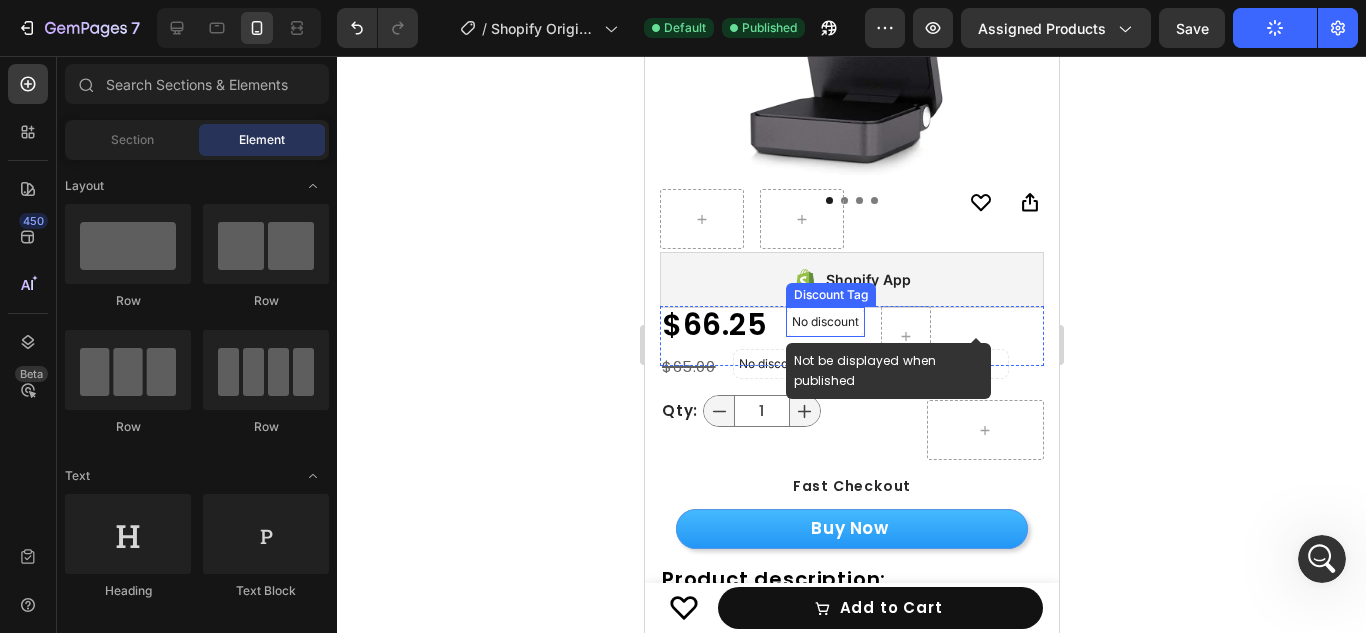 click on "No discount" at bounding box center [824, 322] 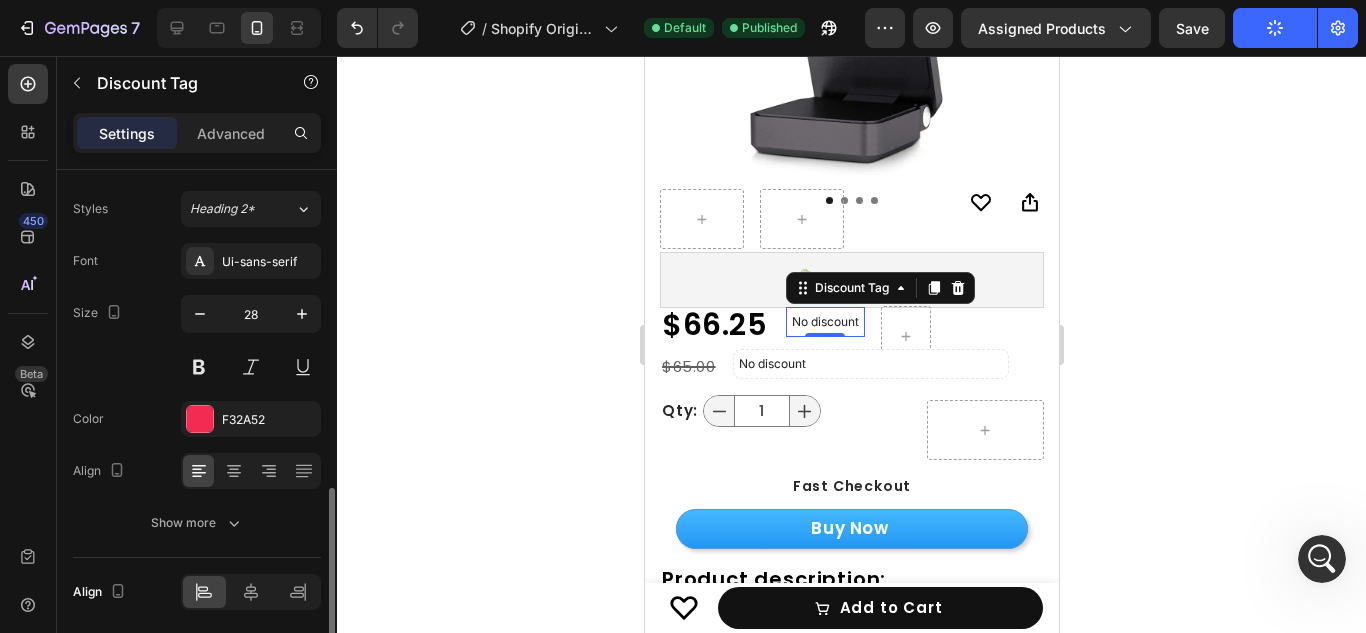 scroll, scrollTop: 838, scrollLeft: 0, axis: vertical 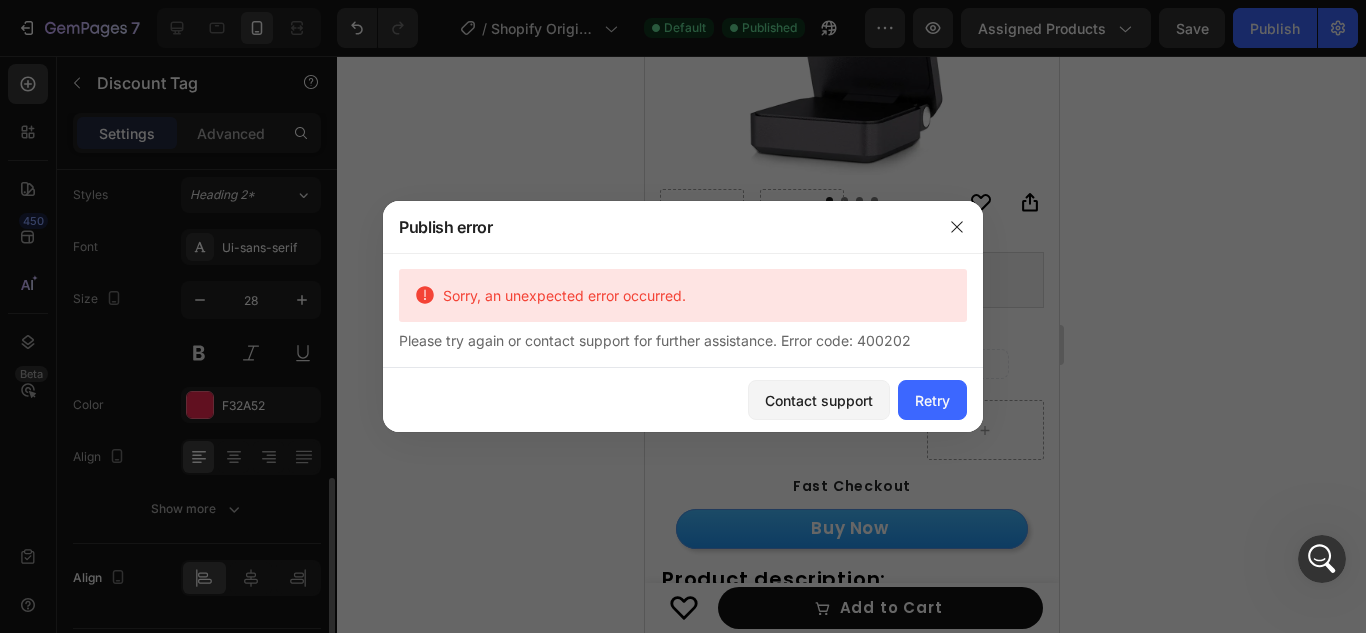 click on "Contact support Retry" 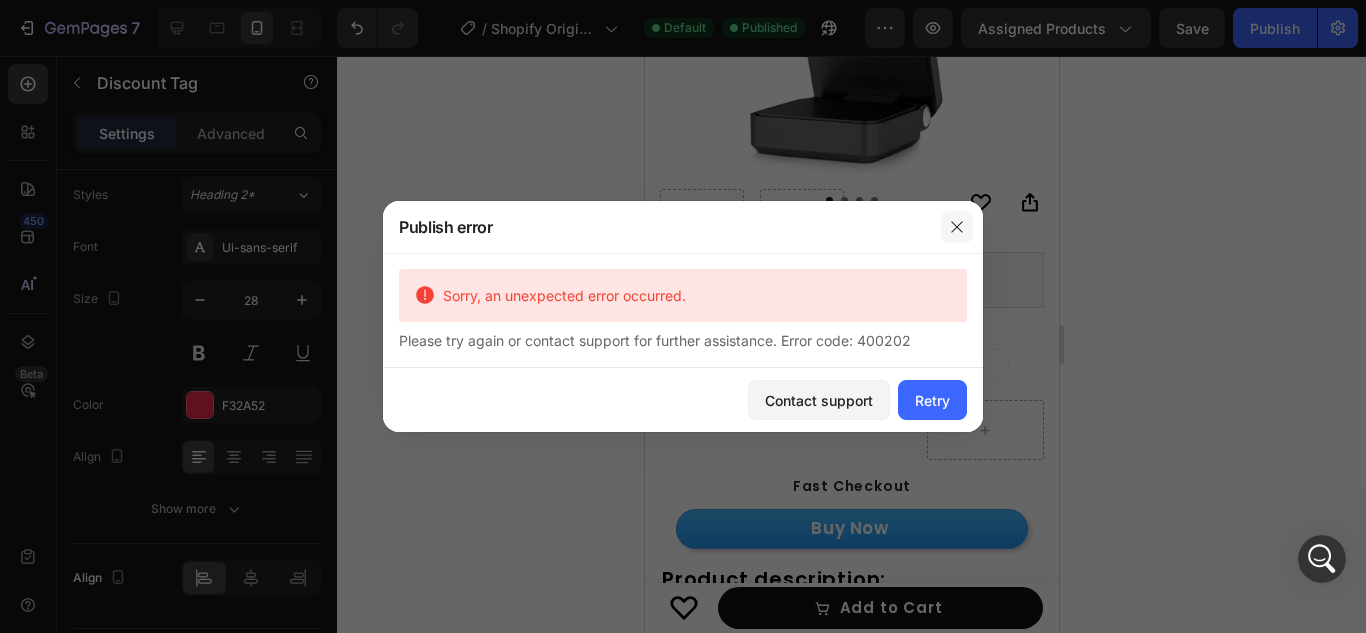click at bounding box center [957, 227] 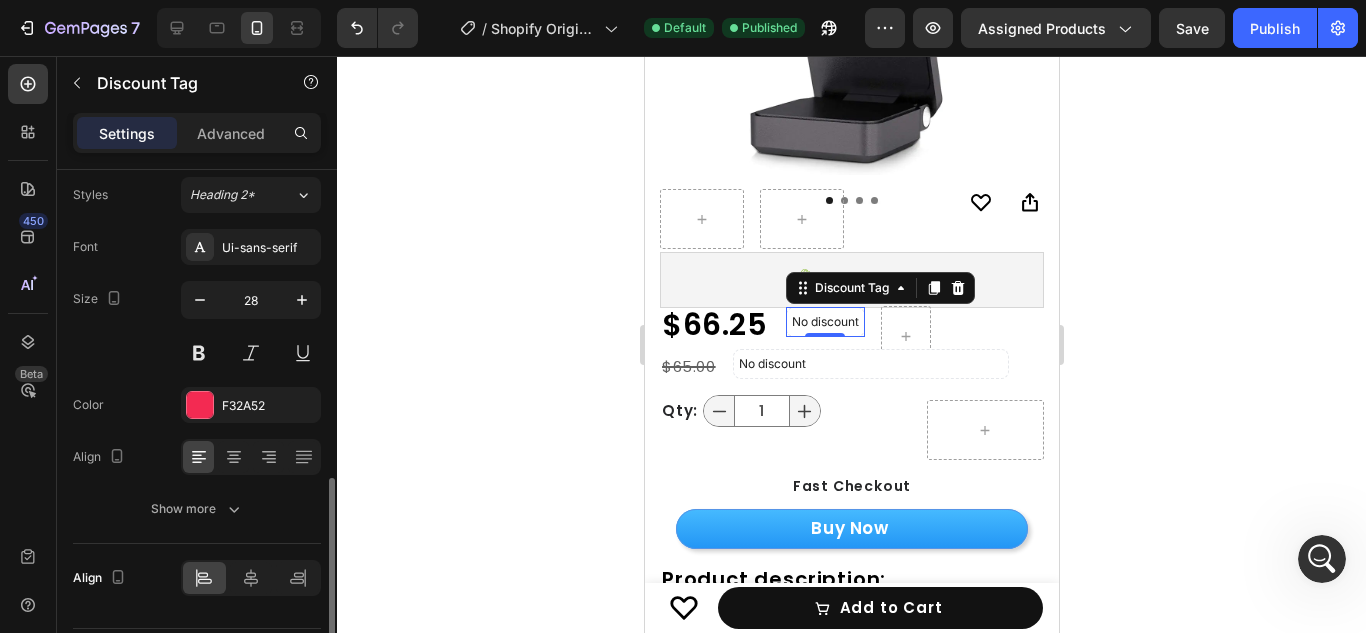 click on "Font Ui-sans-serif Size 28 Color F32A52 Align Show more" at bounding box center [197, 378] 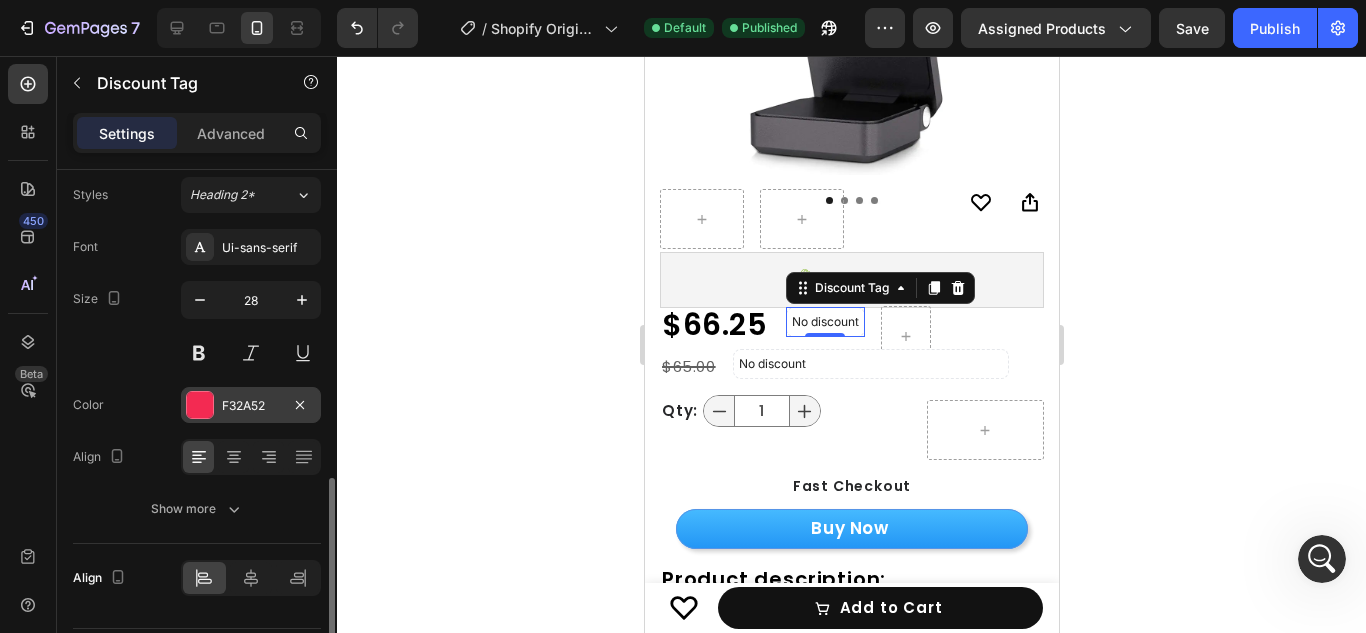 click on "F32A52" at bounding box center (251, 405) 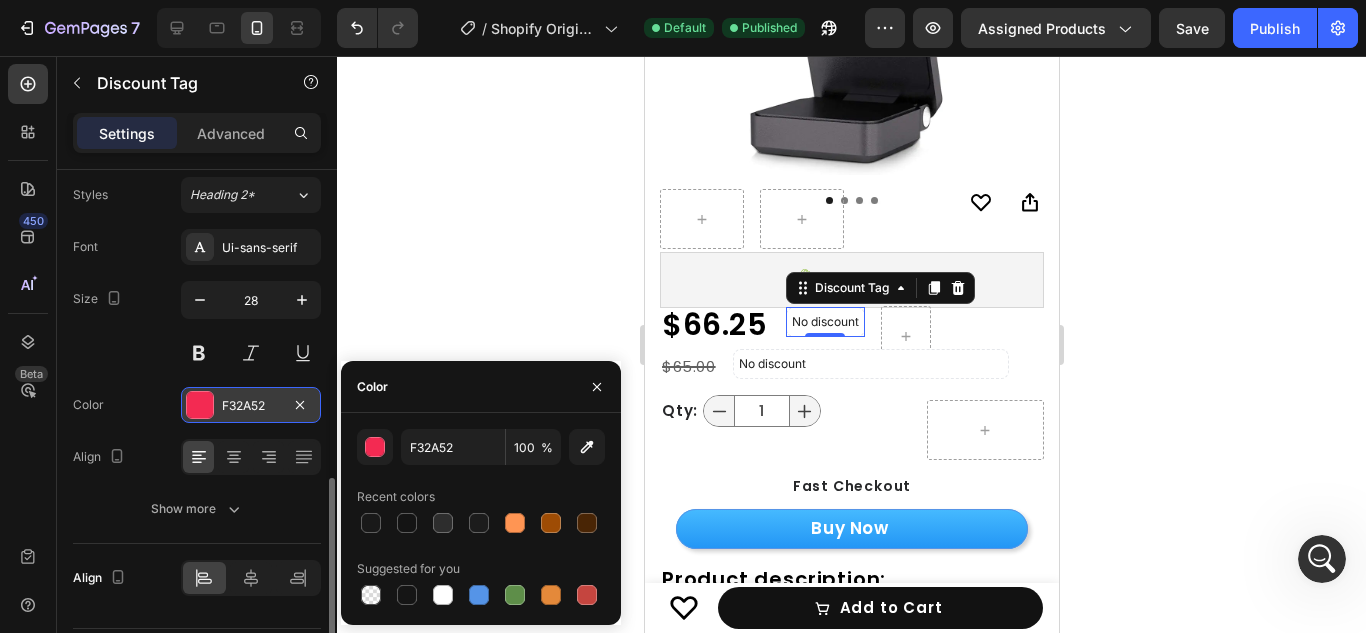 click on "F32A52" at bounding box center [251, 406] 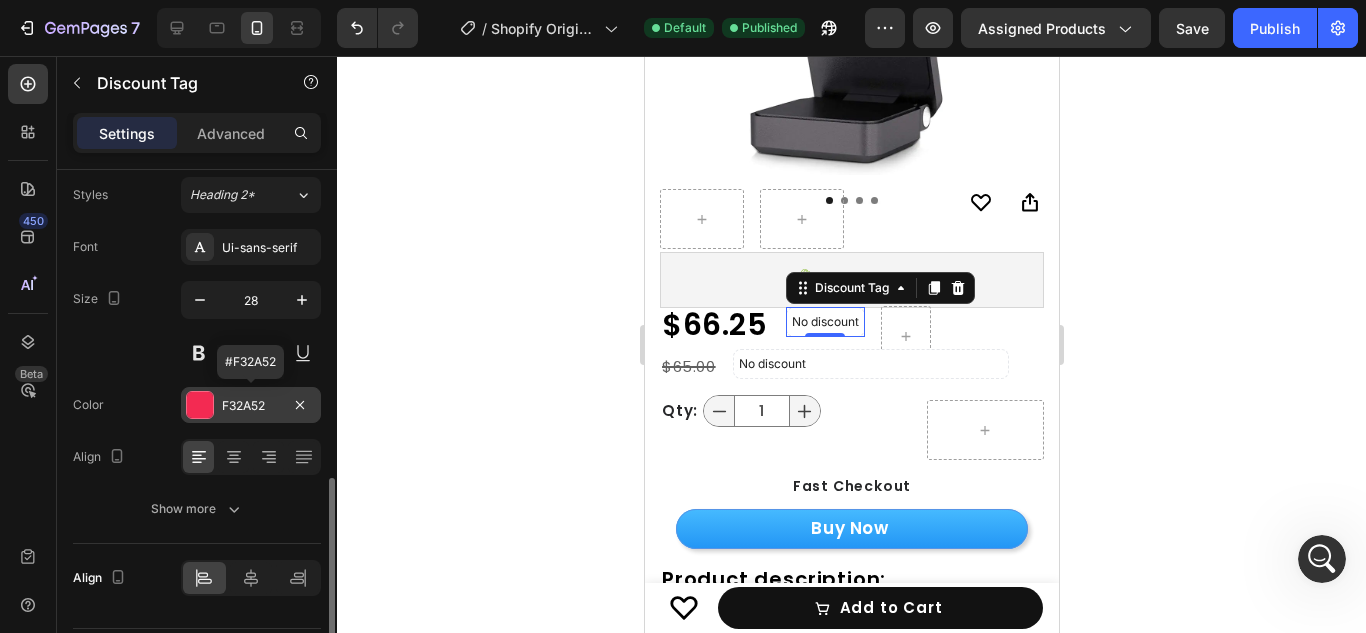 click on "F32A52" at bounding box center [251, 406] 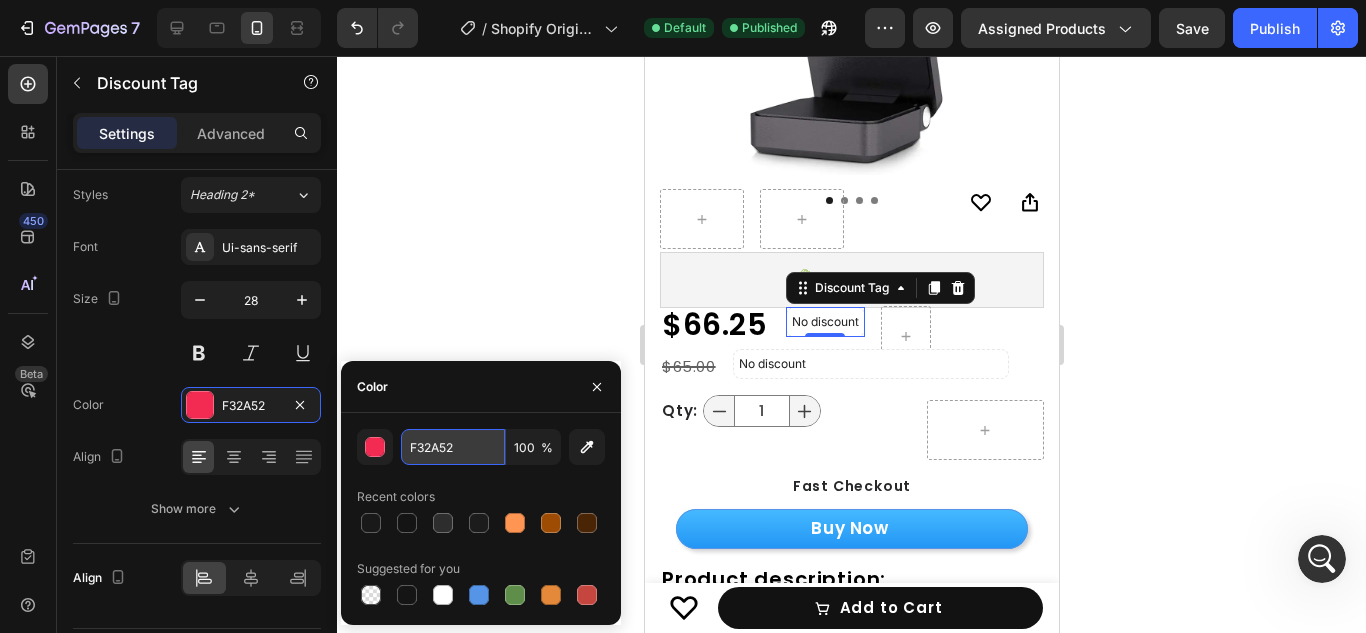 click on "F32A52" at bounding box center [453, 447] 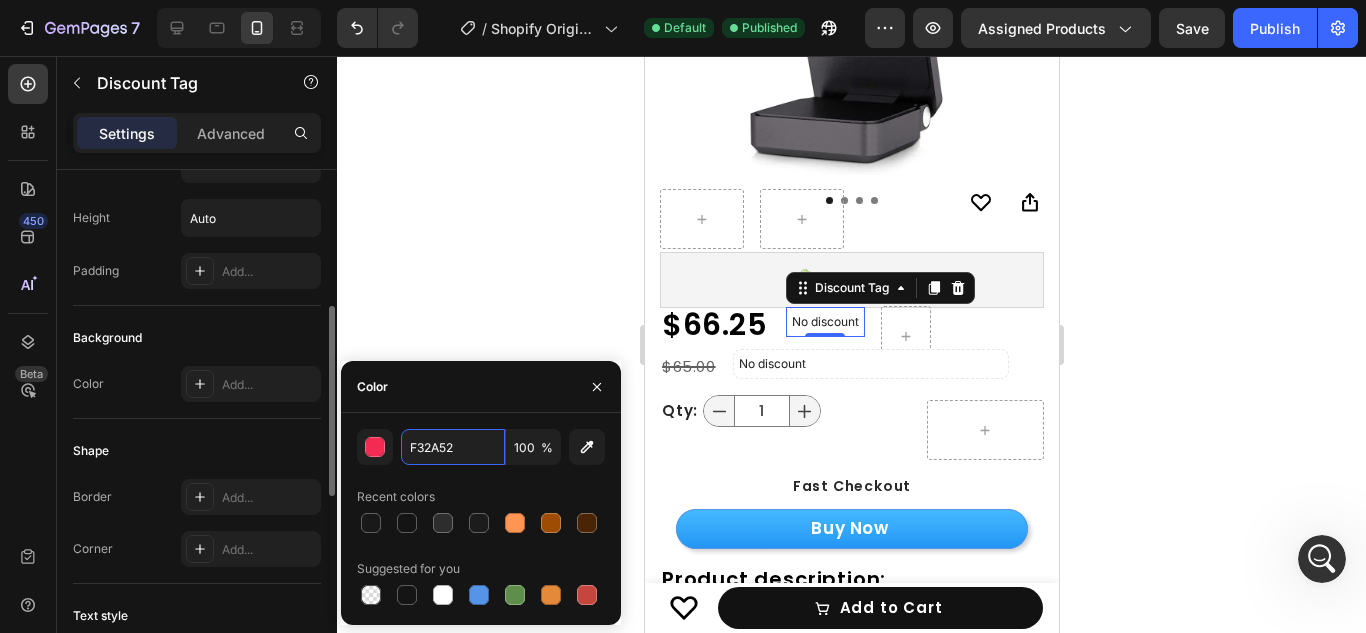 scroll, scrollTop: 368, scrollLeft: 0, axis: vertical 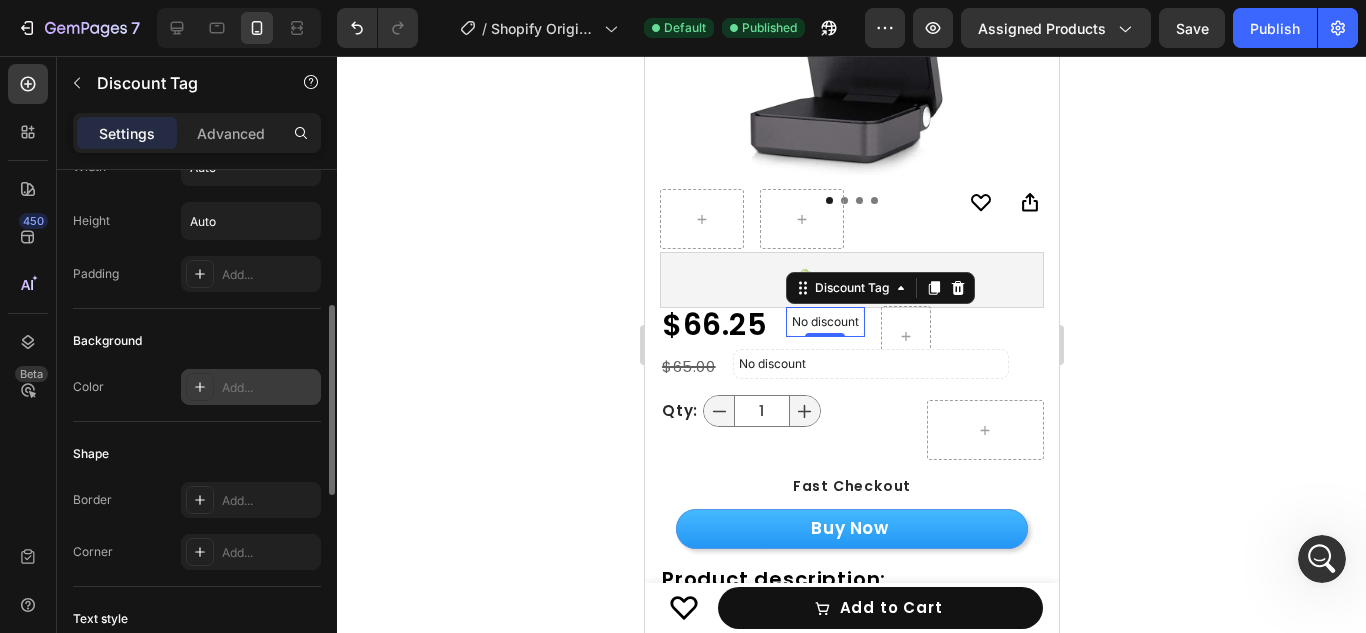 click on "Add..." at bounding box center [269, 388] 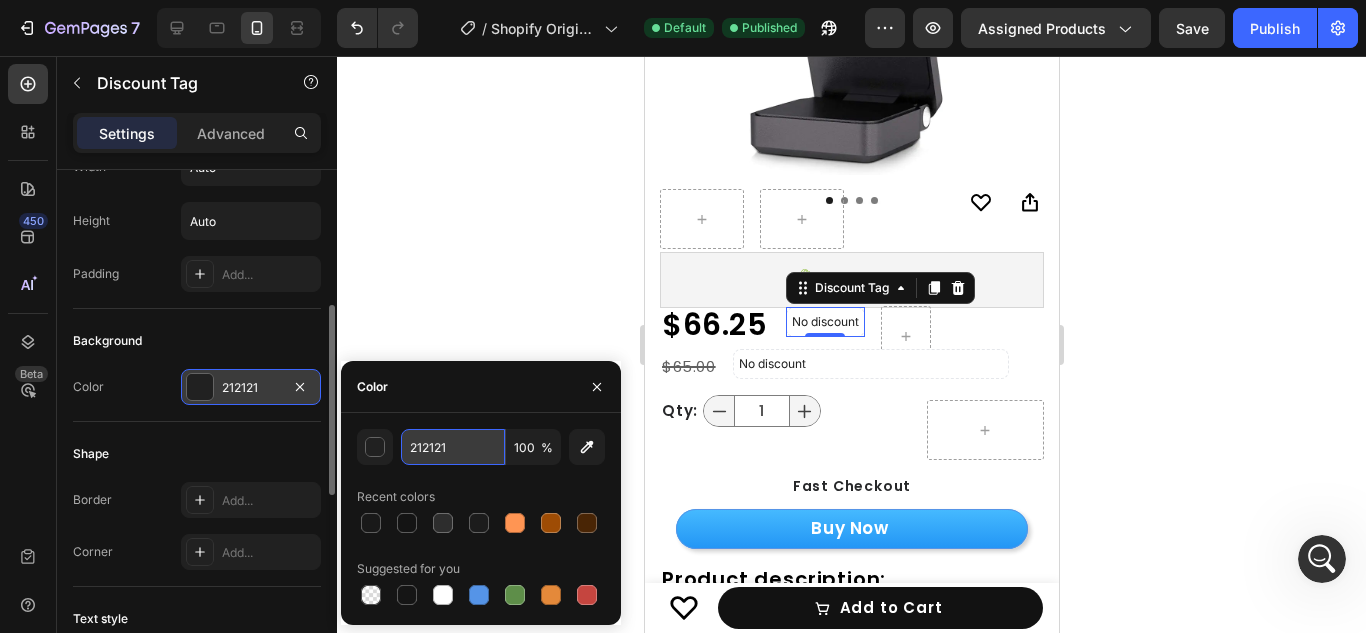 click on "212121" at bounding box center [453, 447] 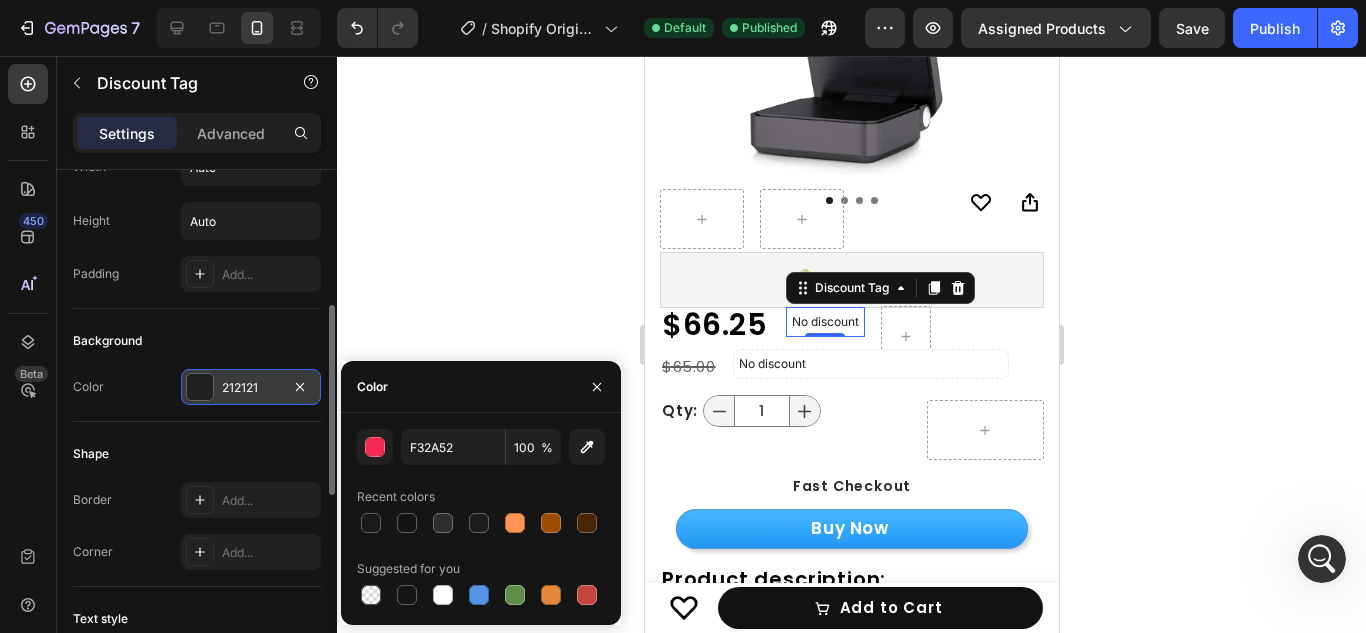 click on "Background" at bounding box center (197, 341) 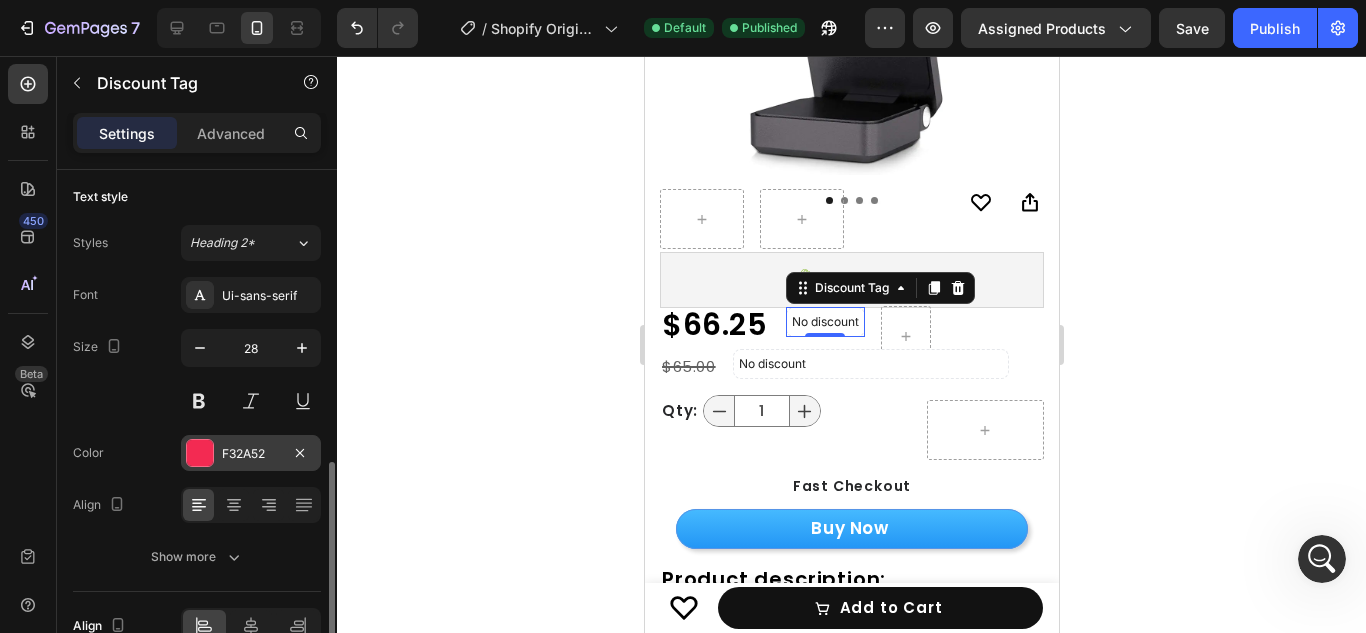 scroll, scrollTop: 791, scrollLeft: 0, axis: vertical 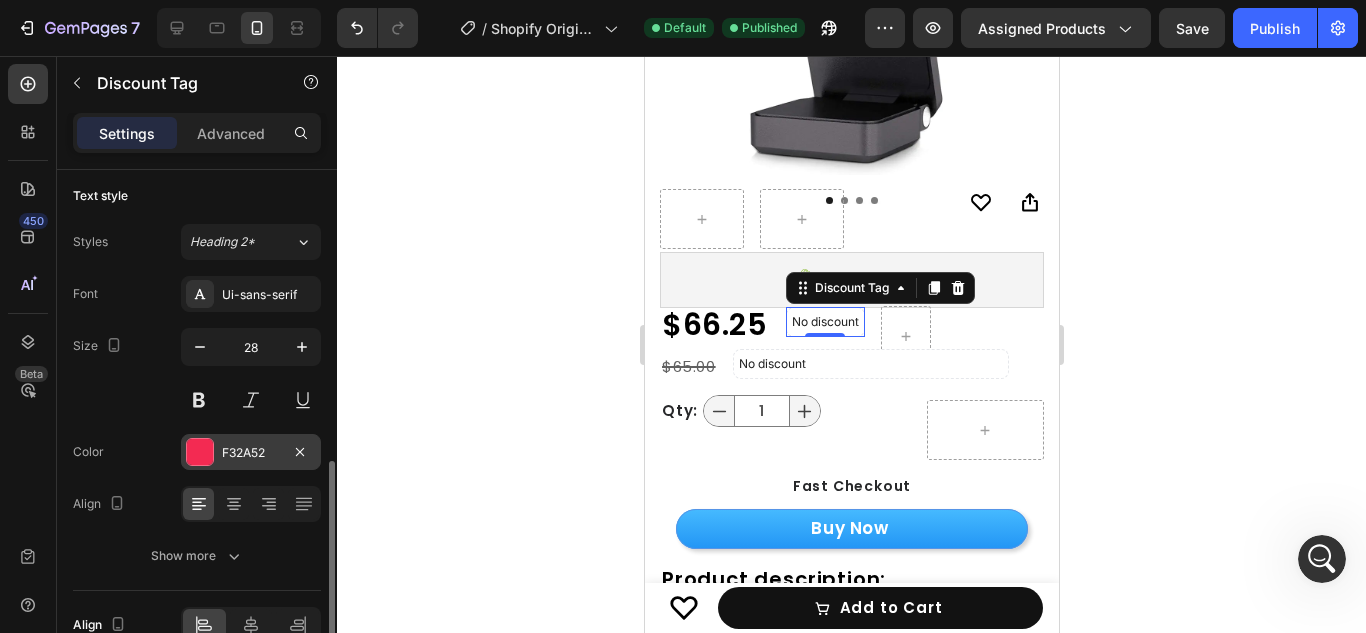 click at bounding box center (200, 452) 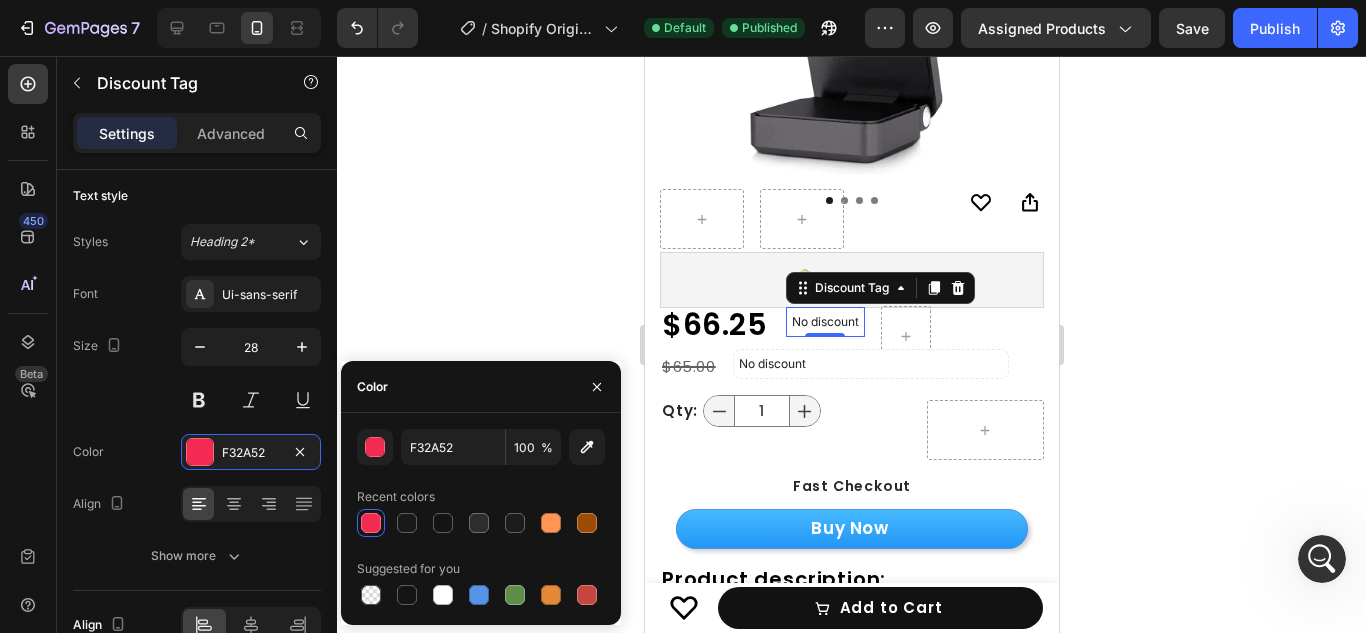 click on "Suggested for you" at bounding box center (481, 569) 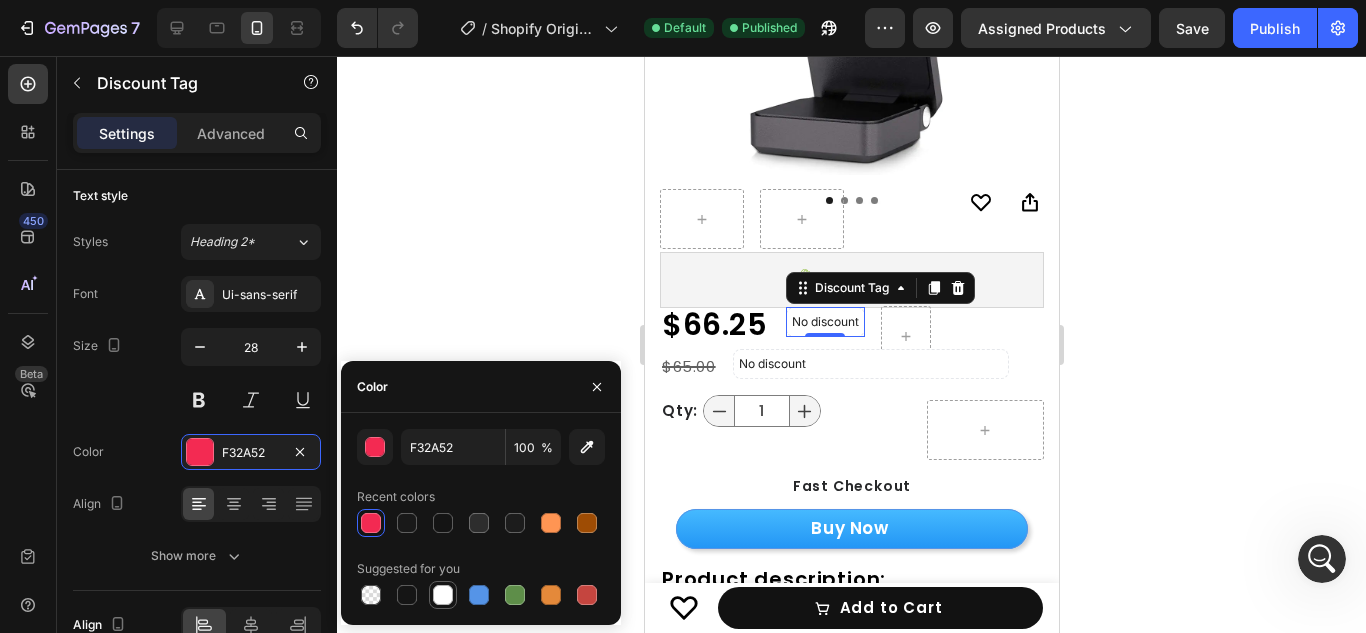 click at bounding box center (443, 595) 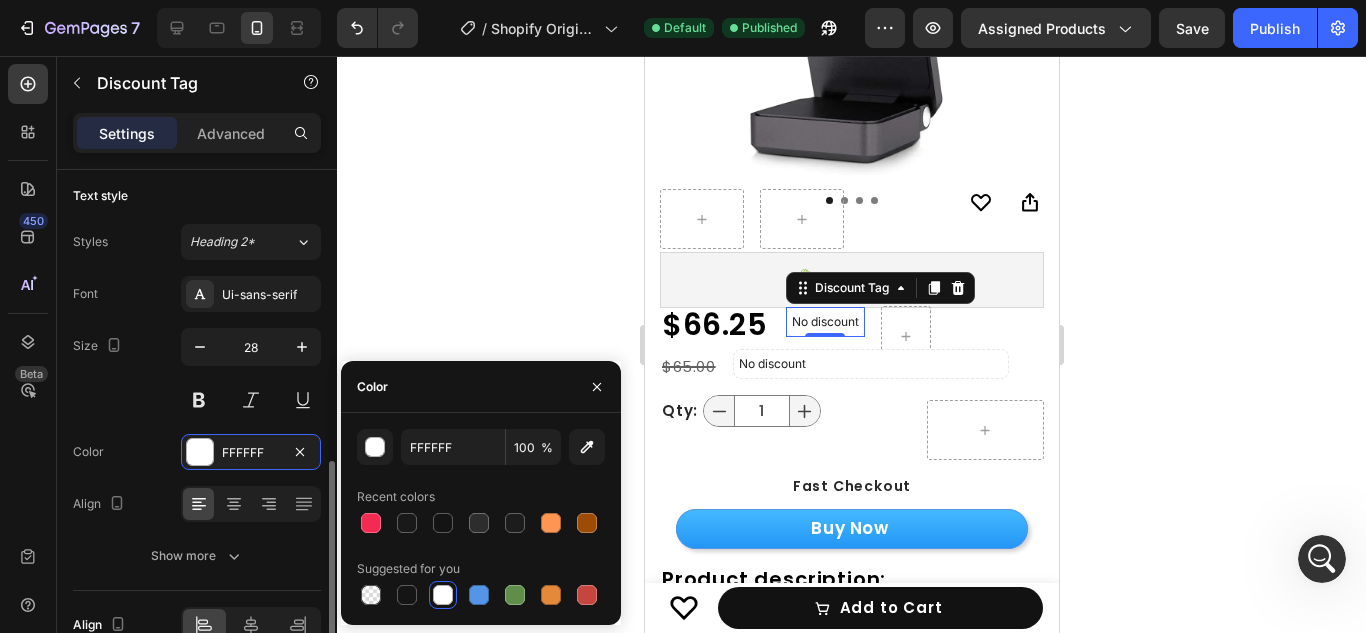 click on "Size 28" at bounding box center (197, 373) 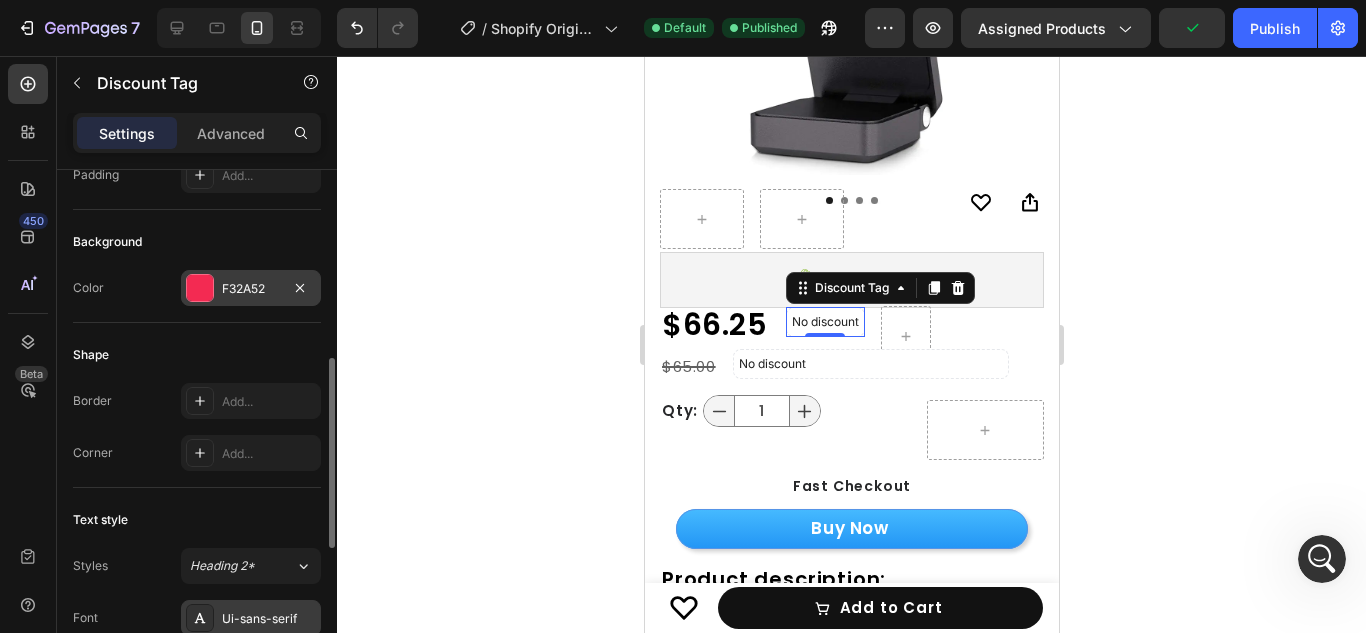 scroll, scrollTop: 462, scrollLeft: 0, axis: vertical 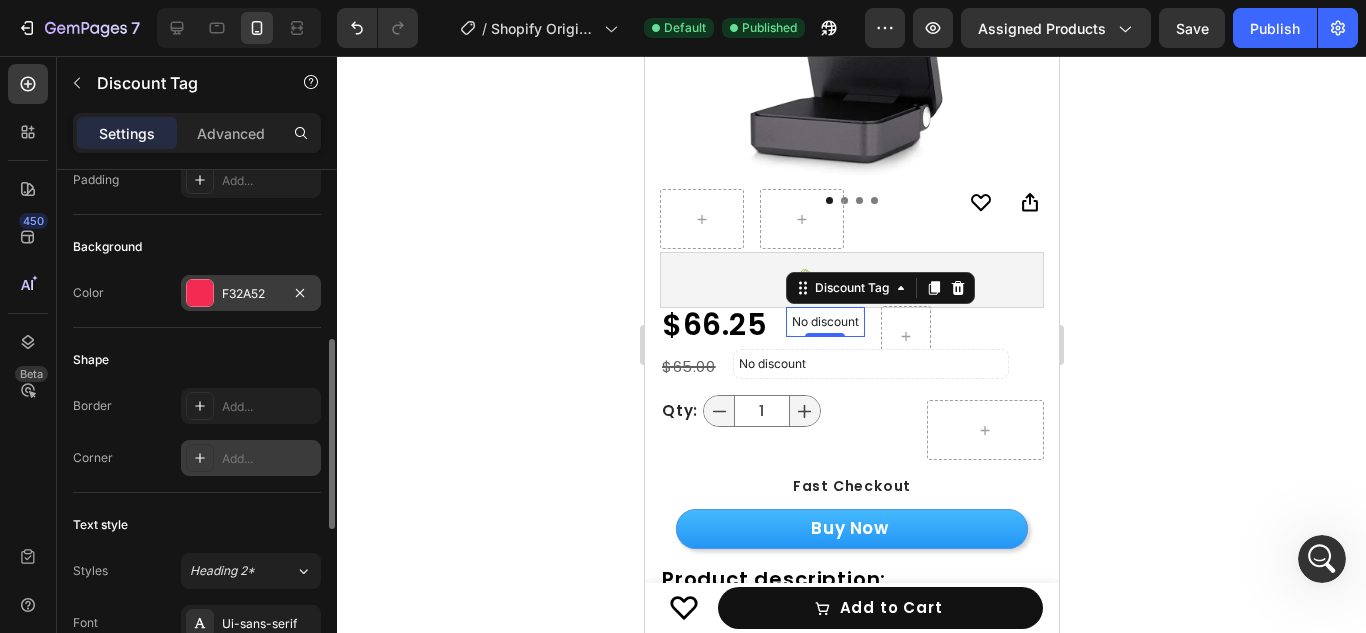 click on "Add..." at bounding box center (251, 458) 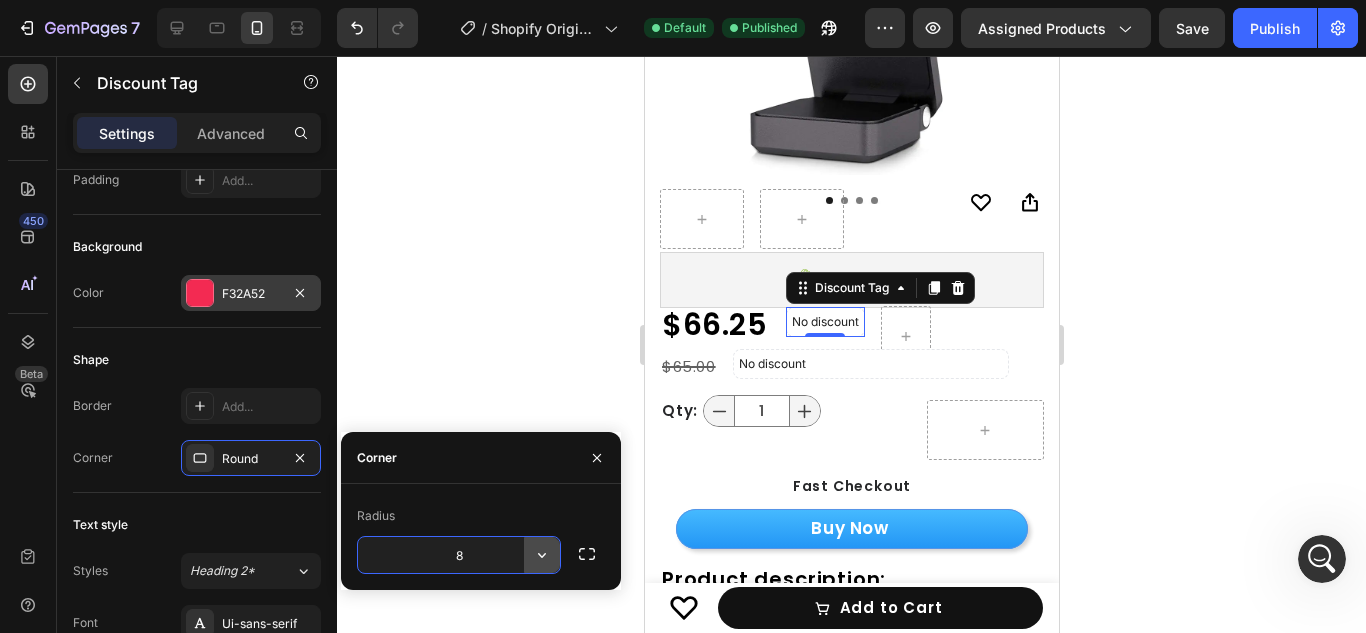 click 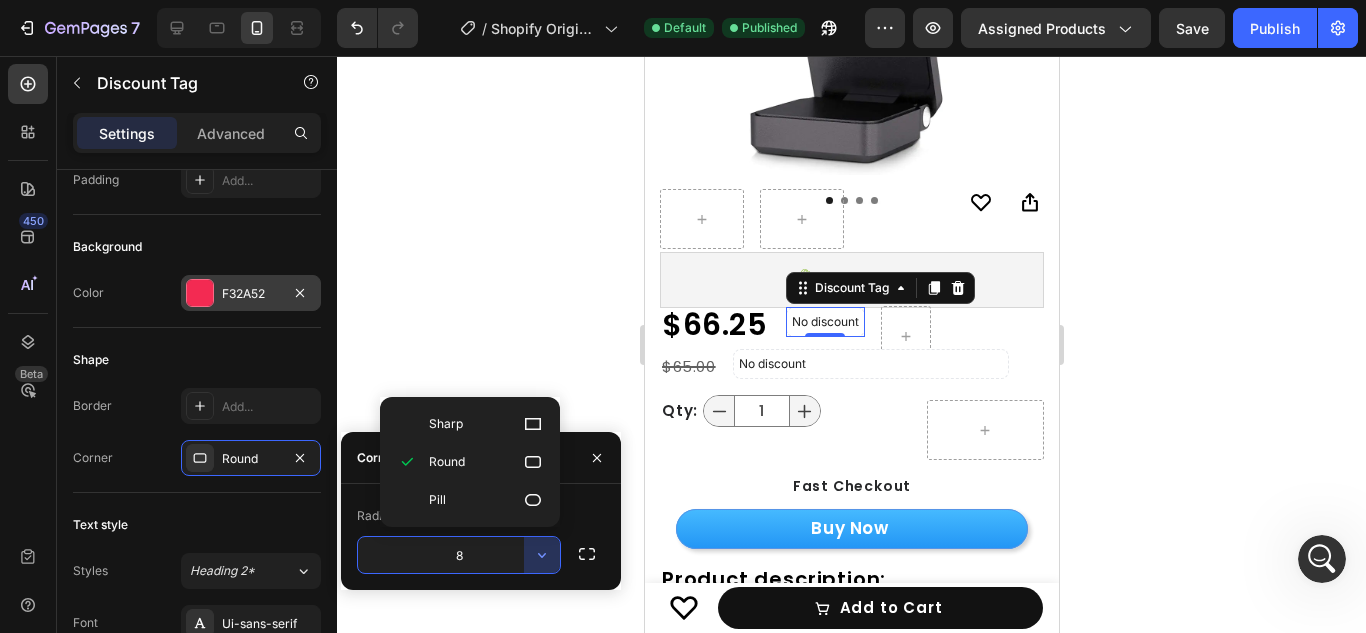 click on "Pill" at bounding box center (486, 500) 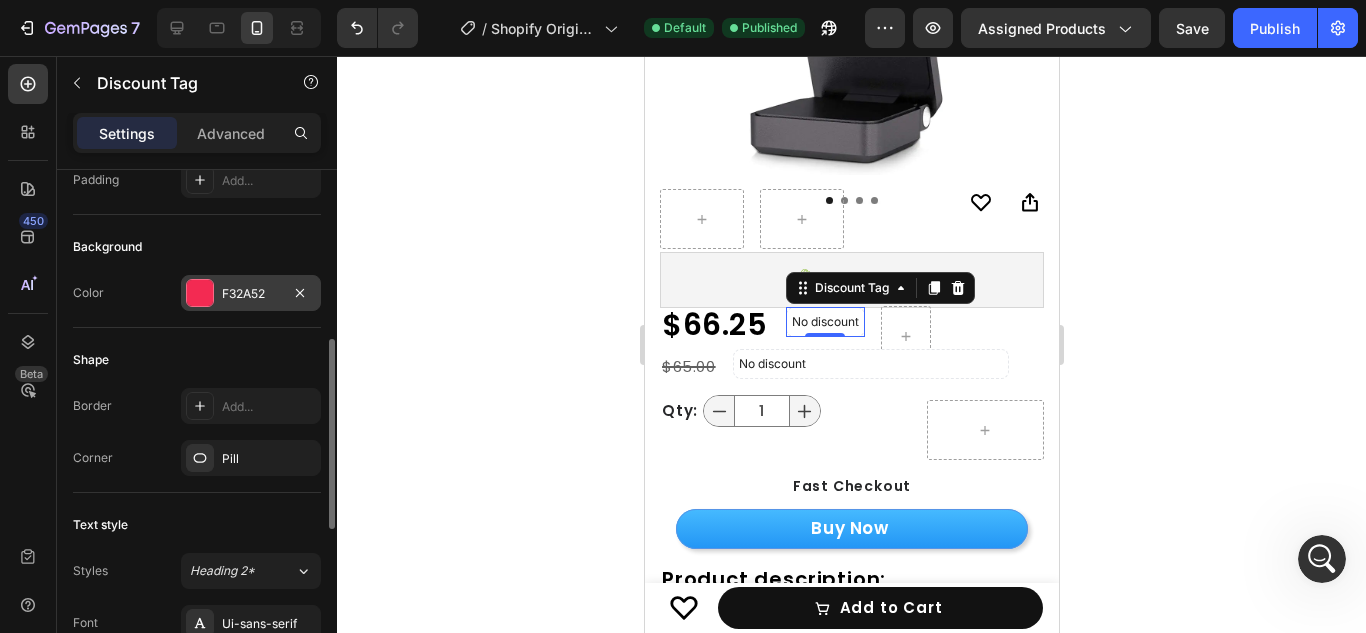 click on "Shape" at bounding box center [197, 360] 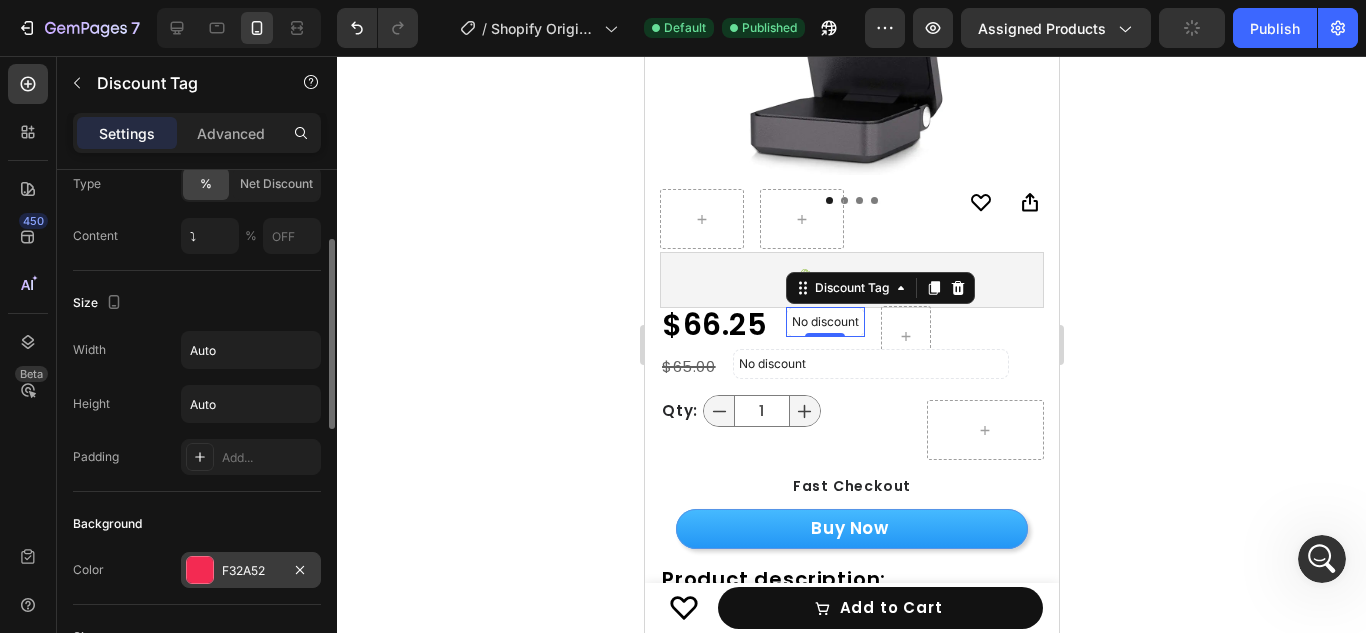 scroll, scrollTop: 186, scrollLeft: 0, axis: vertical 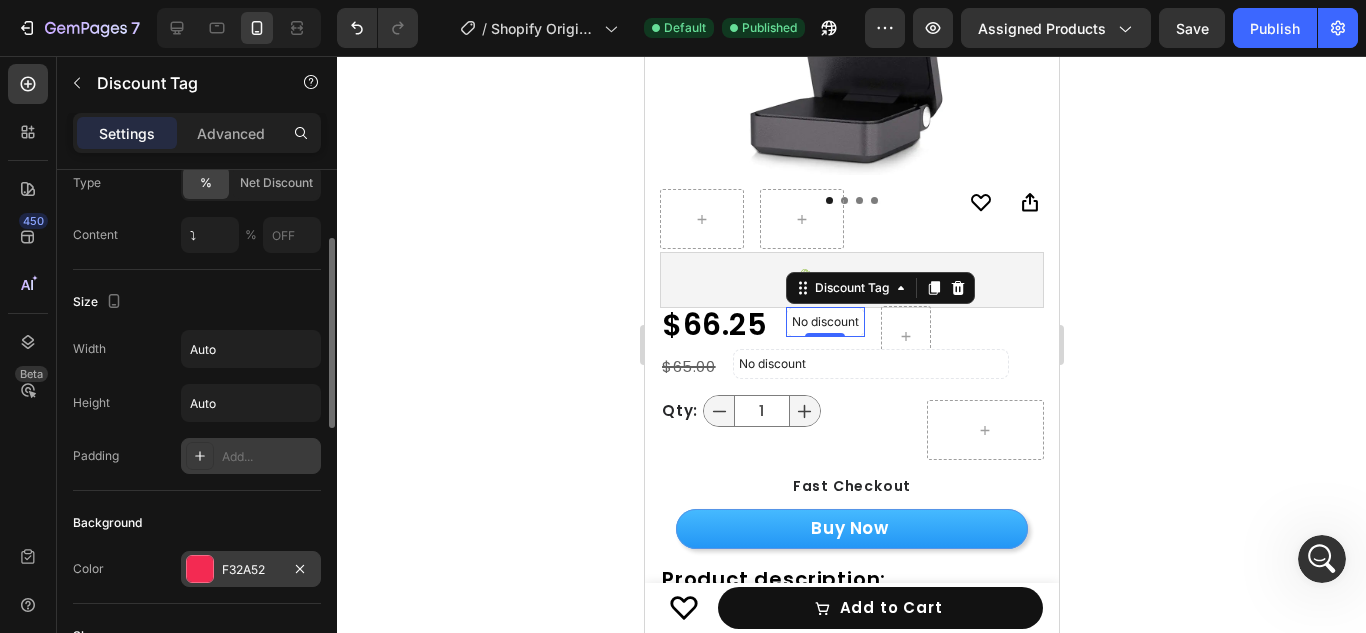 click on "Add..." at bounding box center [269, 457] 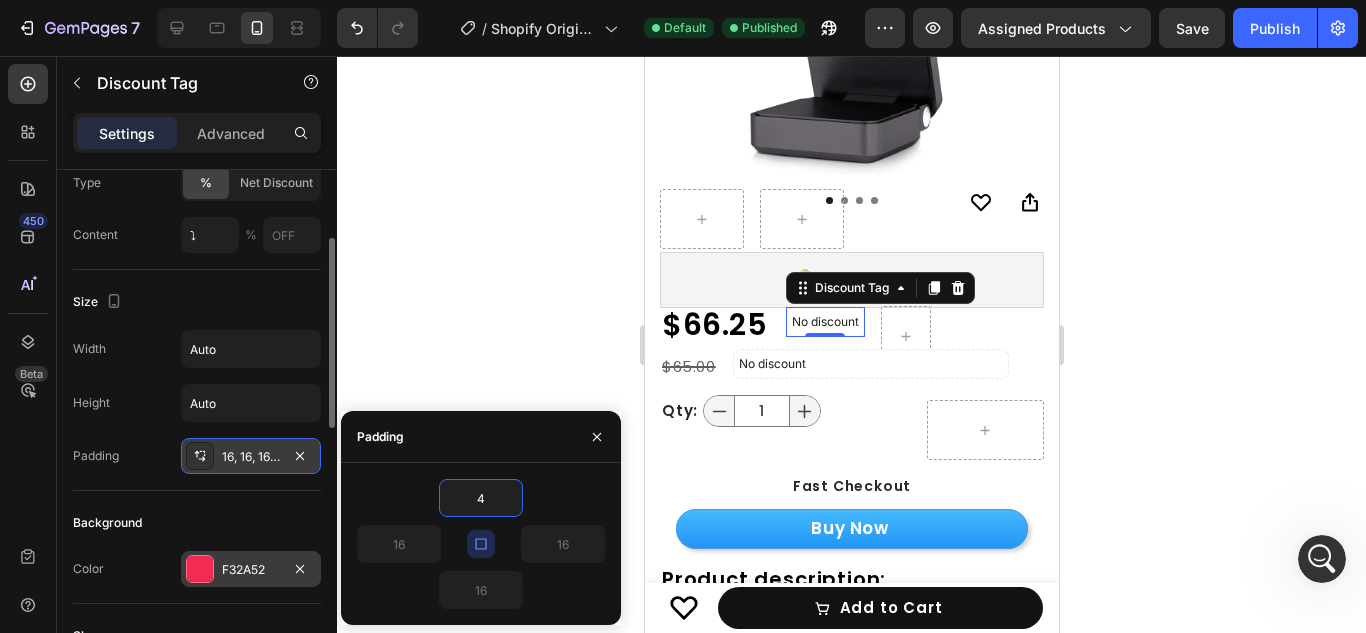 type on "4" 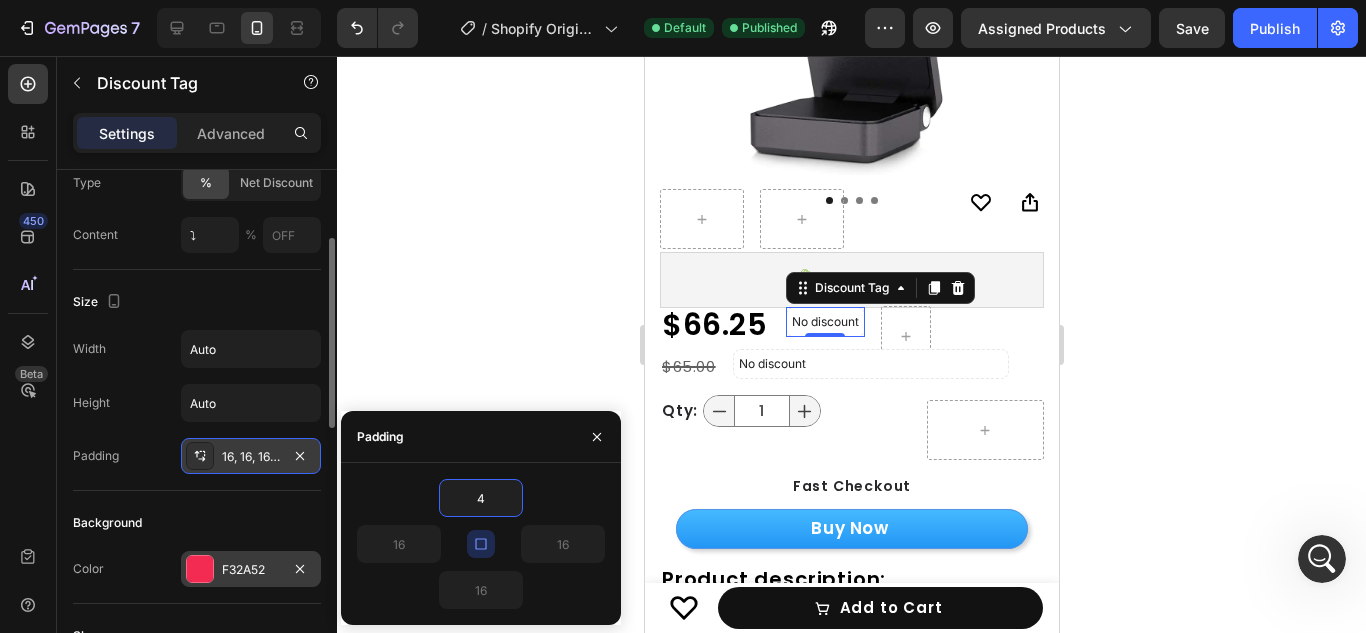 type on "4" 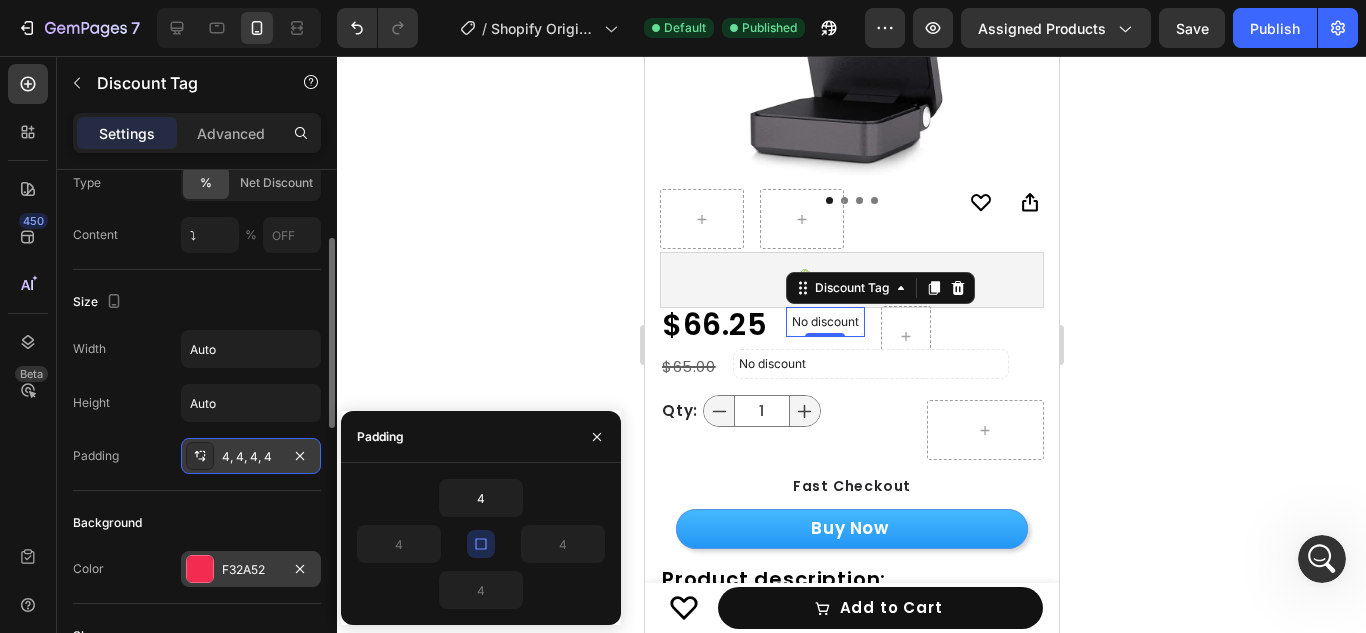 click at bounding box center (481, 544) 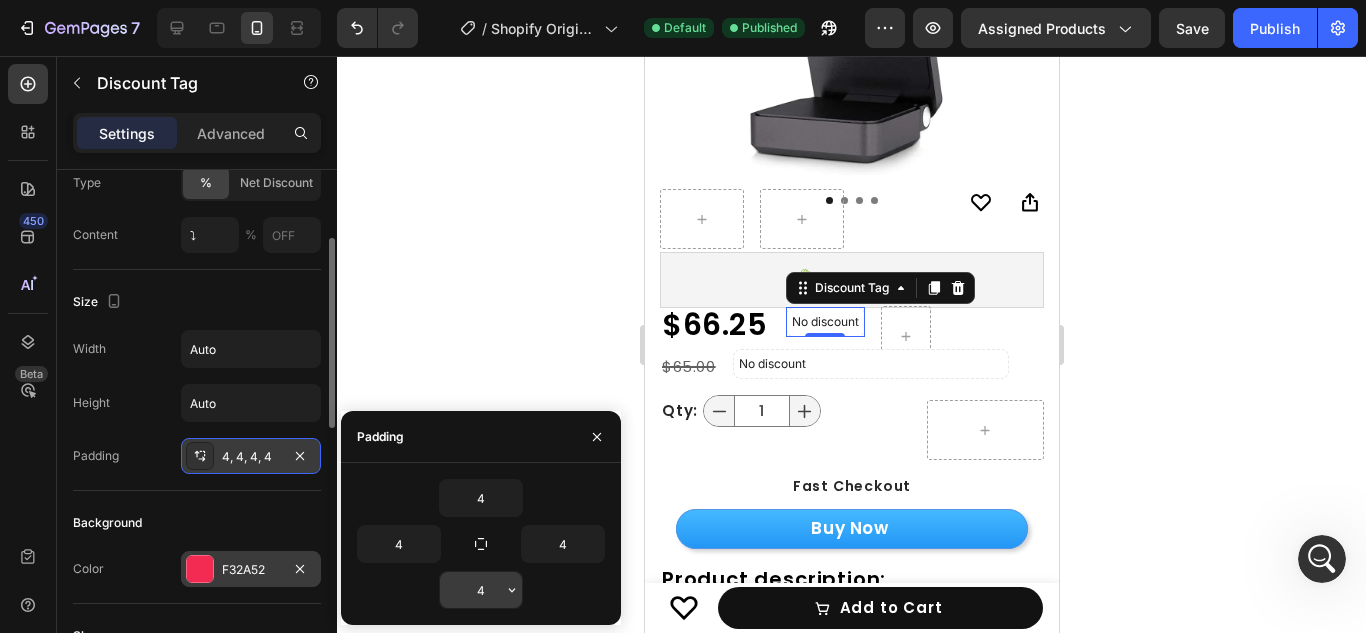 click on "4" at bounding box center [481, 590] 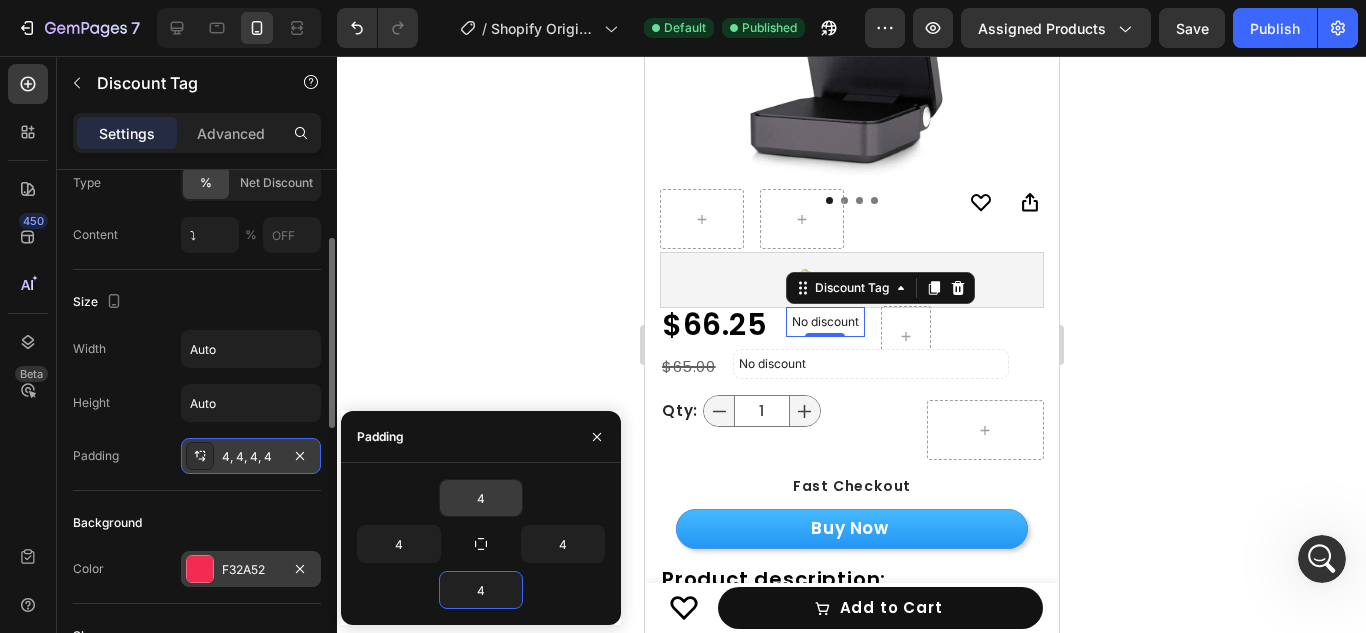 click on "4" at bounding box center (481, 498) 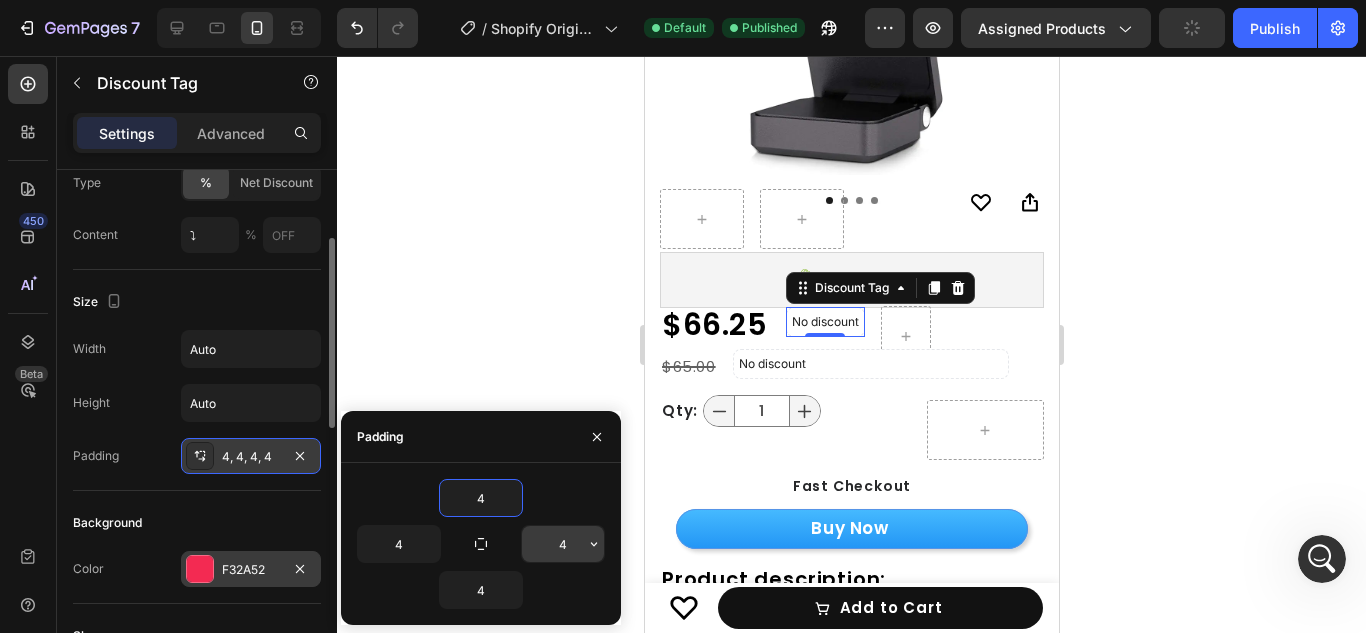 click on "4" at bounding box center (563, 544) 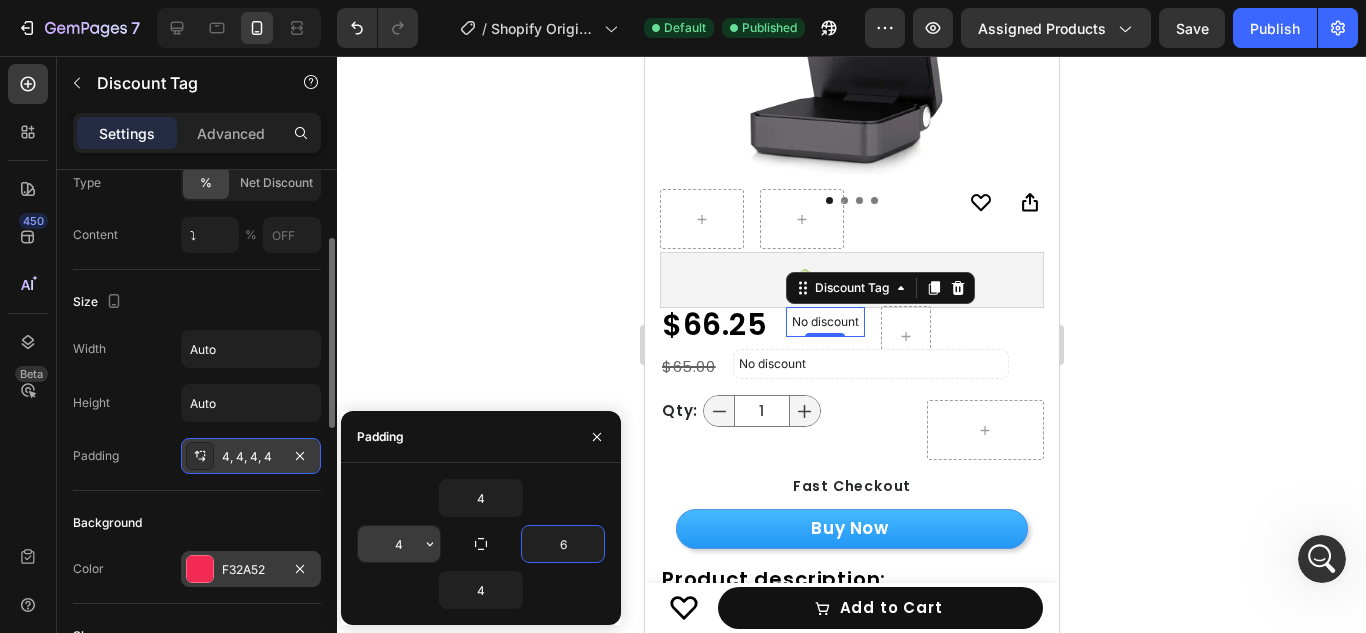 type on "6" 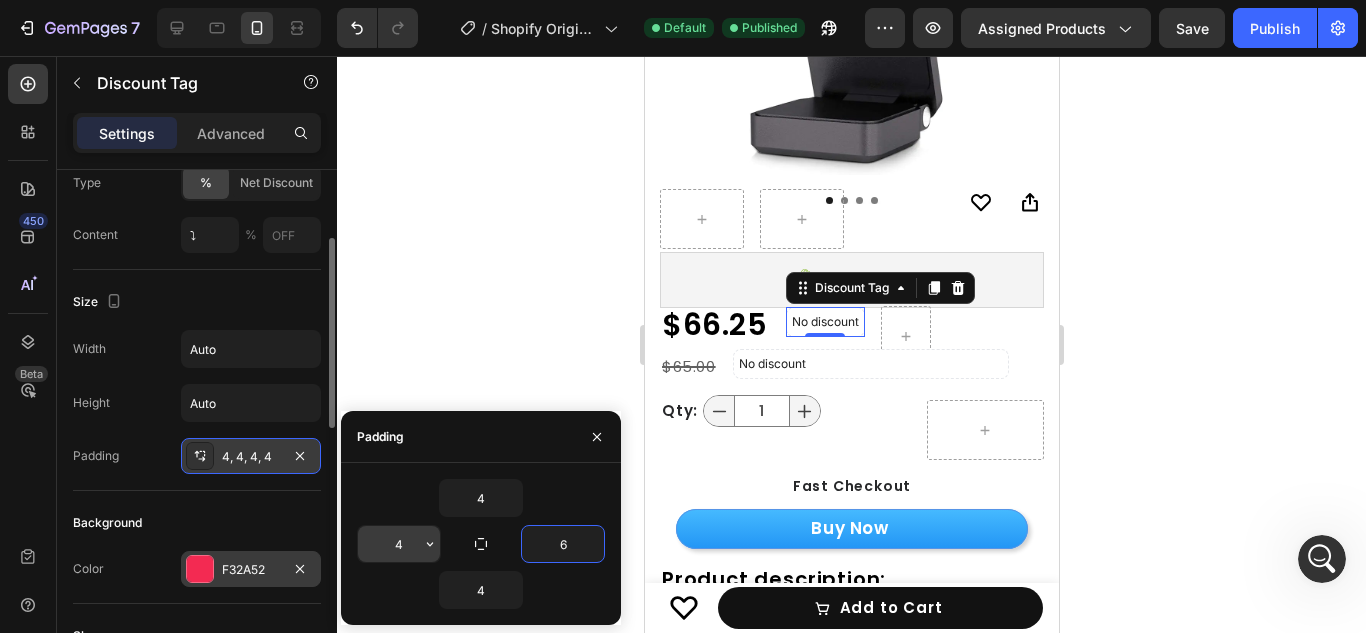 click on "4" at bounding box center [399, 544] 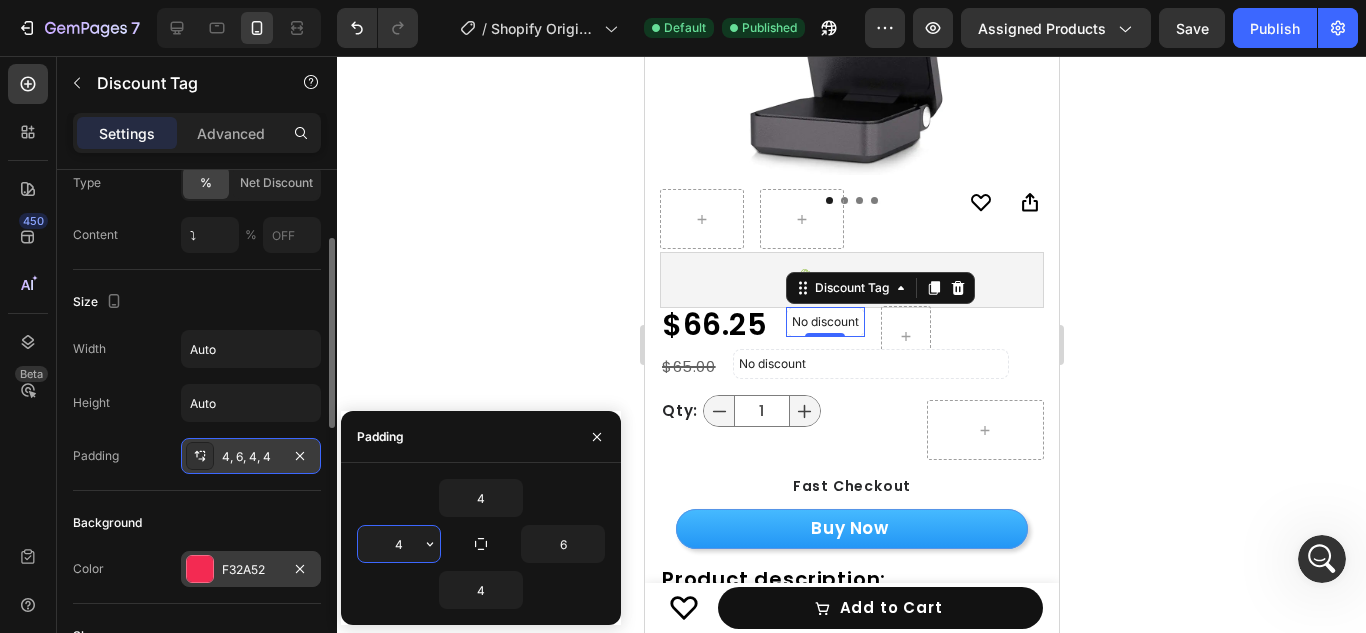 type on "6" 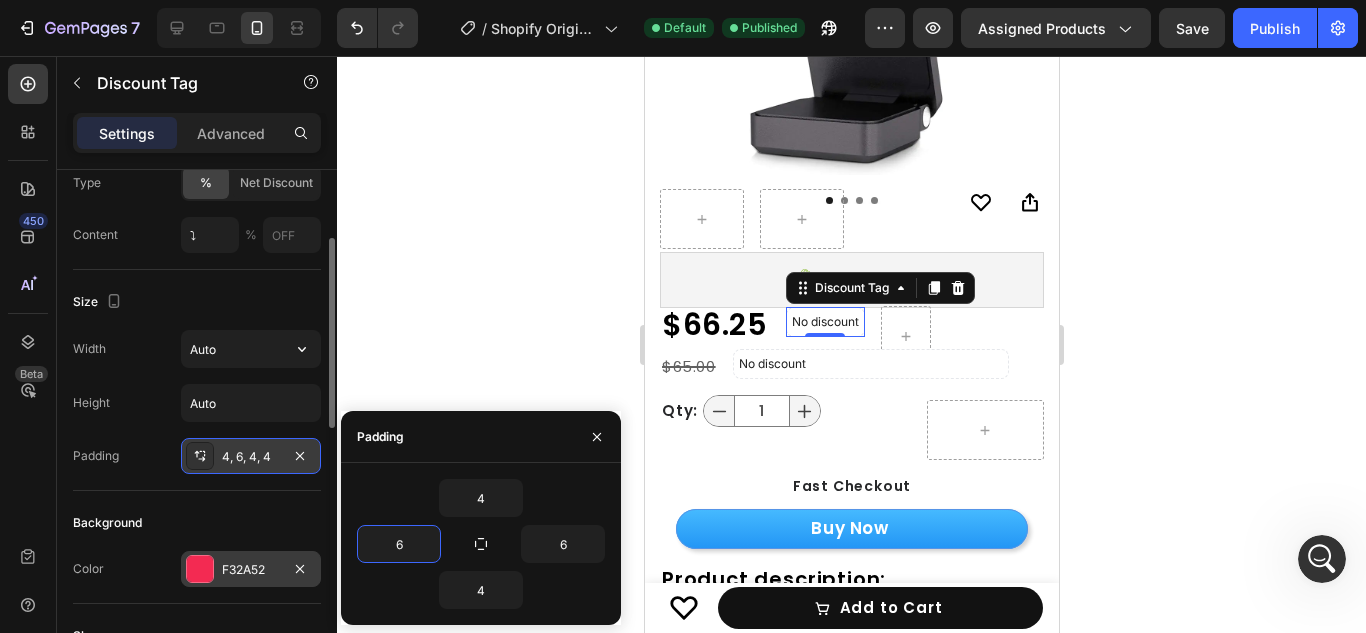 click on "Size" at bounding box center (197, 302) 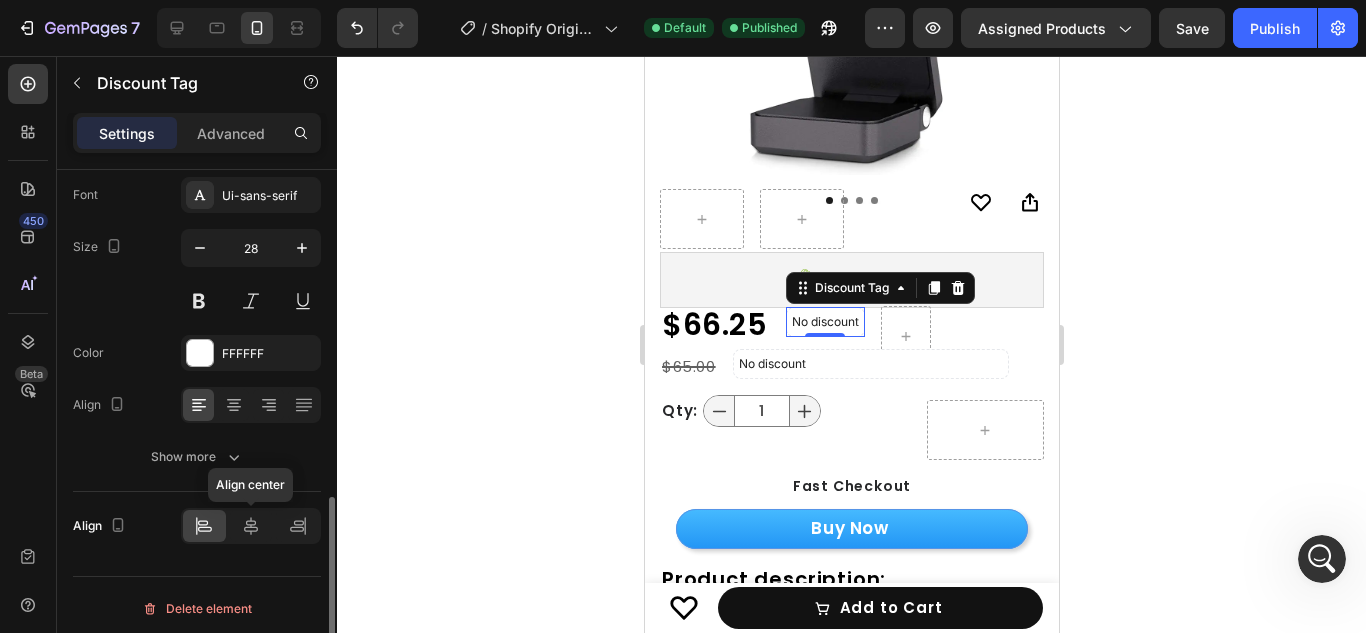 scroll, scrollTop: 897, scrollLeft: 0, axis: vertical 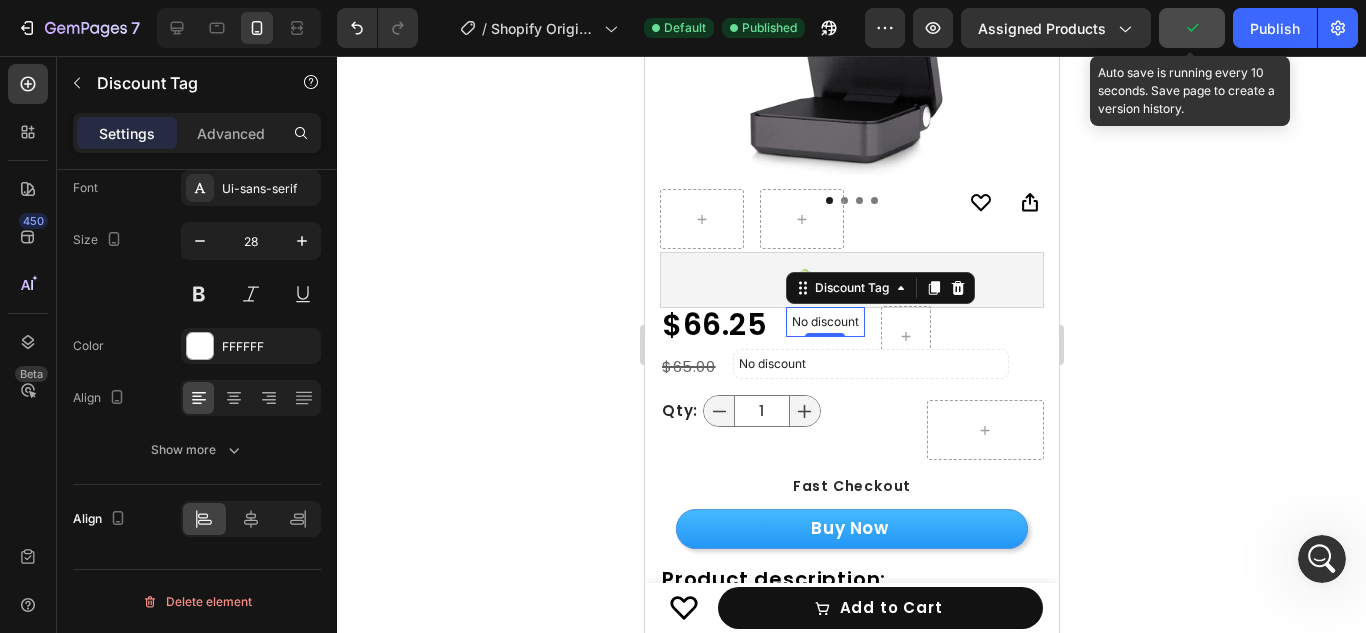 click 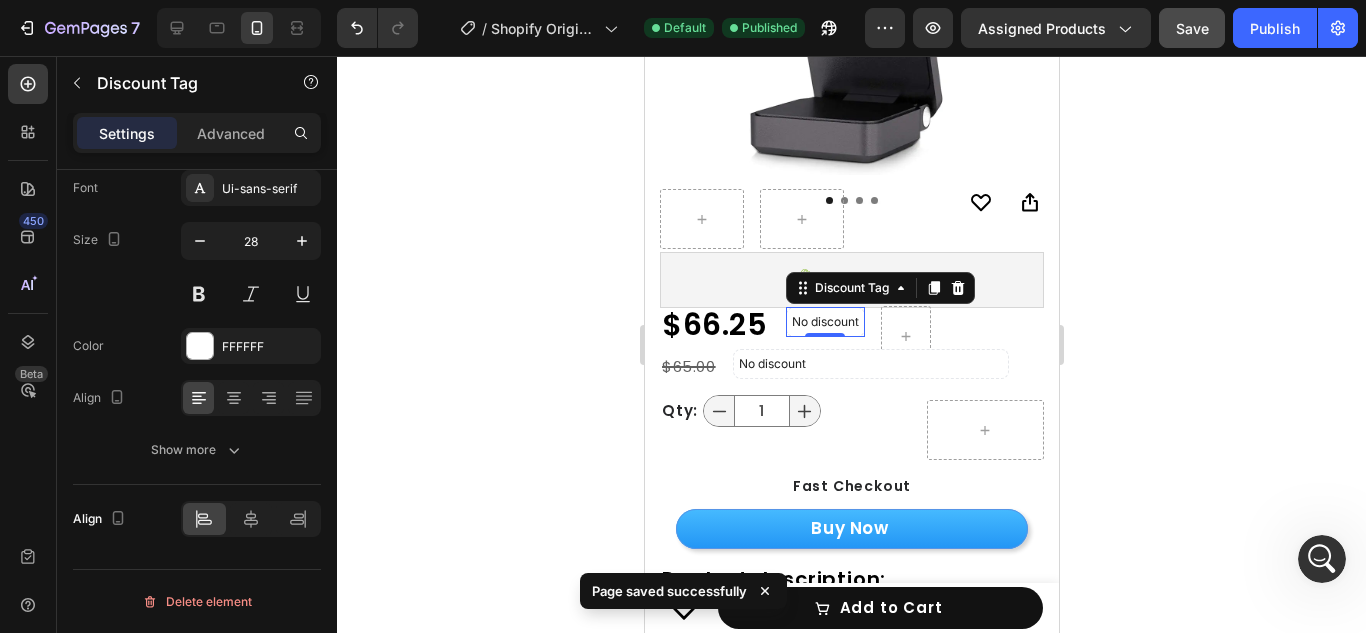 click 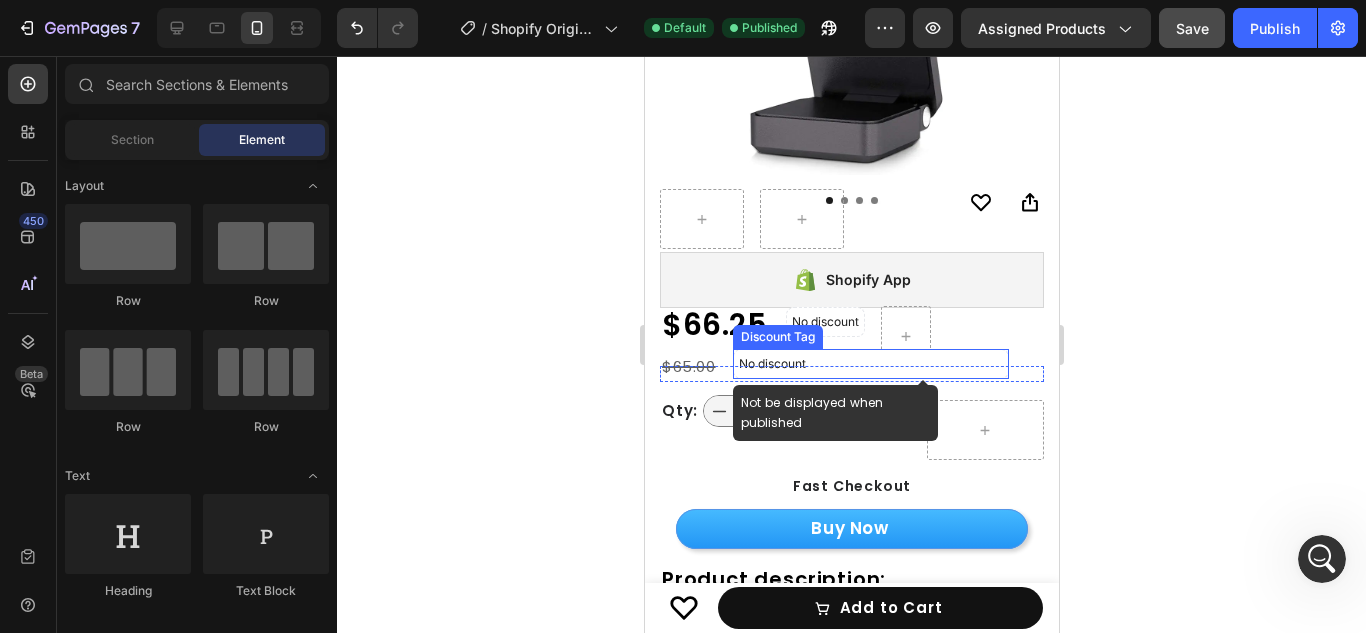 click on "No discount" at bounding box center (870, 364) 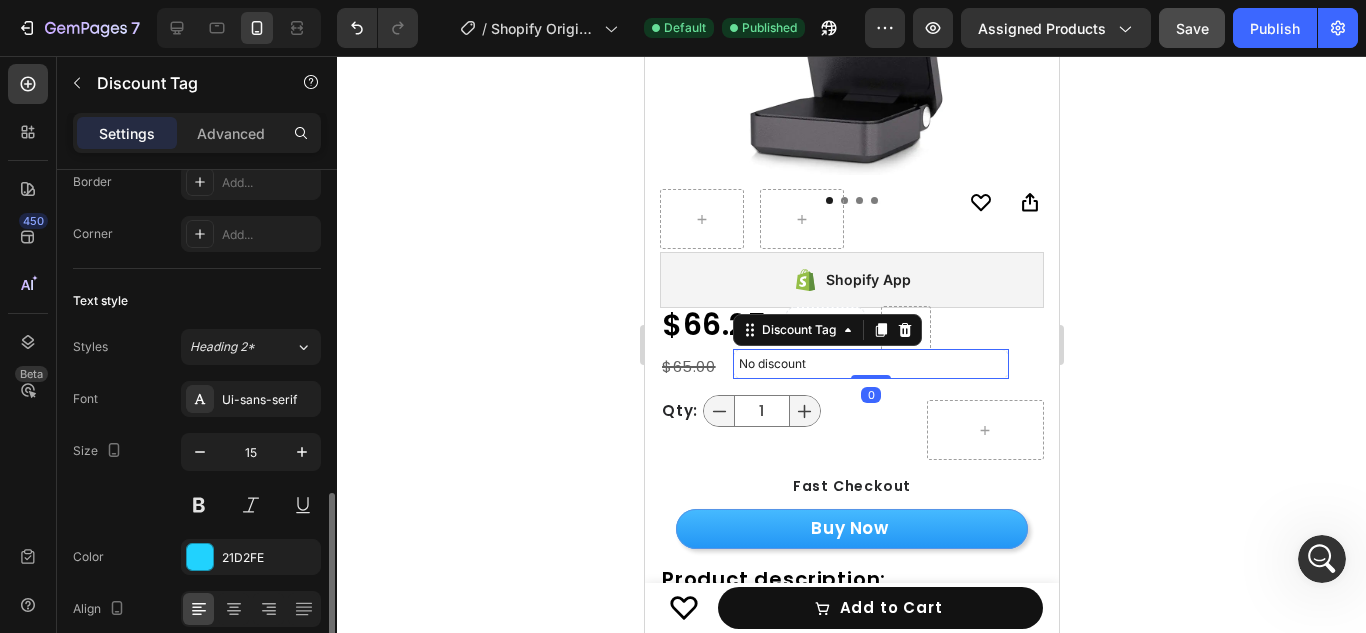 scroll, scrollTop: 768, scrollLeft: 0, axis: vertical 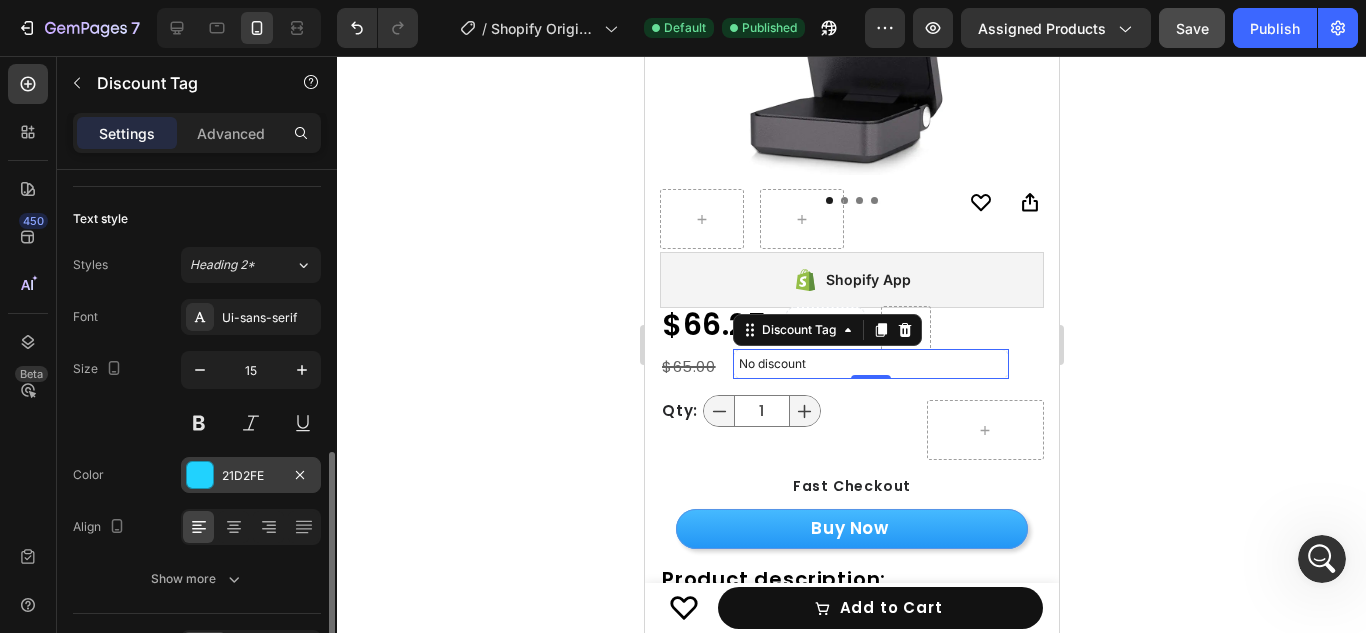 click on "21D2FE" at bounding box center [251, 476] 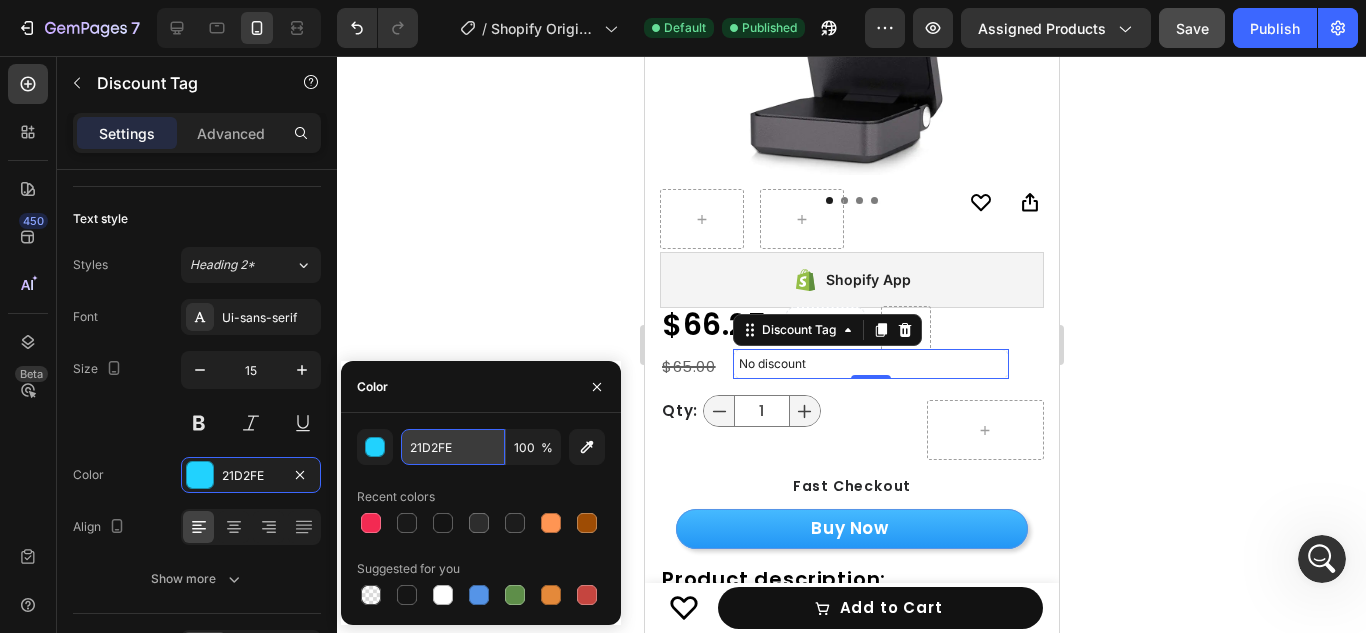 click on "21D2FE" at bounding box center (453, 447) 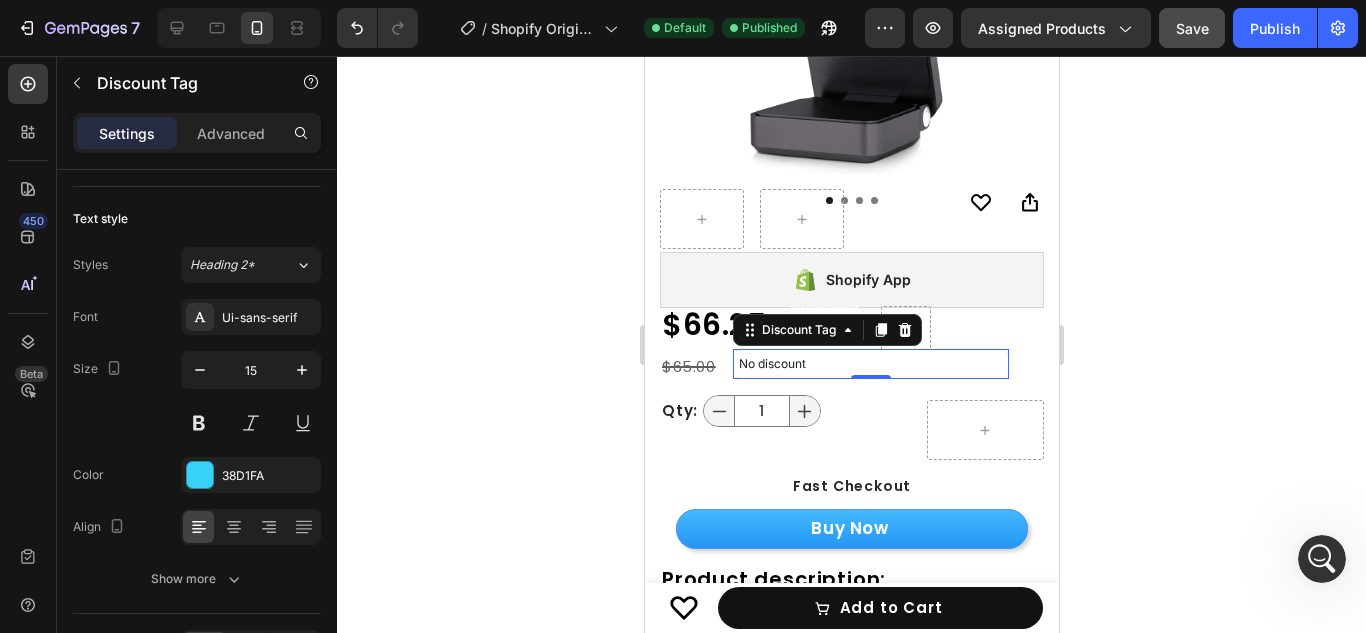 click 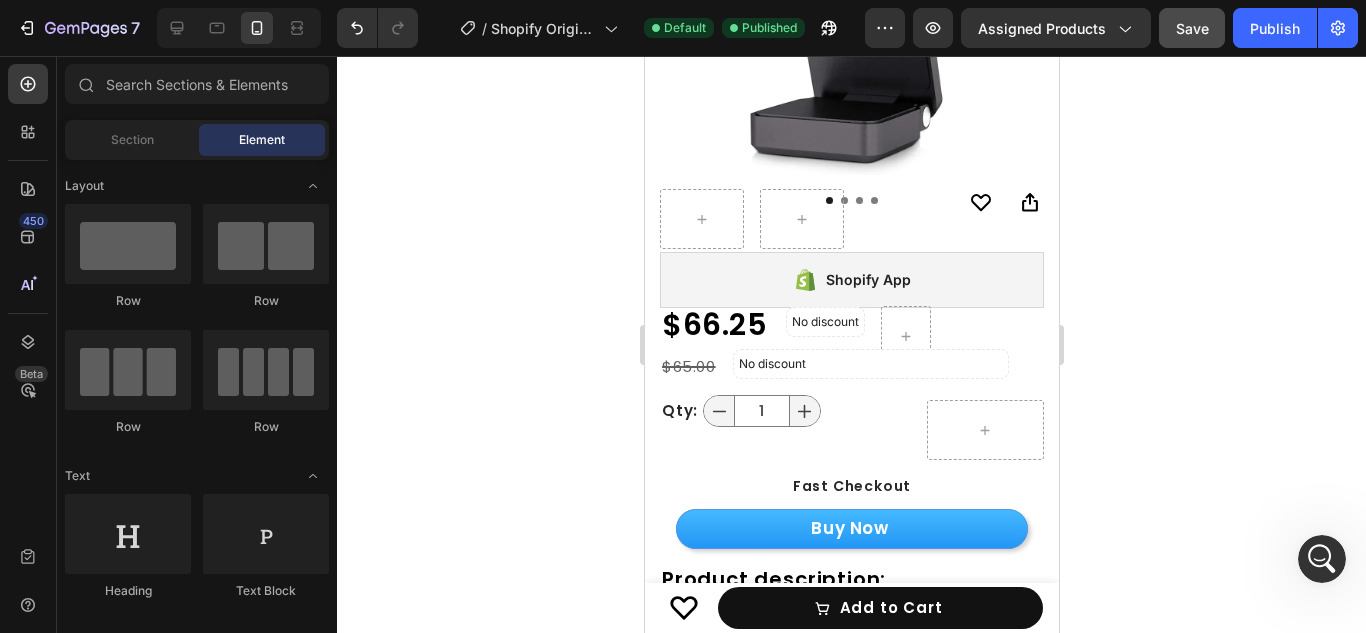 click 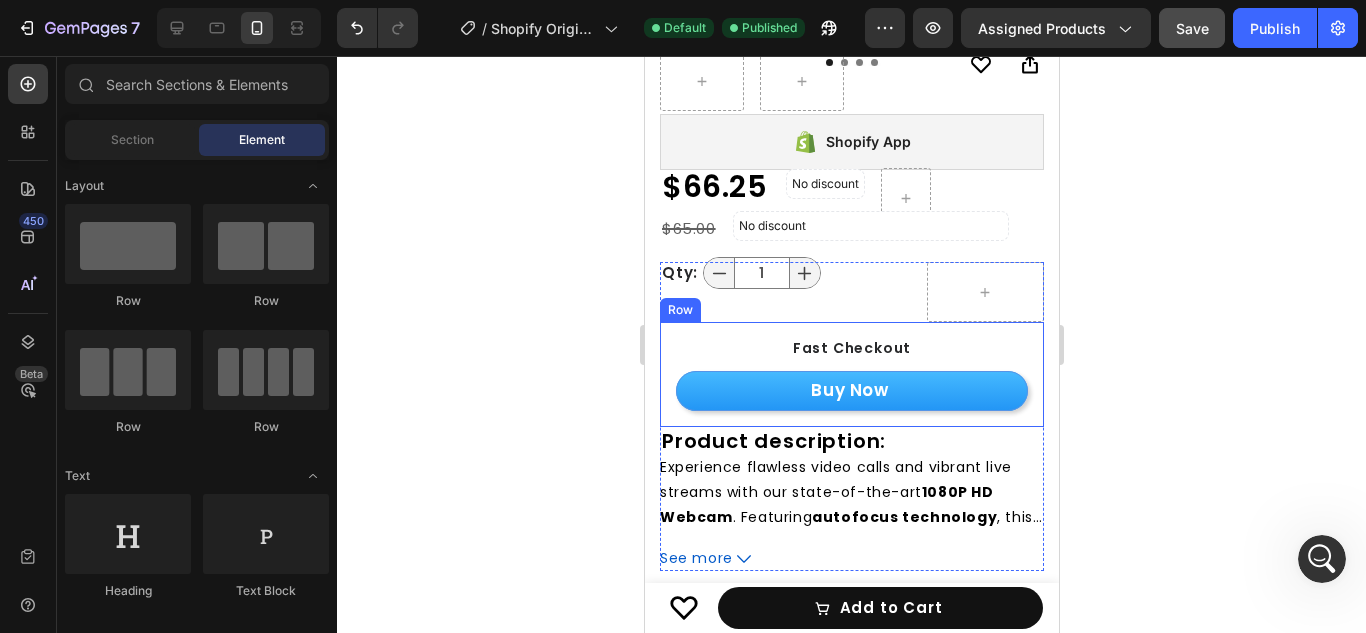scroll, scrollTop: 602, scrollLeft: 0, axis: vertical 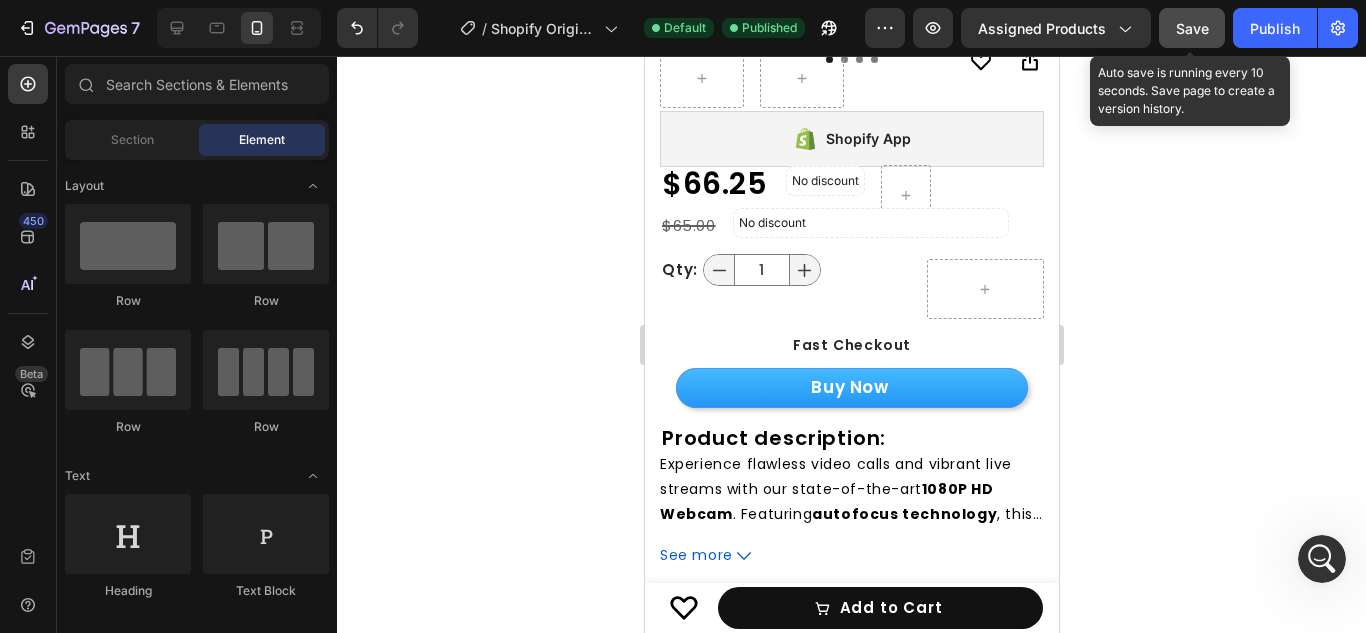 click on "Save" at bounding box center (1192, 28) 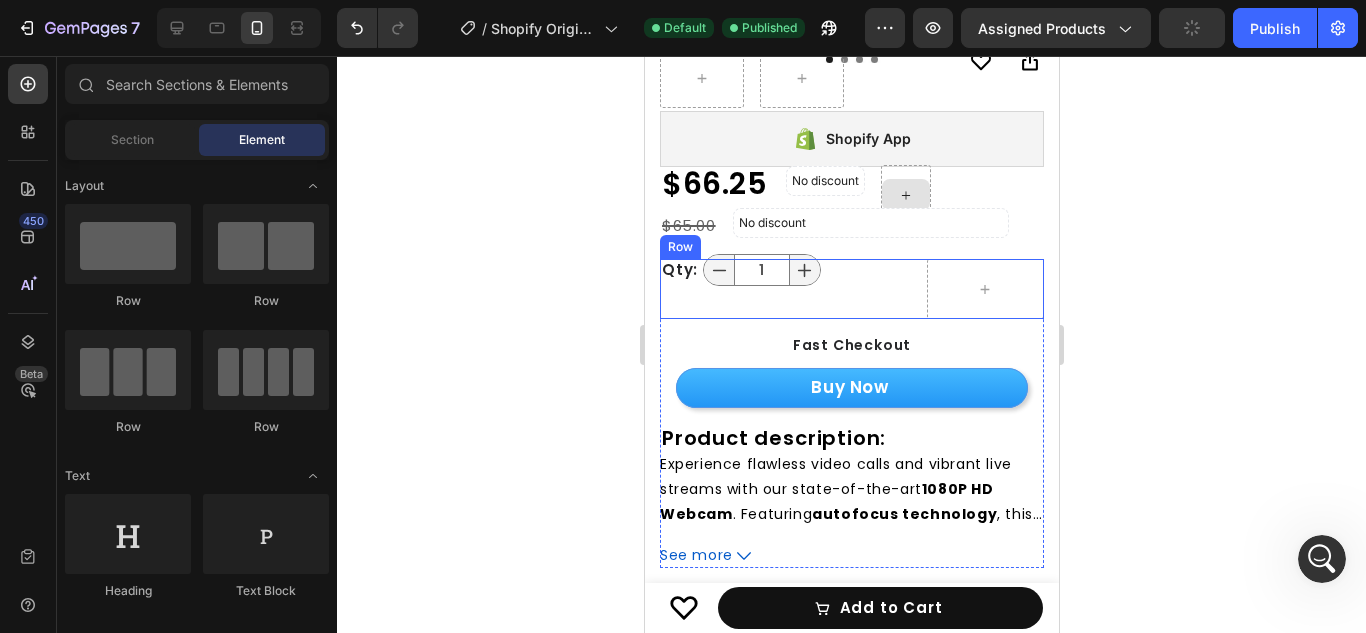 scroll, scrollTop: 505, scrollLeft: 0, axis: vertical 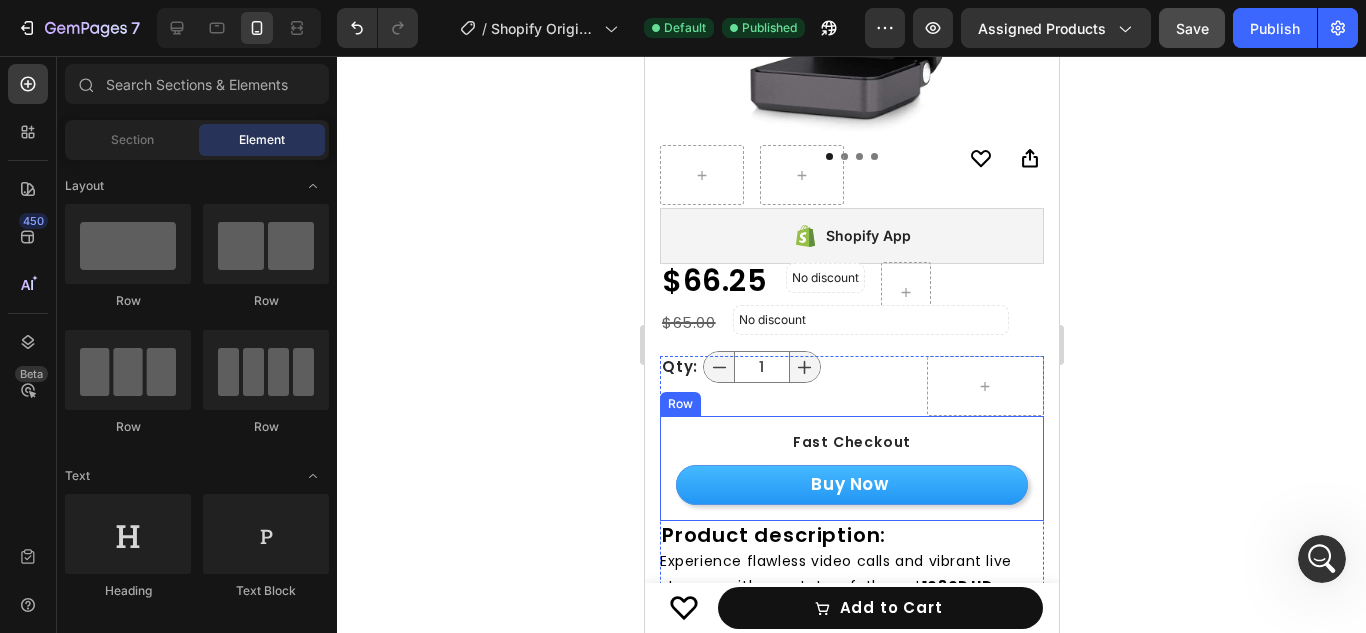 click on "Fast Checkout Heading Buy Now Add to Cart" at bounding box center (851, 468) 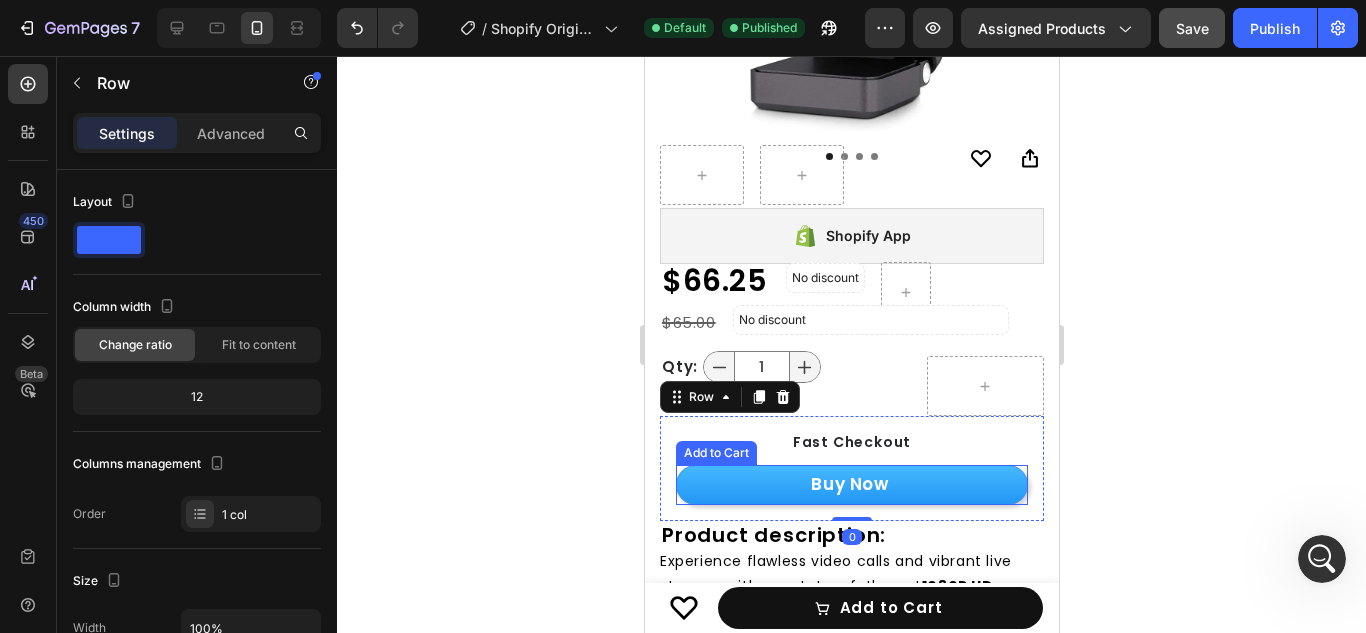 click on "Buy Now" at bounding box center [851, 485] 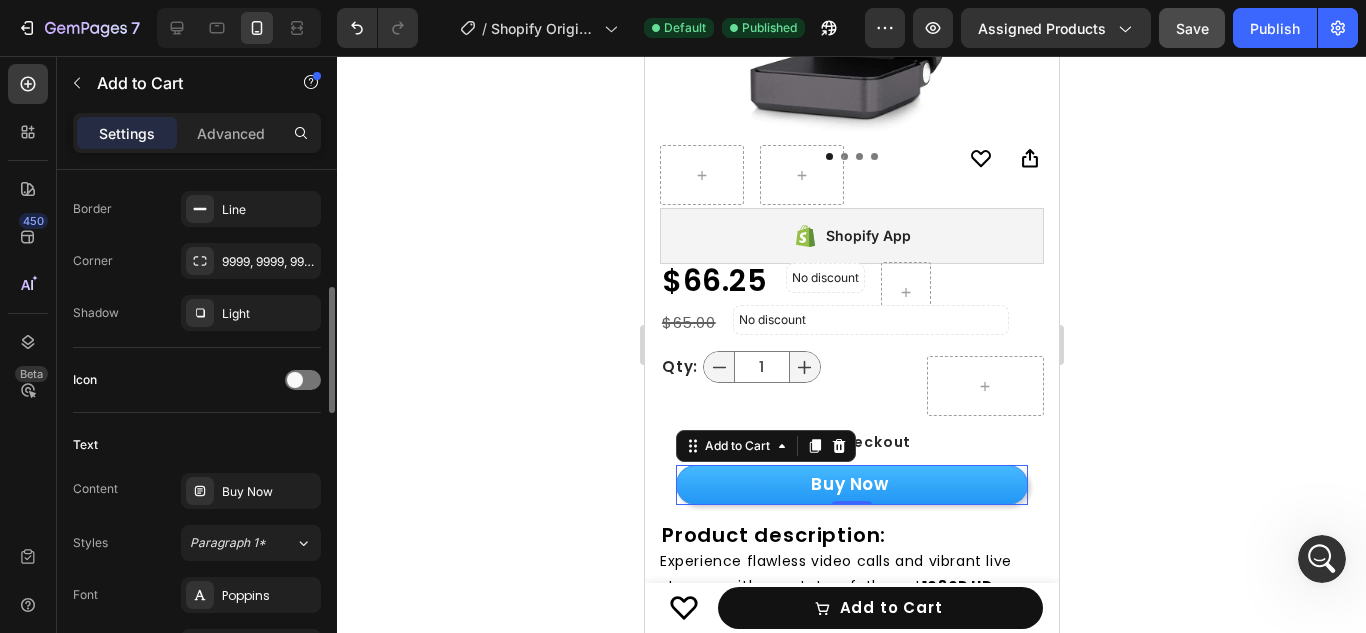 scroll, scrollTop: 644, scrollLeft: 0, axis: vertical 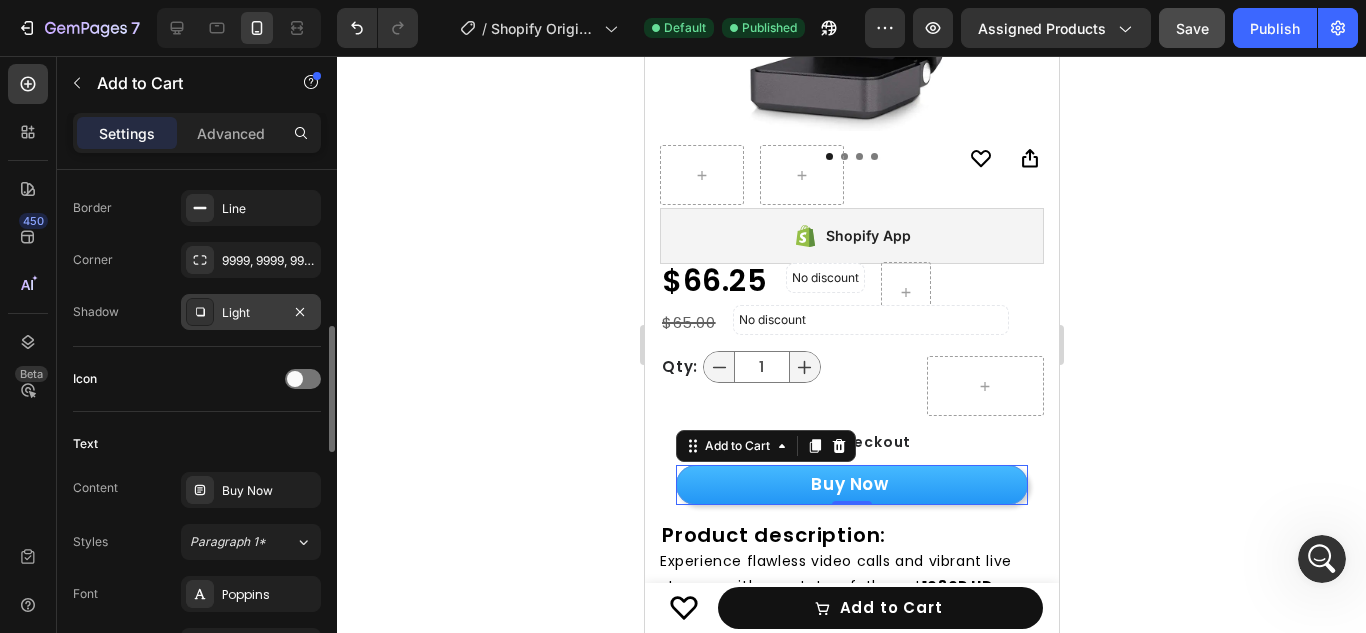 click on "Light" at bounding box center (251, 312) 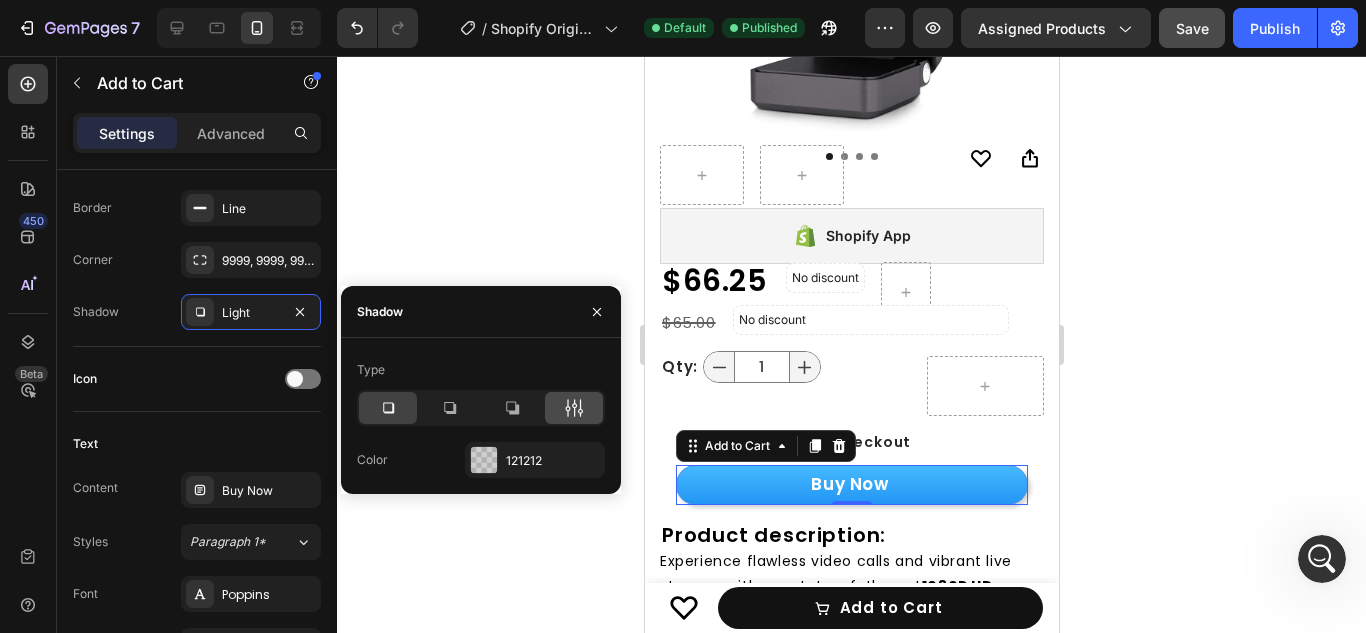 click 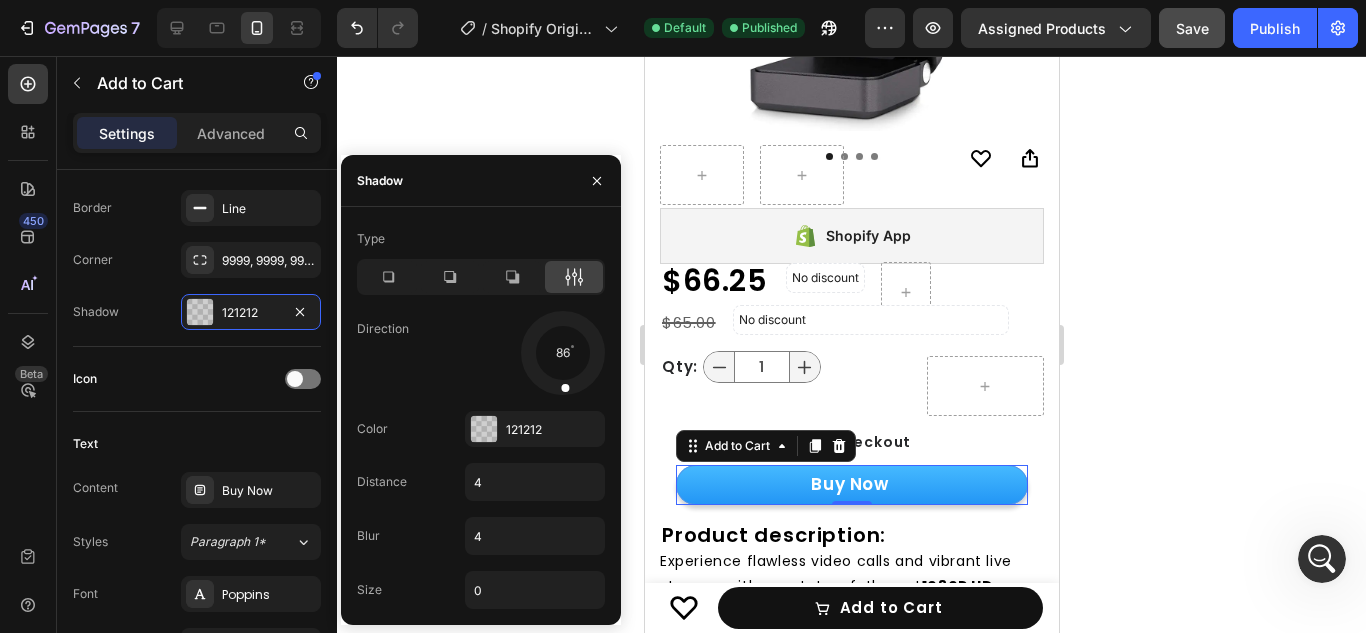 drag, startPoint x: 577, startPoint y: 382, endPoint x: 561, endPoint y: 389, distance: 17.464249 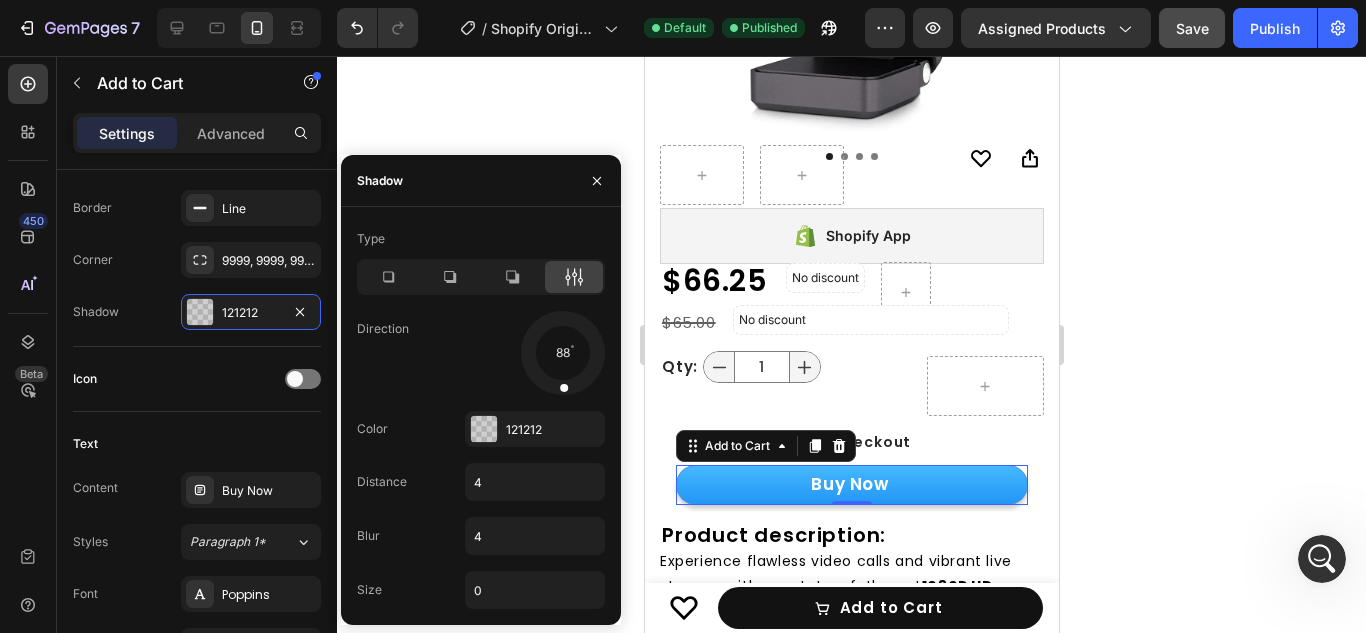 click at bounding box center [564, 374] 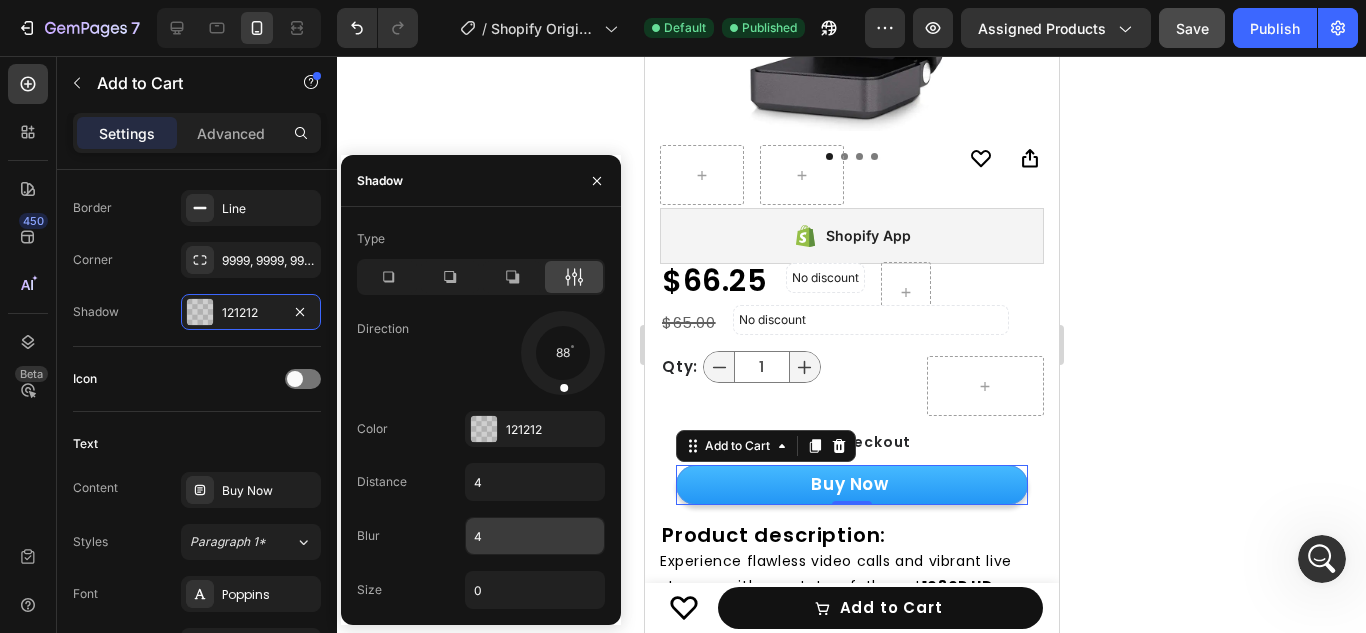 click on "4" at bounding box center [535, 536] 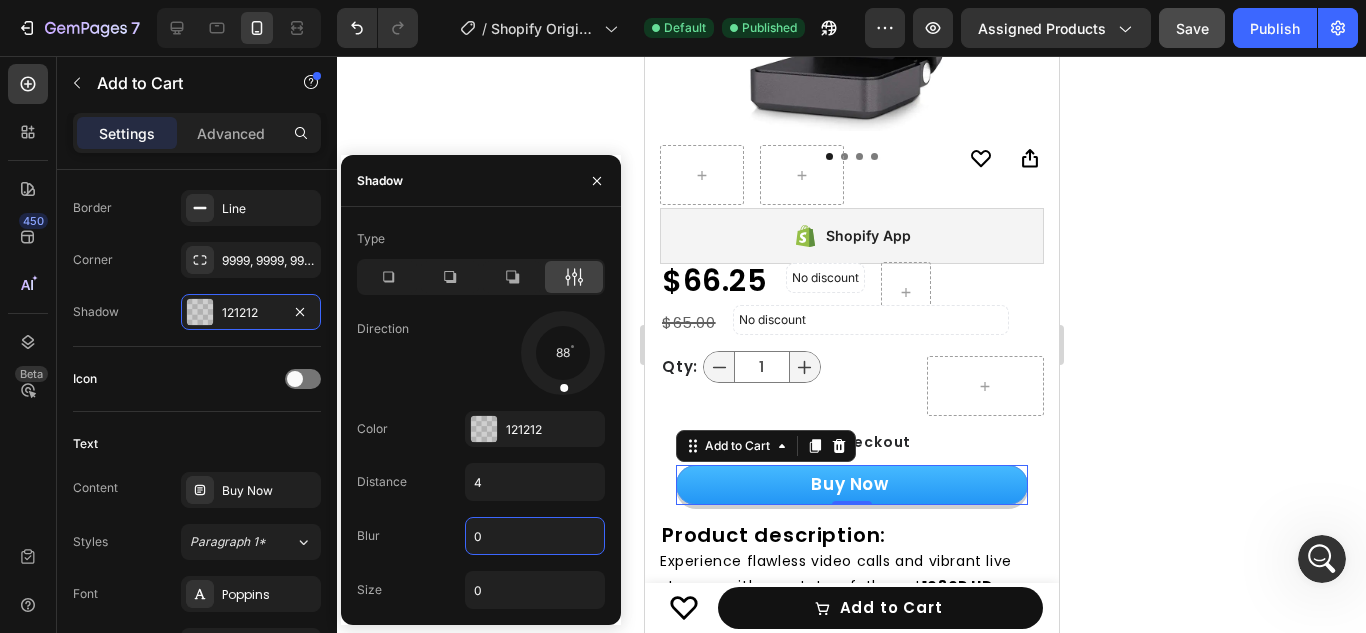 type on "0" 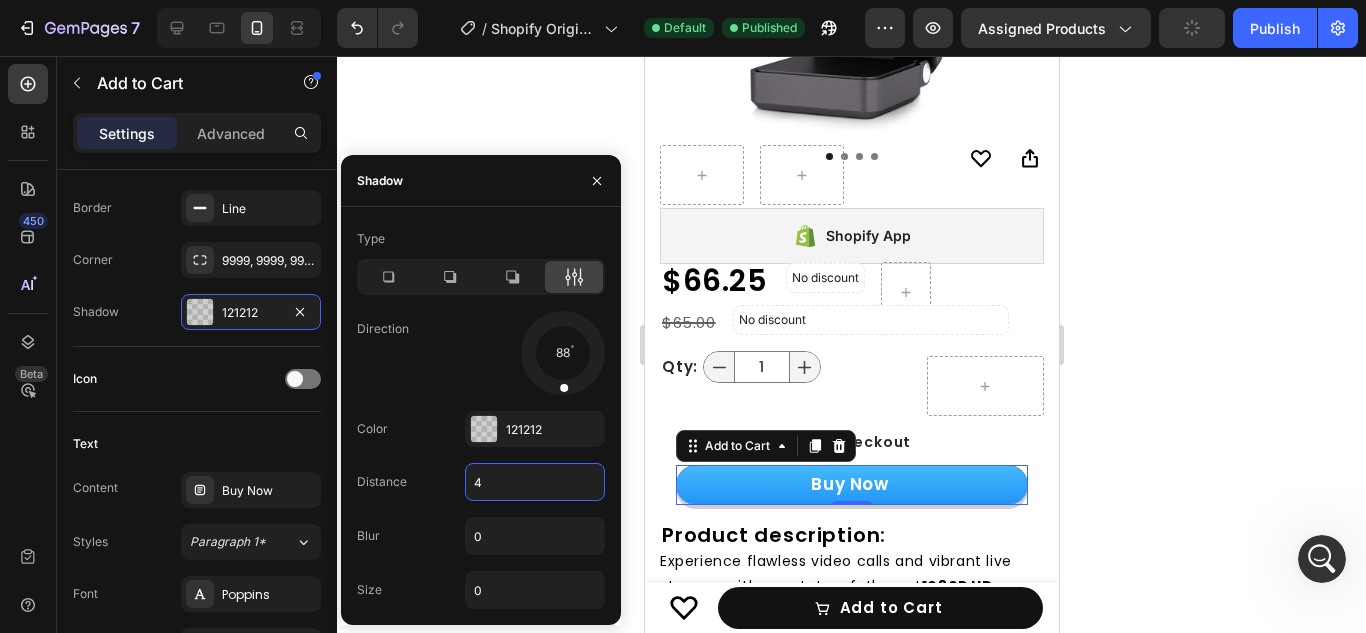 click on "4" at bounding box center (535, 482) 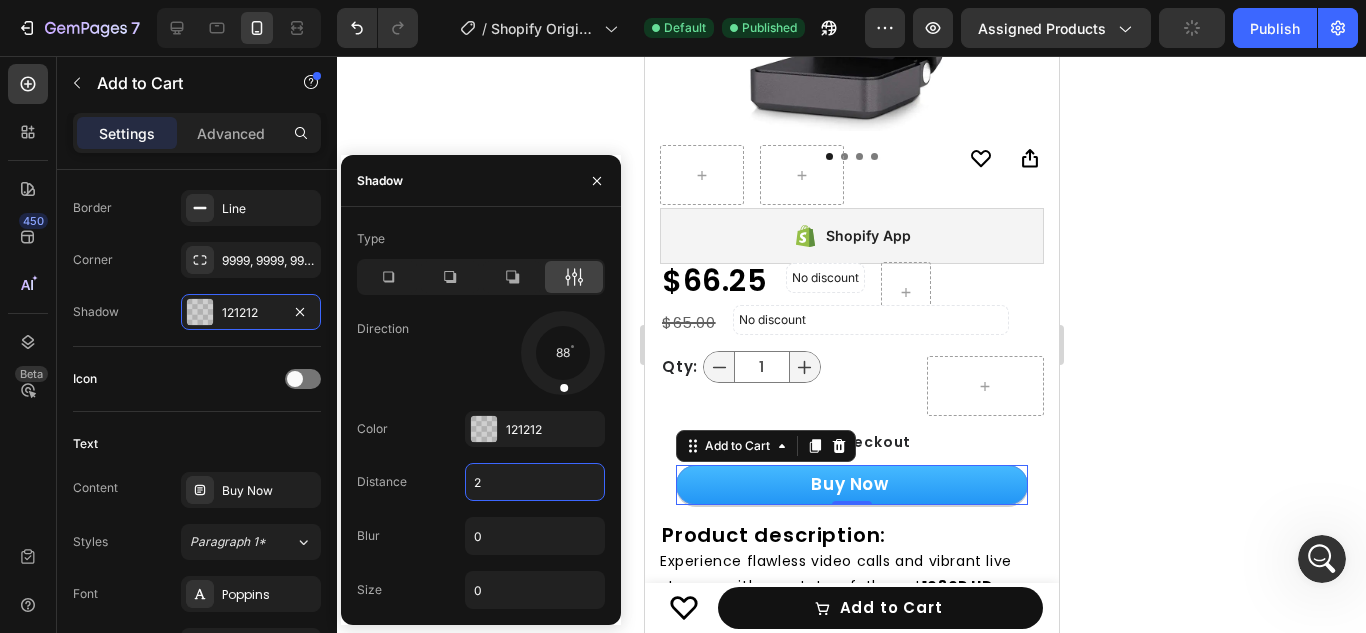 type on "2" 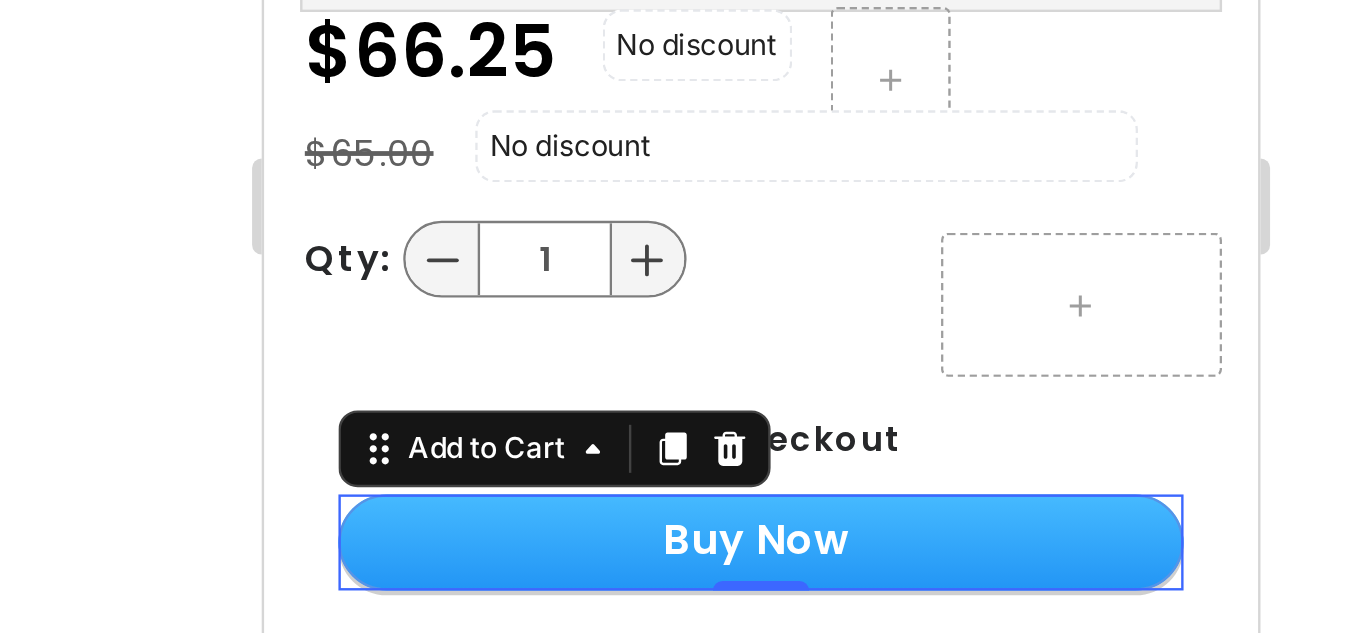click 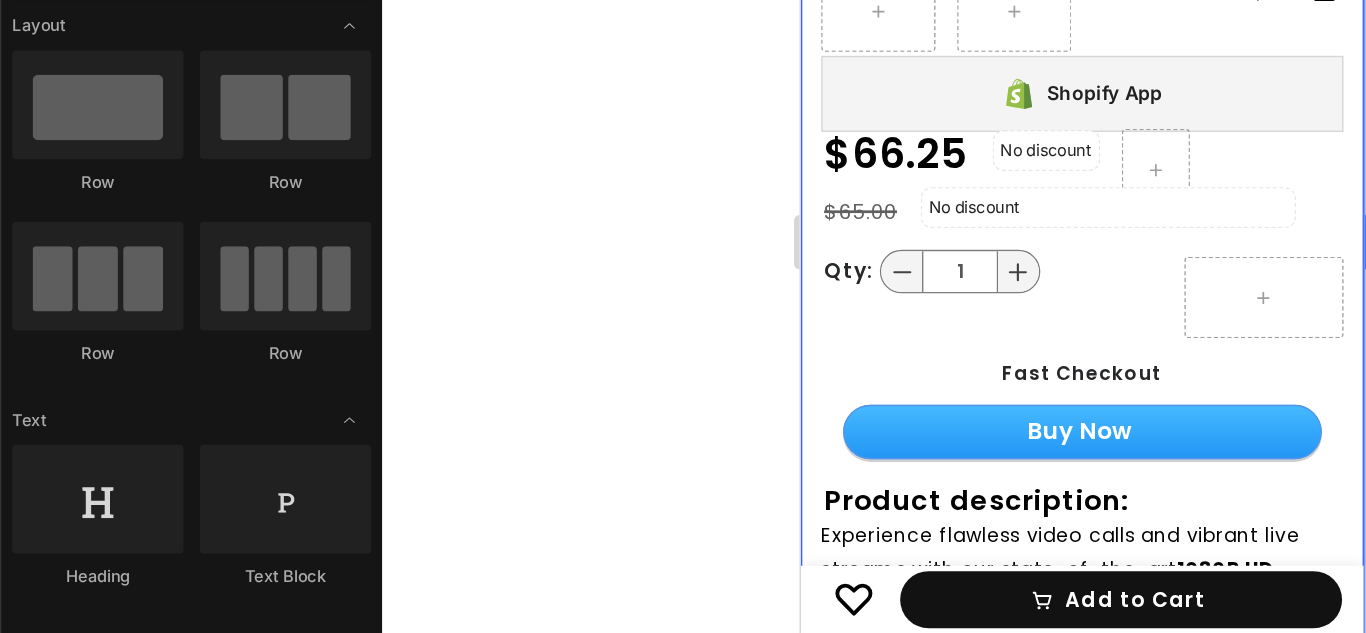 scroll, scrollTop: 0, scrollLeft: 0, axis: both 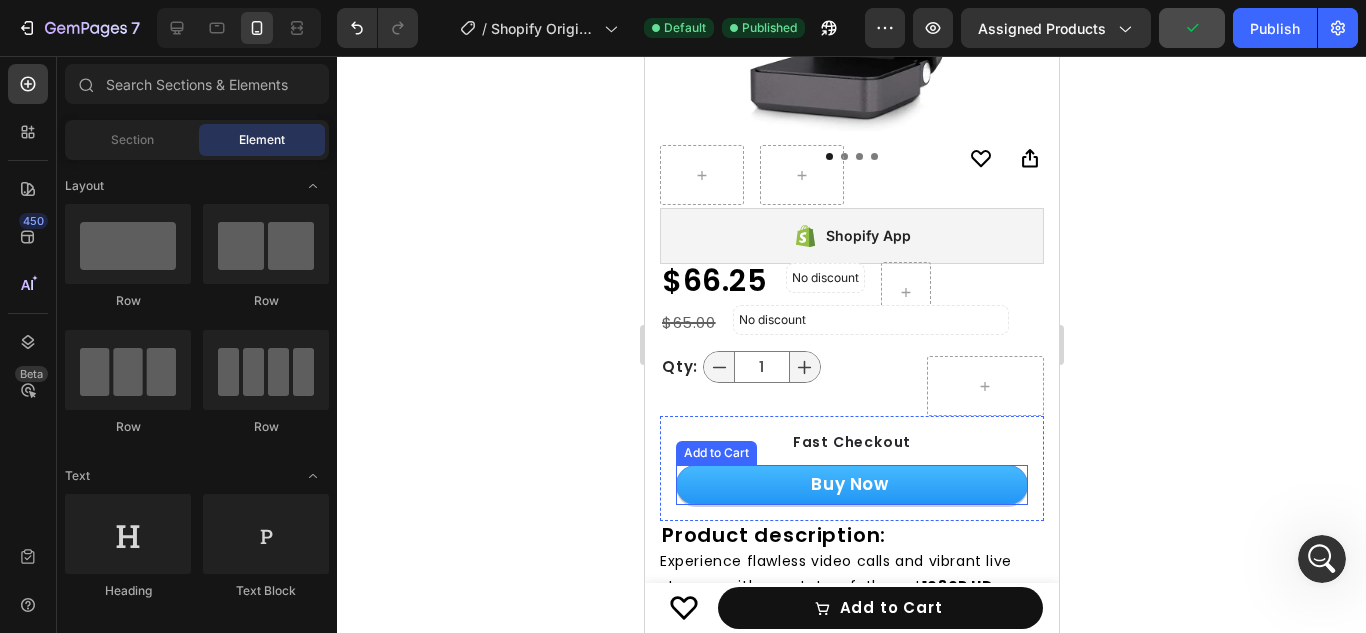 click on "Buy Now" at bounding box center [851, 485] 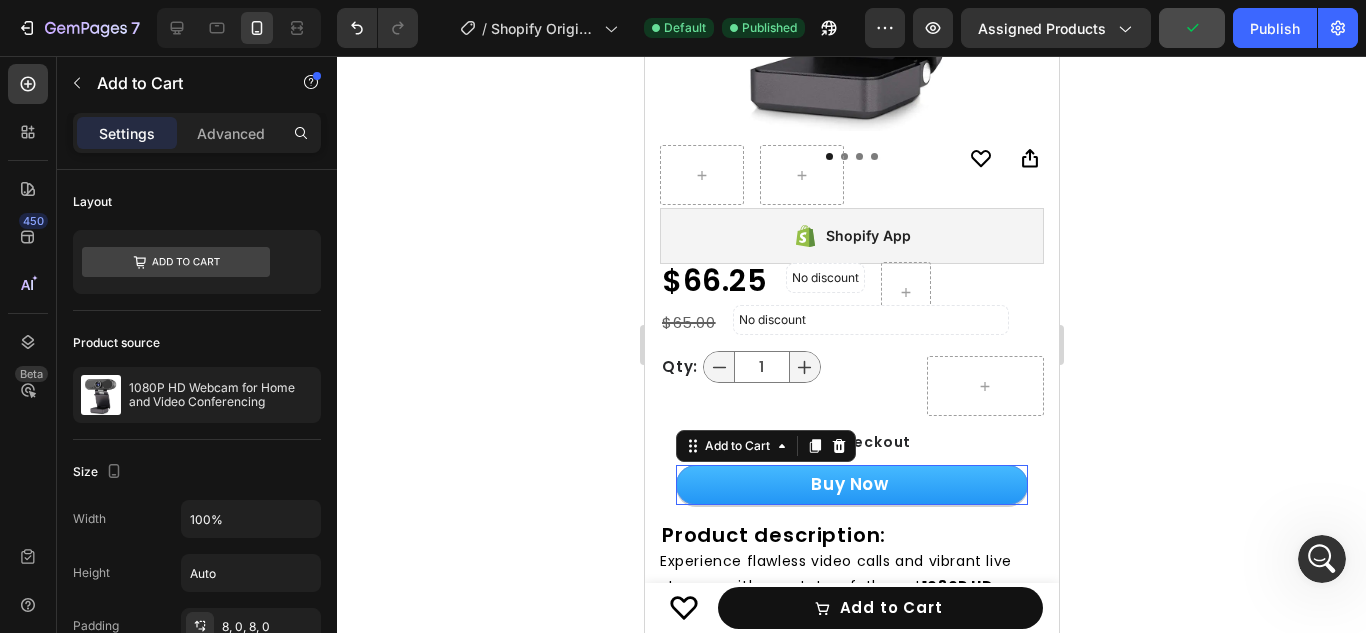 click on "Buy Now" at bounding box center [851, 485] 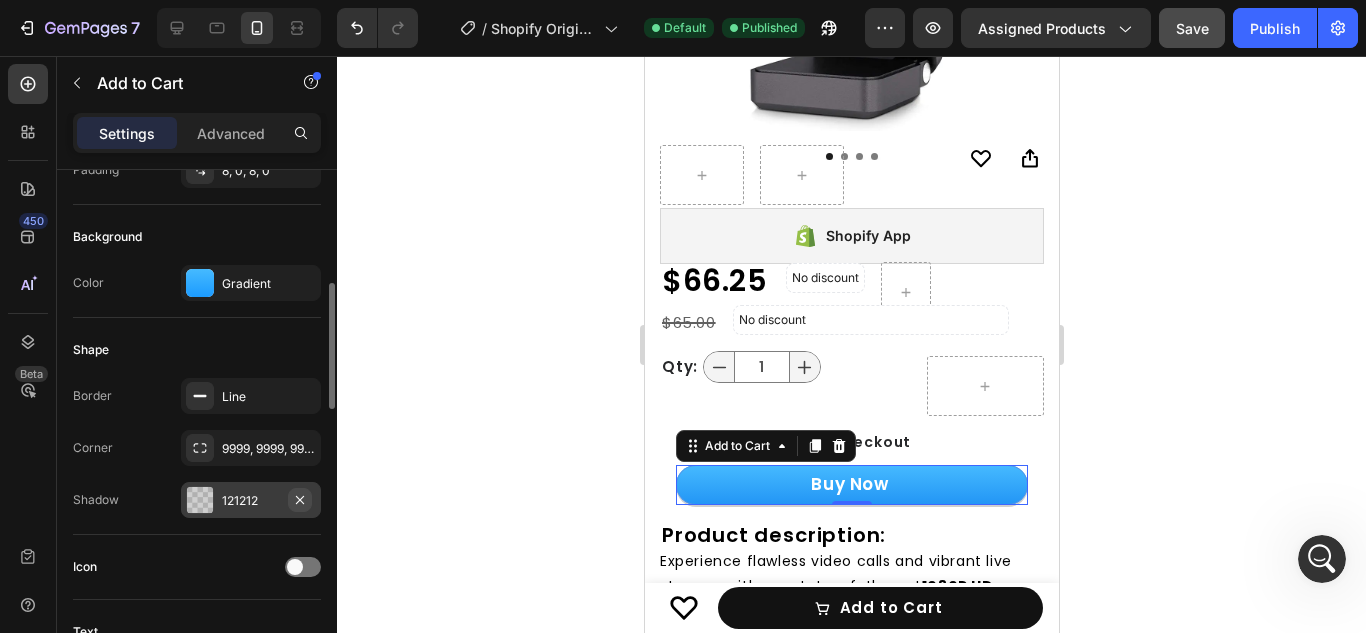 scroll, scrollTop: 457, scrollLeft: 0, axis: vertical 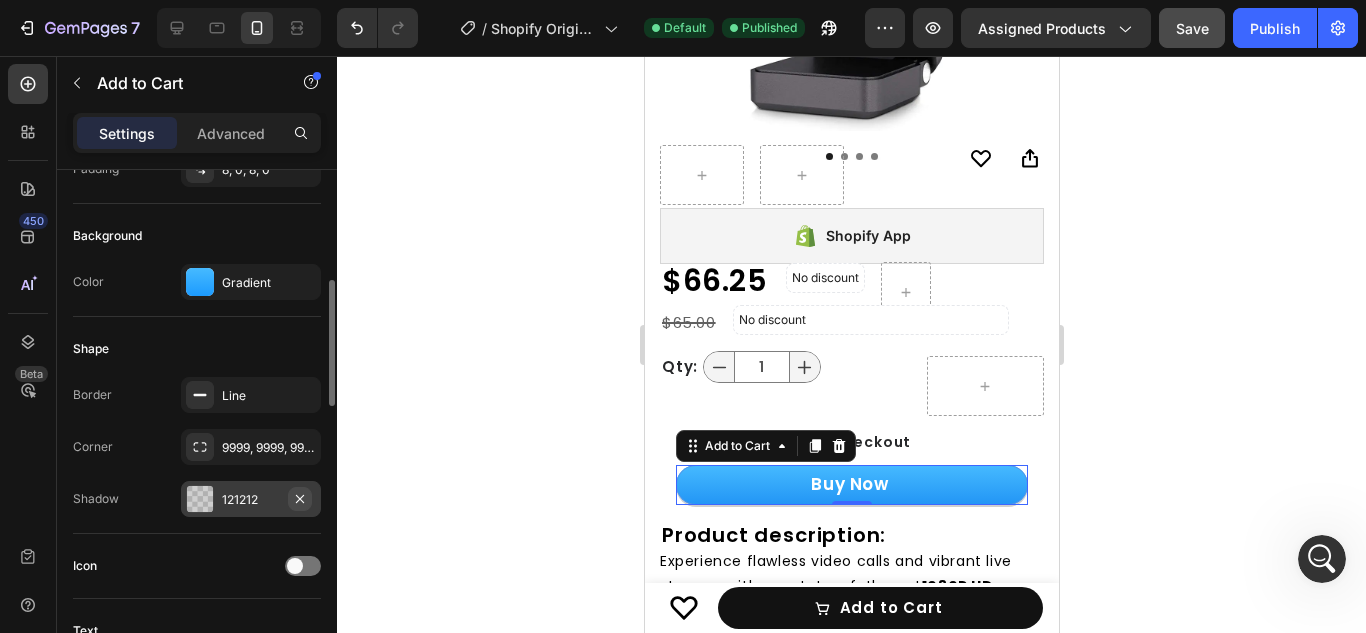 click 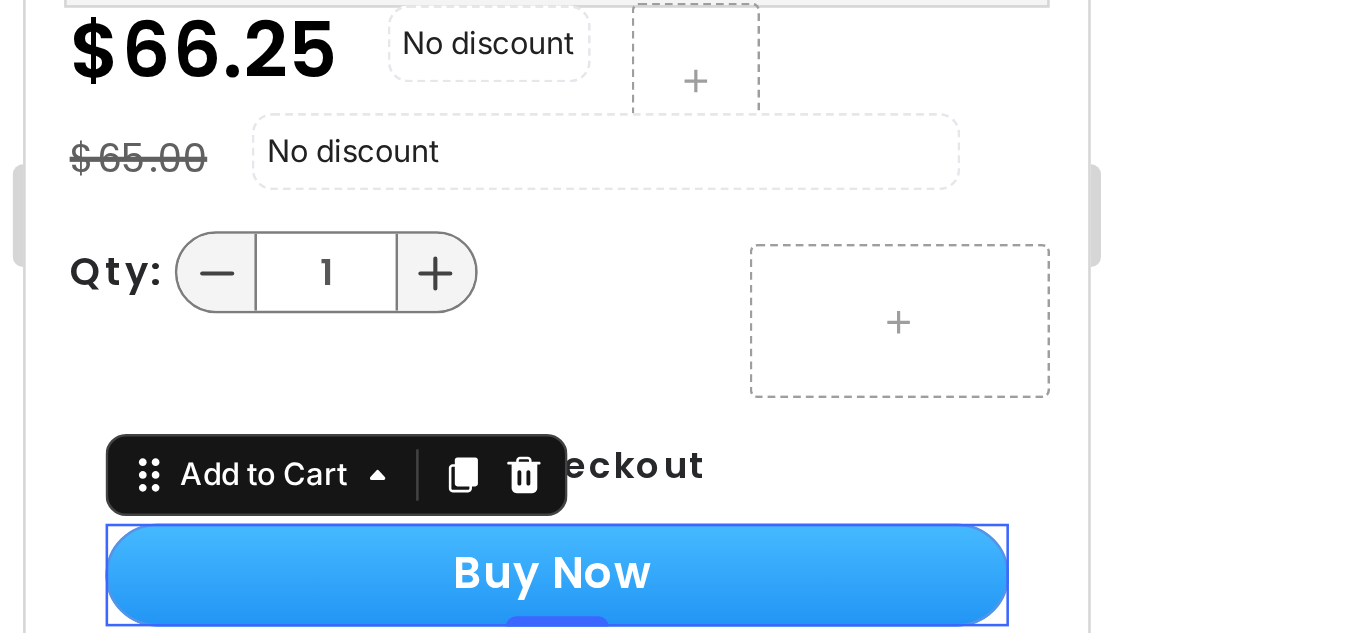 click 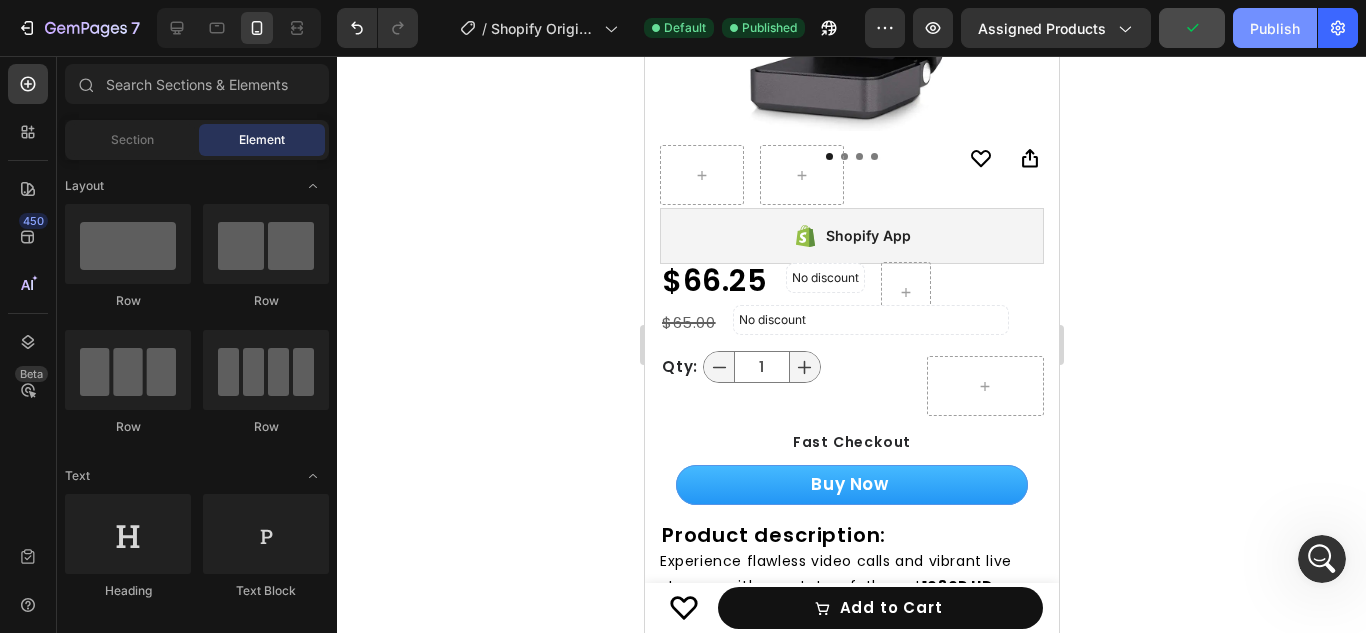 click on "Publish" 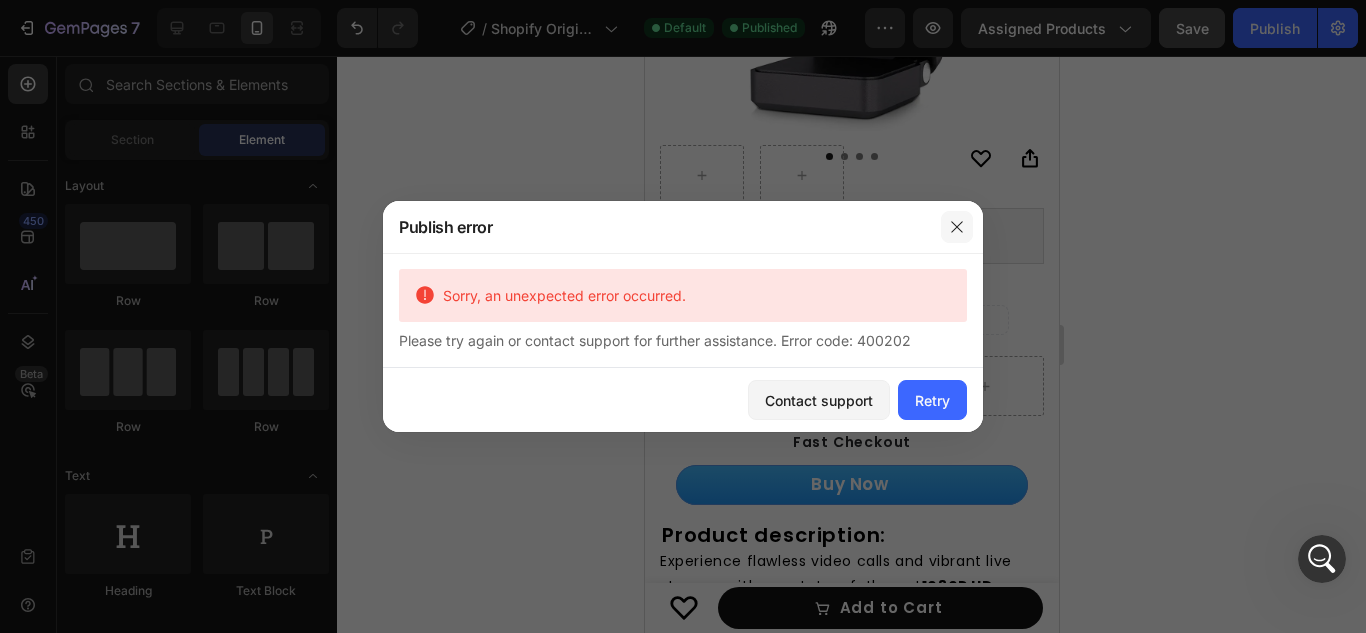 click at bounding box center (957, 227) 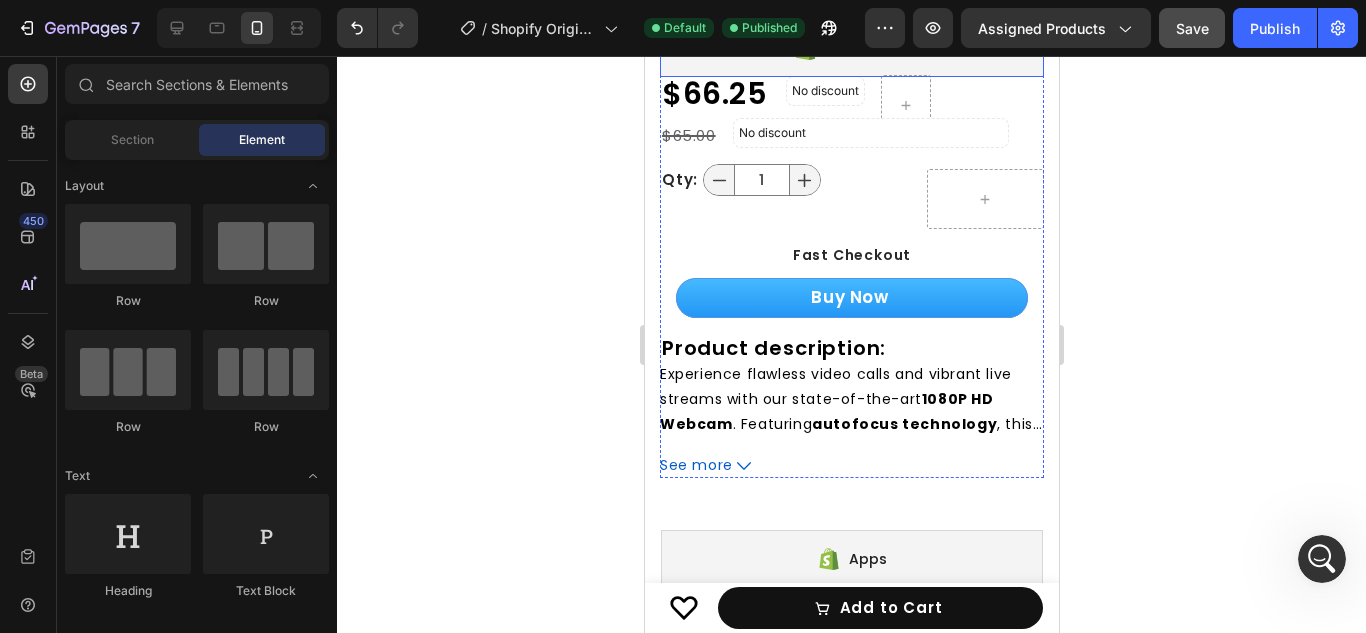 scroll, scrollTop: 711, scrollLeft: 0, axis: vertical 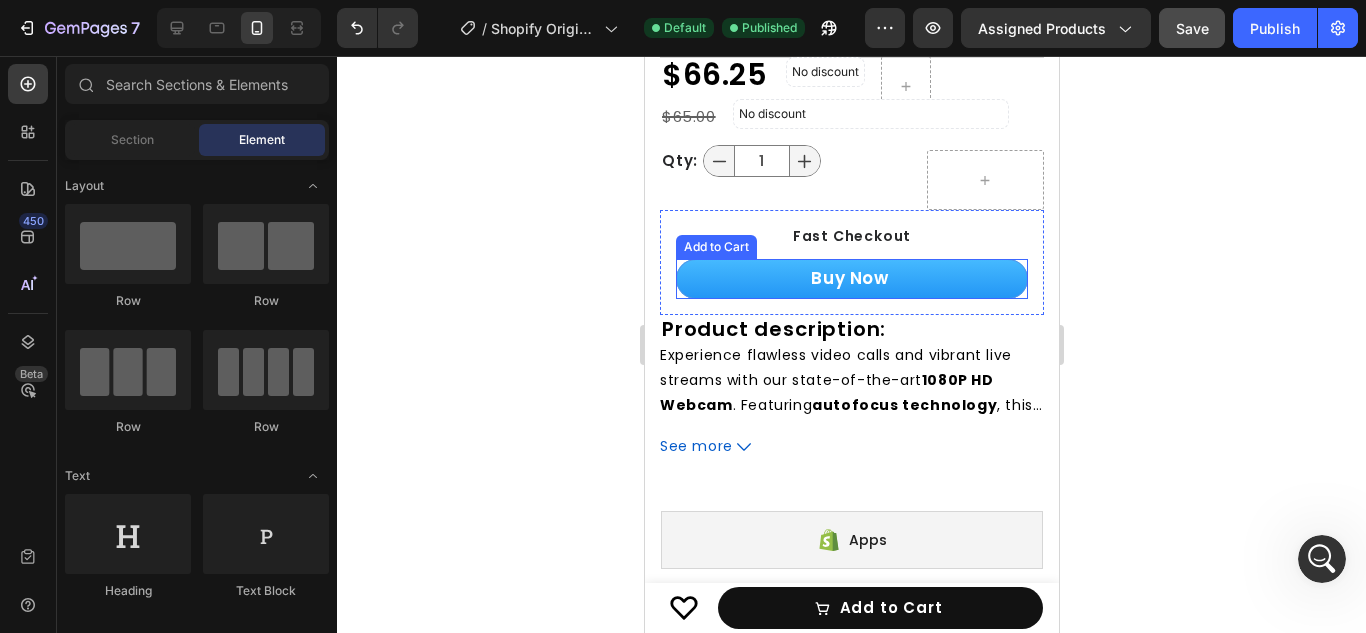click on "Buy Now" at bounding box center [851, 279] 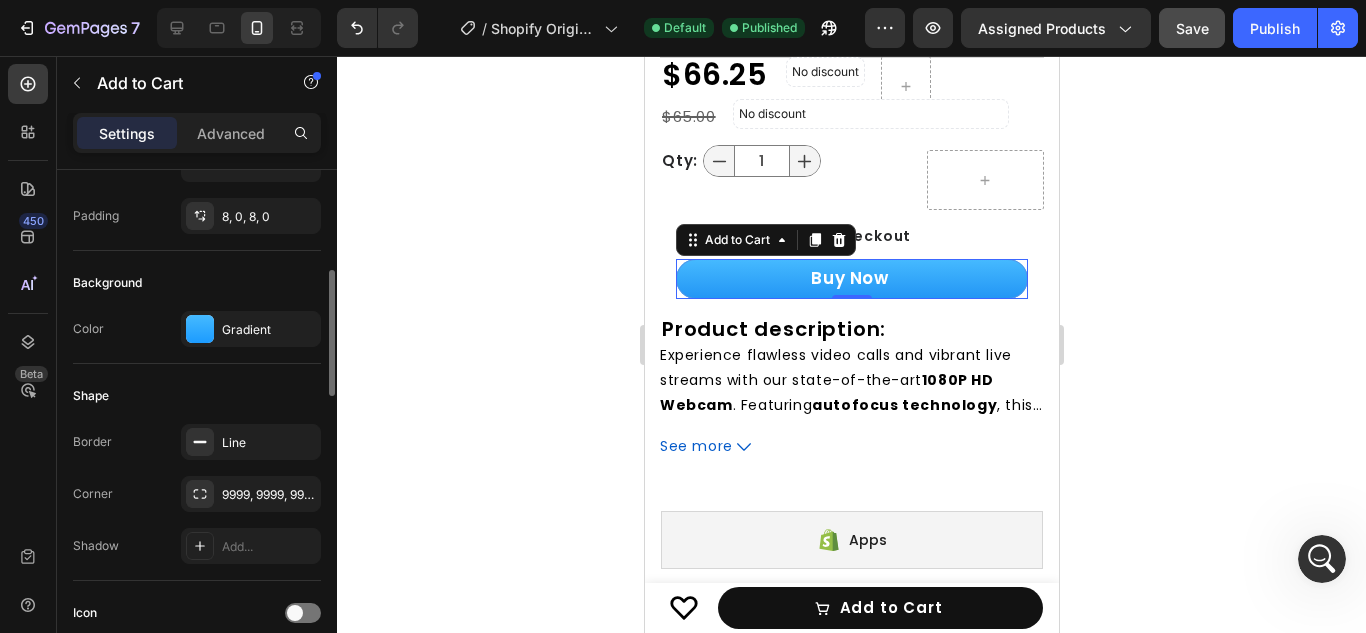 scroll, scrollTop: 411, scrollLeft: 0, axis: vertical 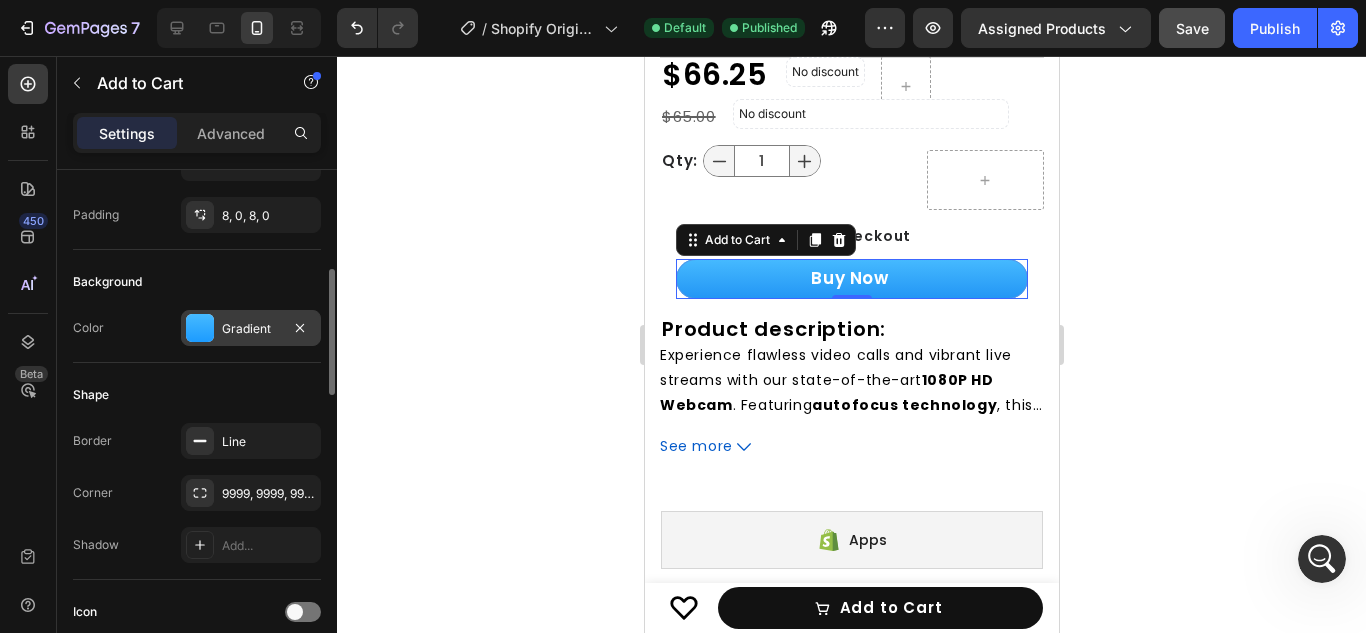 click on "Gradient" at bounding box center [251, 329] 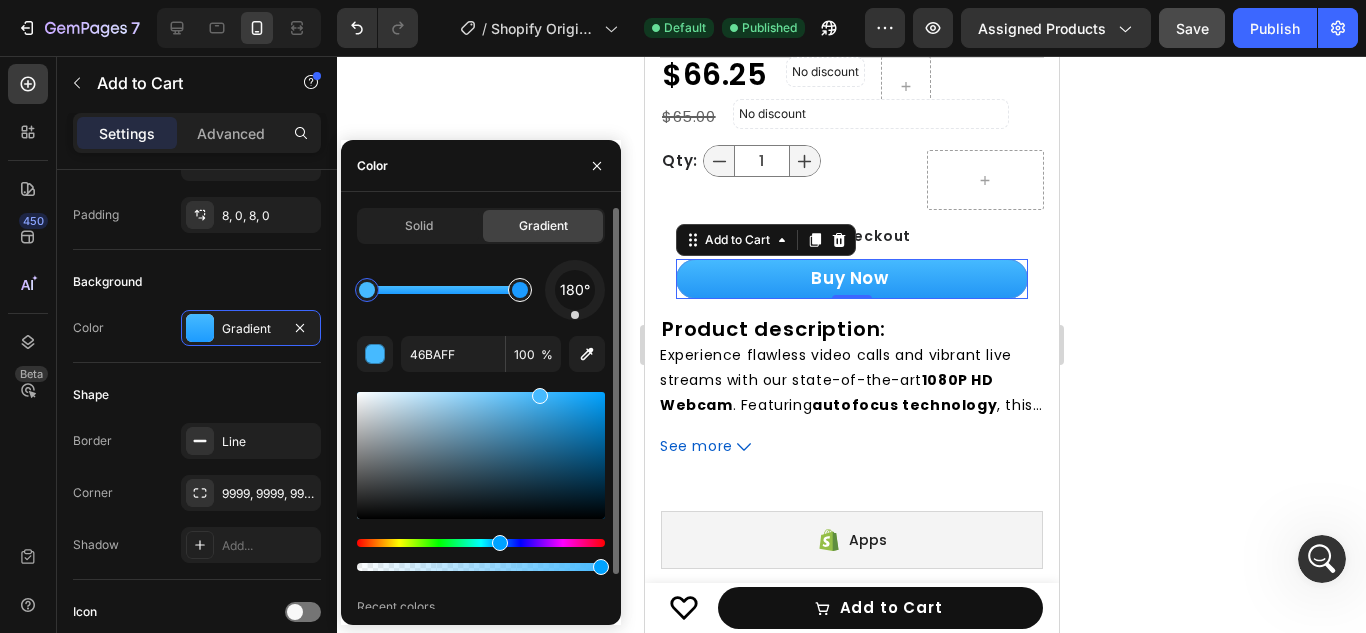 type on "1C9BFF" 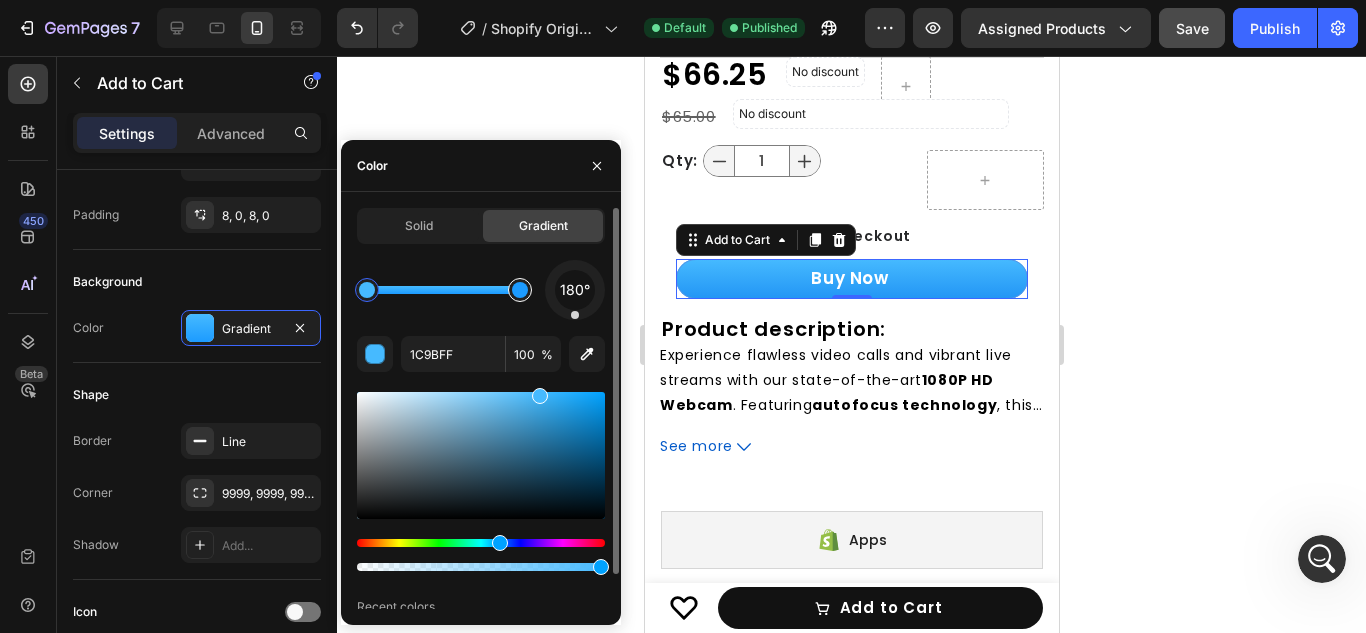 click at bounding box center [520, 290] 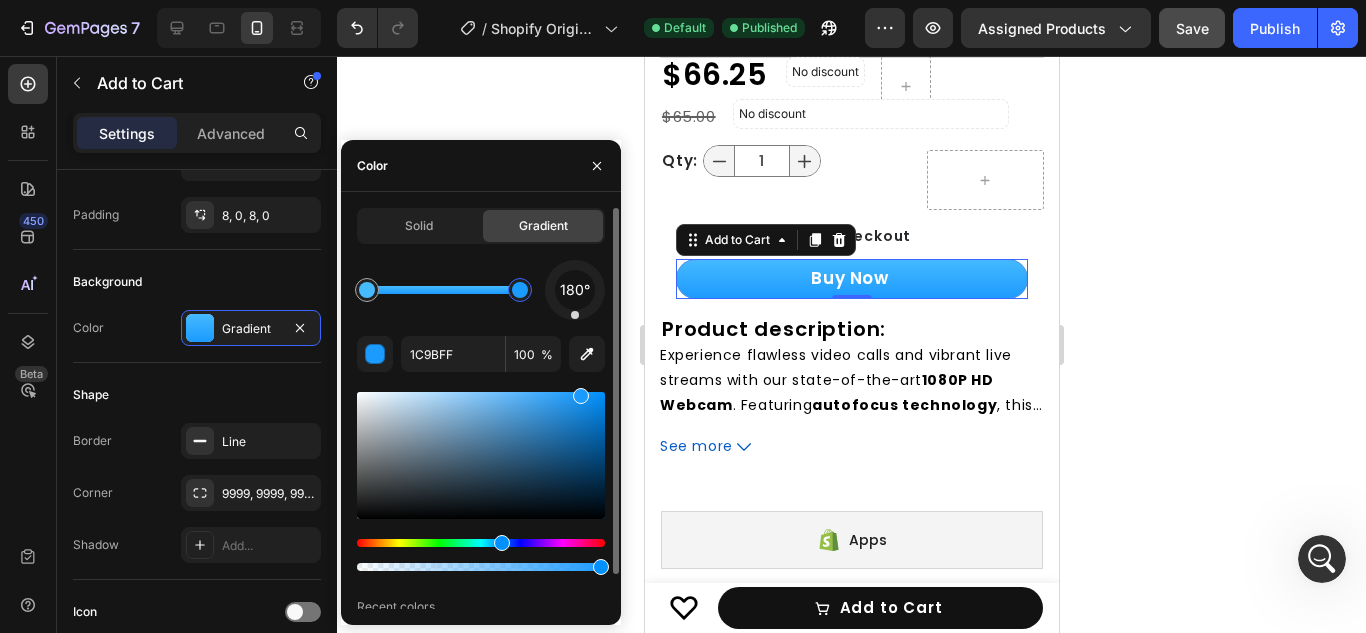 drag, startPoint x: 517, startPoint y: 290, endPoint x: 585, endPoint y: 291, distance: 68.007355 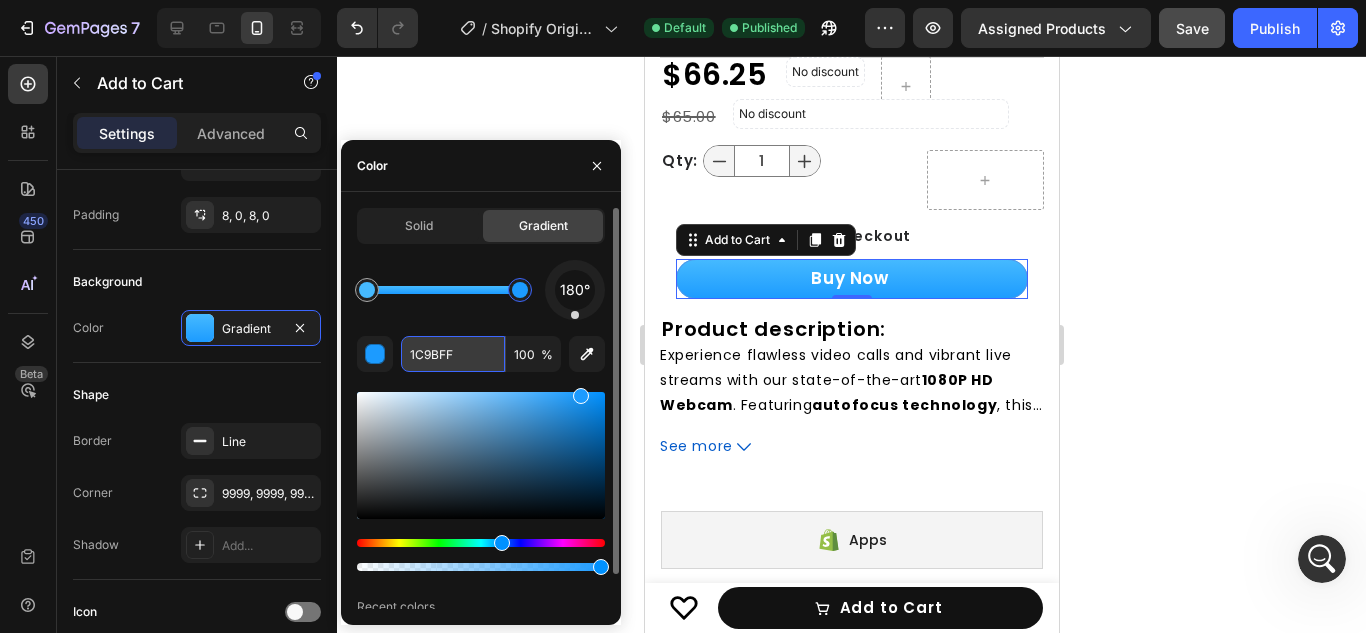 click on "1C9BFF" at bounding box center (453, 354) 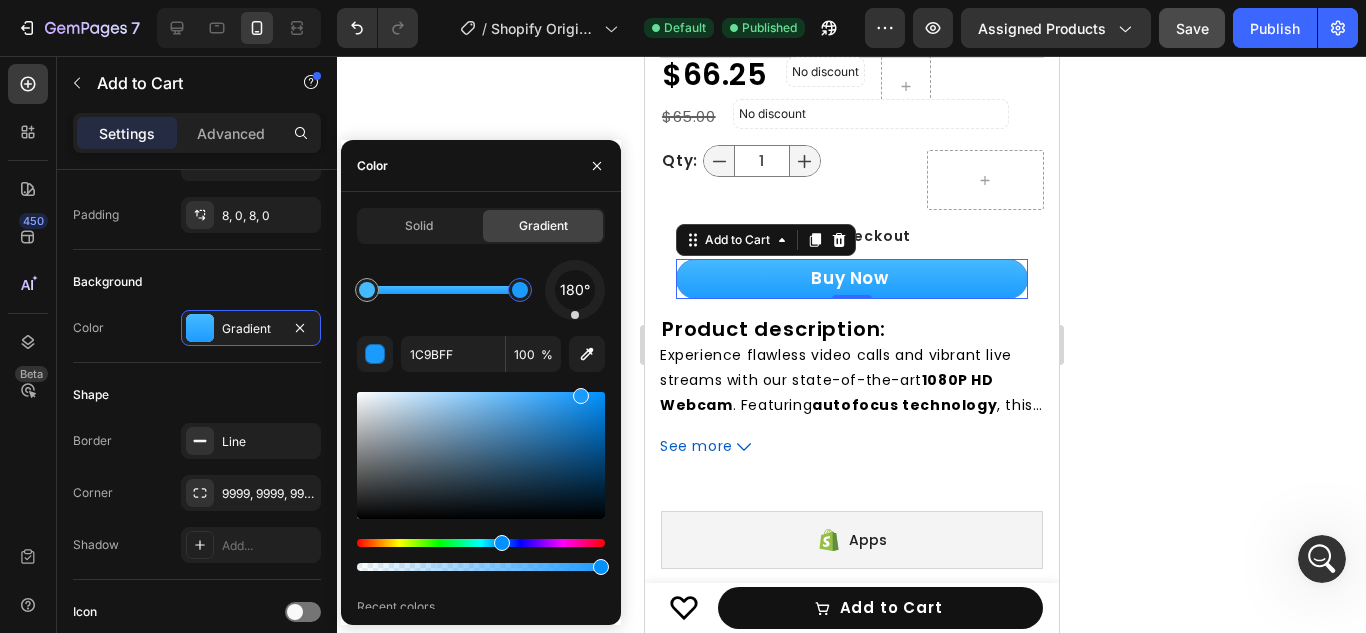 click 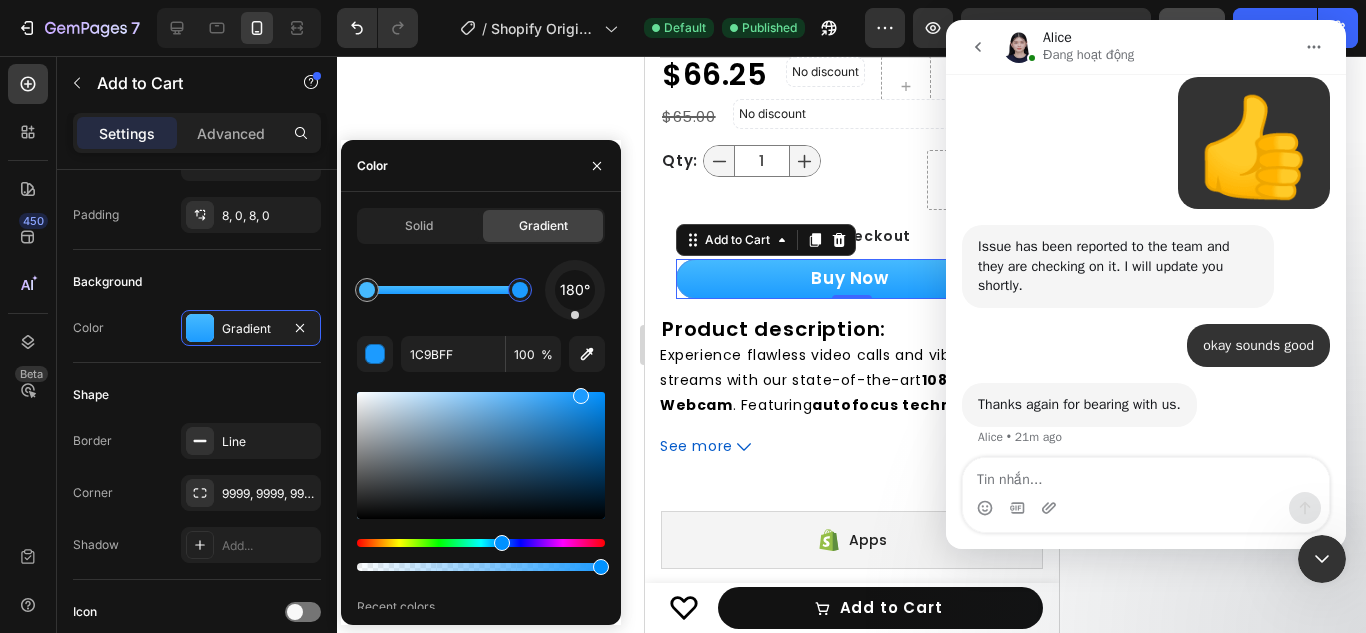 scroll, scrollTop: 5709, scrollLeft: 0, axis: vertical 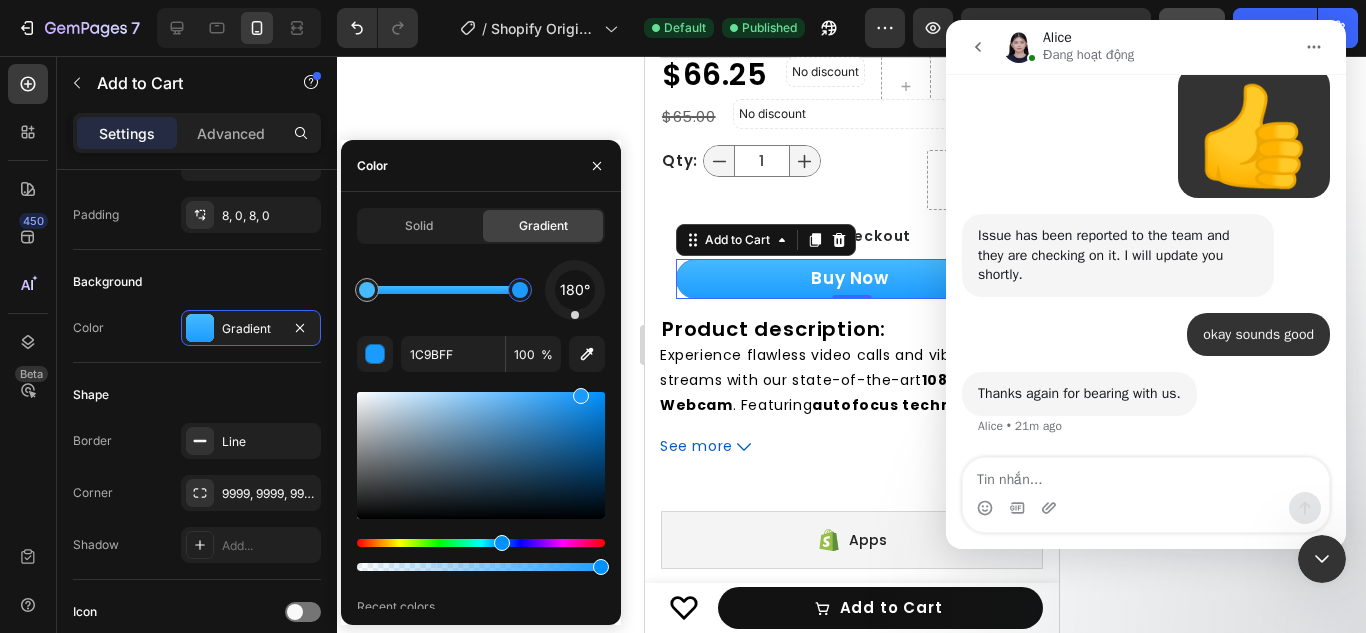 click at bounding box center [1146, 508] 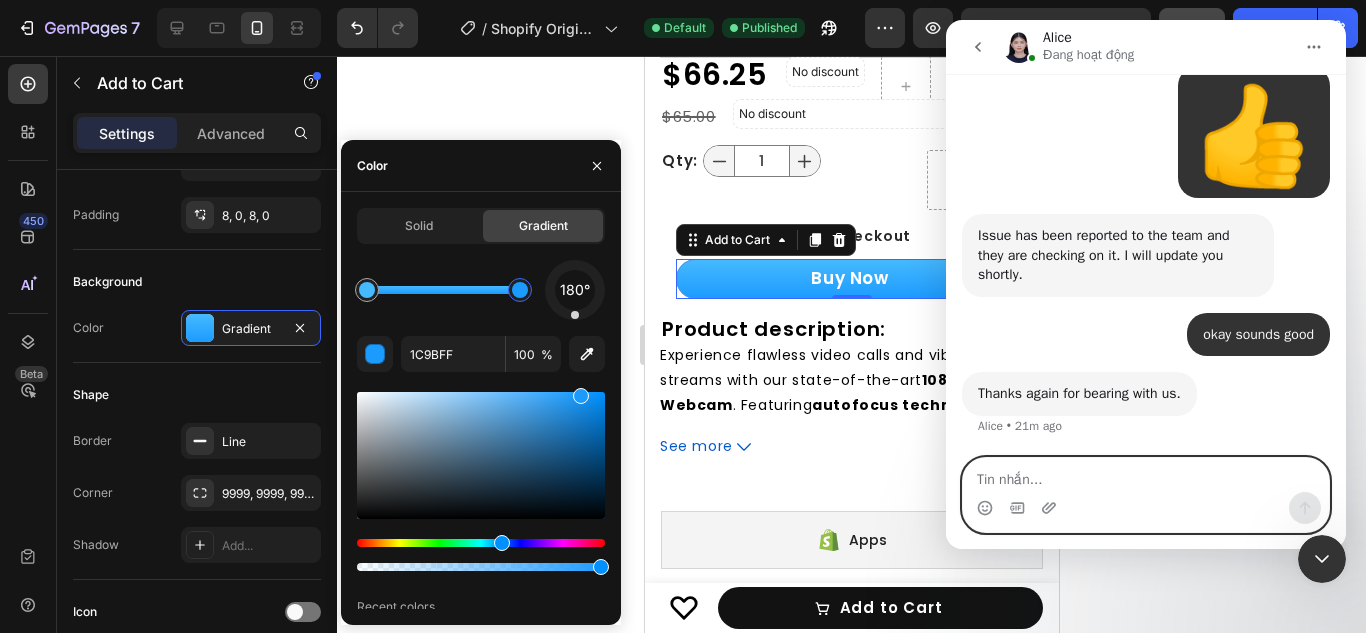 click at bounding box center (1146, 475) 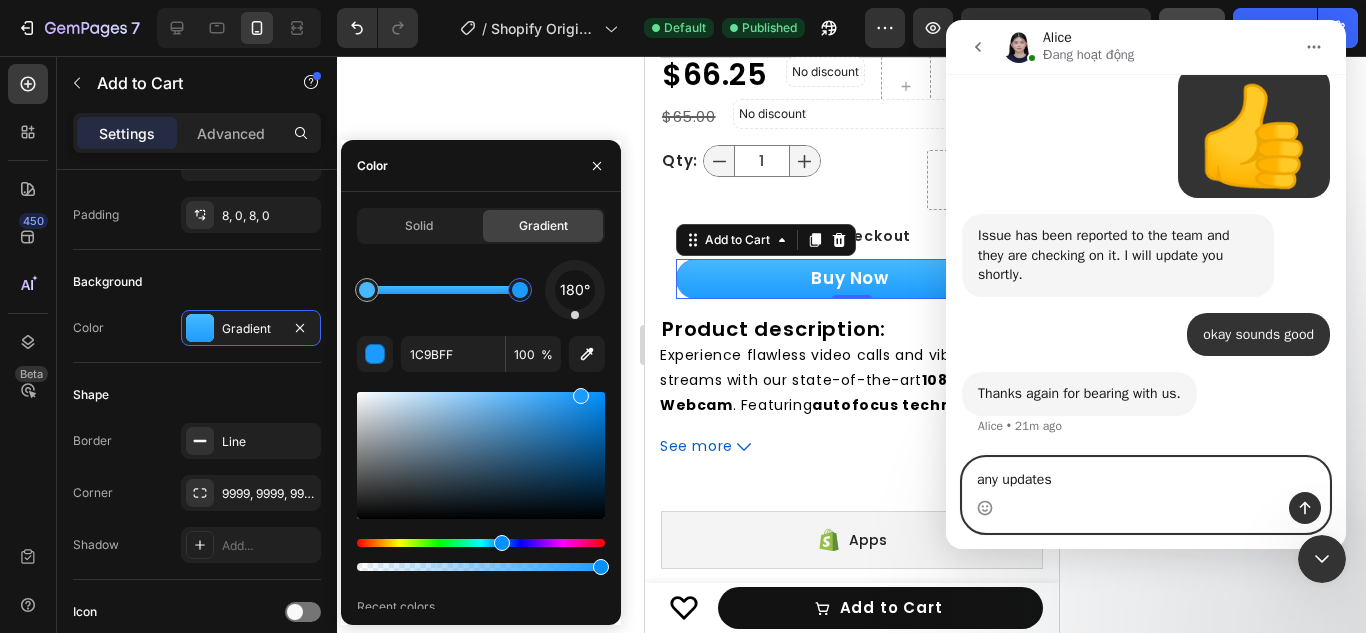 type on "any updates?" 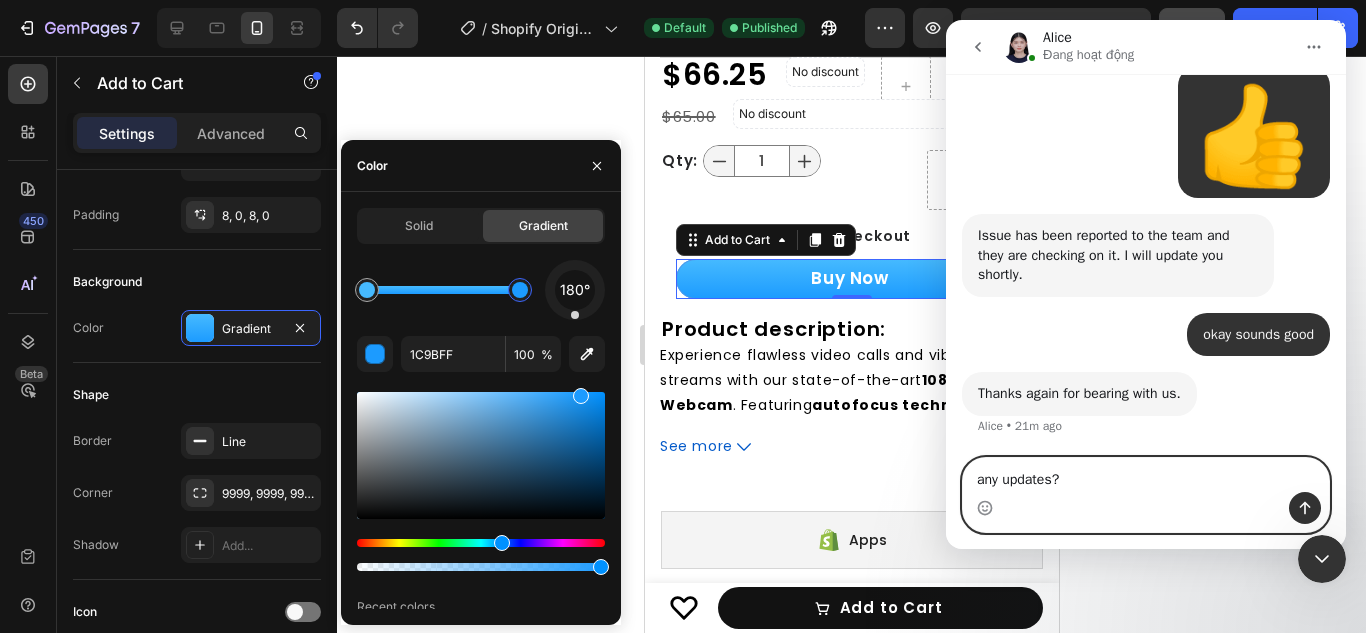 type 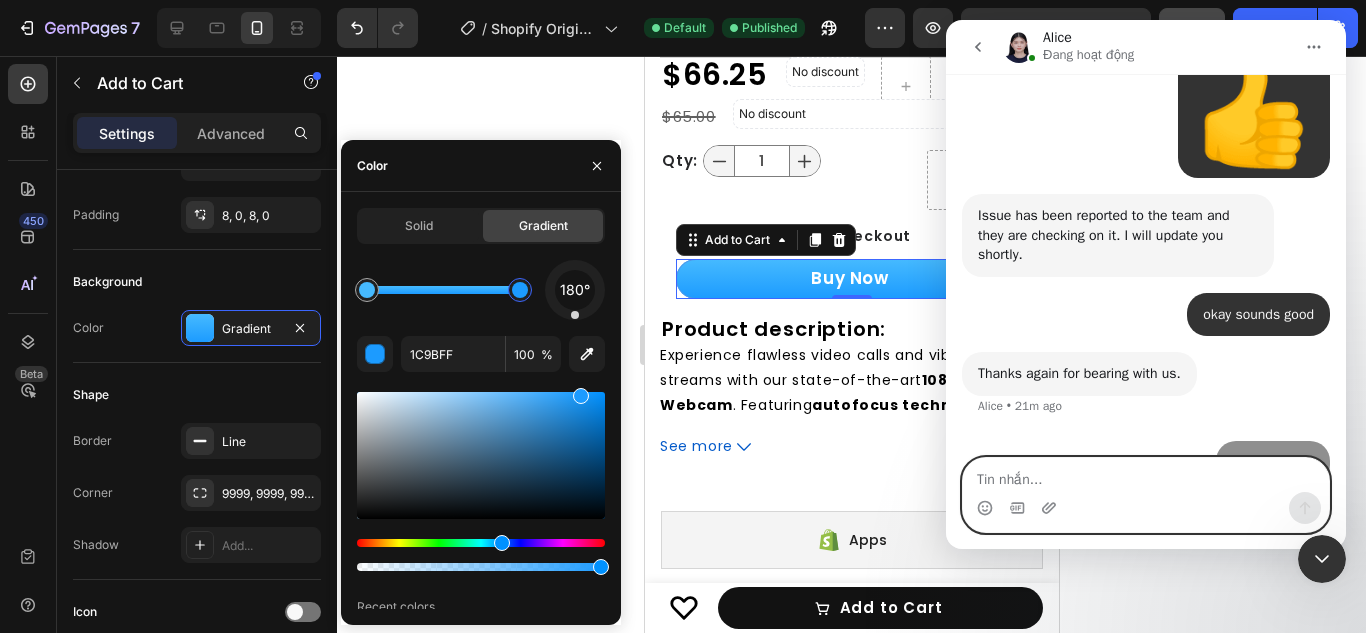 scroll, scrollTop: 5768, scrollLeft: 0, axis: vertical 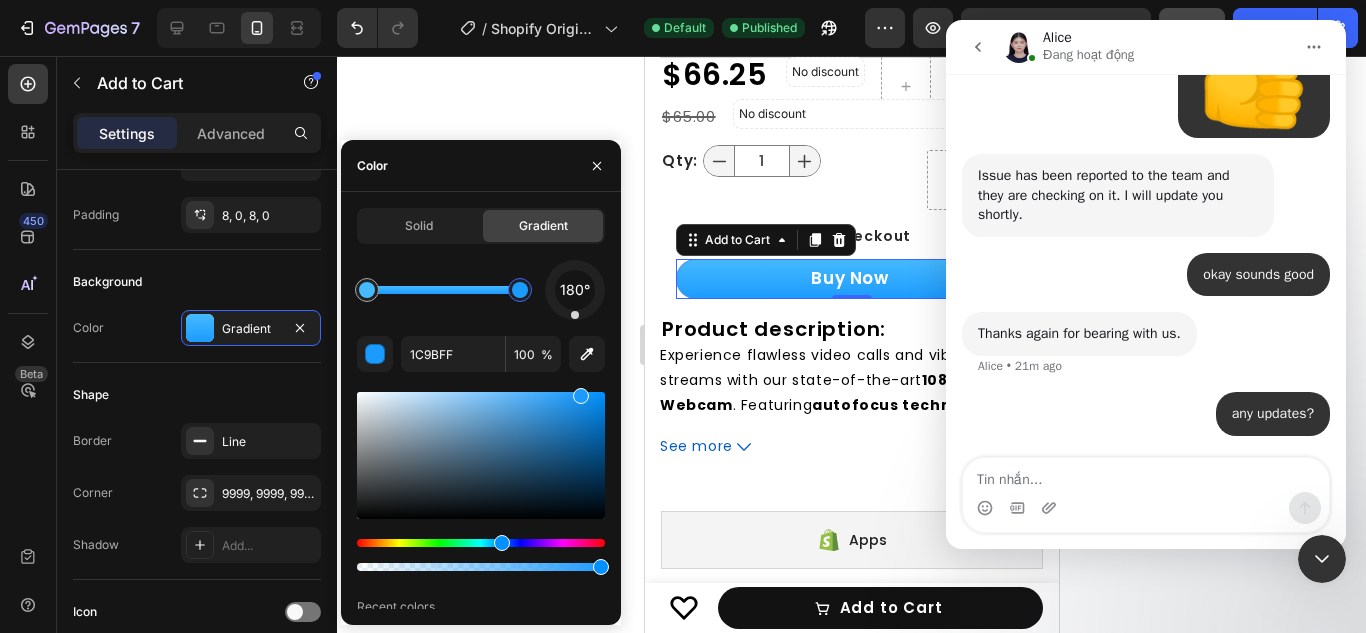 click 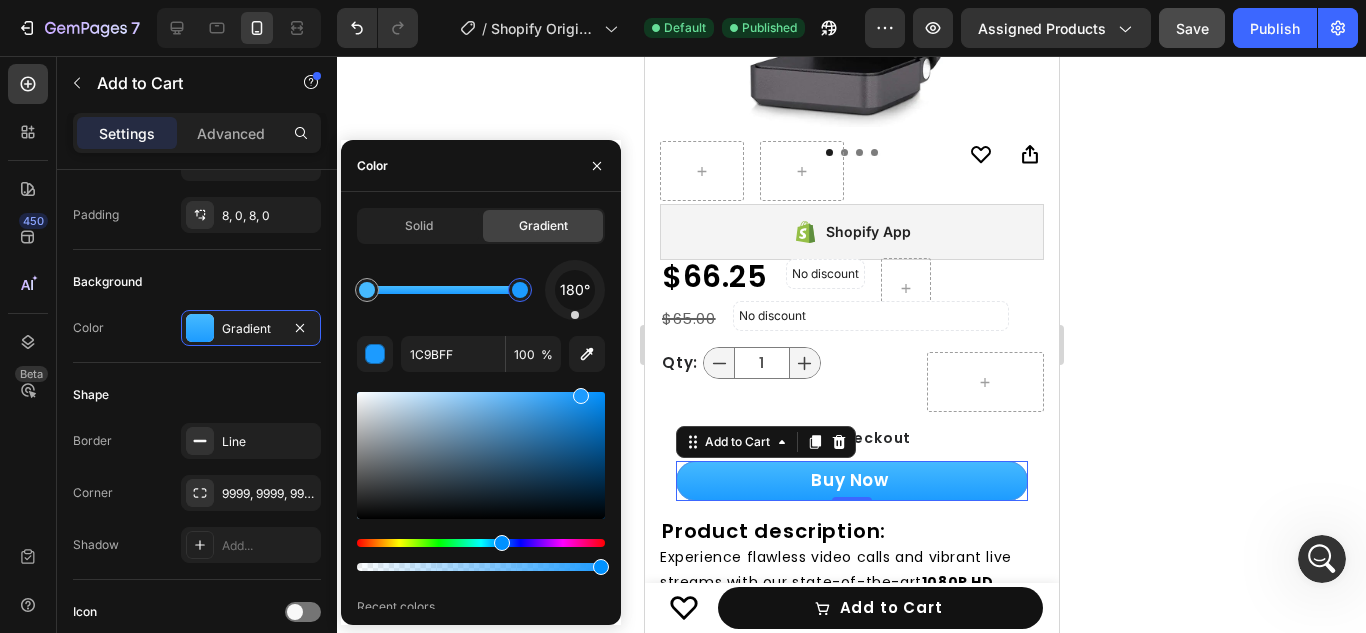 scroll, scrollTop: 508, scrollLeft: 0, axis: vertical 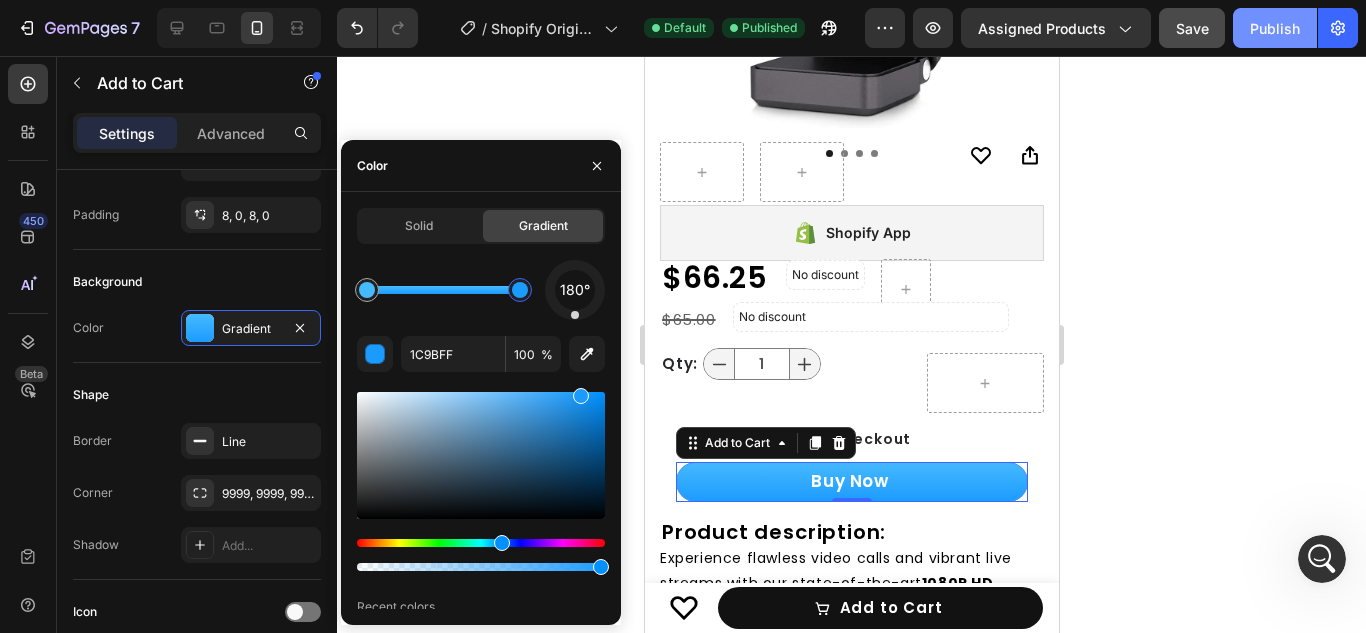 click on "Publish" 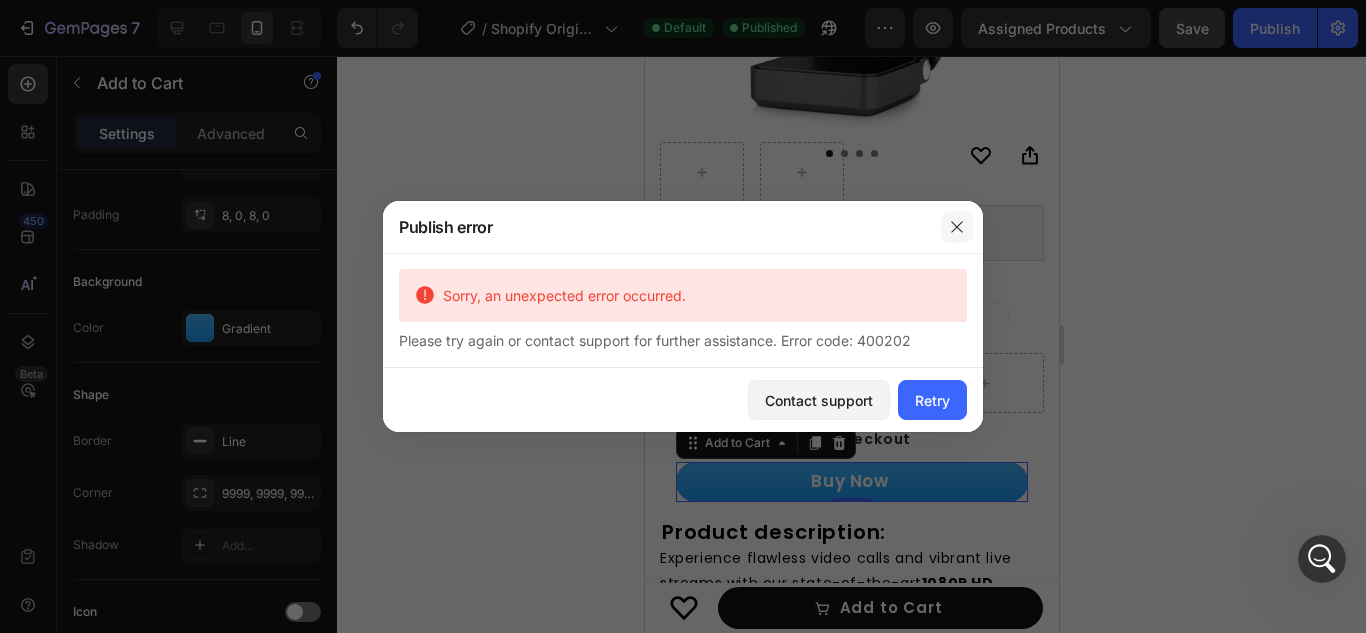 click at bounding box center (957, 227) 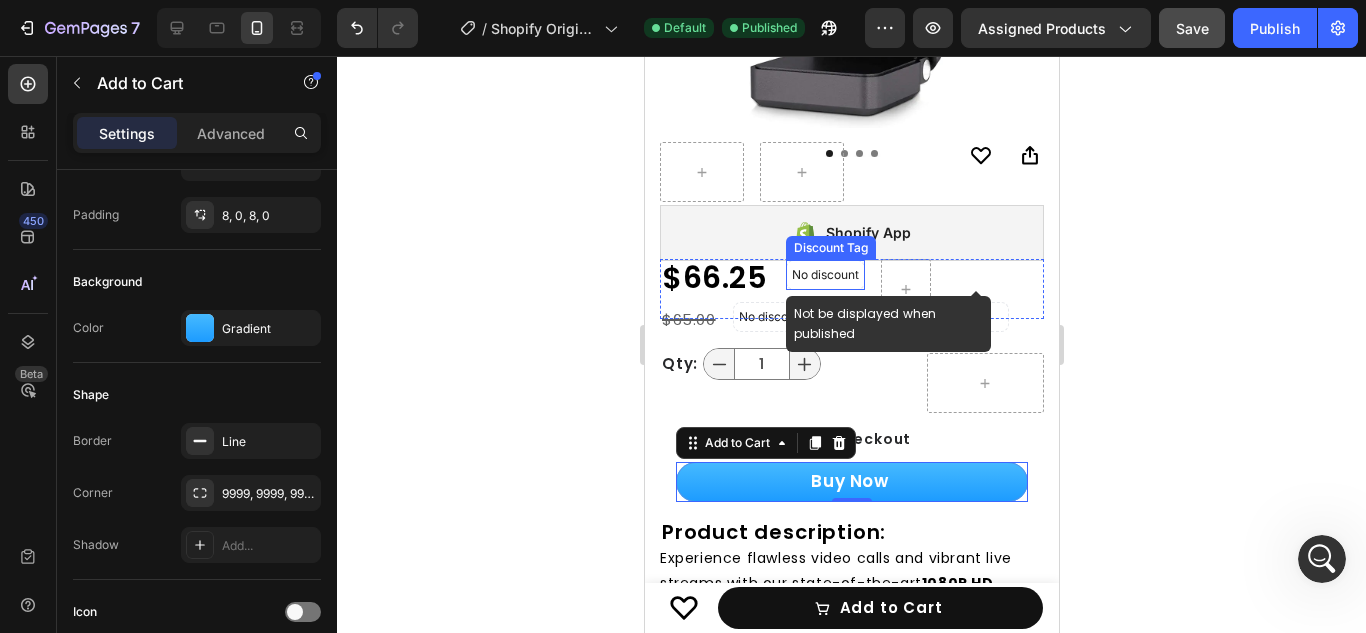 click on "No discount" at bounding box center [824, 275] 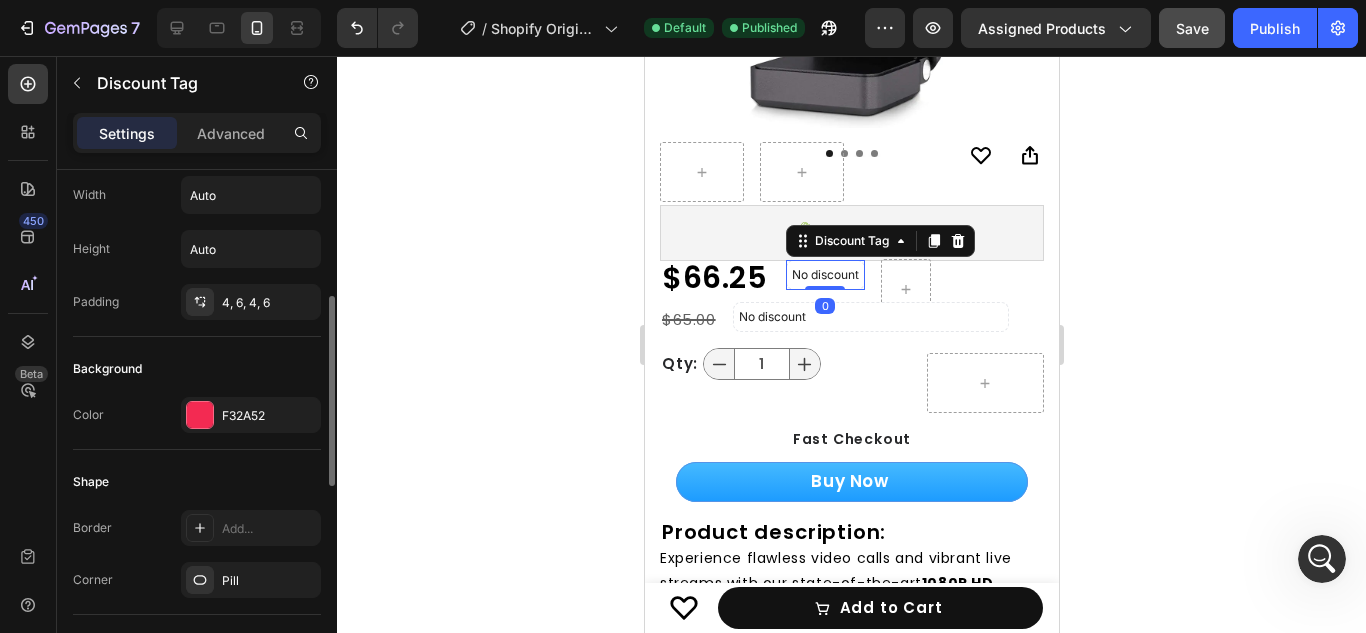scroll, scrollTop: 341, scrollLeft: 0, axis: vertical 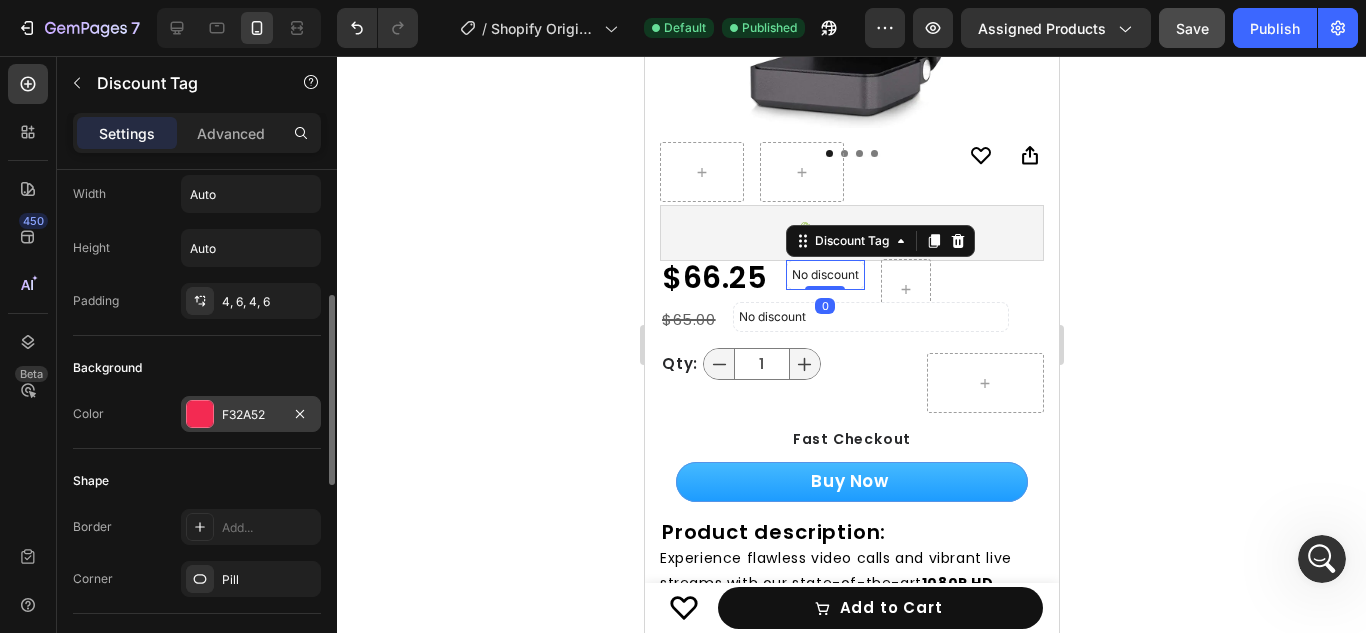 click on "F32A52" at bounding box center (251, 415) 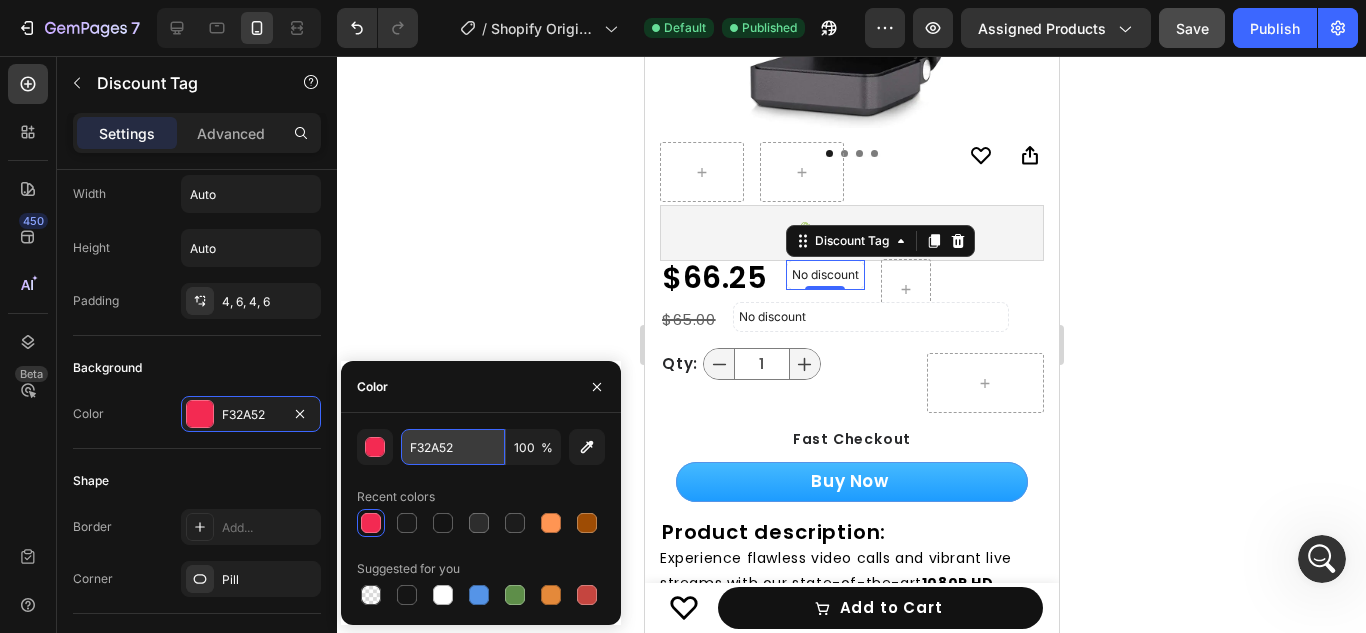 click on "F32A52" at bounding box center (453, 447) 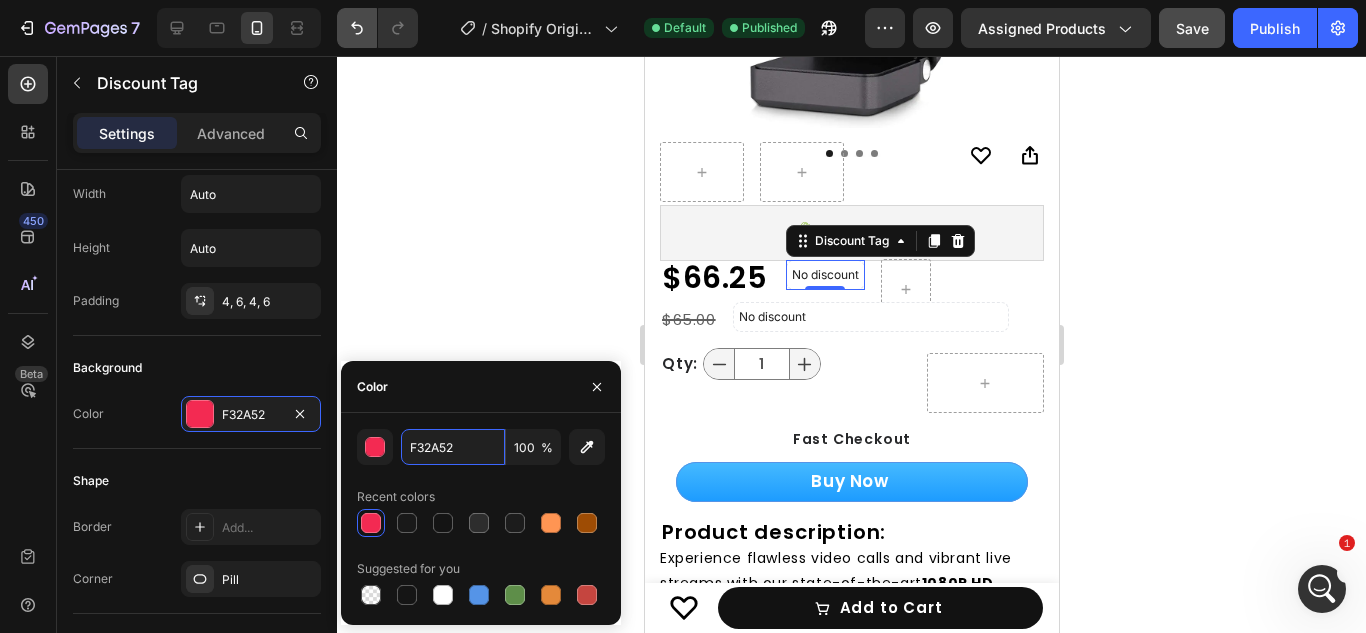 scroll, scrollTop: 5867, scrollLeft: 0, axis: vertical 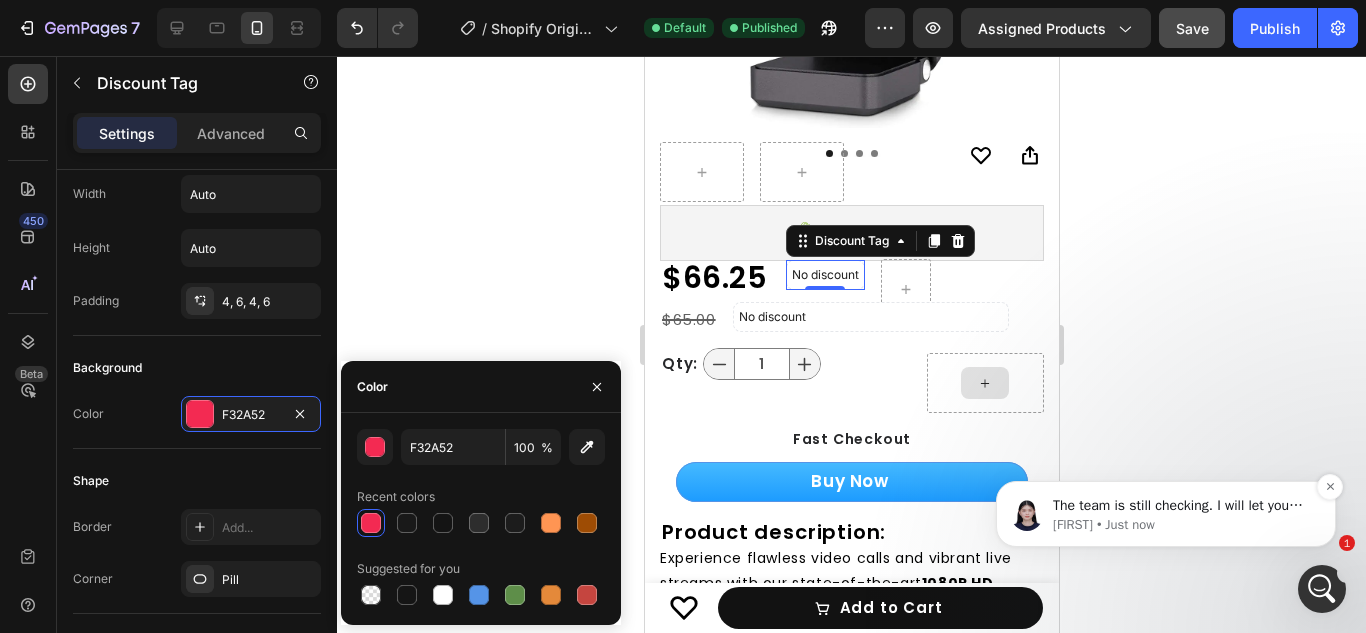 click on "The team is still checking. I will let you know as soon as I hear any news from them. Appreciate your understanding and patience." at bounding box center [1182, 506] 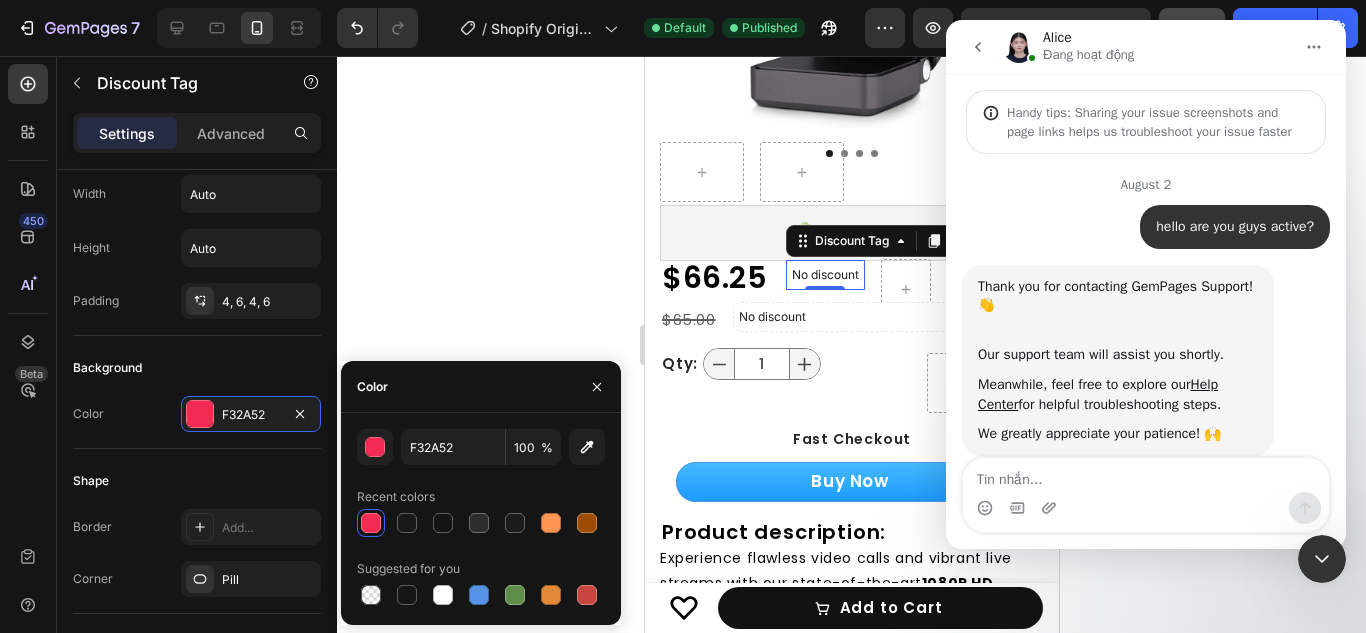 scroll, scrollTop: 292, scrollLeft: 0, axis: vertical 